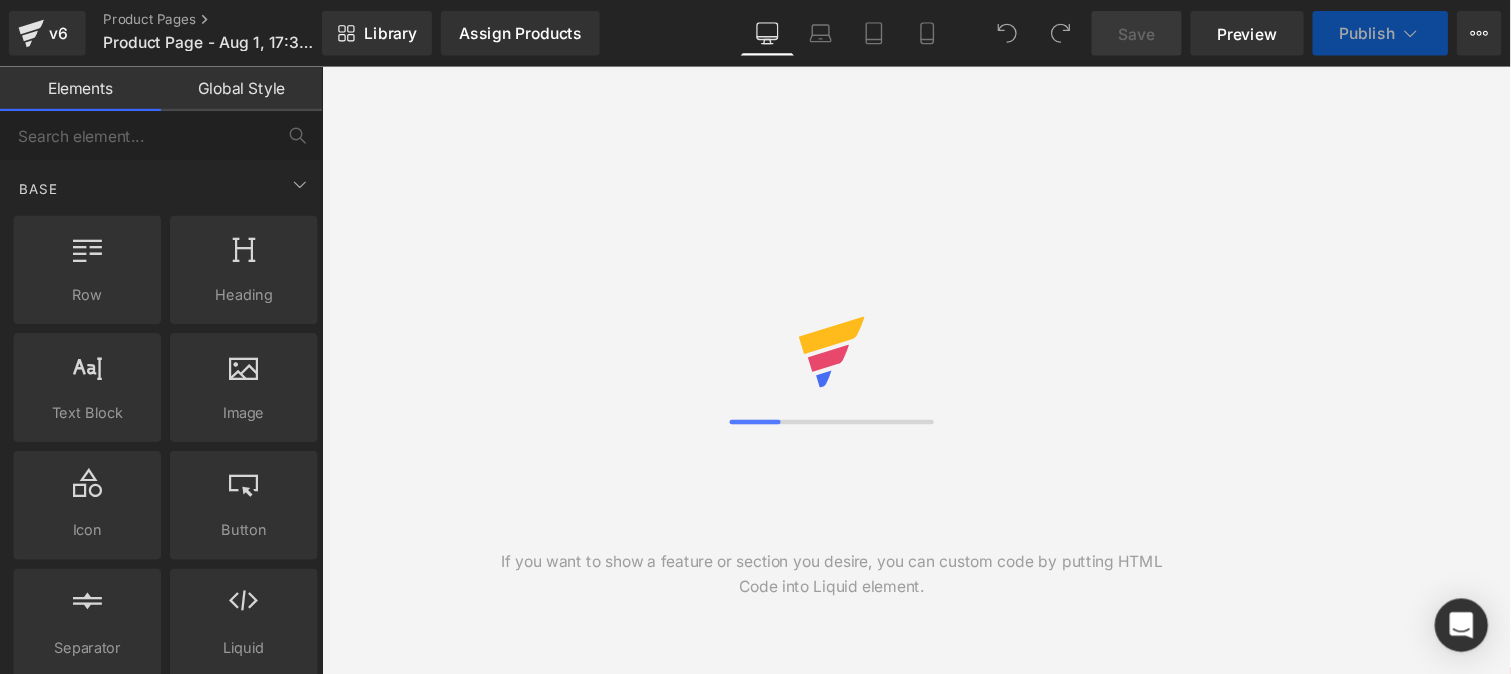 scroll, scrollTop: 0, scrollLeft: 0, axis: both 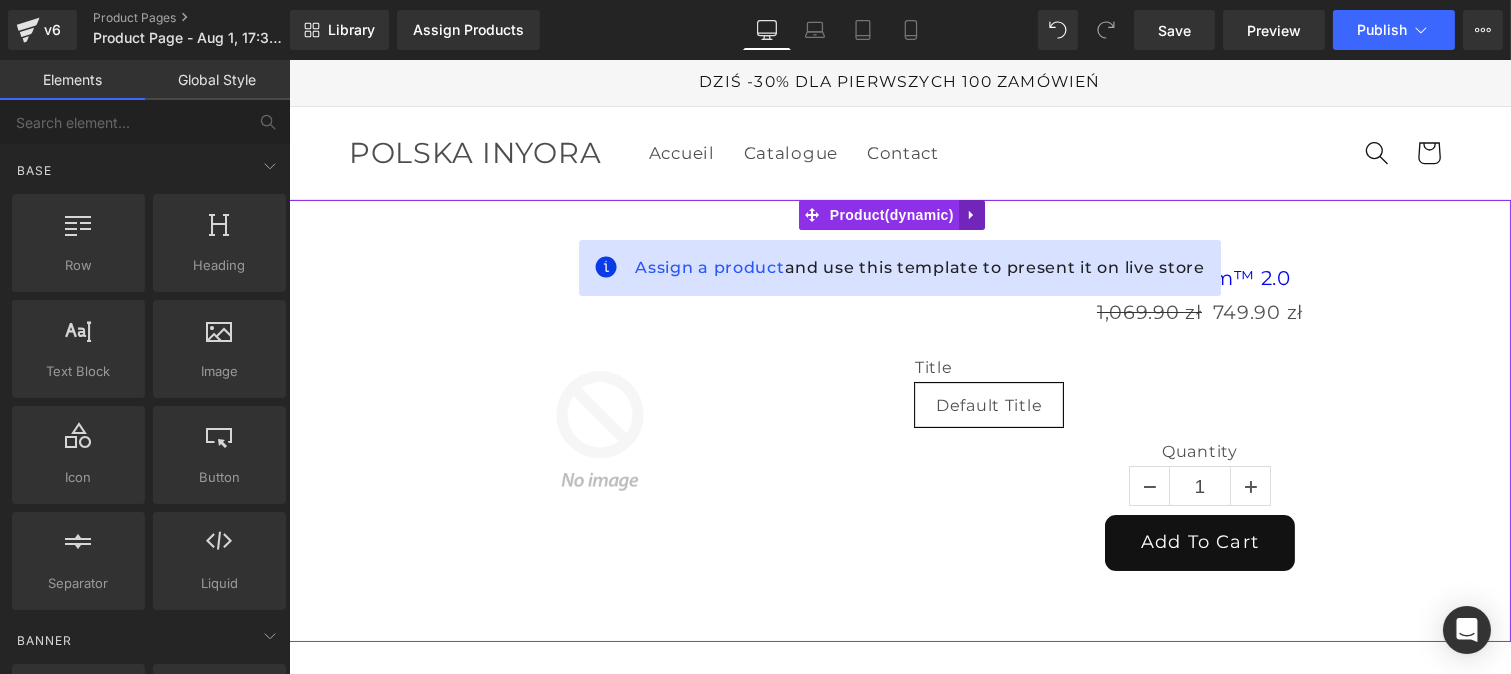 click at bounding box center [971, 215] 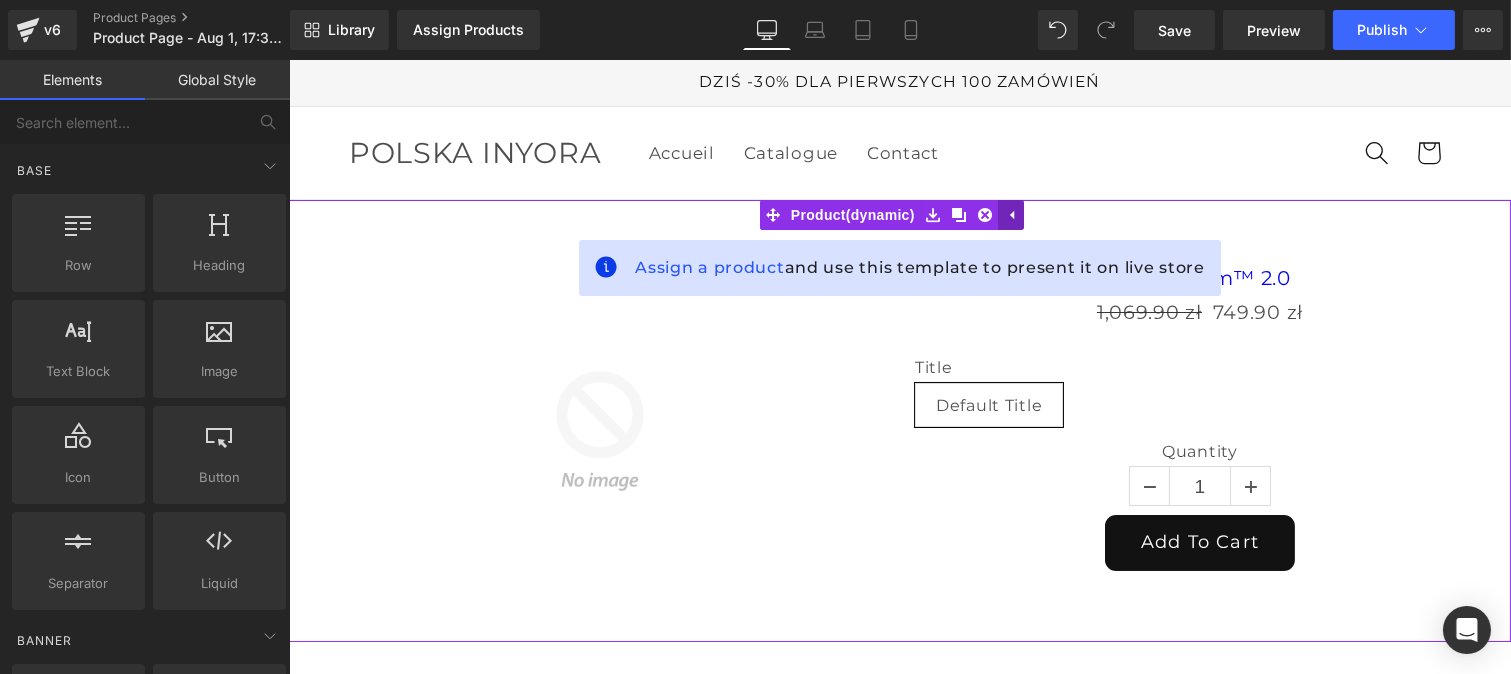 click at bounding box center [984, 215] 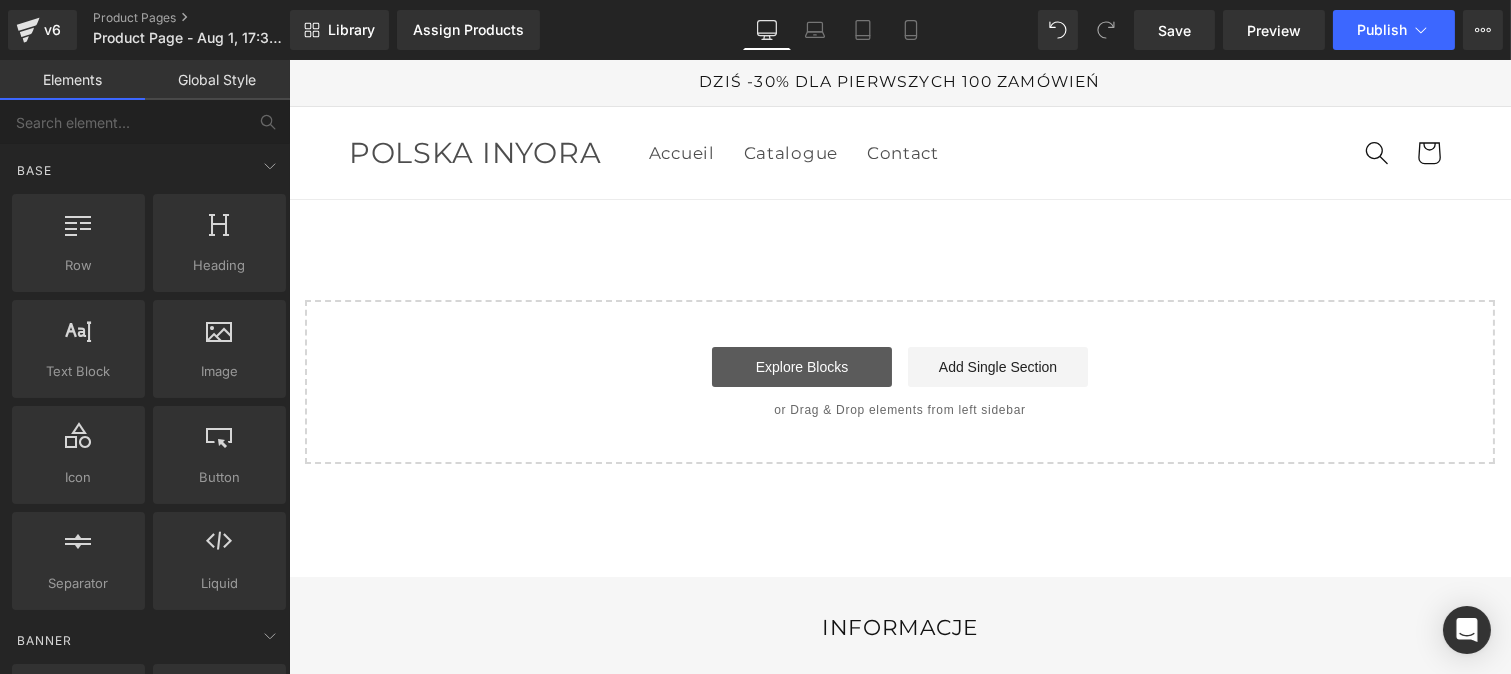 click on "Explore Blocks" at bounding box center (801, 367) 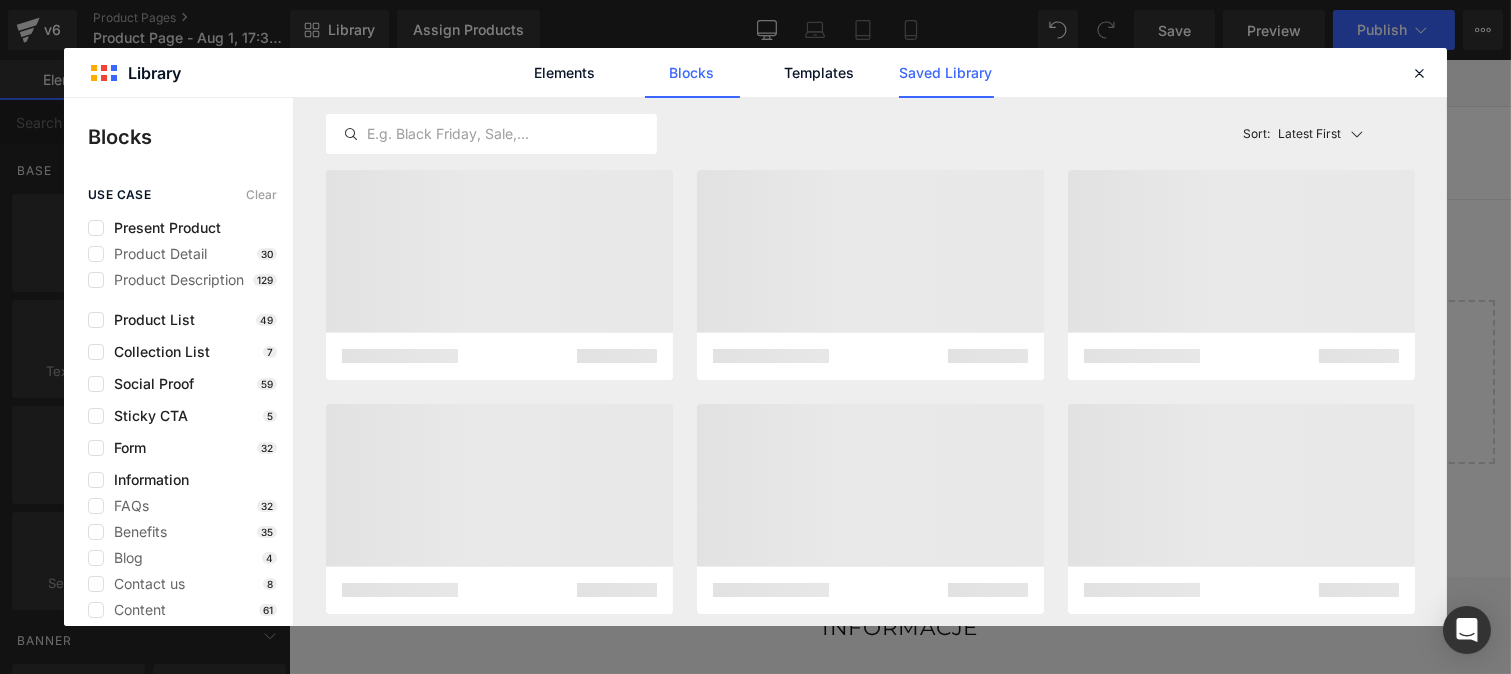 click on "Saved Library" 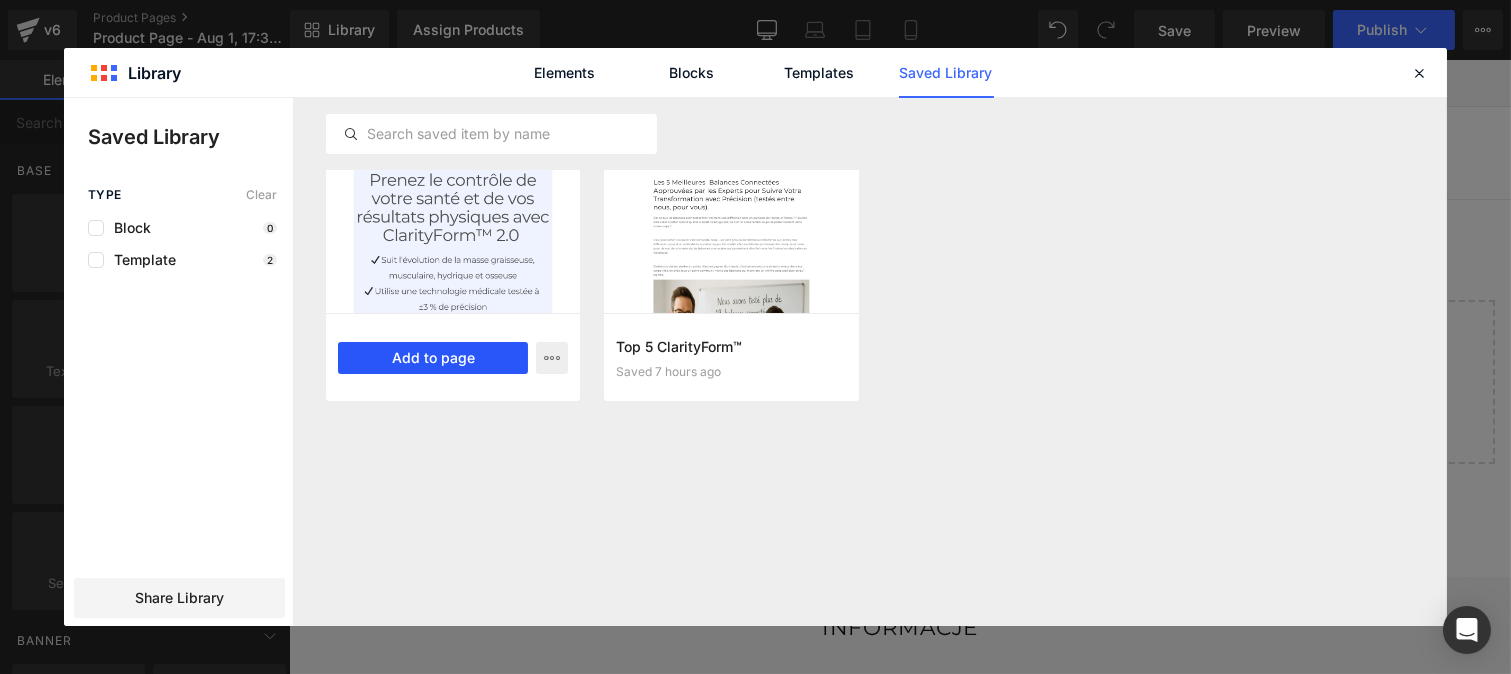 click on "Add to page" at bounding box center (433, 358) 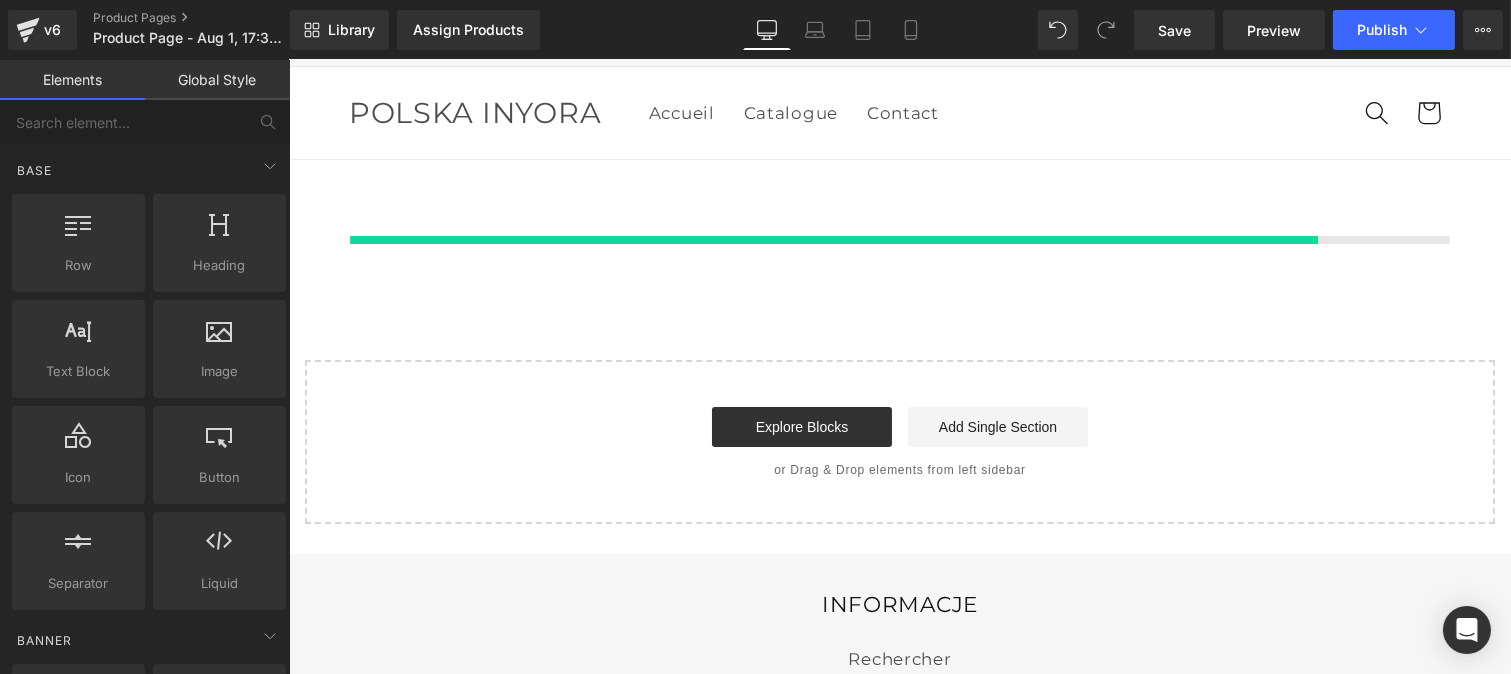 scroll, scrollTop: 41, scrollLeft: 0, axis: vertical 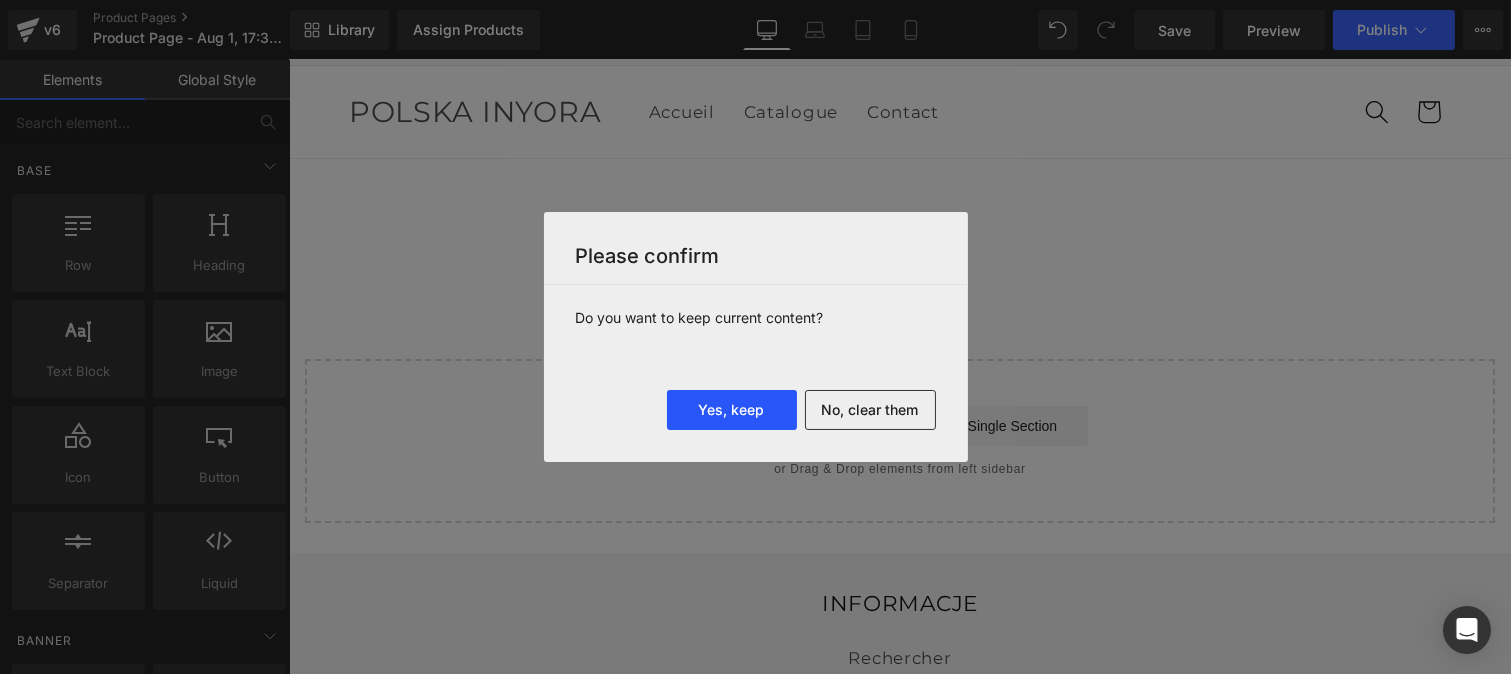 click on "Yes, keep" at bounding box center (732, 410) 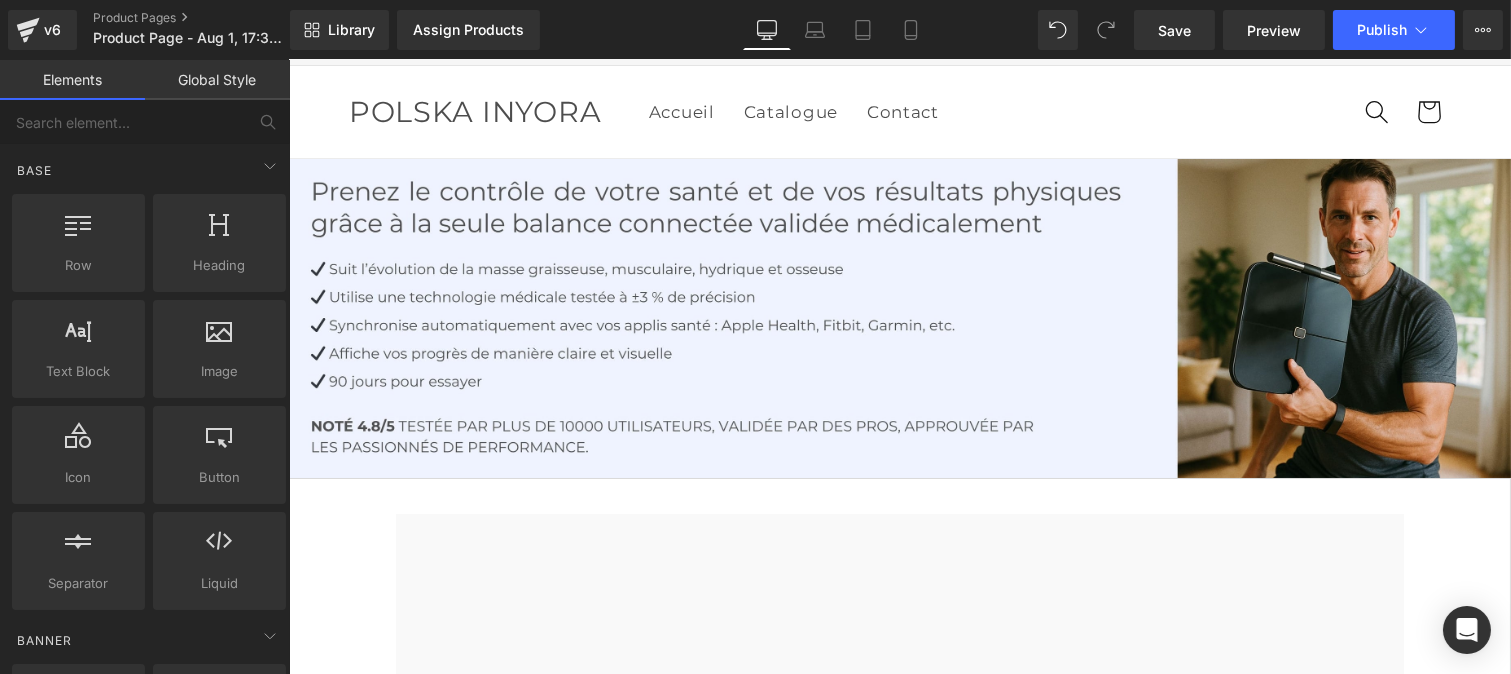click on "Global Style" at bounding box center [217, 80] 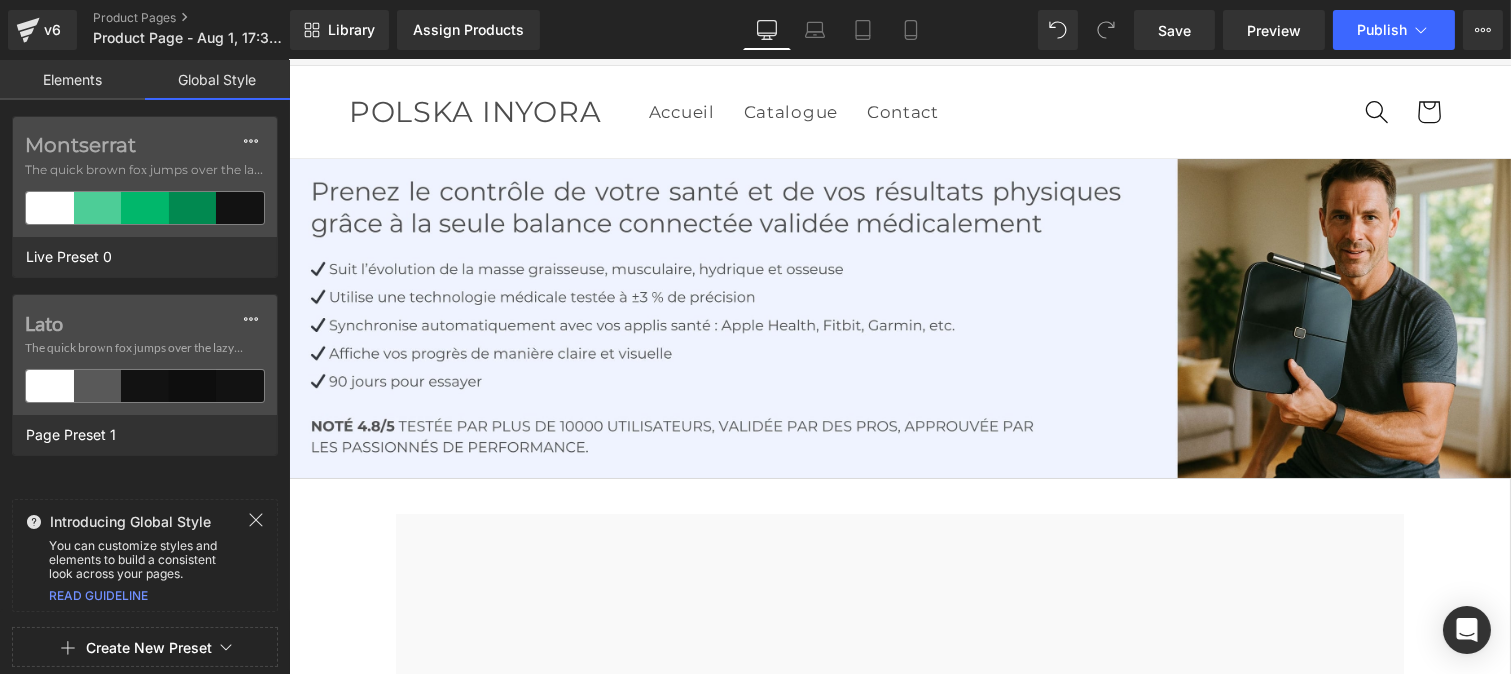 click on "Create New Preset" at bounding box center (149, 648) 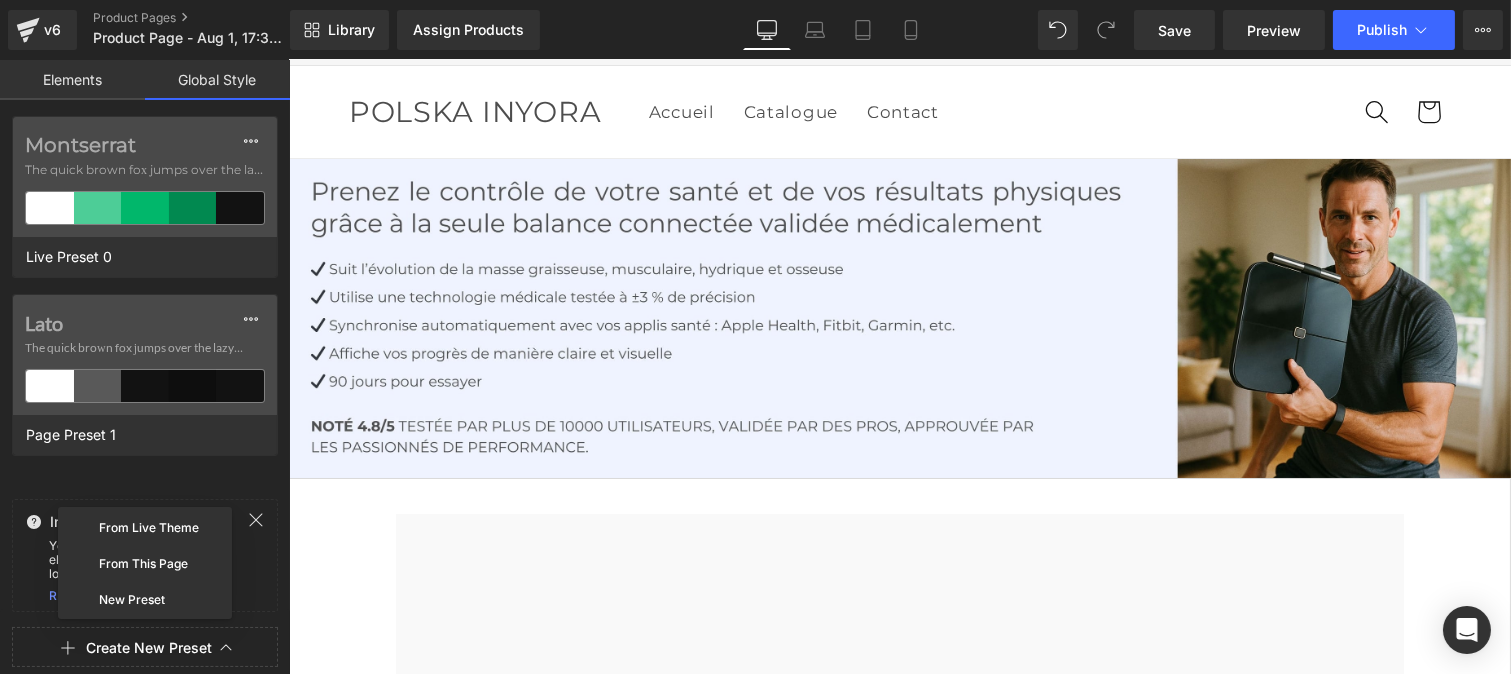 click on "Create New Preset" at bounding box center [149, 648] 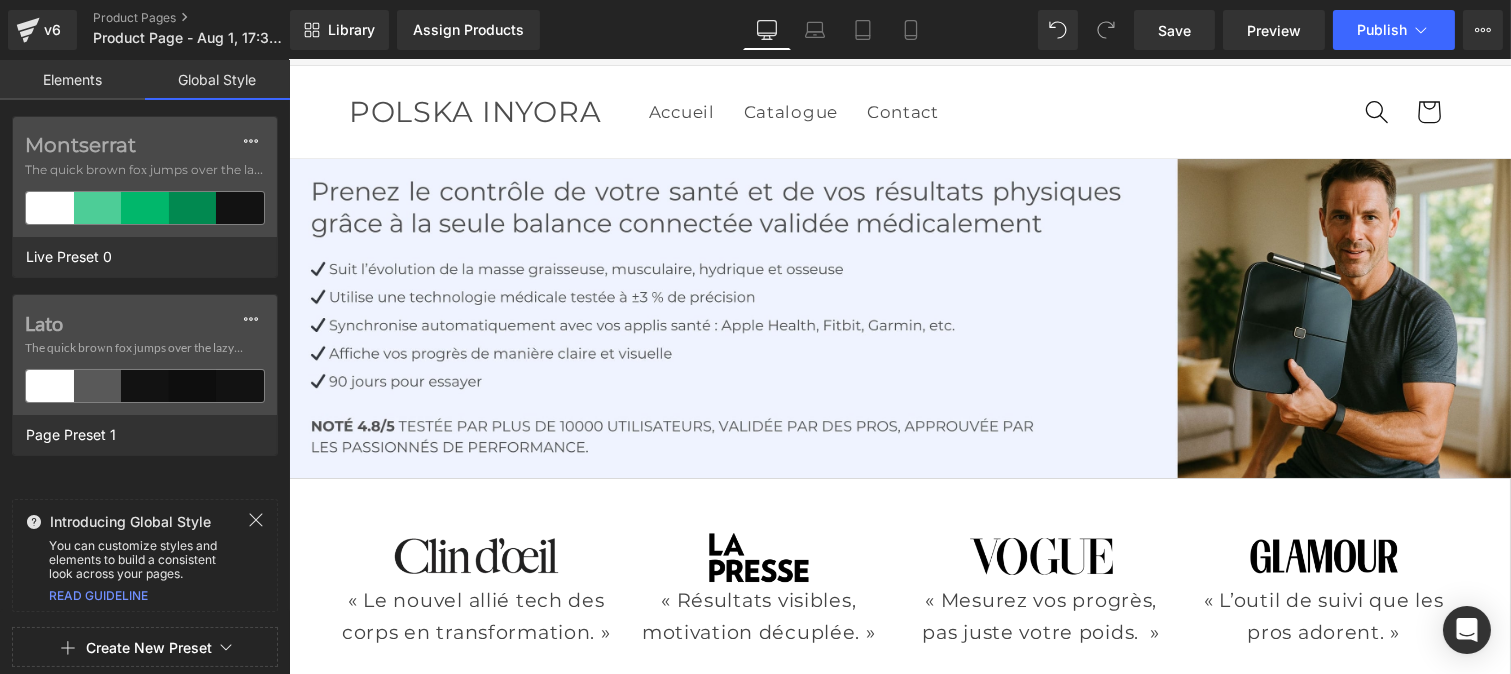 click on "Create New Preset" at bounding box center [149, 648] 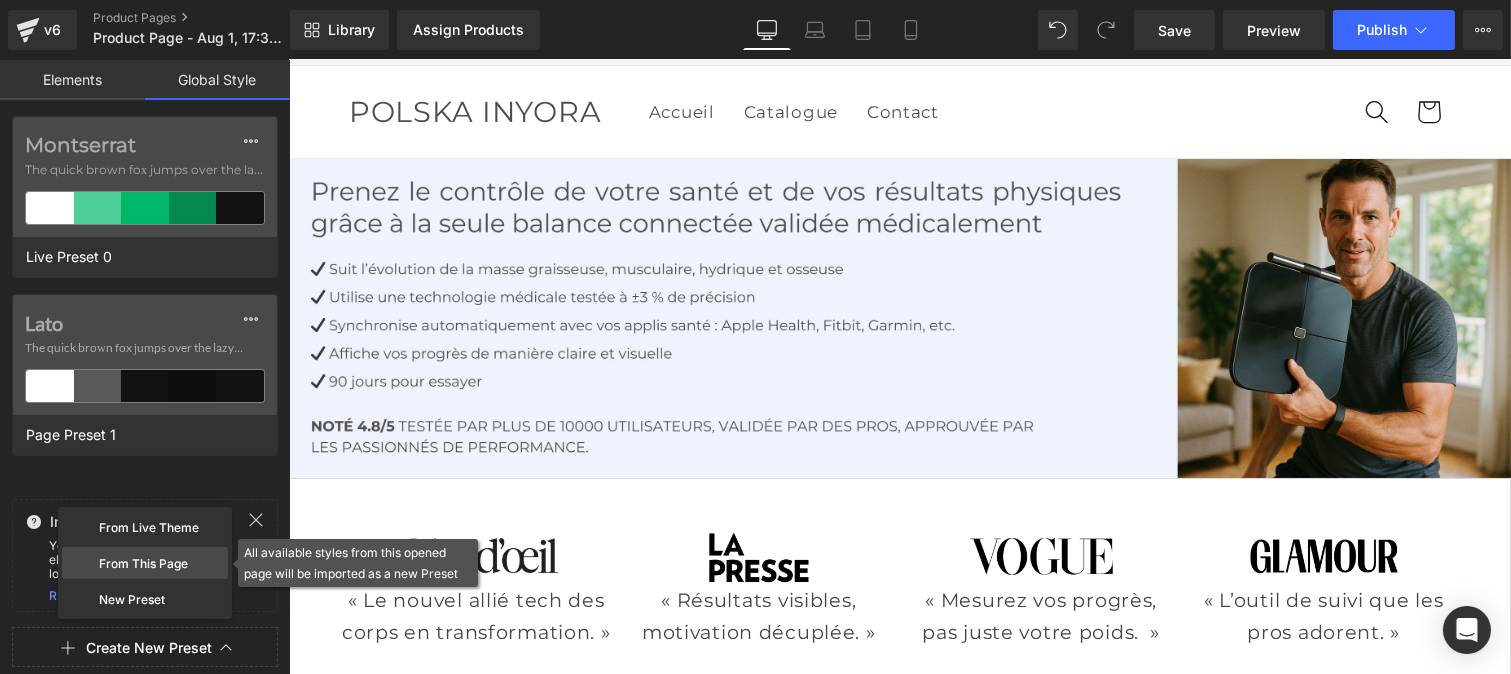 click on "From This Page" at bounding box center [145, 563] 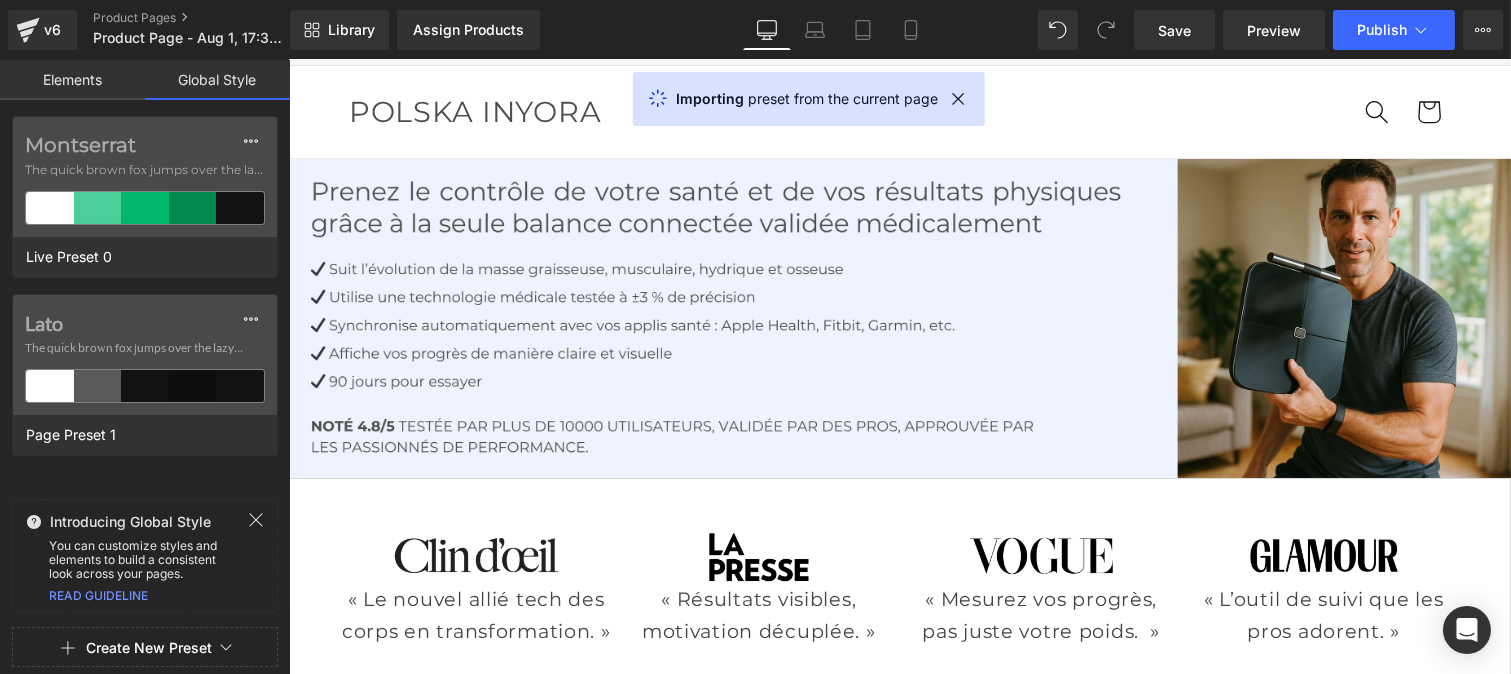 scroll, scrollTop: 0, scrollLeft: 0, axis: both 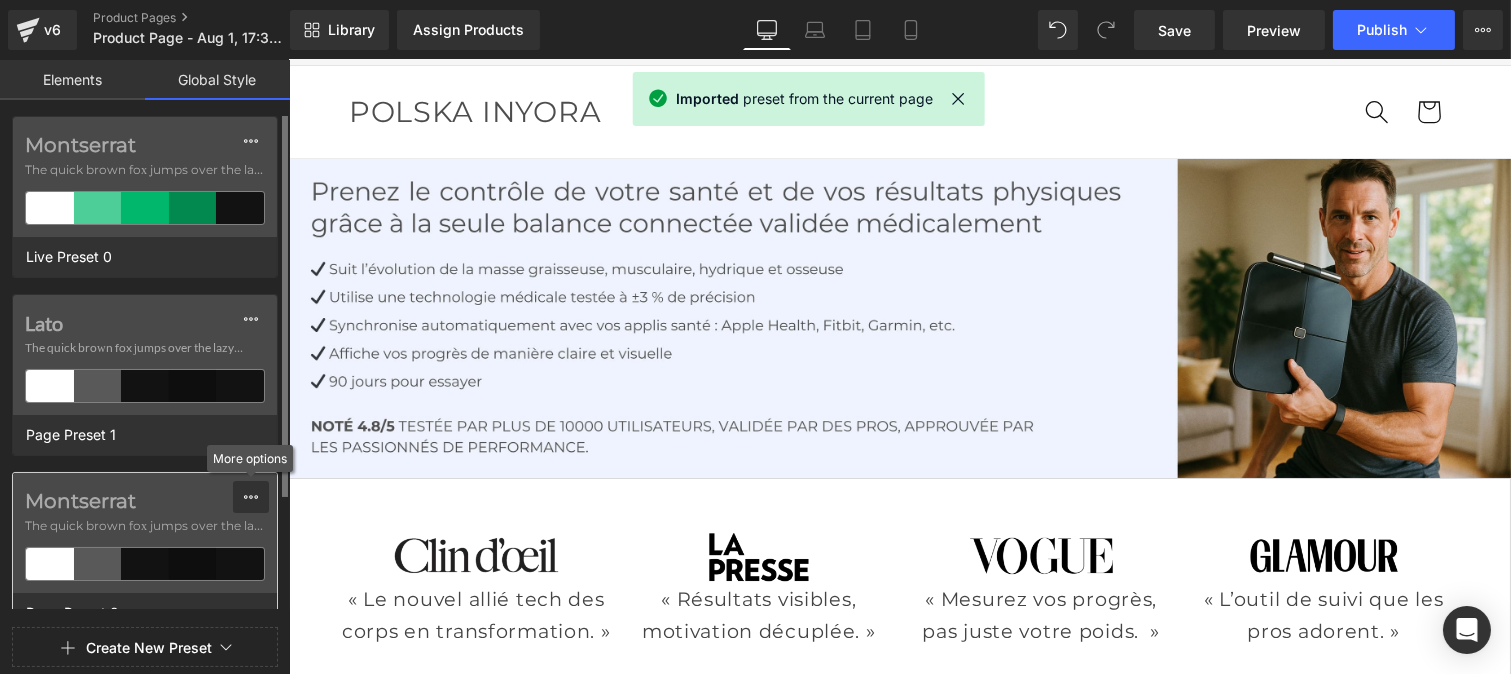 click 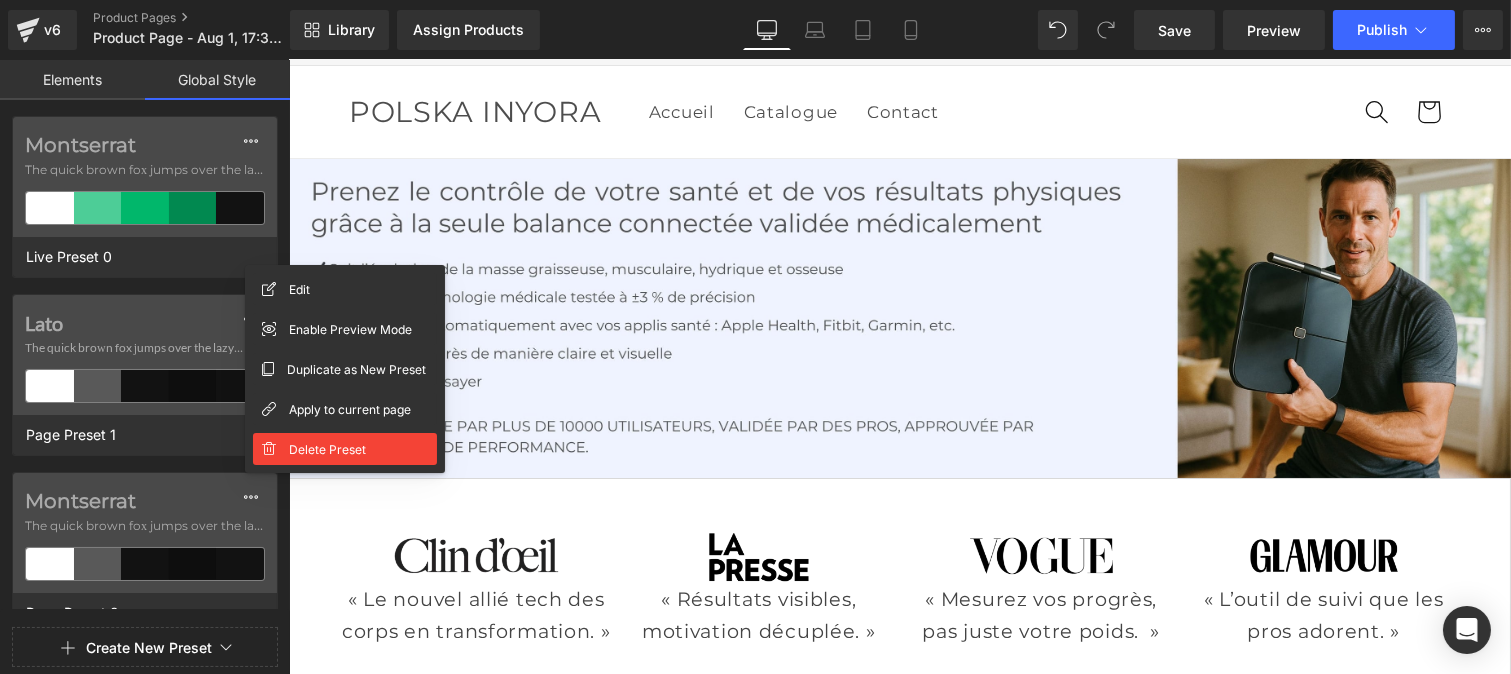click on "Delete Preset" at bounding box center [327, 449] 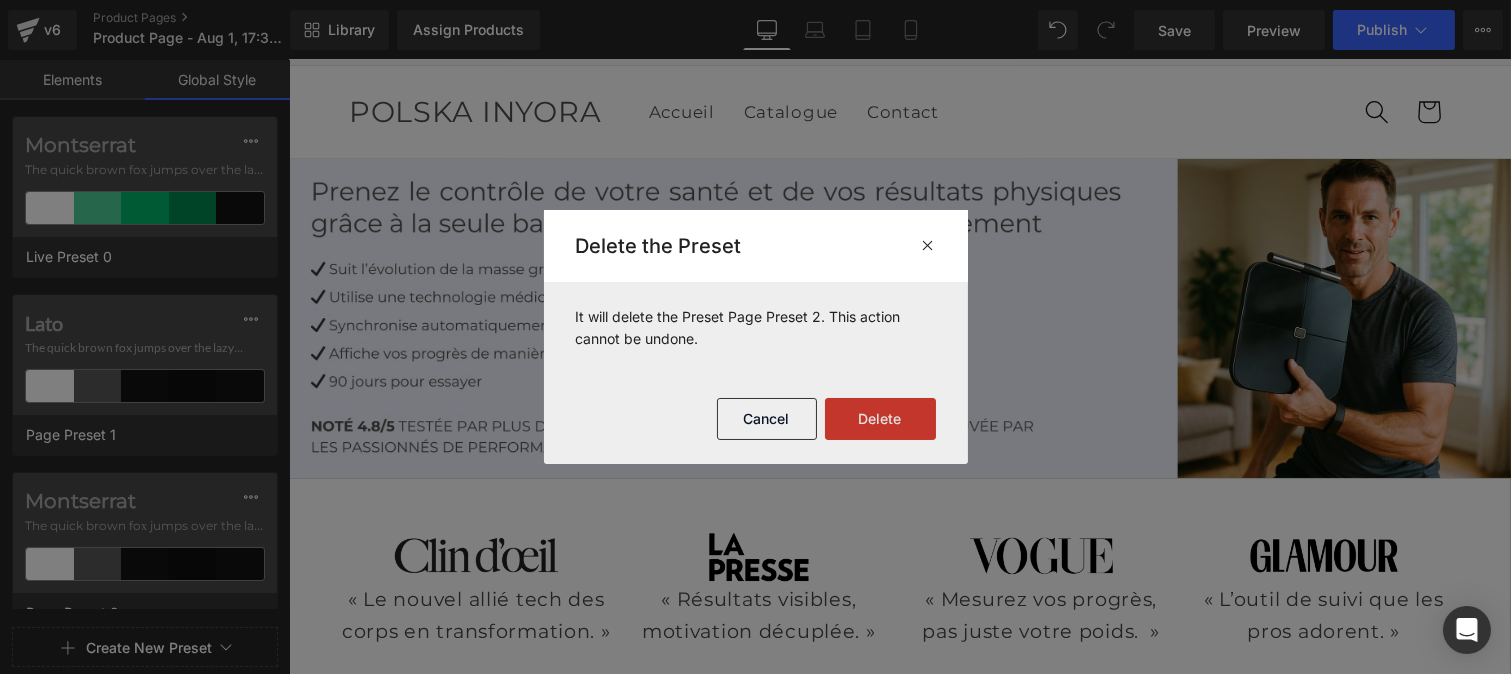 click on "Delete" at bounding box center [880, 419] 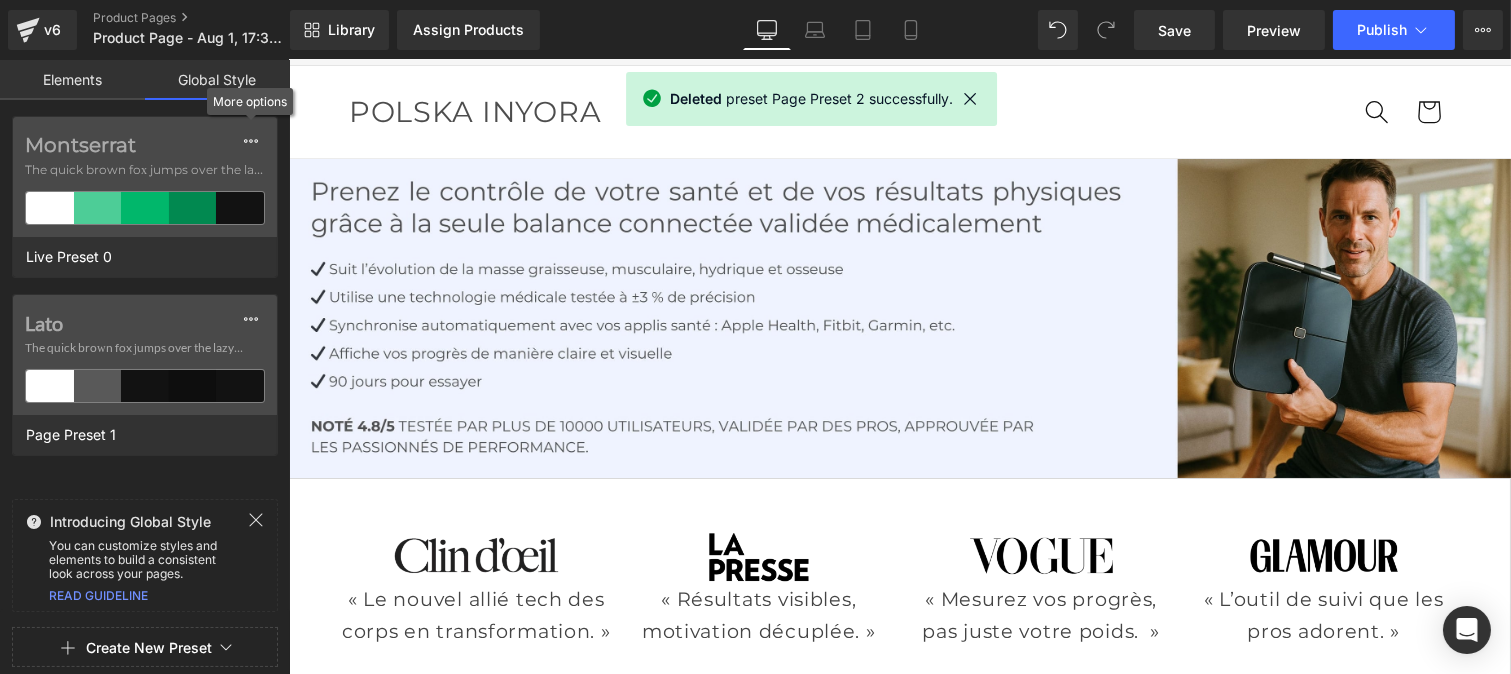 click 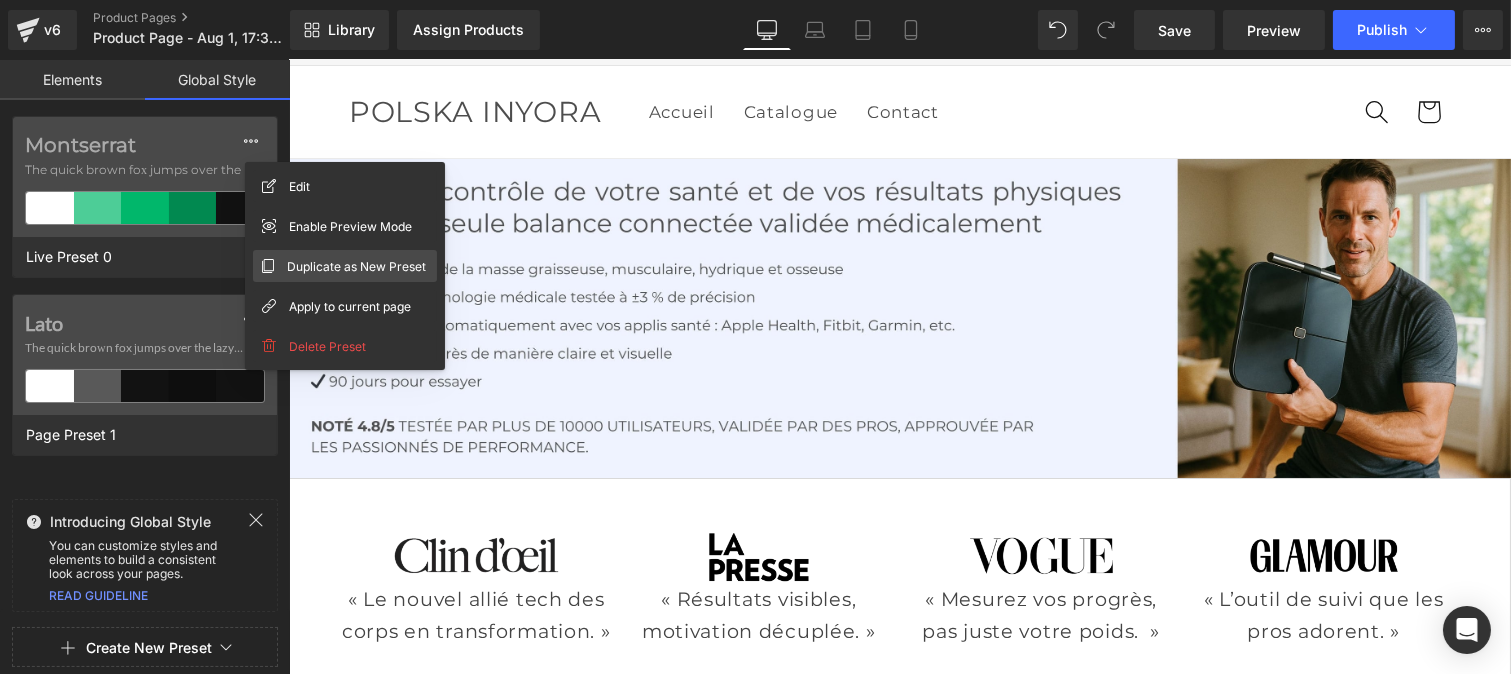 click on "Duplicate as New Preset" at bounding box center [356, 266] 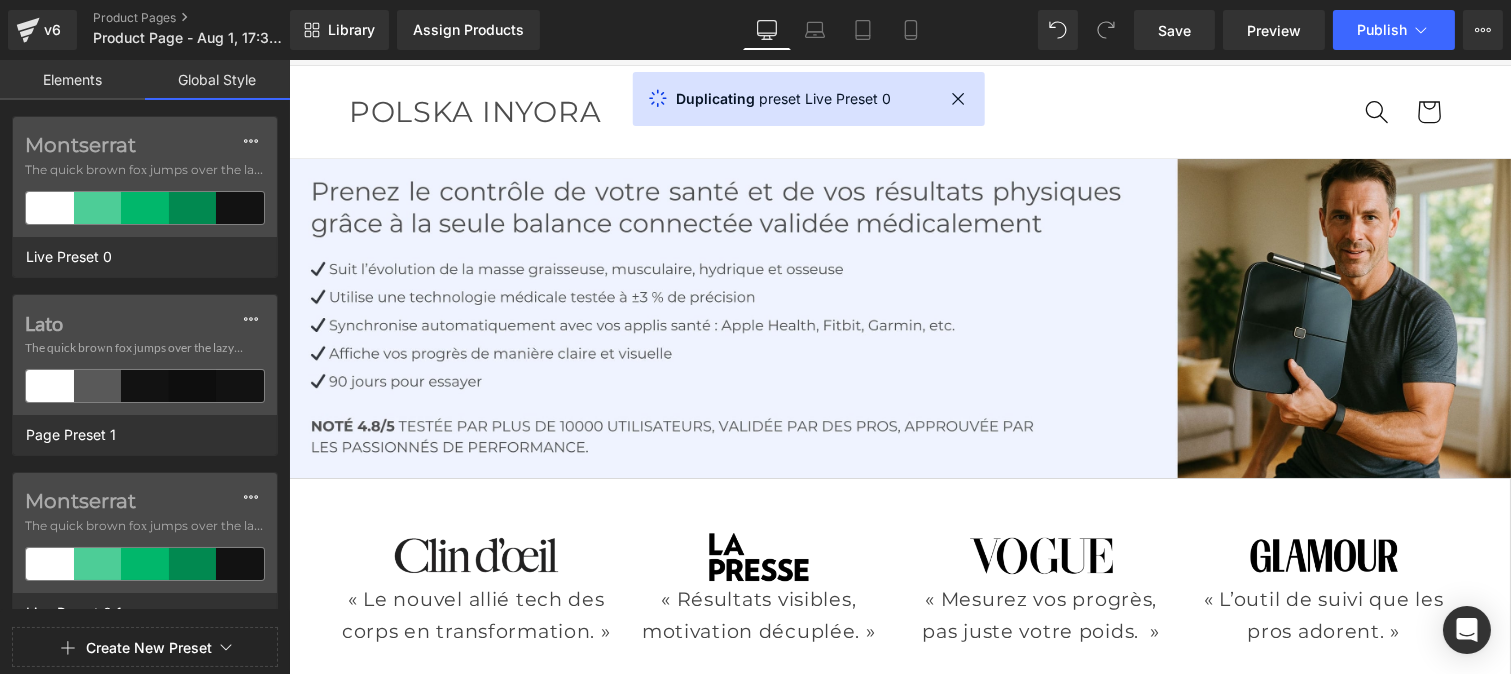 click at bounding box center [145, 337] 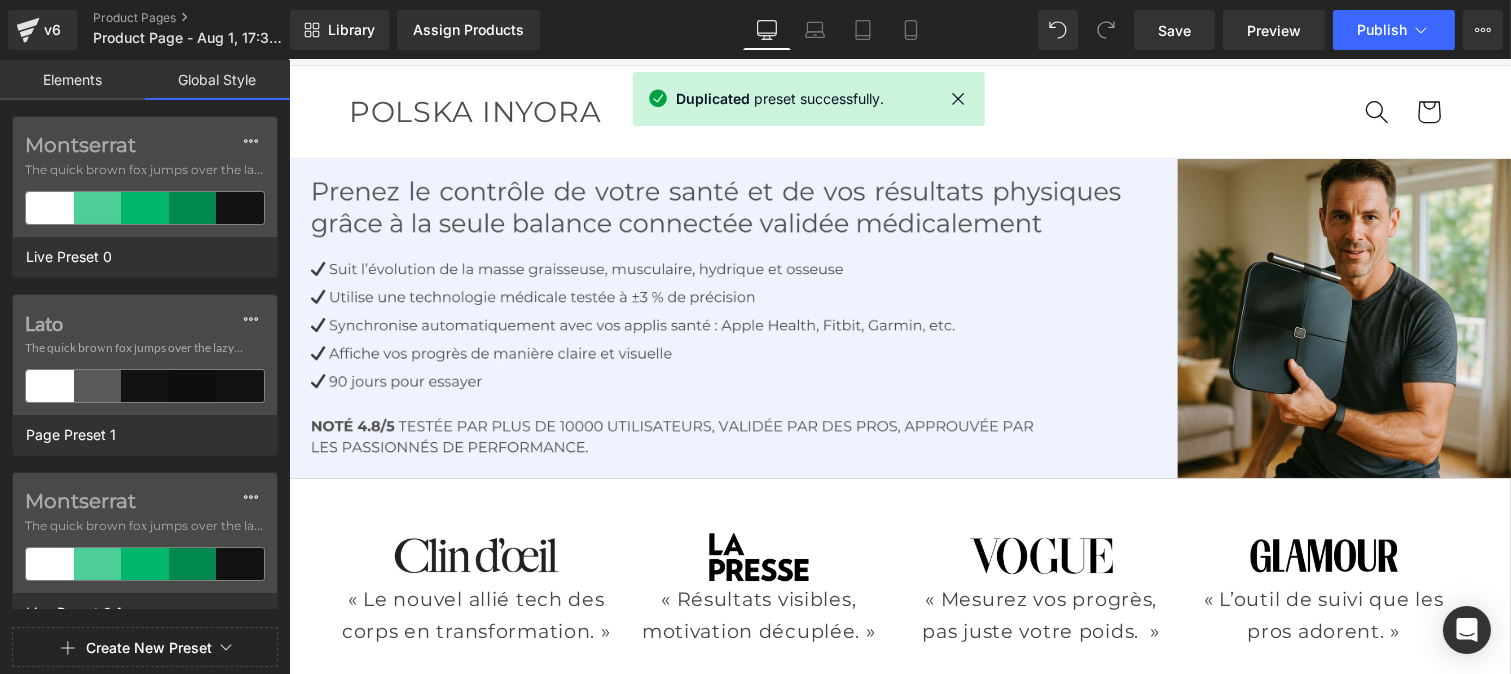 click on "Montserrat" at bounding box center (145, 501) 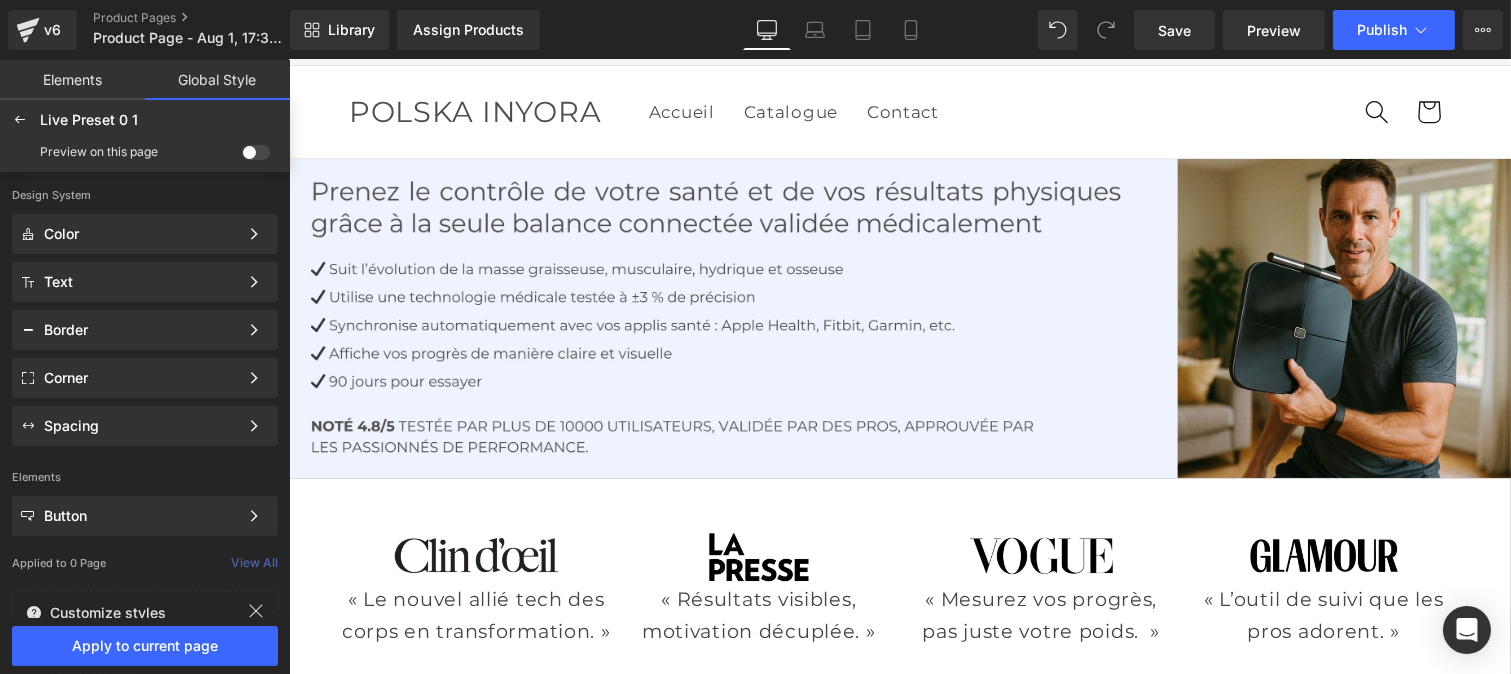 click at bounding box center (256, 152) 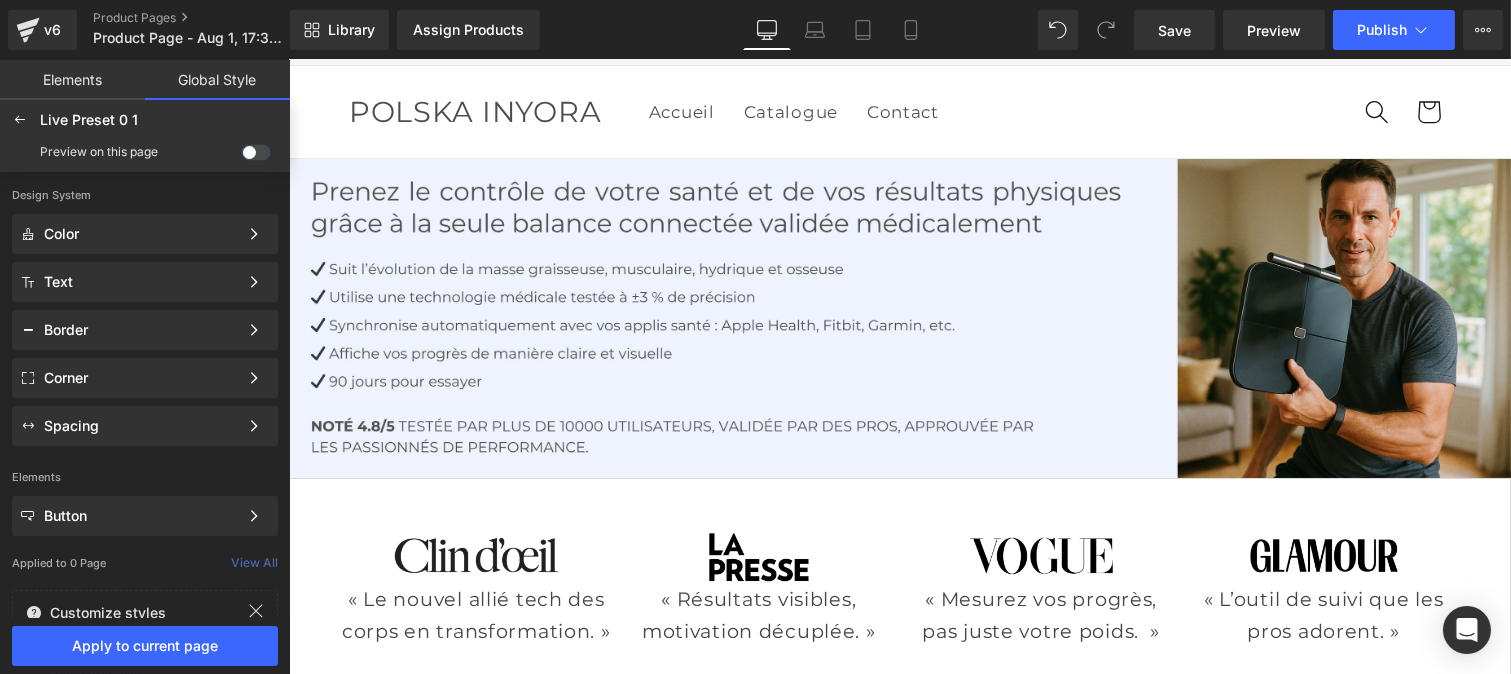 click at bounding box center (242, 156) 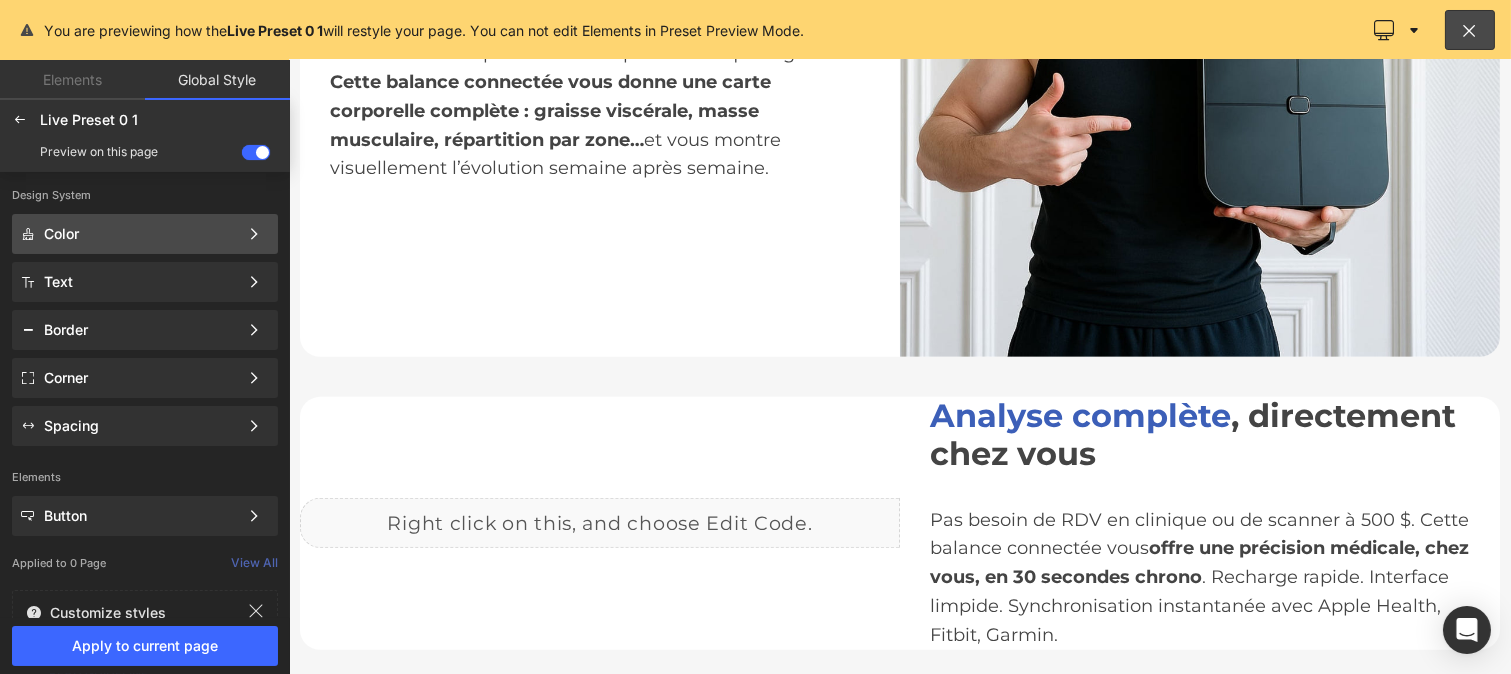 scroll, scrollTop: 1481, scrollLeft: 0, axis: vertical 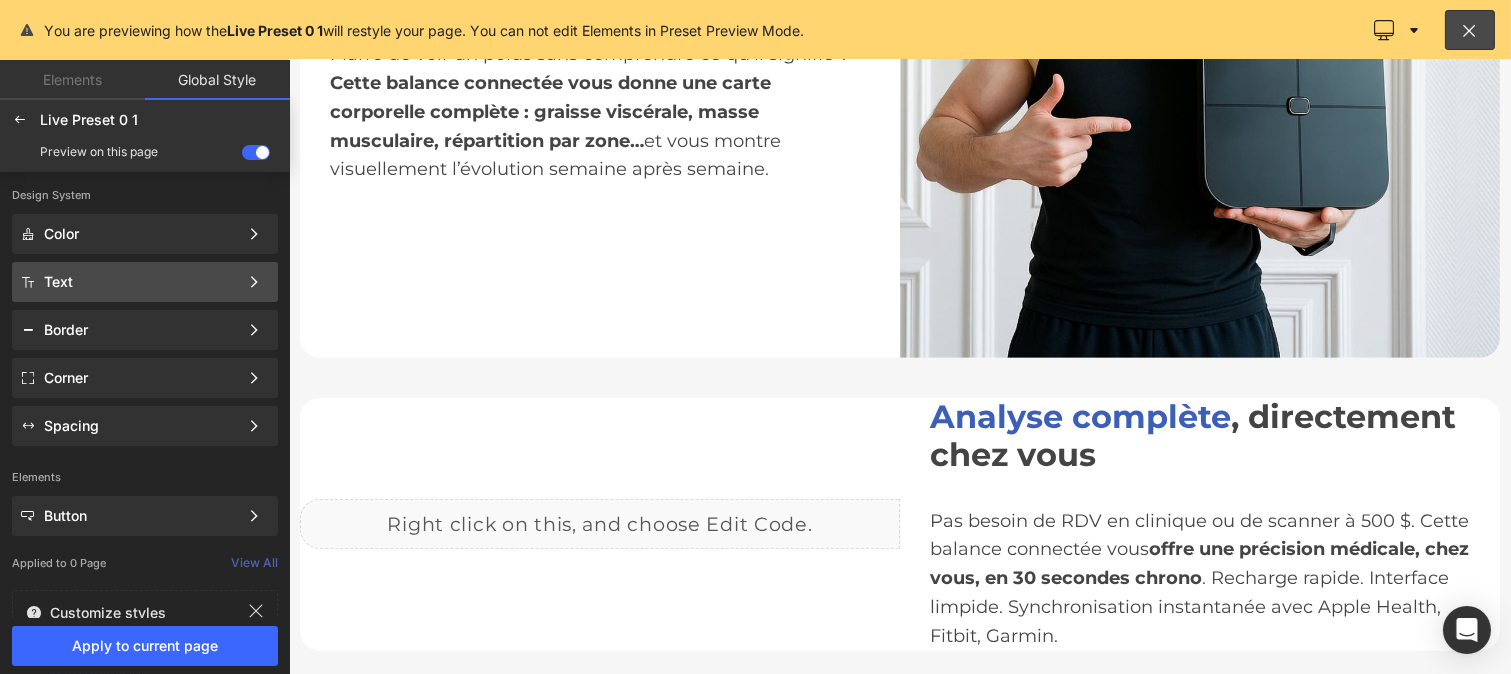 click on "Text Color Style Define a color palette and apply it to your pages 1 of 3 Next" 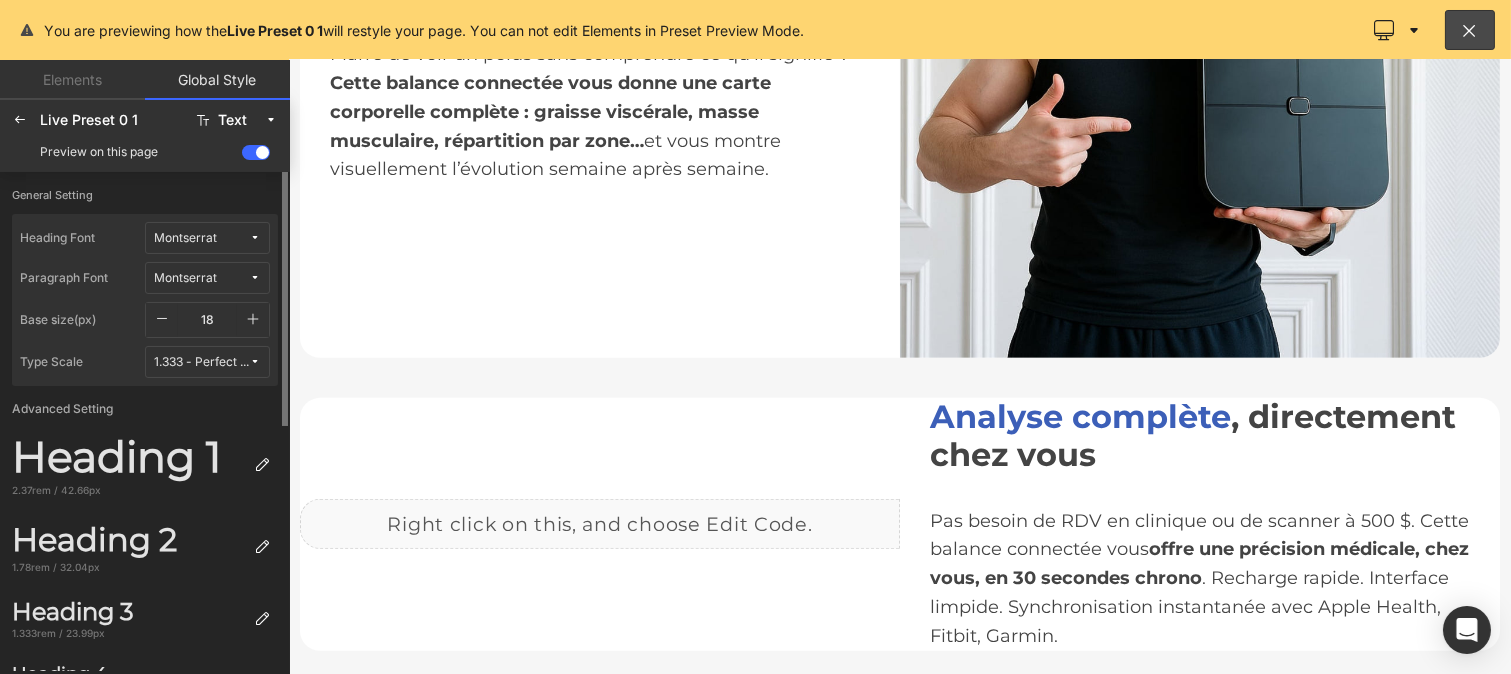 click 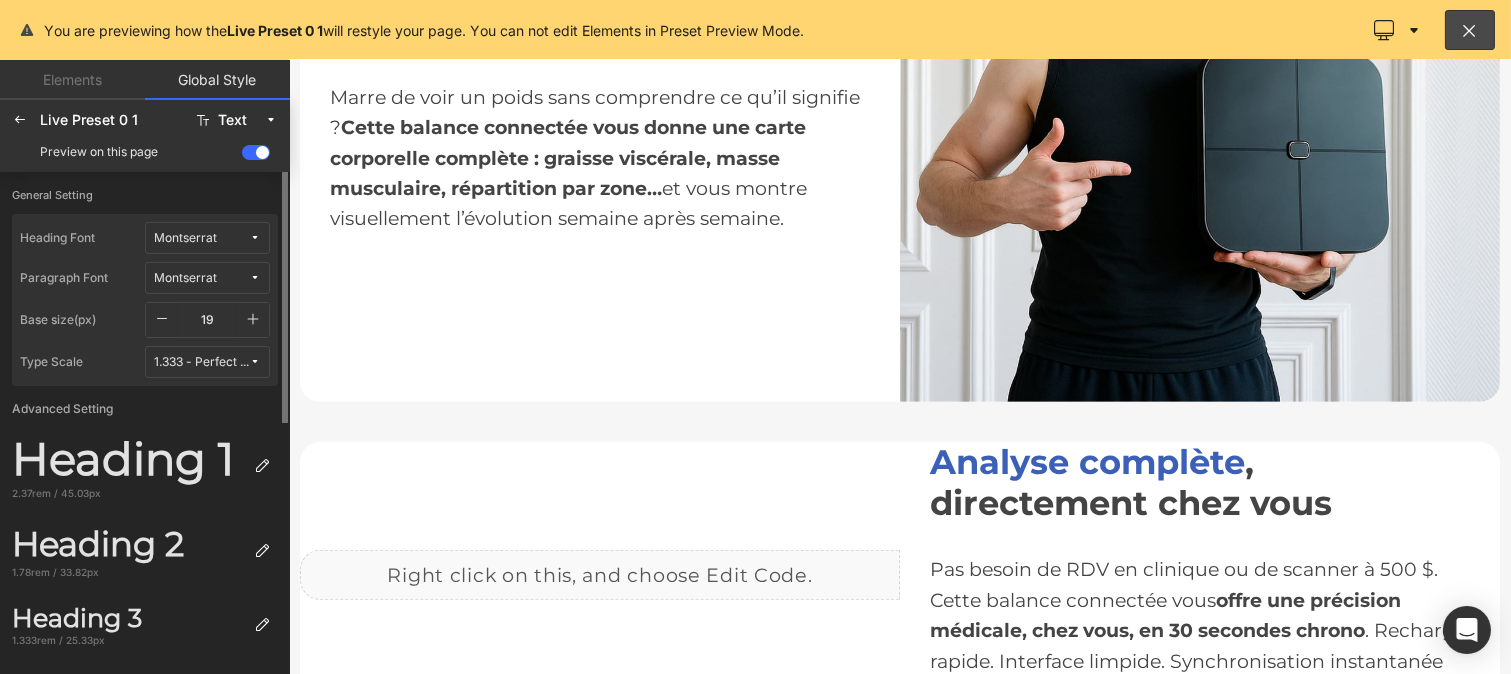 click 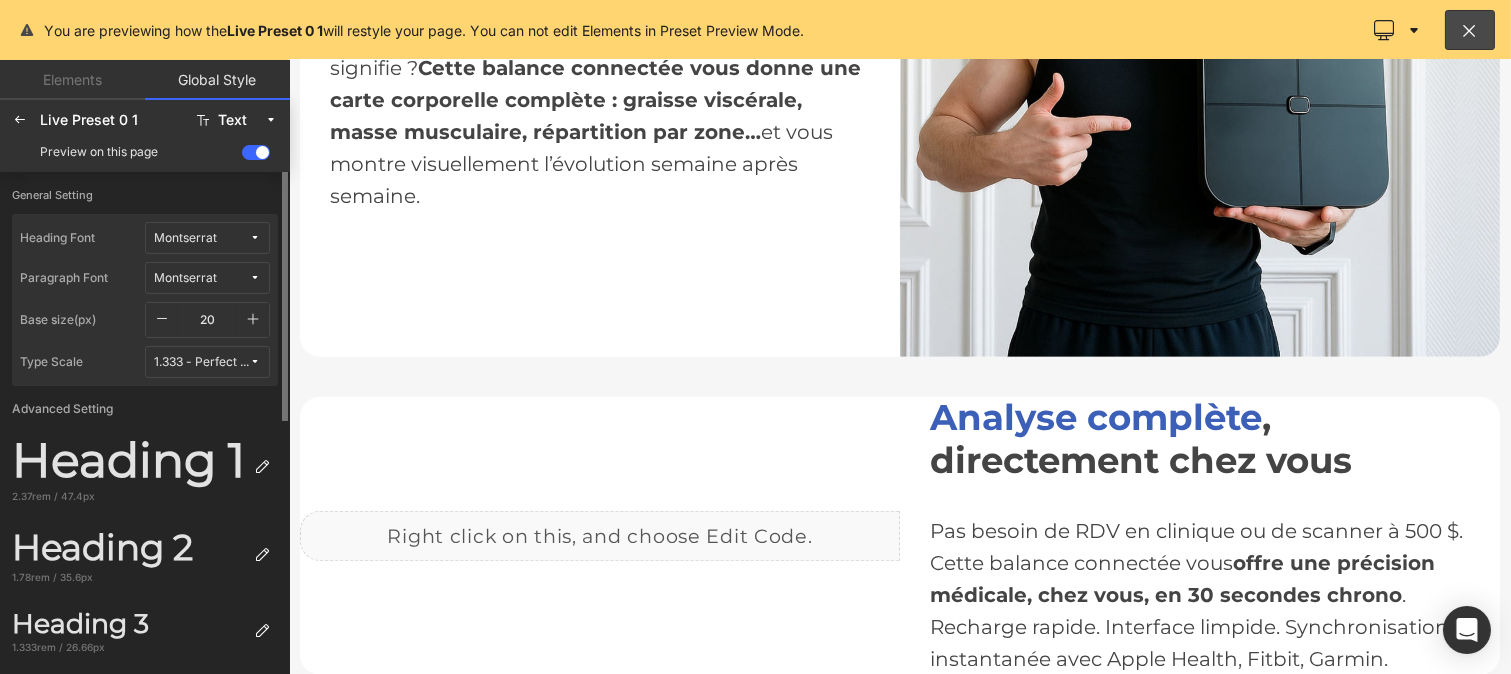 click 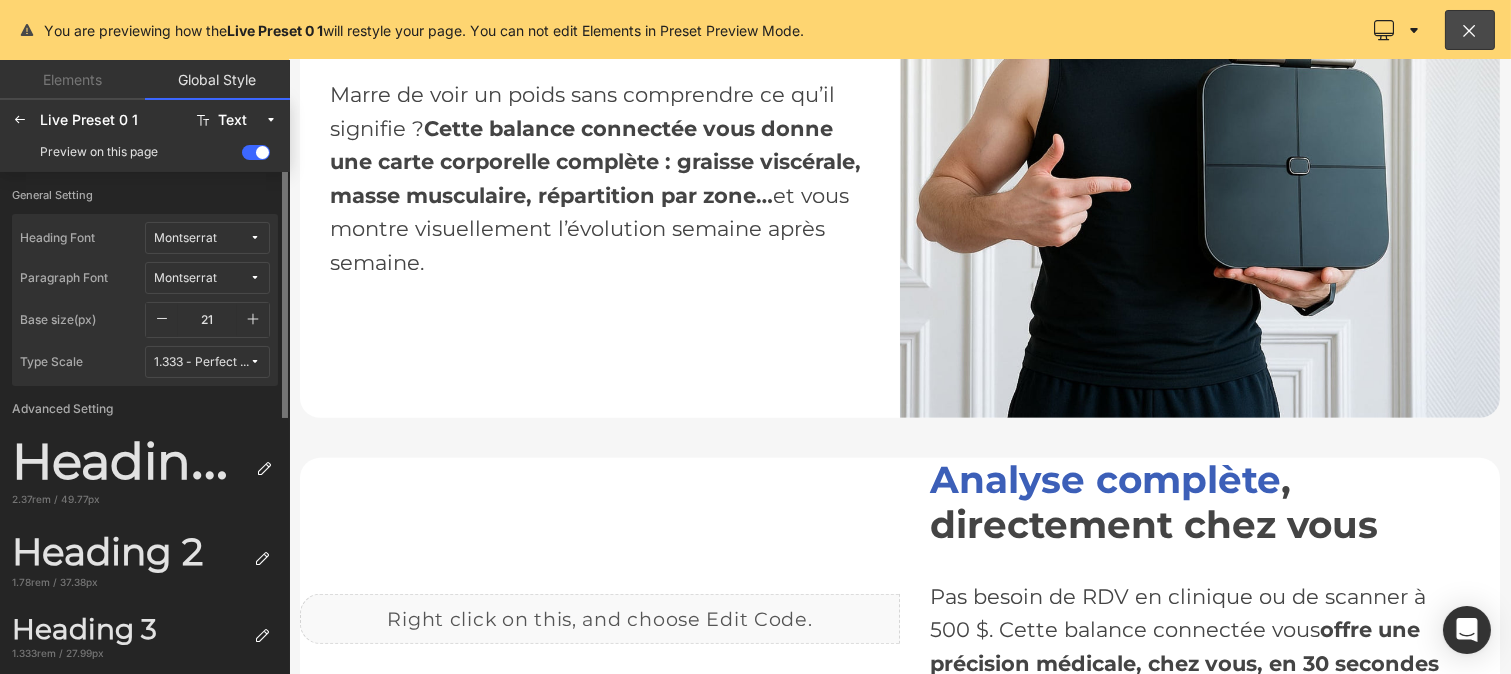 scroll, scrollTop: 1634, scrollLeft: 0, axis: vertical 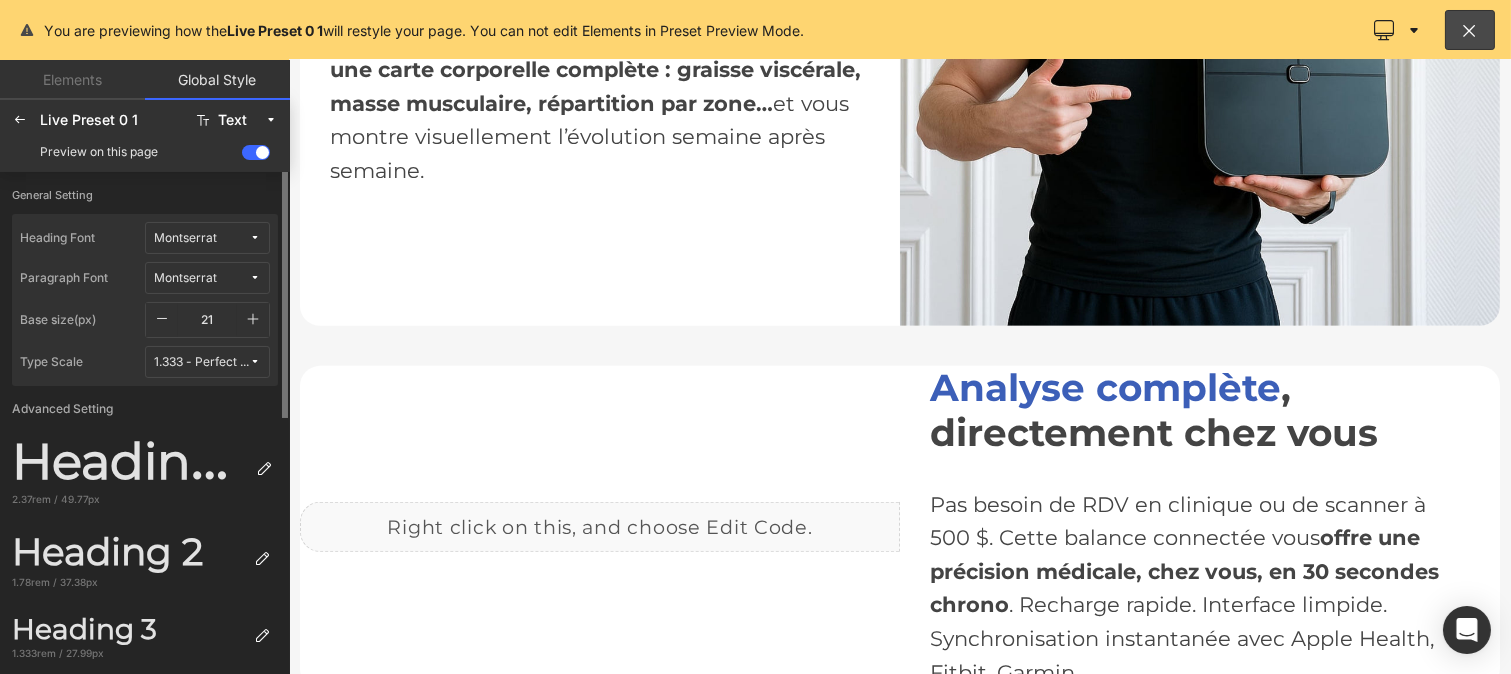 click 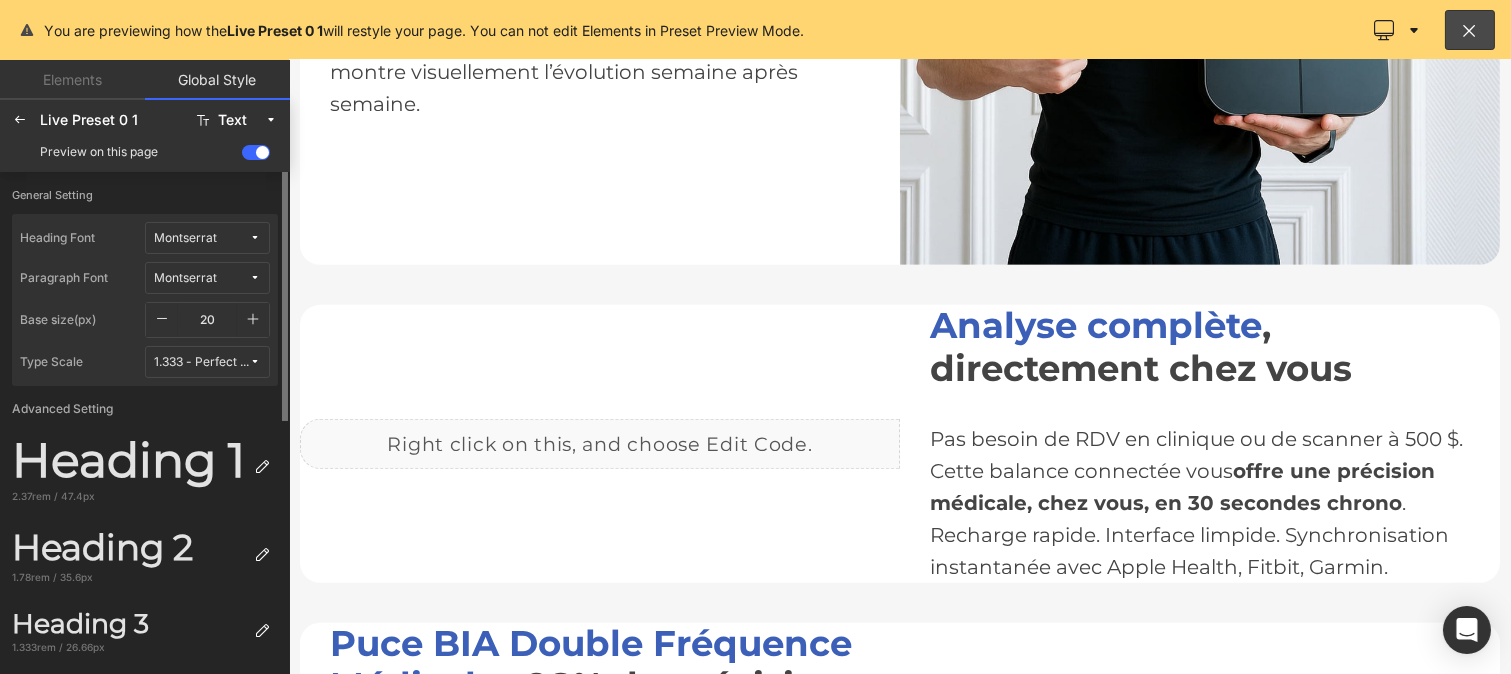 scroll, scrollTop: 1542, scrollLeft: 0, axis: vertical 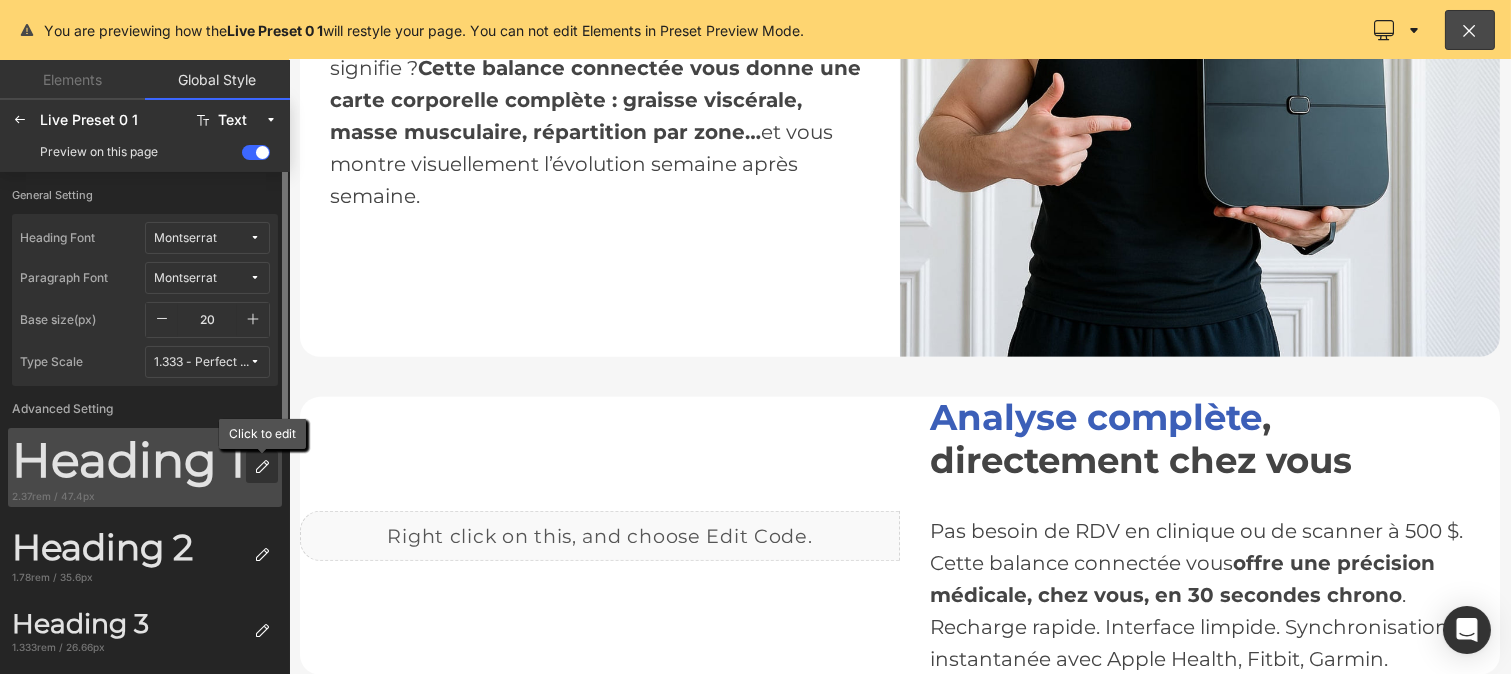 click at bounding box center (262, 467) 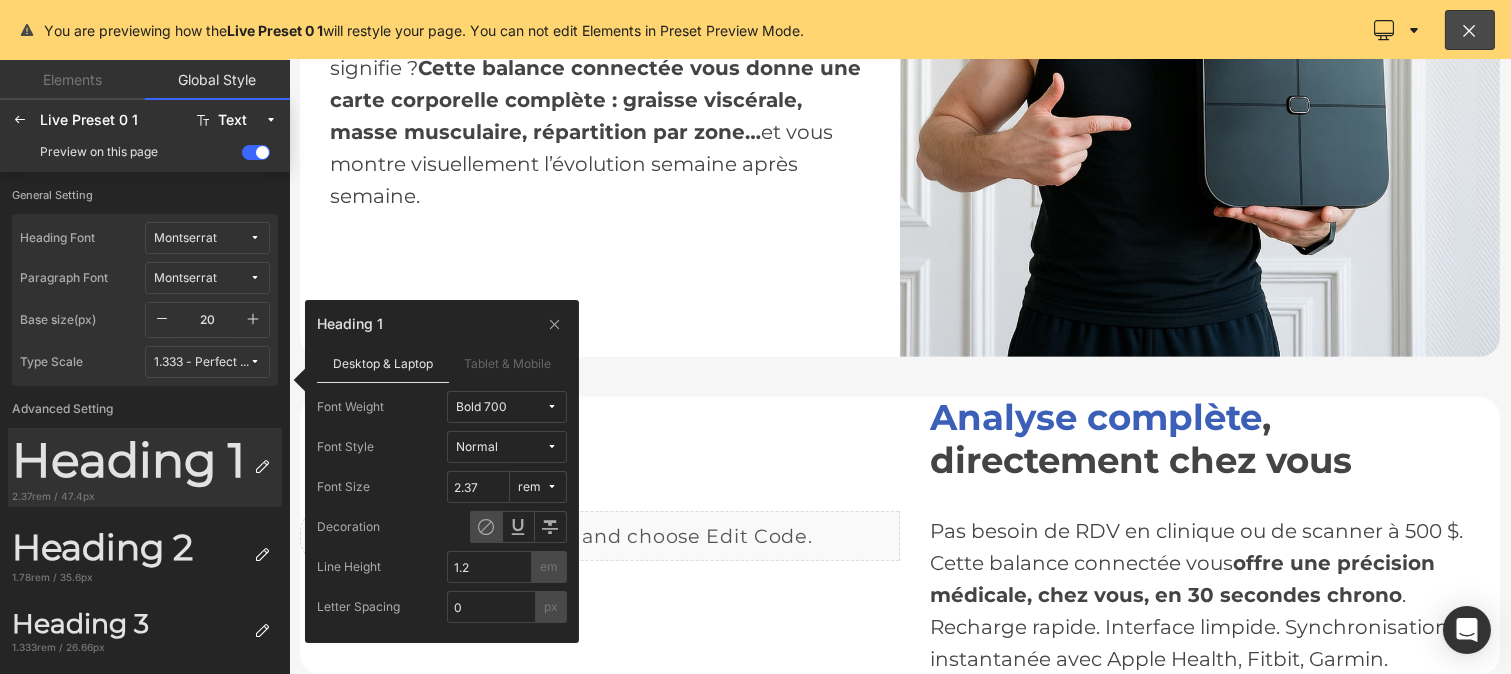 click on "Bold 700" at bounding box center (501, 407) 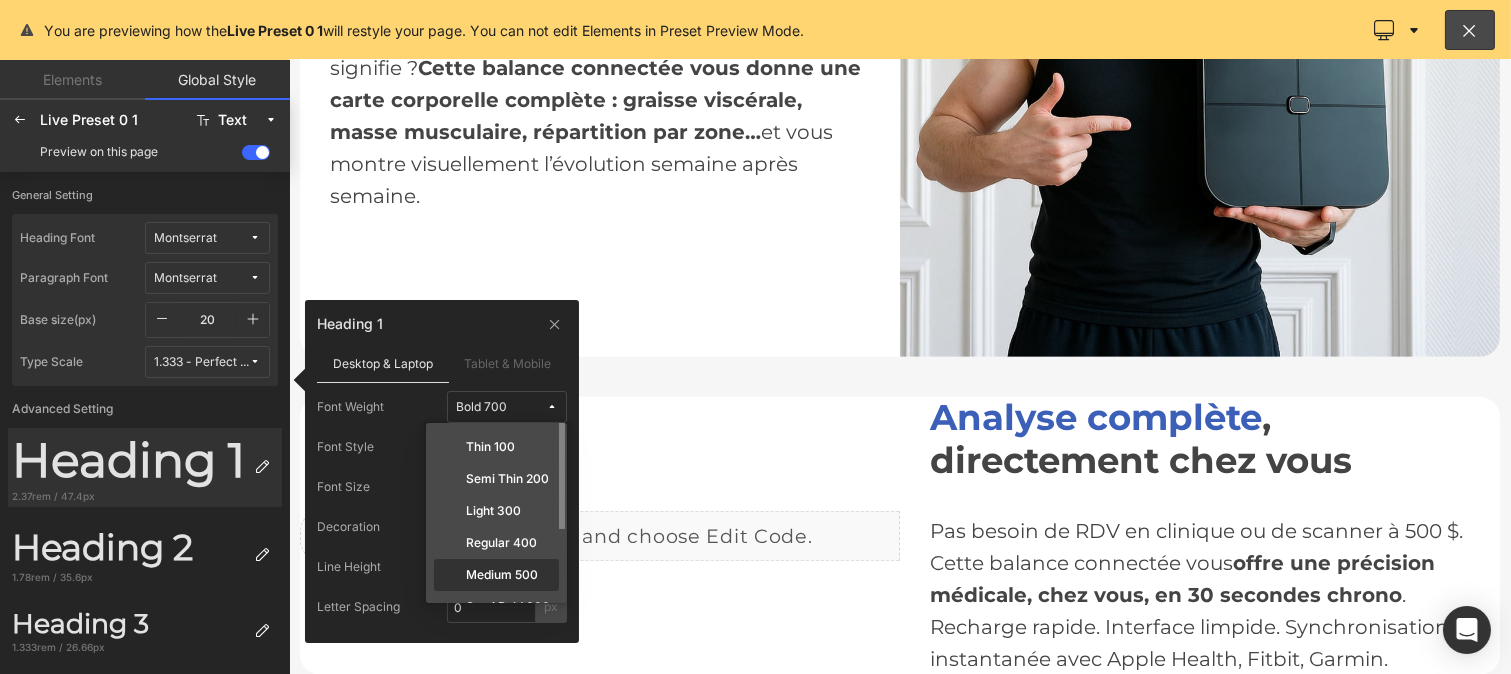 click on "Medium 500" 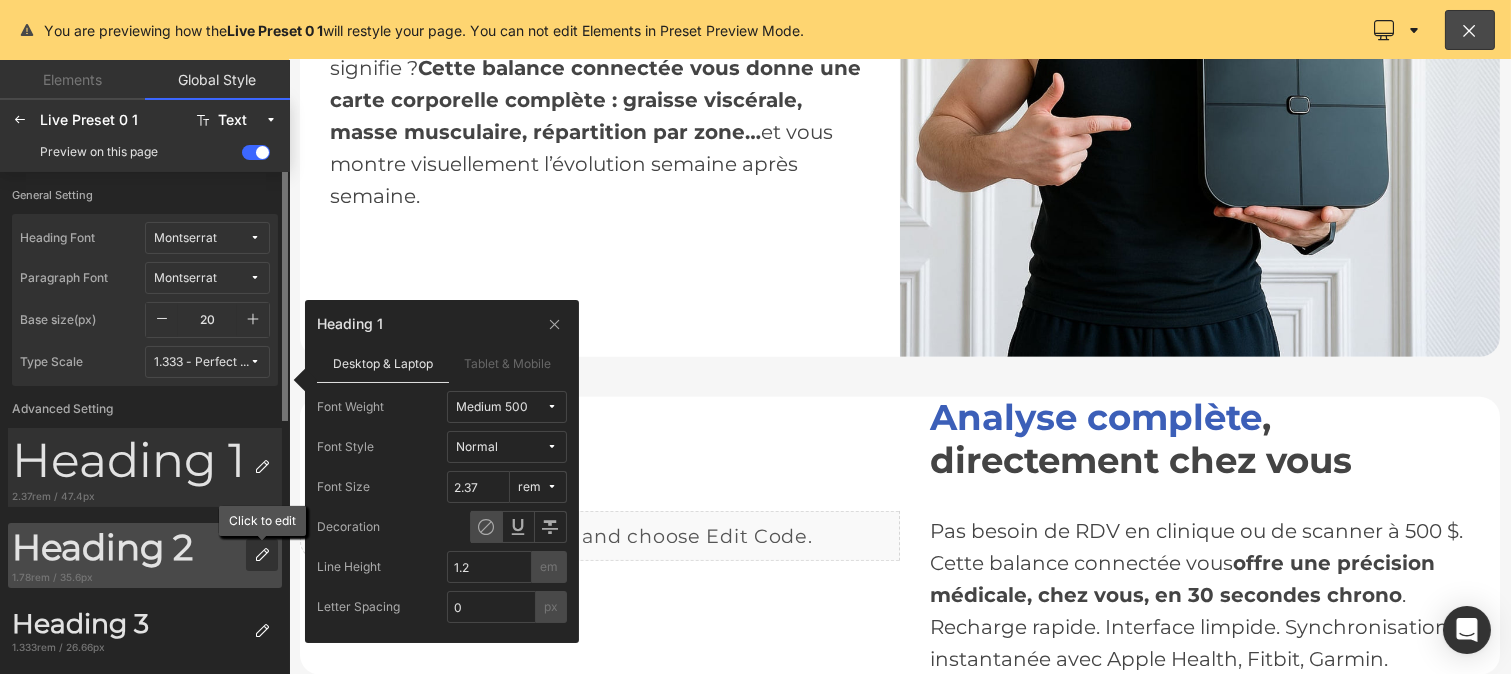 click at bounding box center [262, 555] 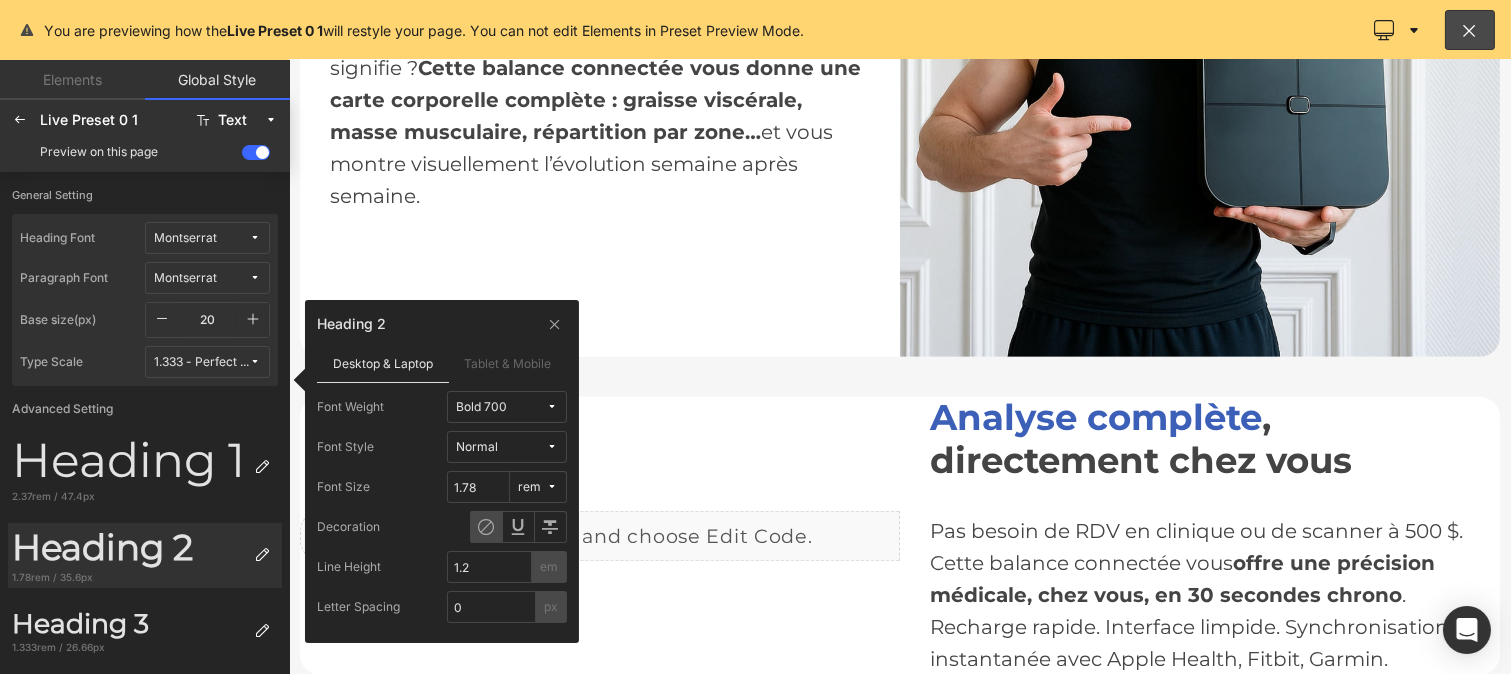 click on "Bold 700" at bounding box center (481, 407) 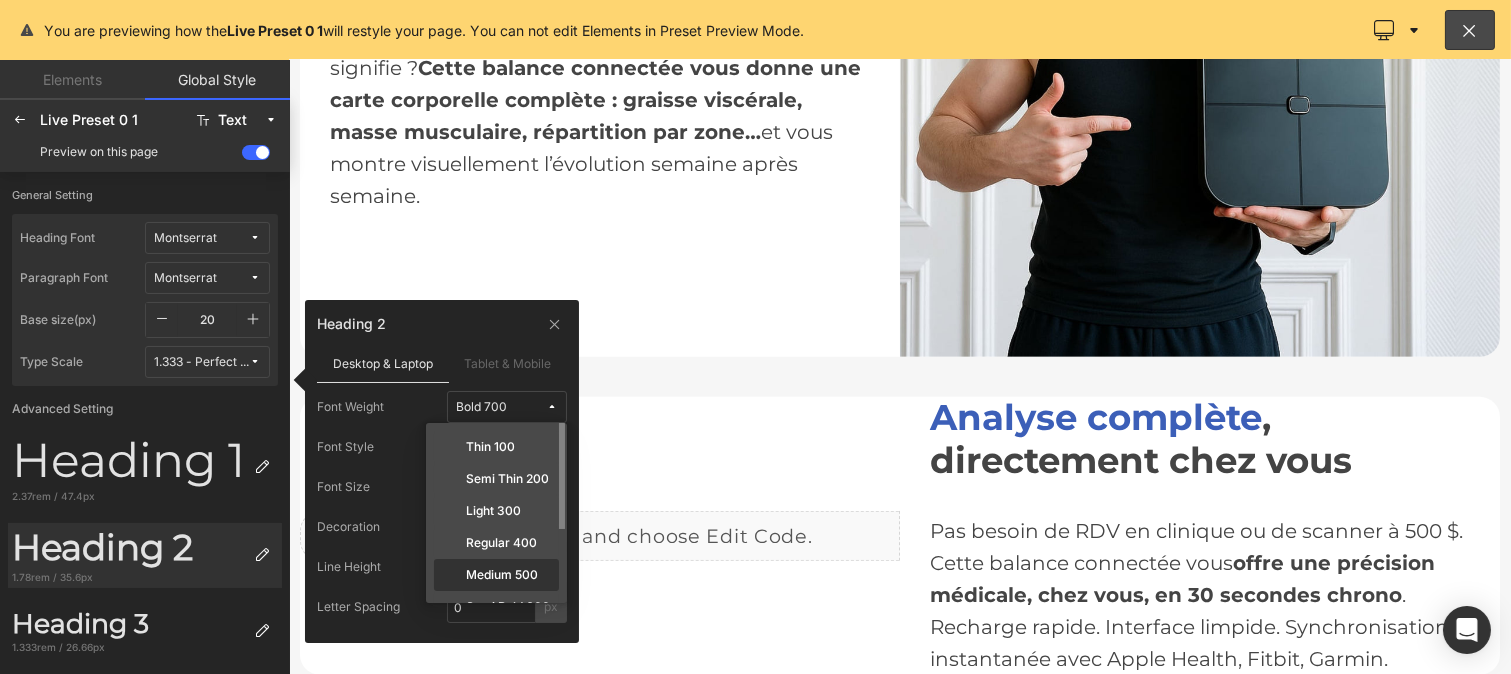 click on "Medium 500" at bounding box center [502, 575] 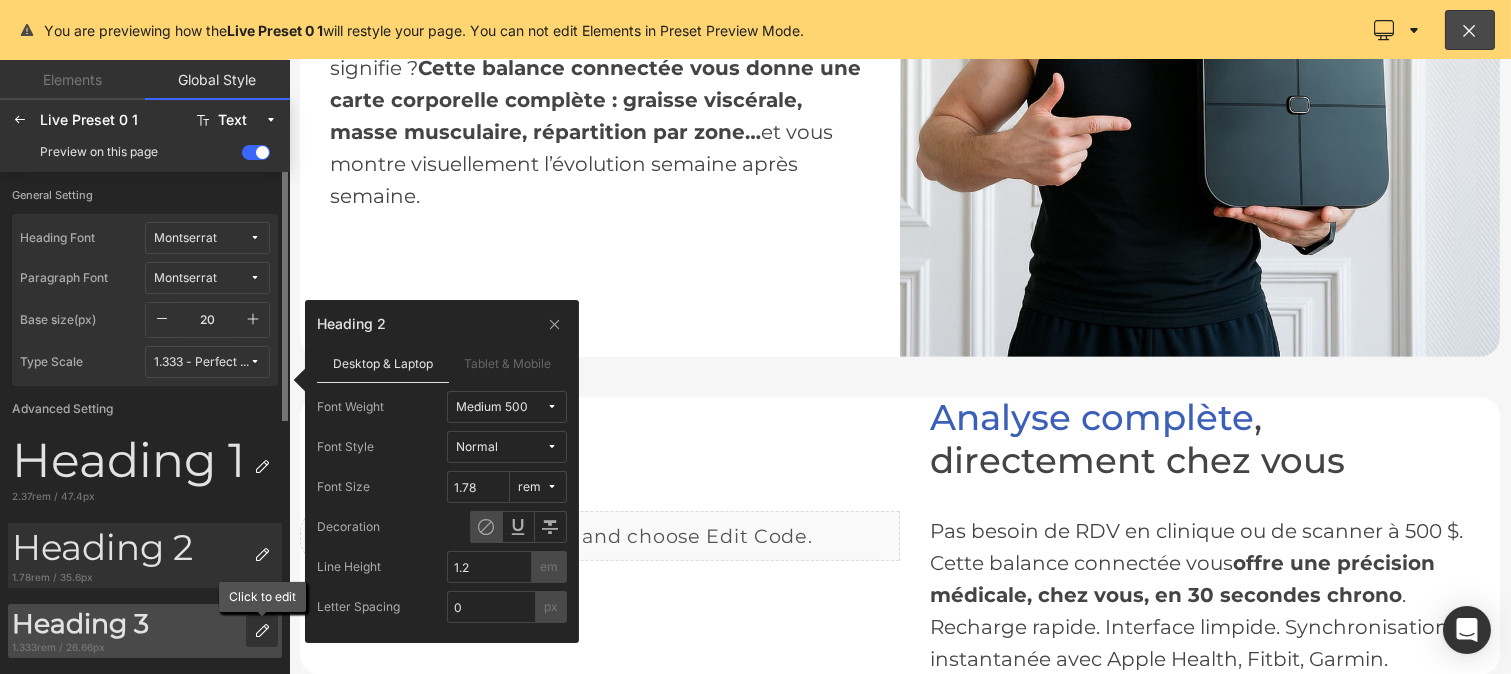 click at bounding box center (262, 631) 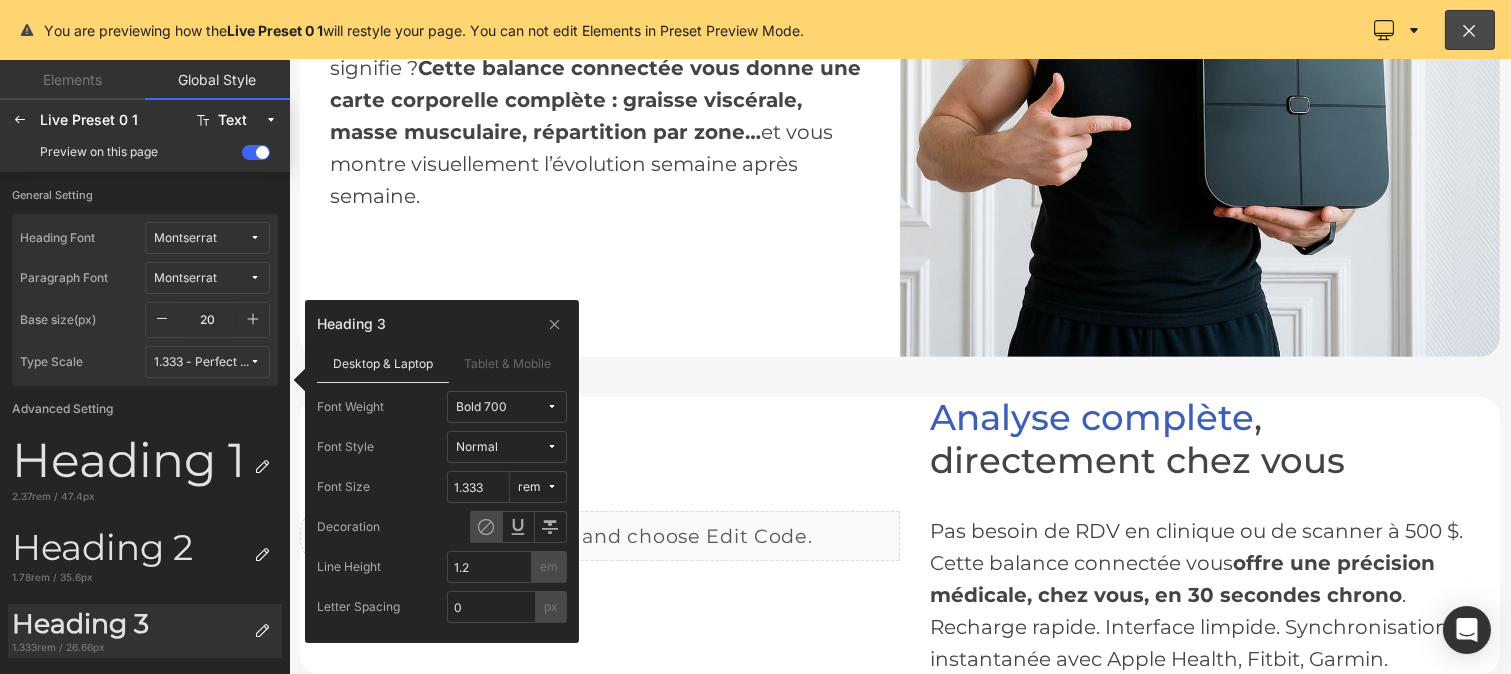click on "Bold 700" at bounding box center [501, 407] 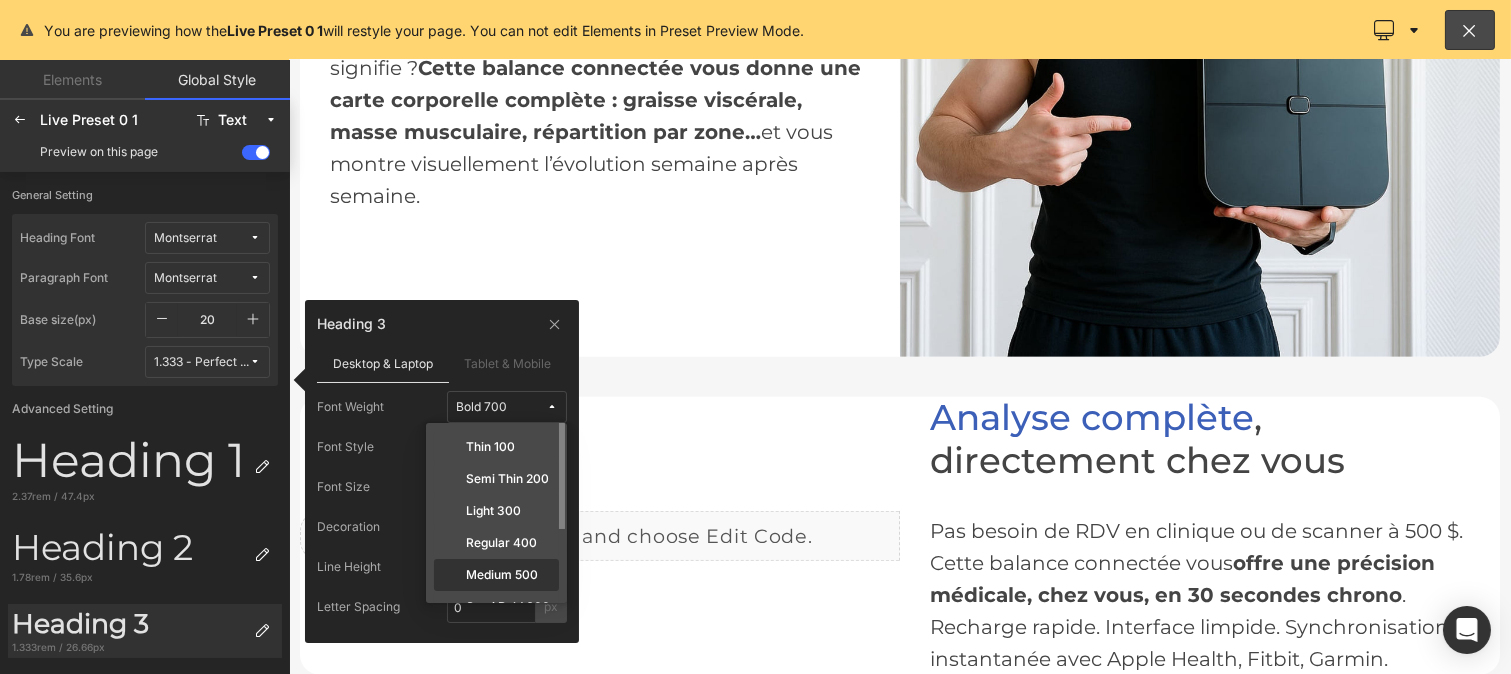 click on "Medium 500" at bounding box center [502, 575] 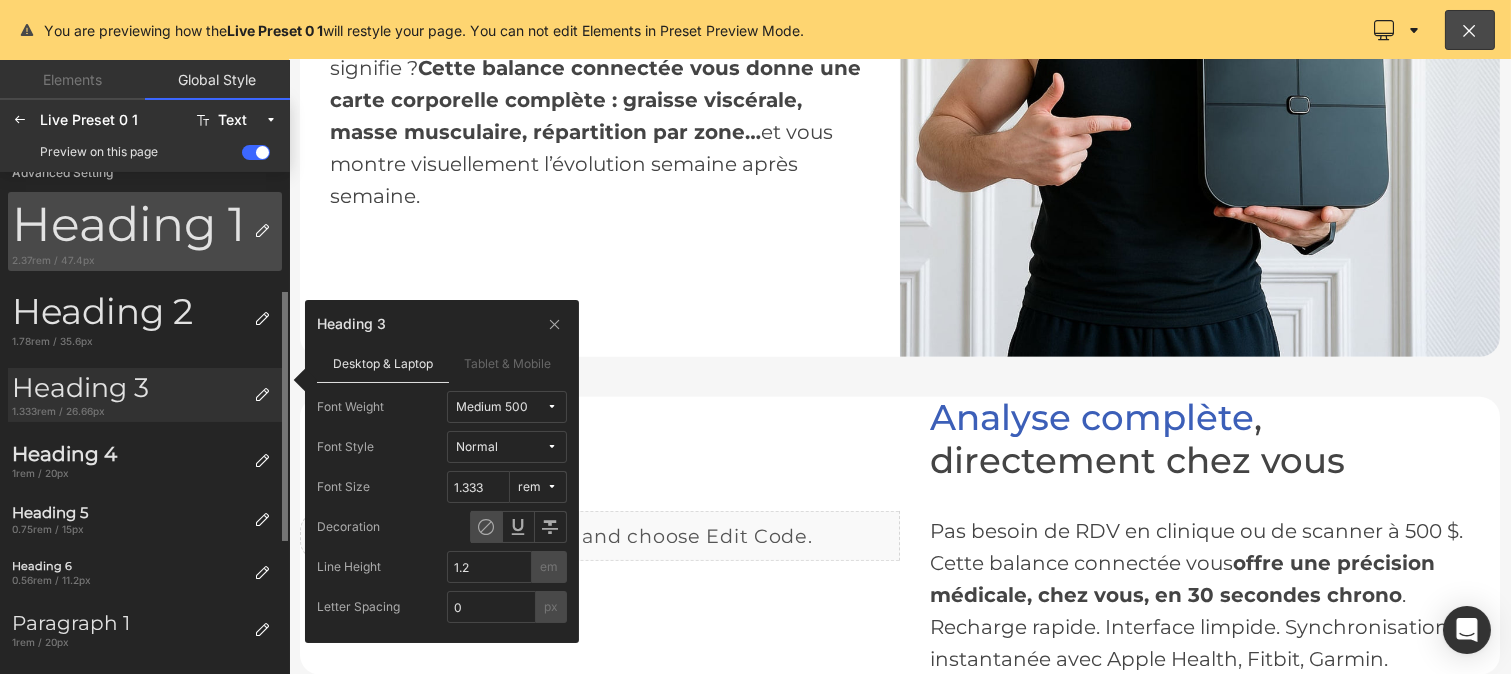 scroll, scrollTop: 238, scrollLeft: 0, axis: vertical 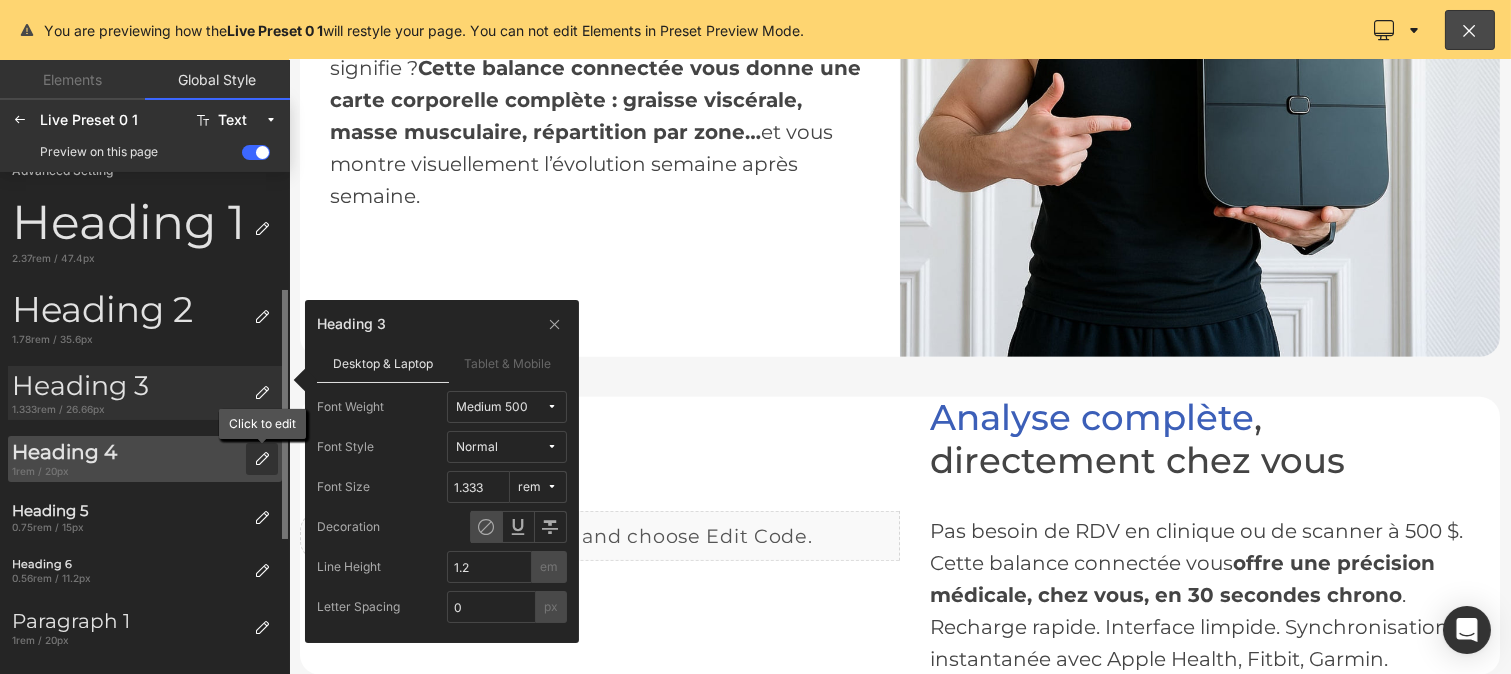 click 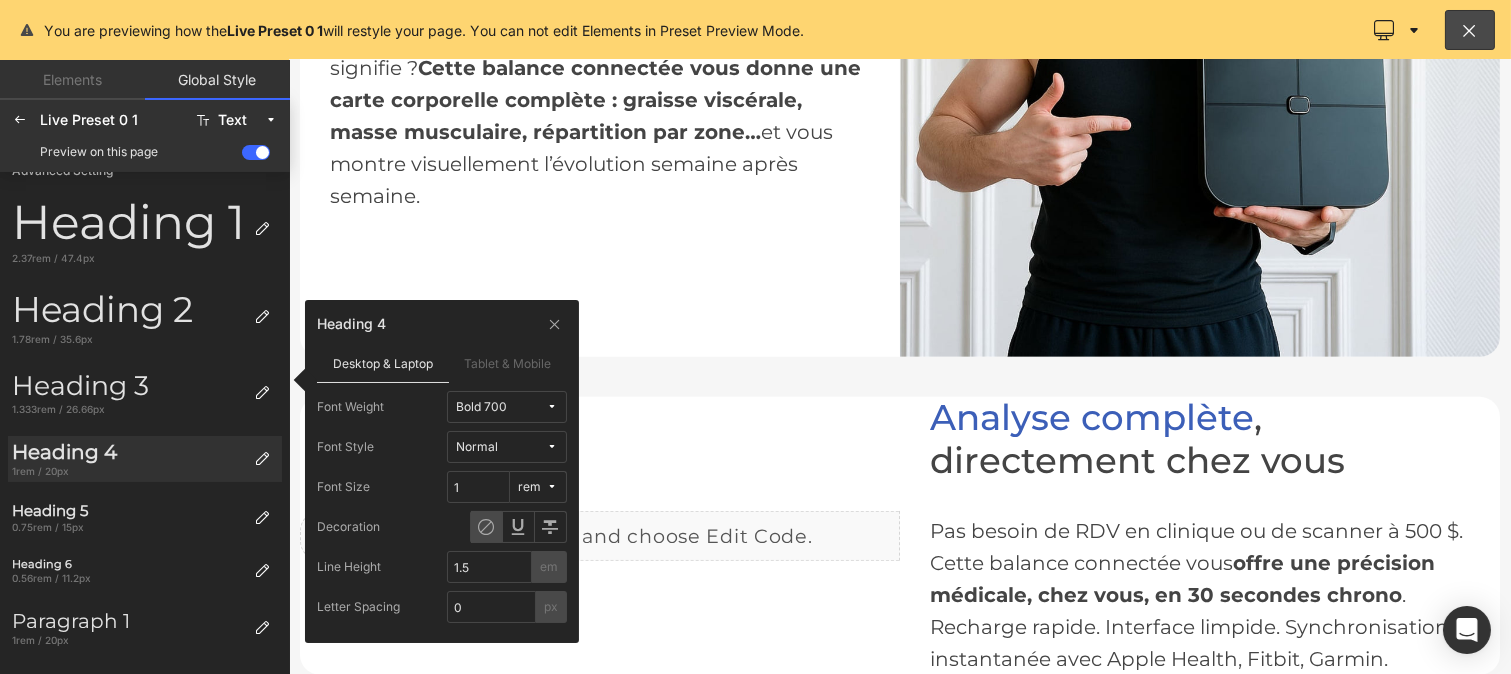 click on "Bold 700" at bounding box center [501, 407] 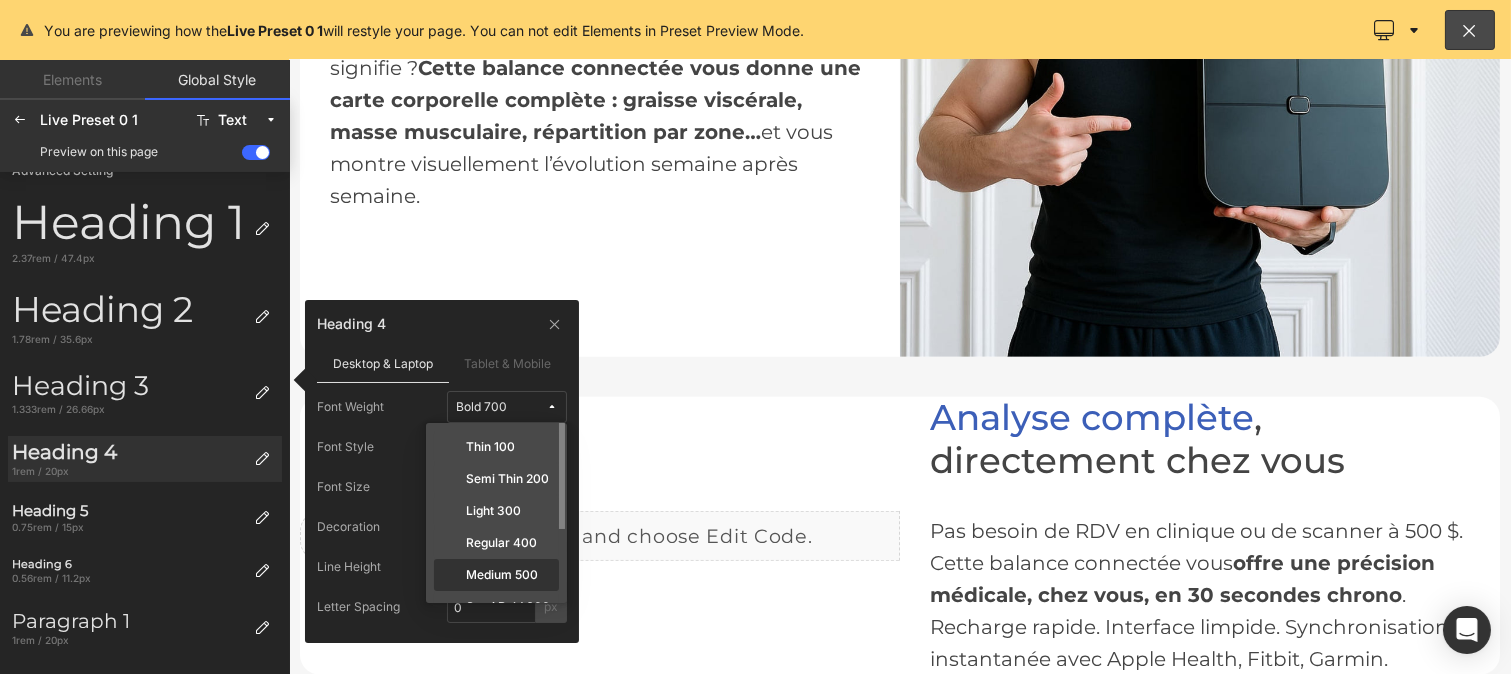 click on "Medium 500" at bounding box center [496, 575] 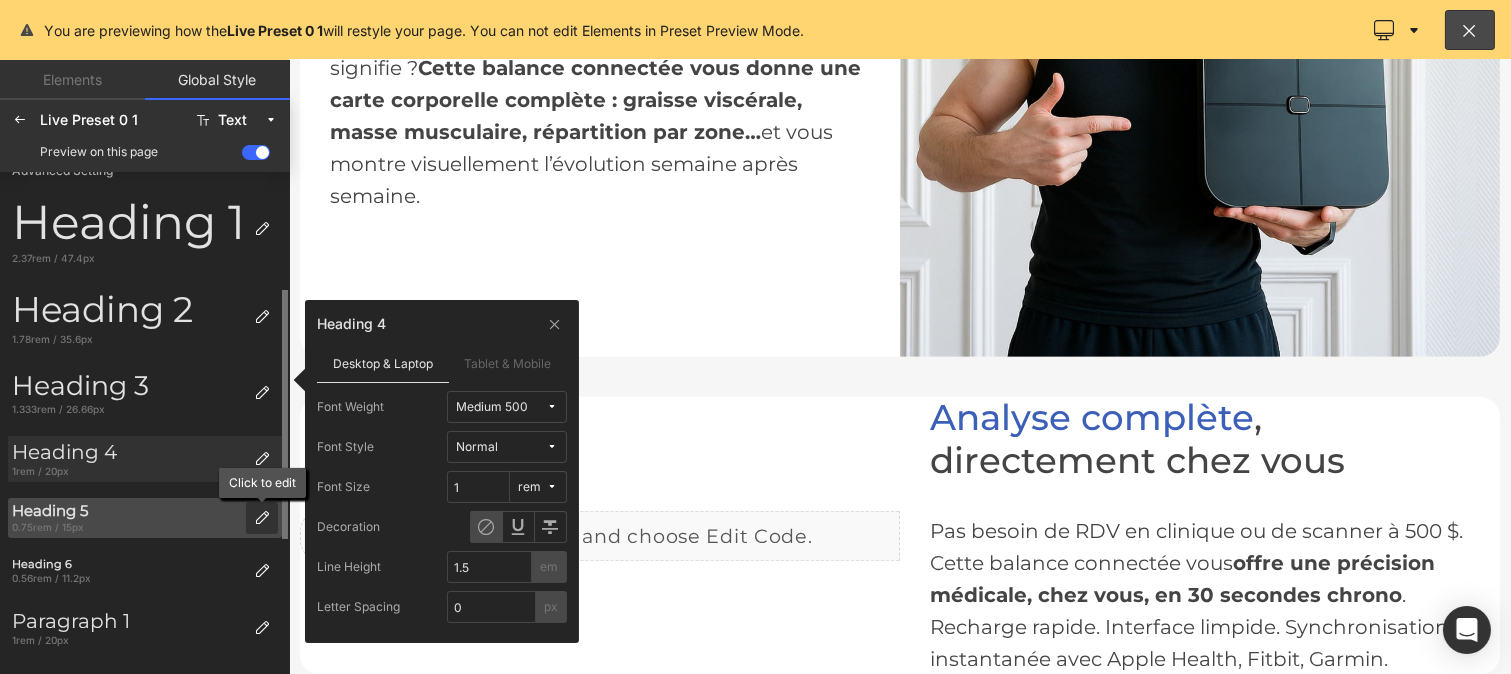 click at bounding box center (262, 518) 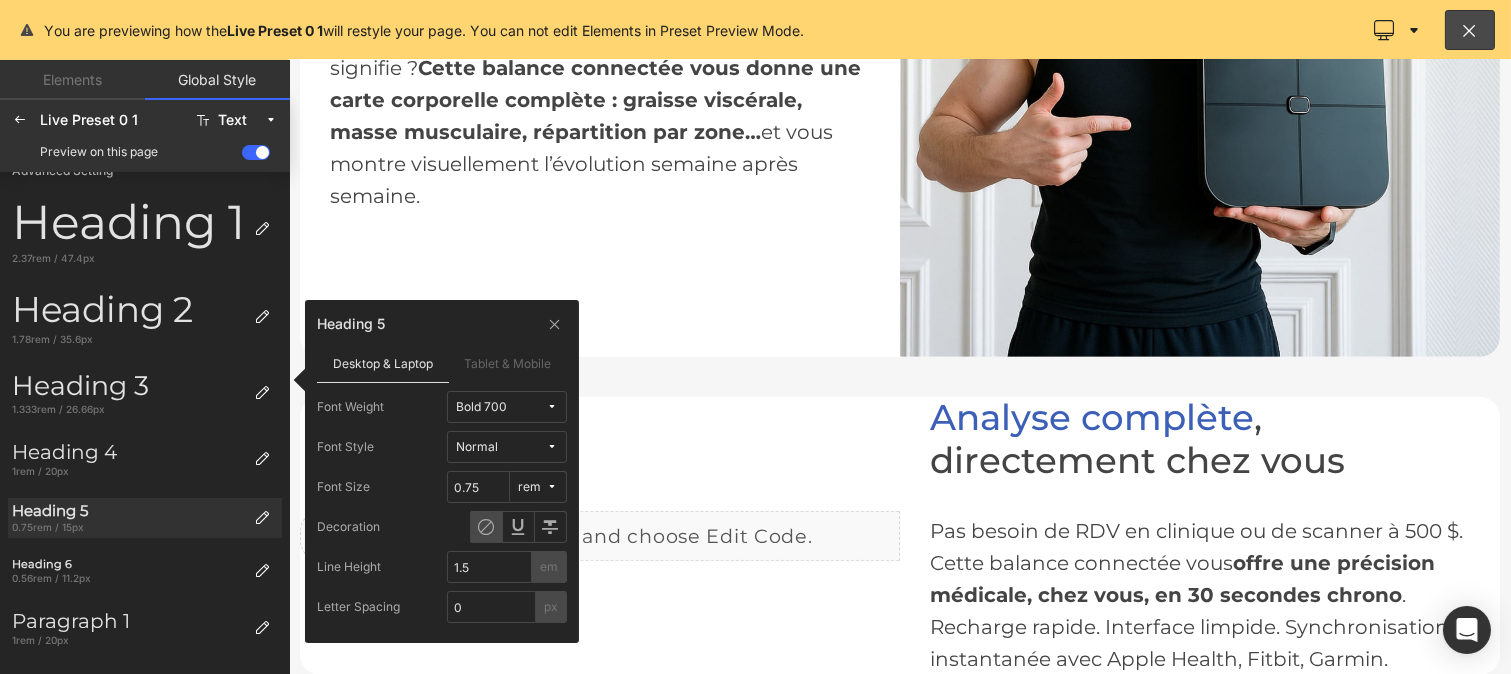 click on "Bold 700" at bounding box center [507, 407] 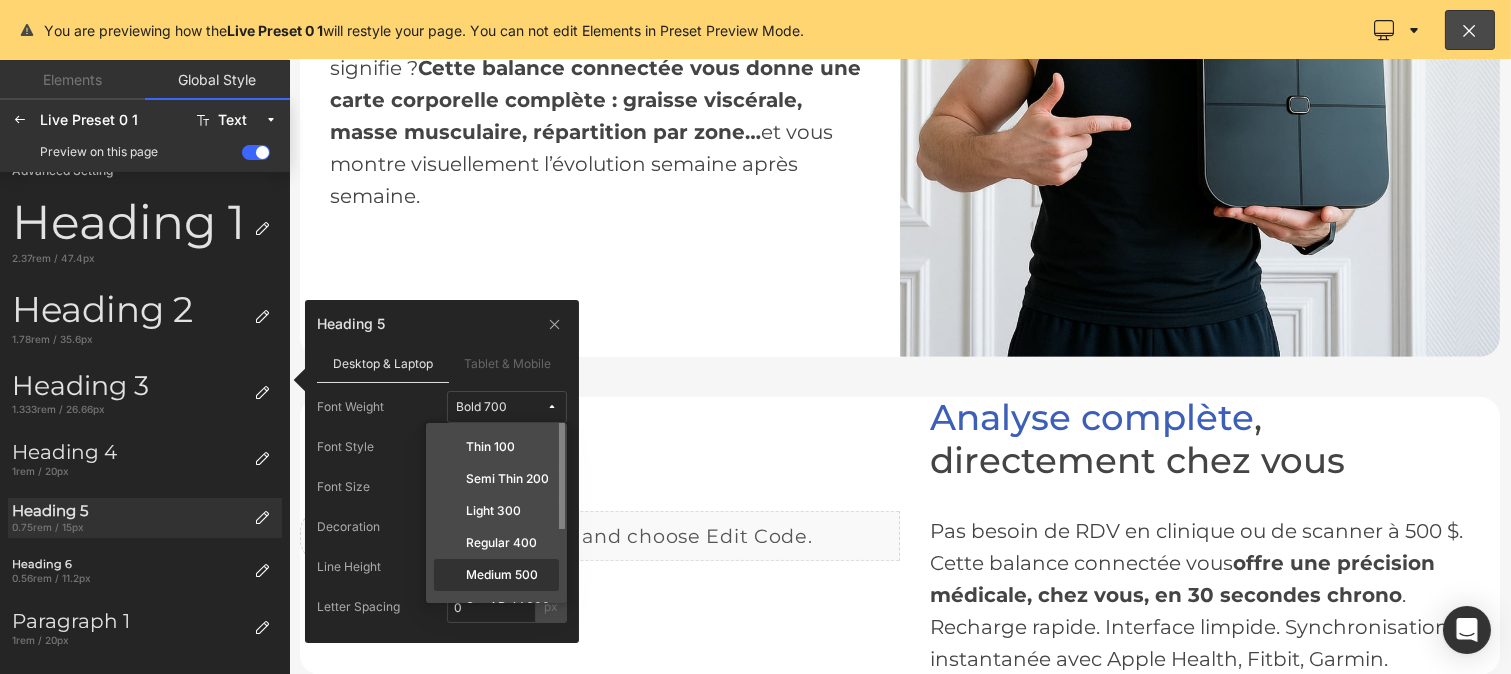 click on "Medium 500" at bounding box center [502, 575] 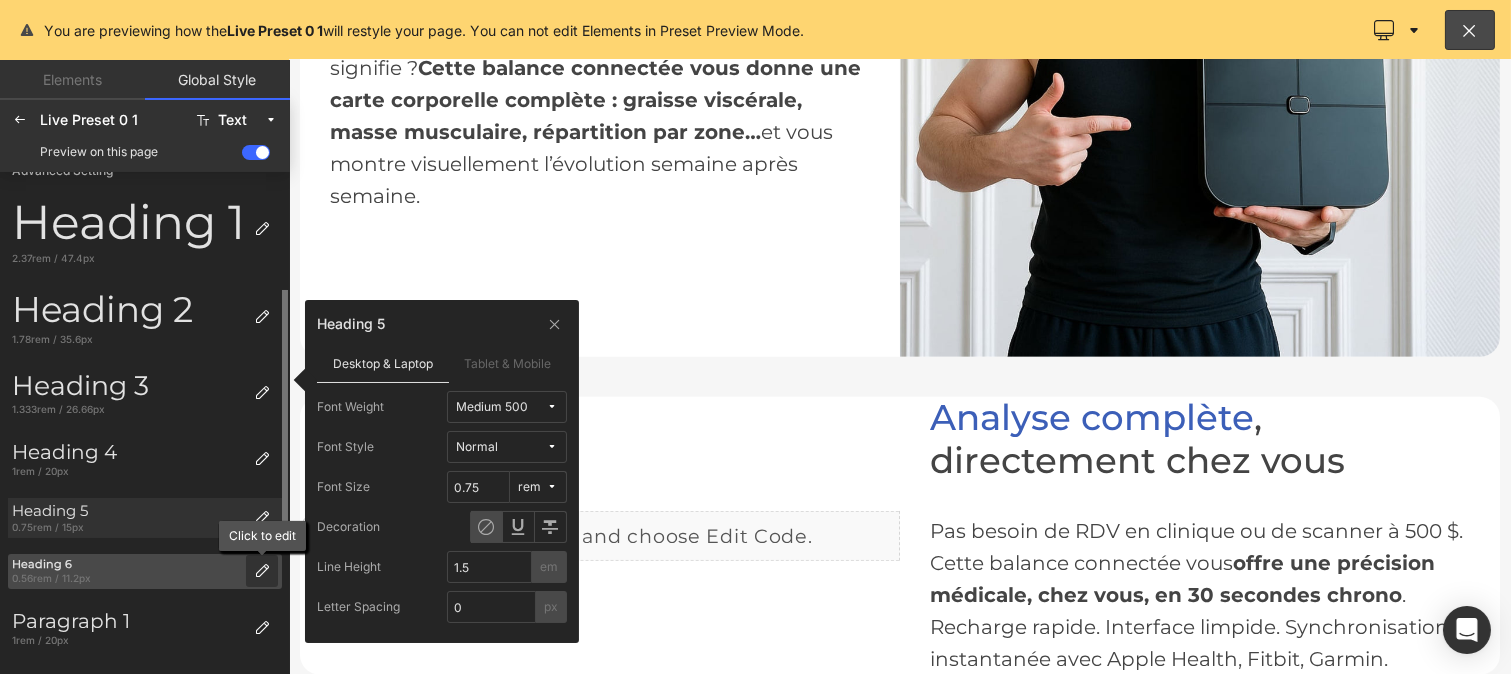 click at bounding box center (262, 571) 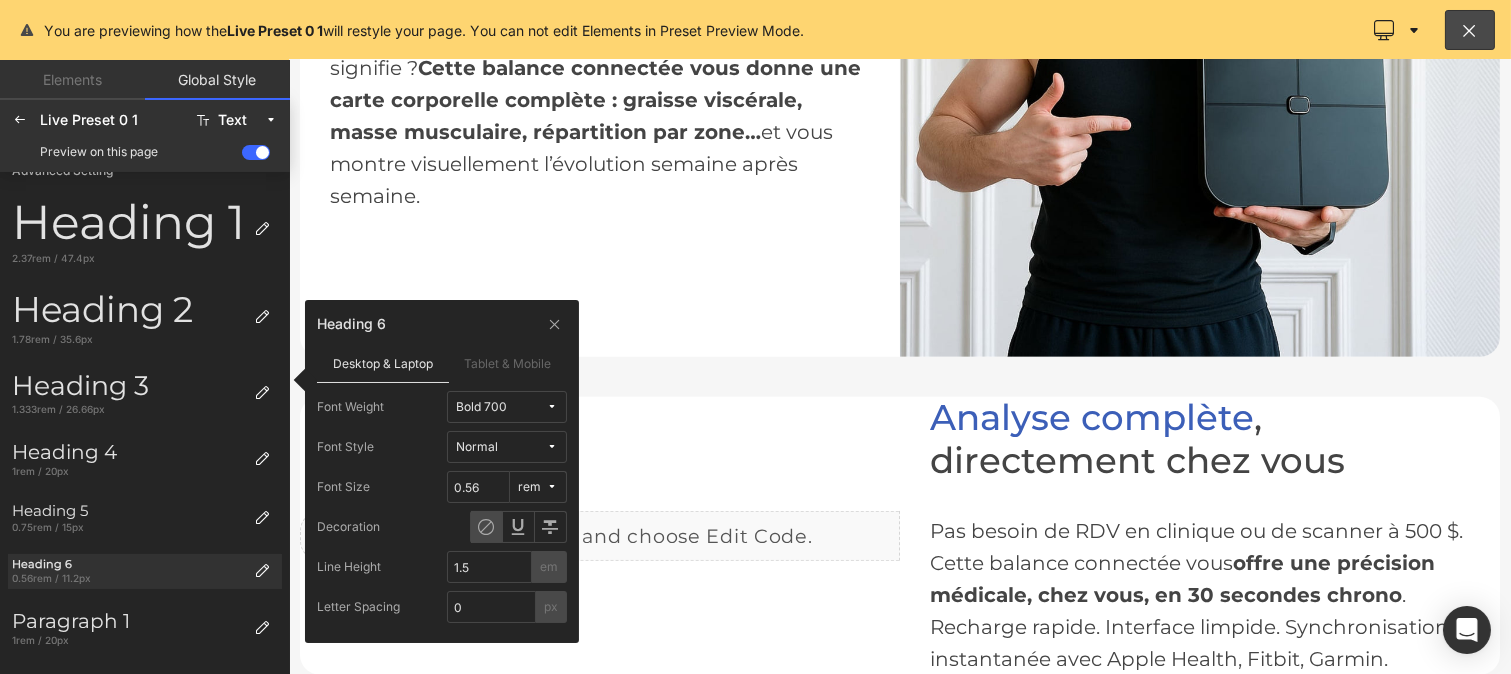 click on "Bold 700" at bounding box center [507, 407] 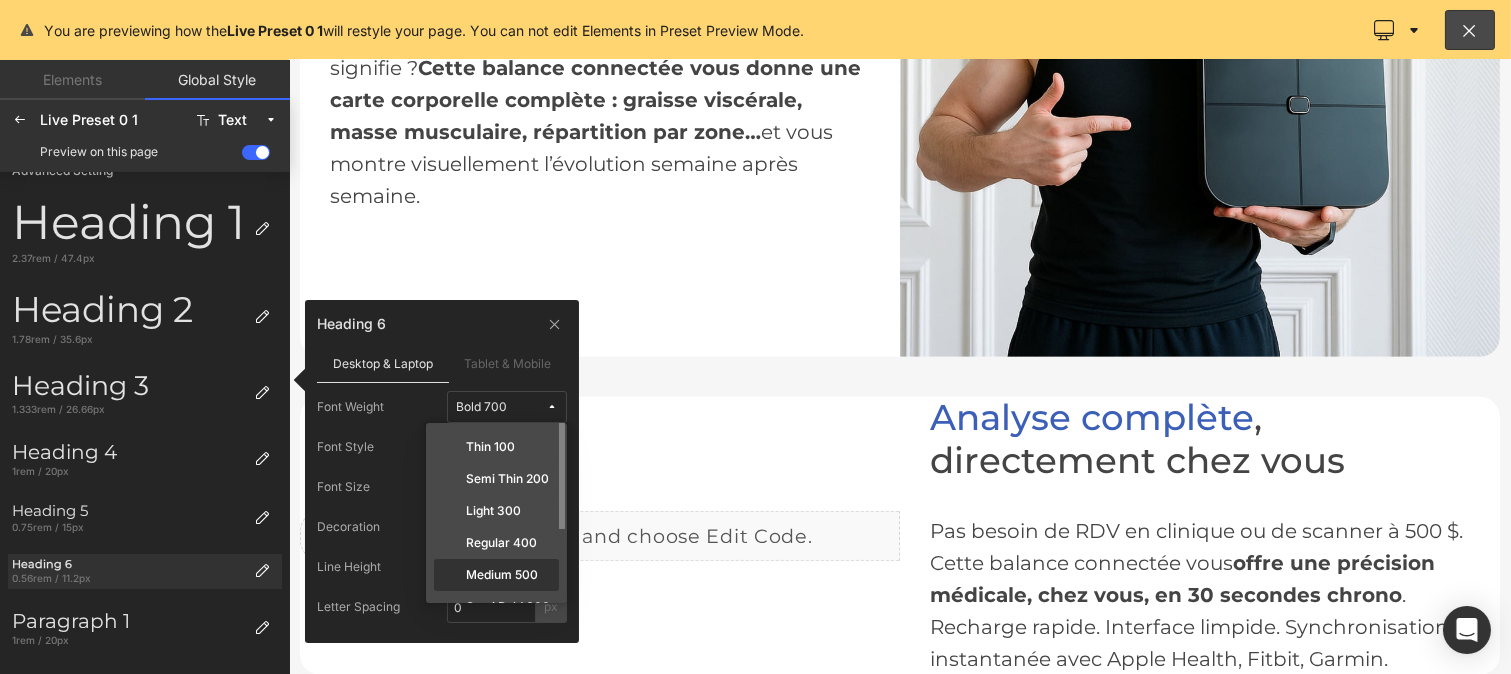click on "Medium 500" 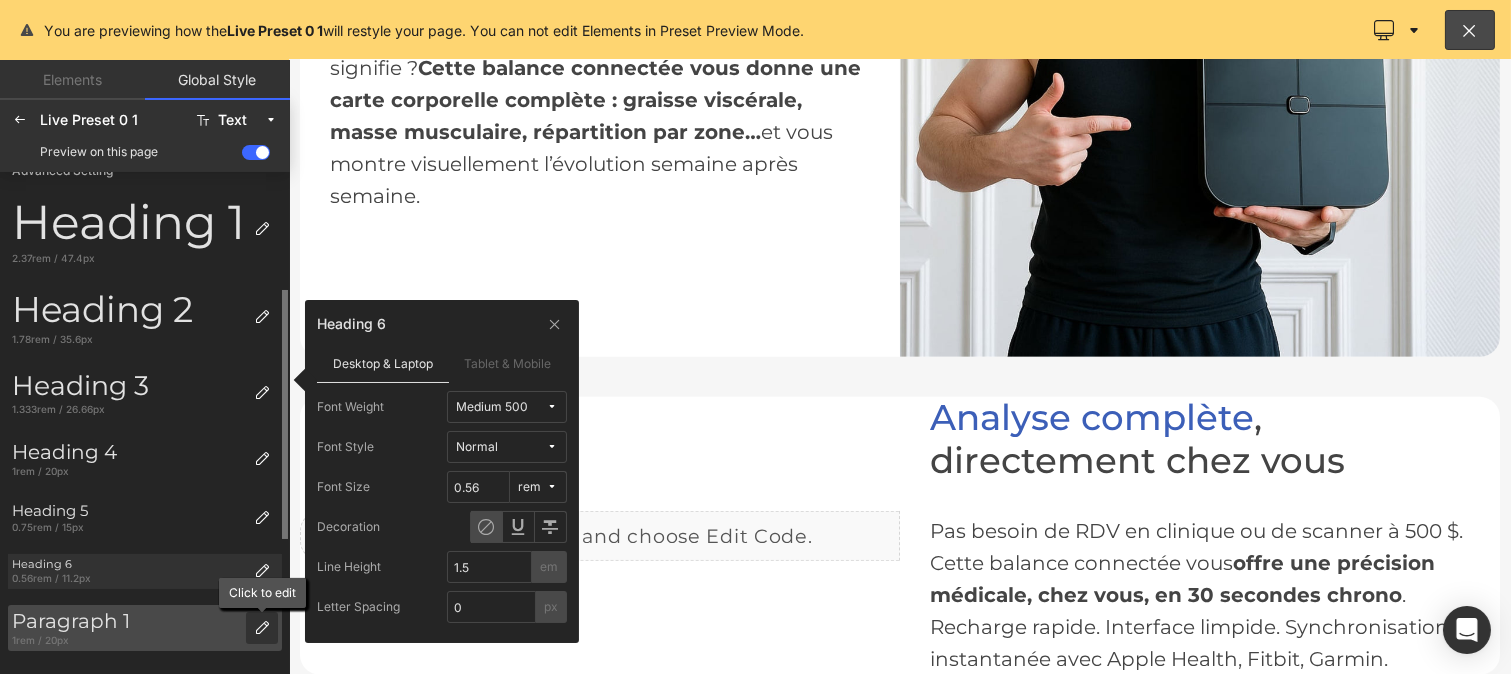 click at bounding box center [262, 628] 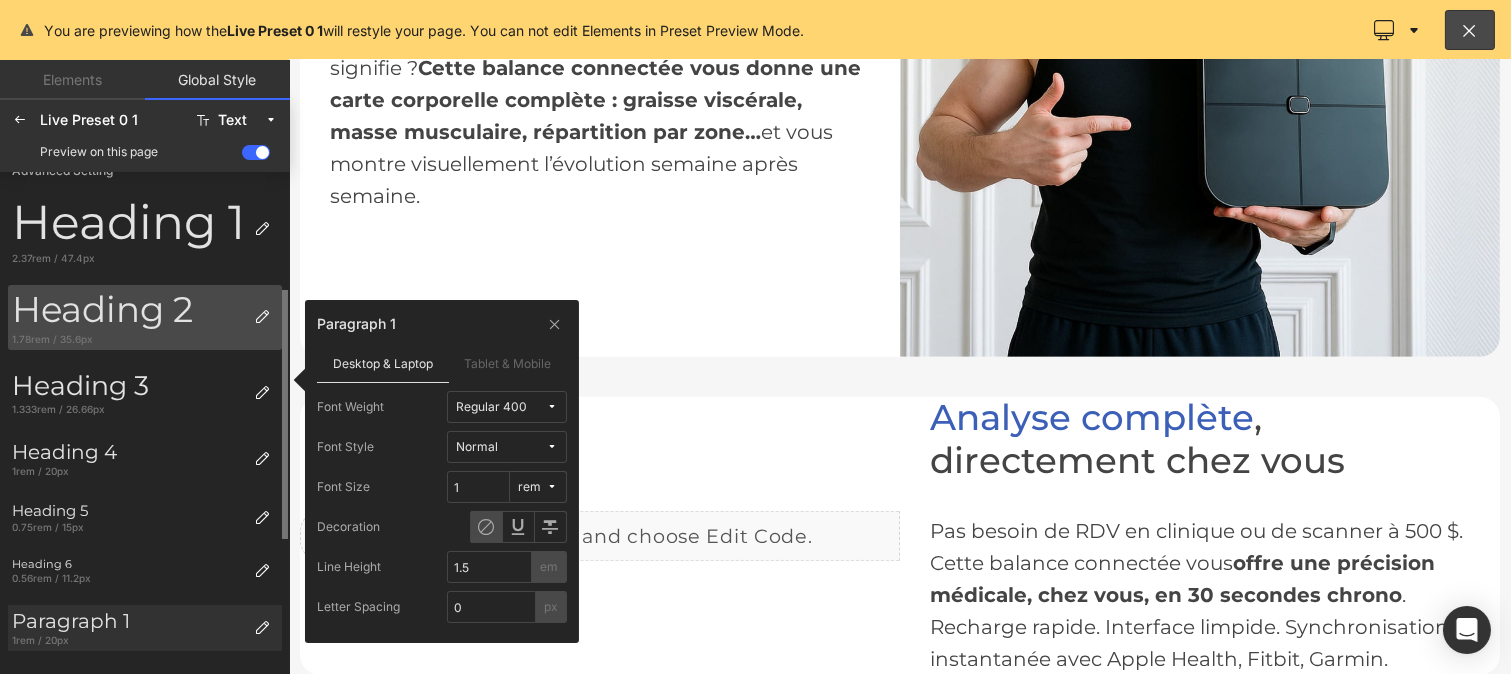 scroll, scrollTop: 0, scrollLeft: 0, axis: both 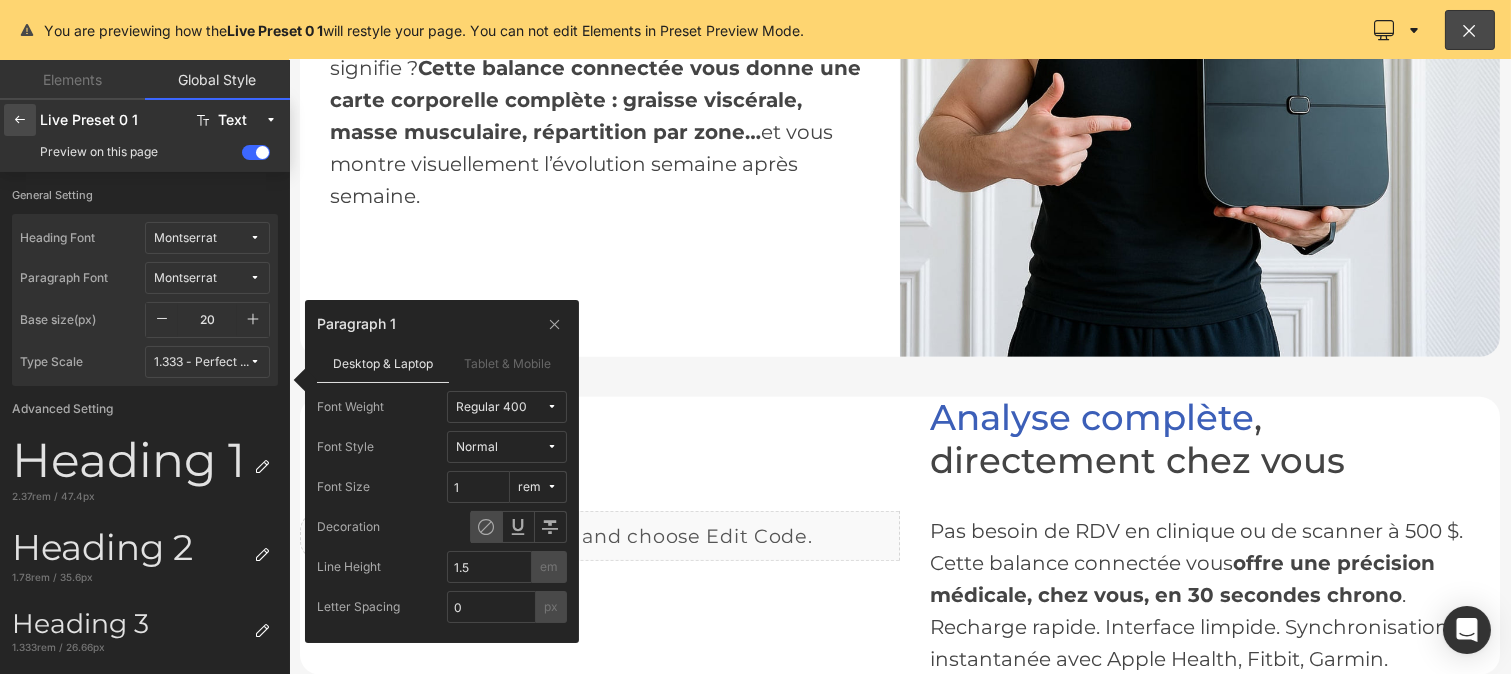 click at bounding box center (20, 120) 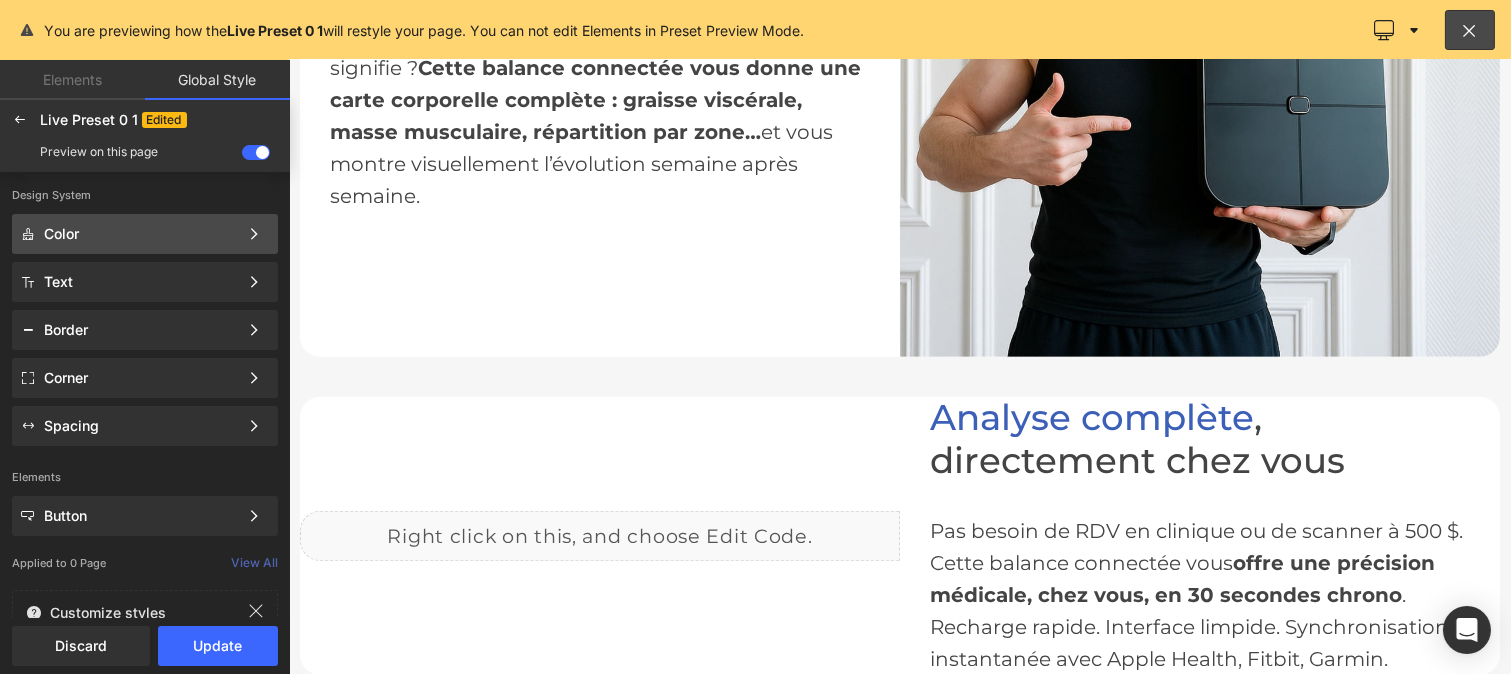 click on "Color Color Style Define a color palette and apply it to your pages 1 of 3 Next" 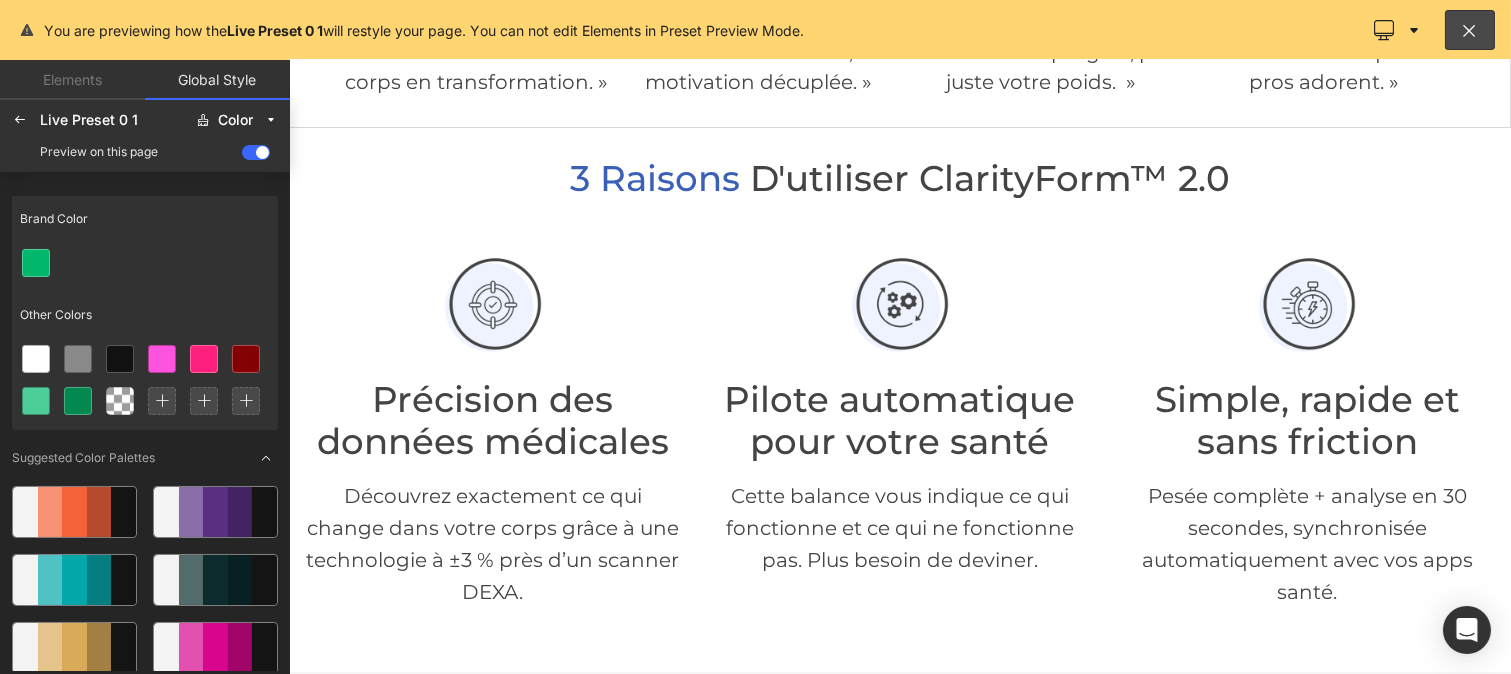 scroll, scrollTop: 586, scrollLeft: 0, axis: vertical 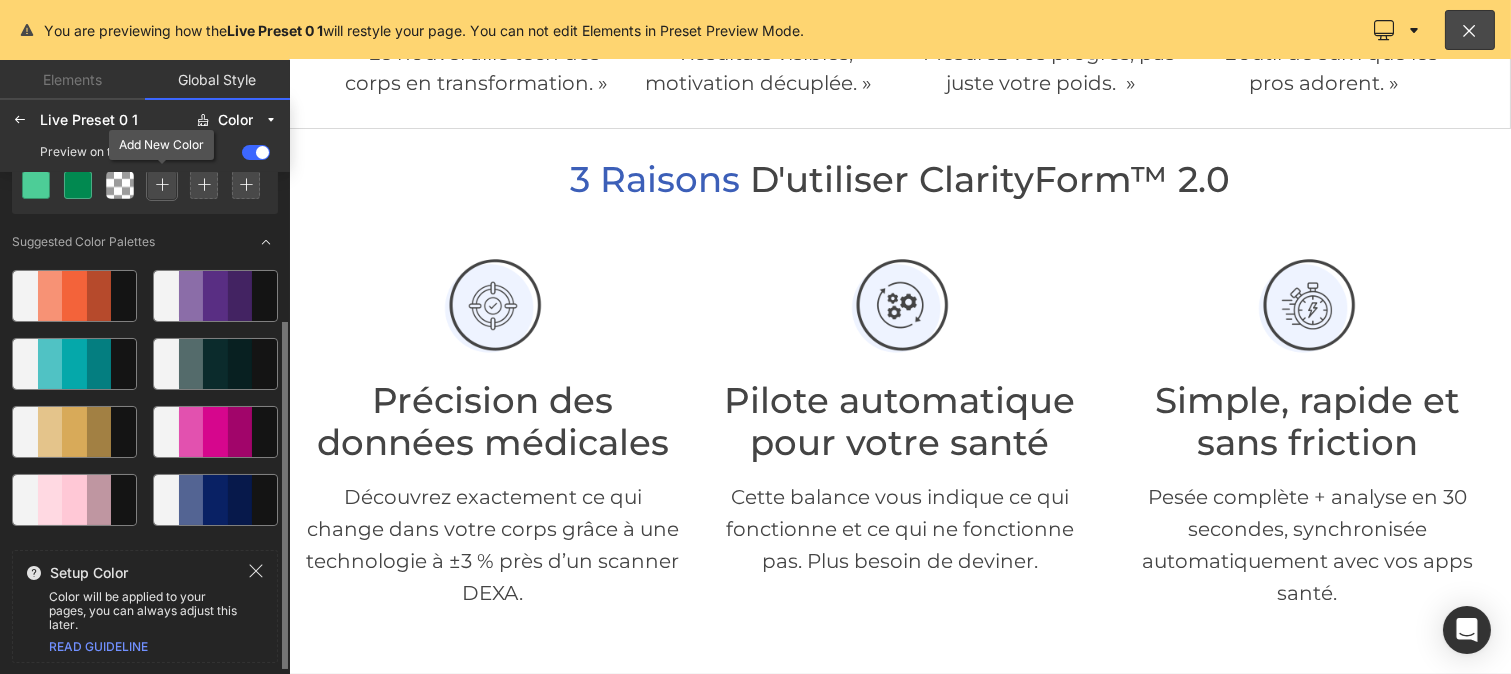 click at bounding box center [162, 185] 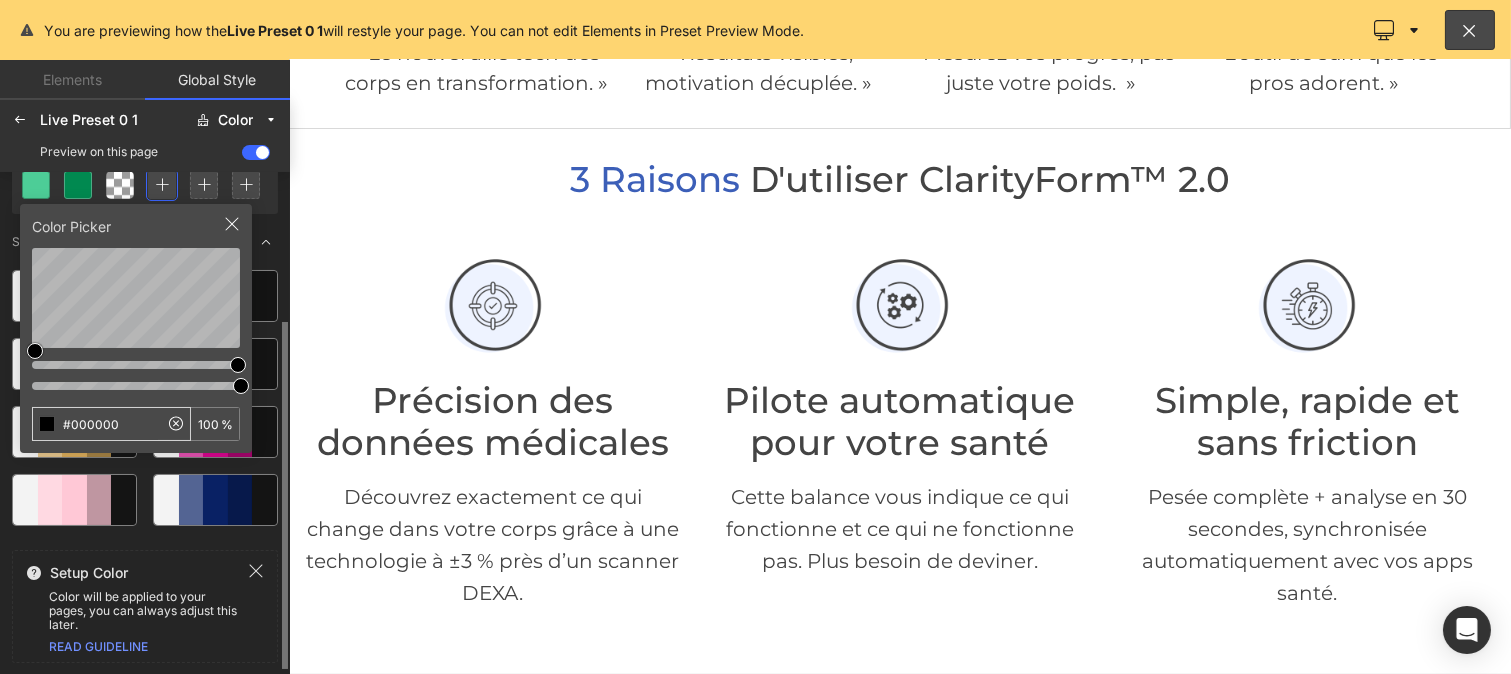 click on "#000000" at bounding box center (95, 424) 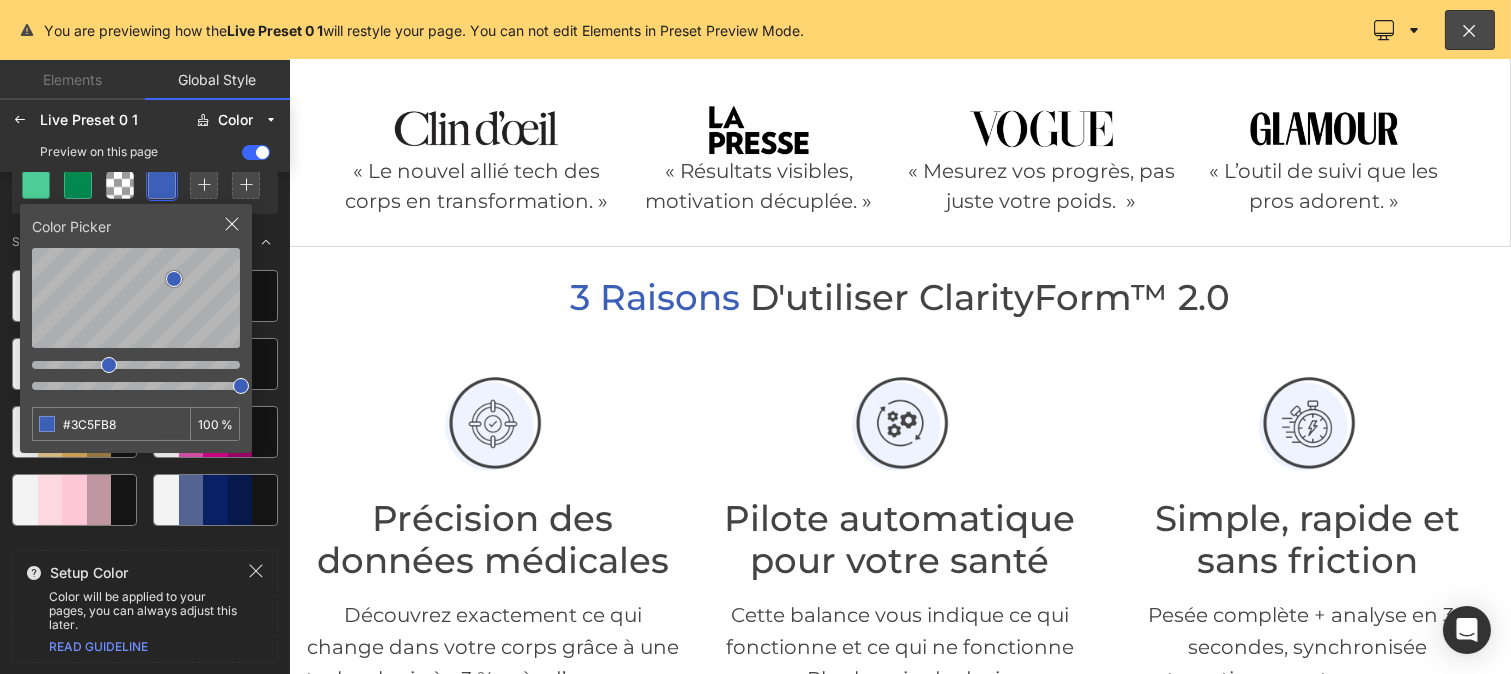 scroll, scrollTop: 467, scrollLeft: 0, axis: vertical 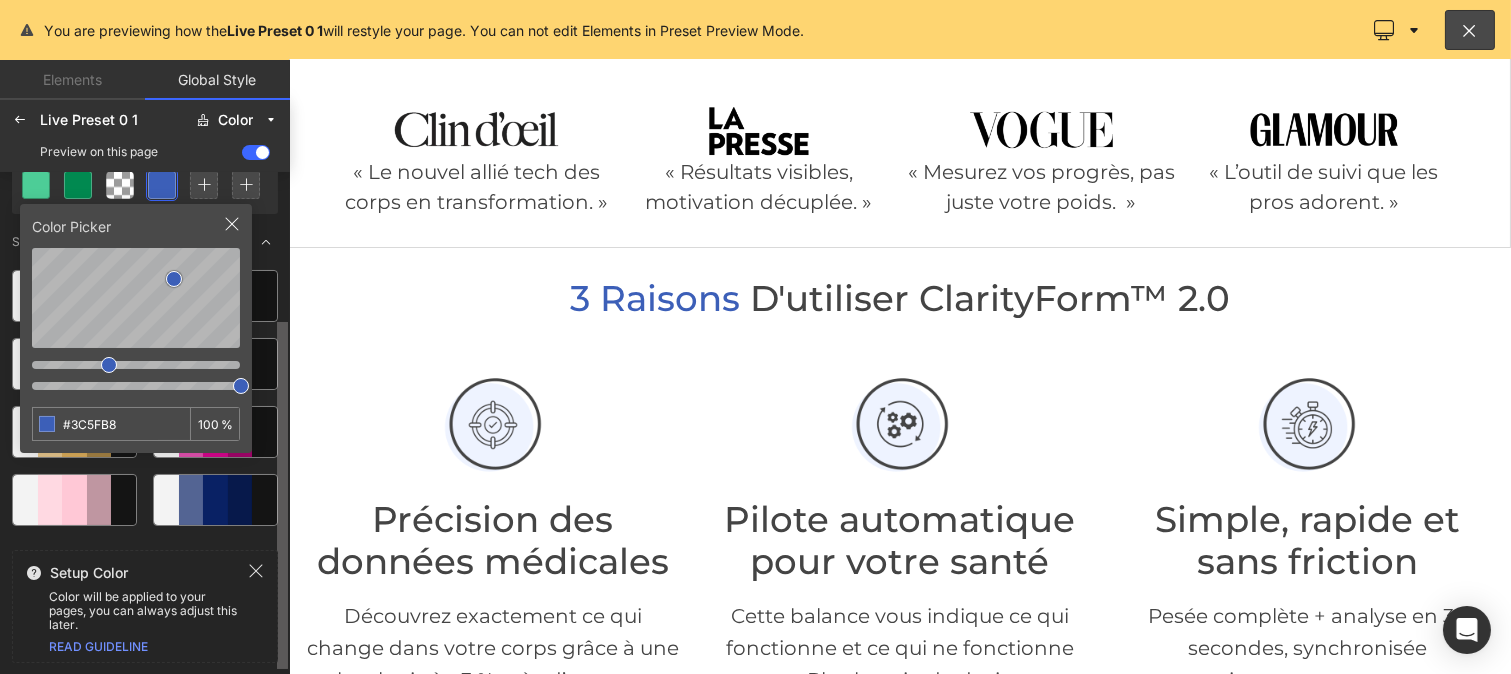 click at bounding box center (284, 421) 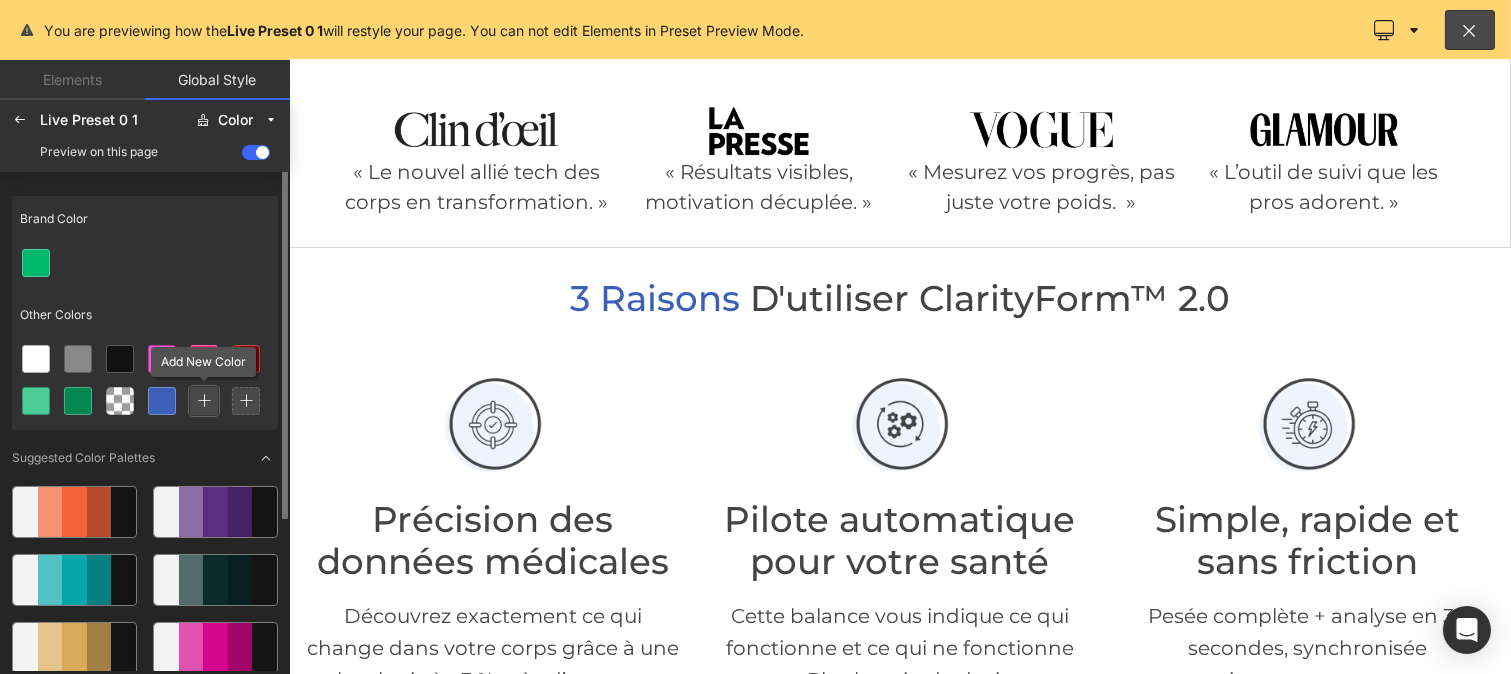click at bounding box center [204, 401] 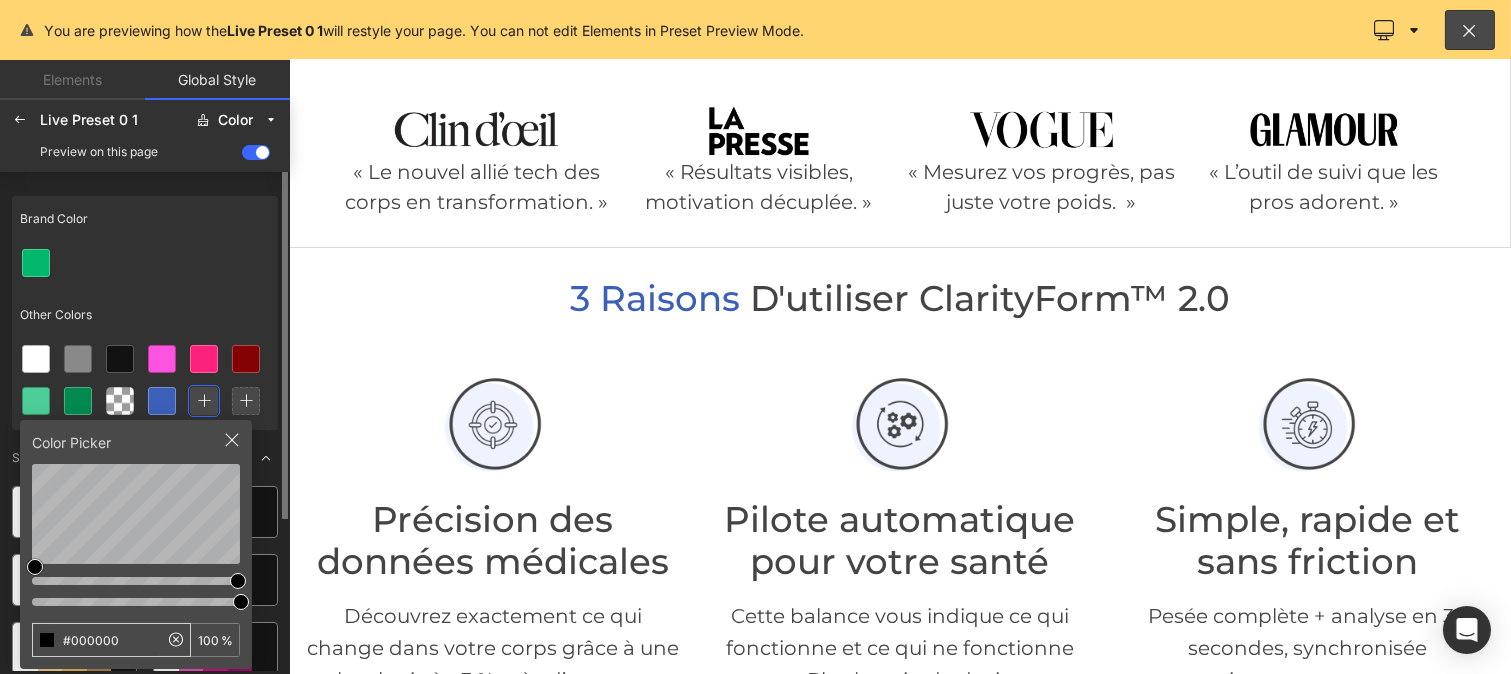 click on "#000000" at bounding box center (95, 640) 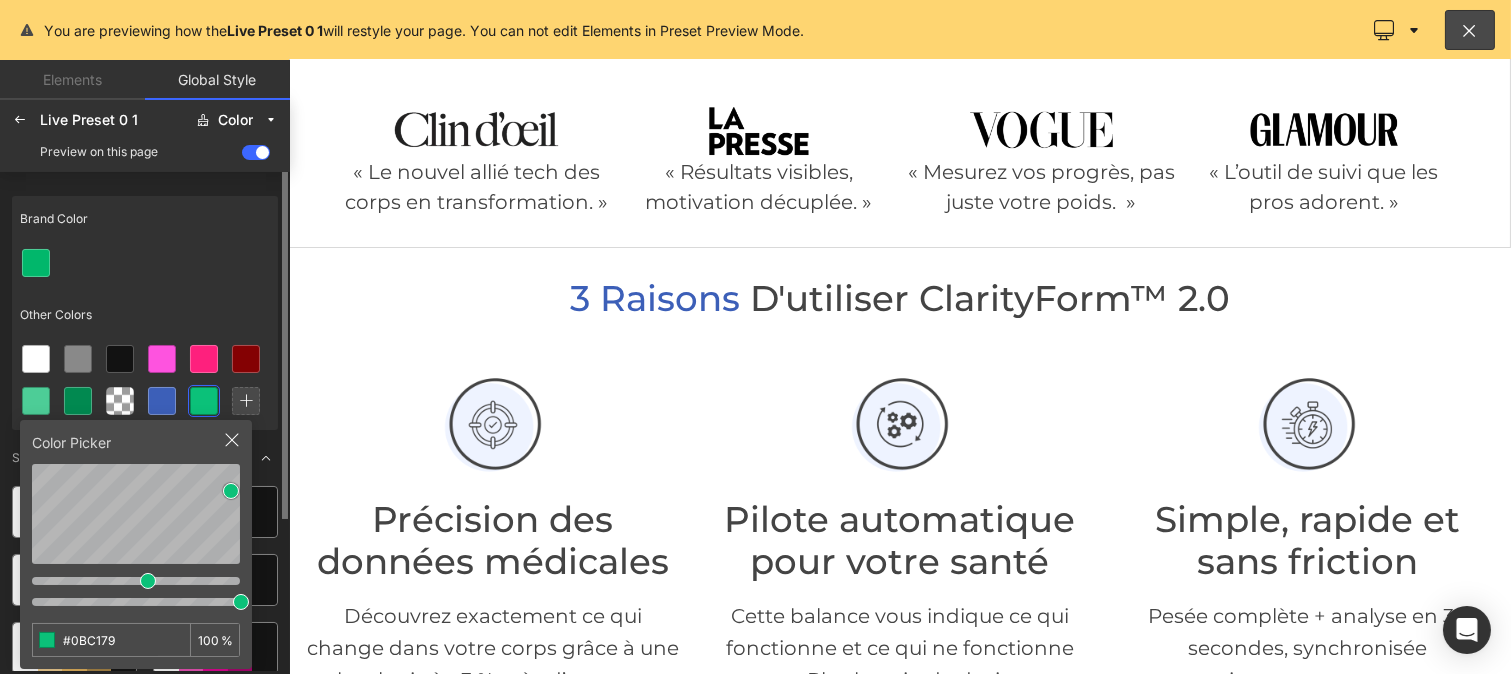 click on "Brand Color Other Colors" 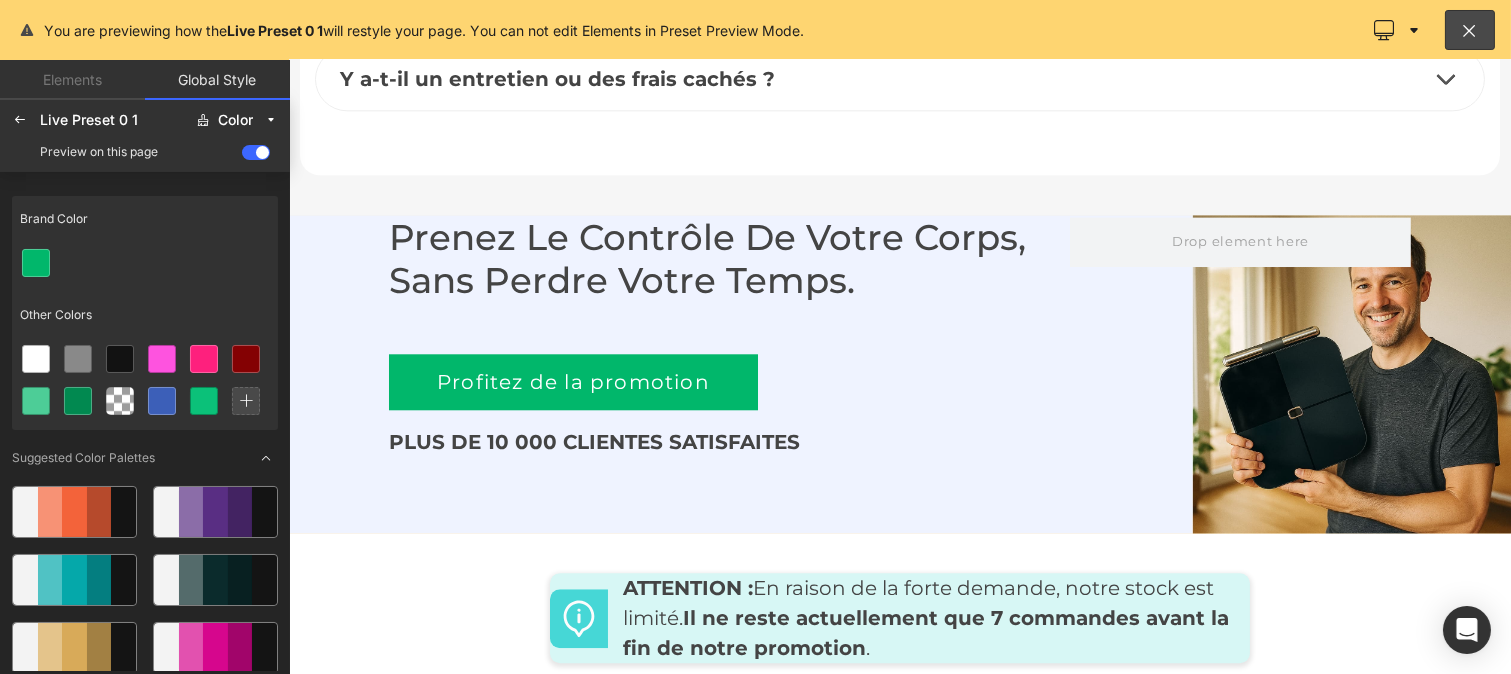 scroll, scrollTop: 9277, scrollLeft: 0, axis: vertical 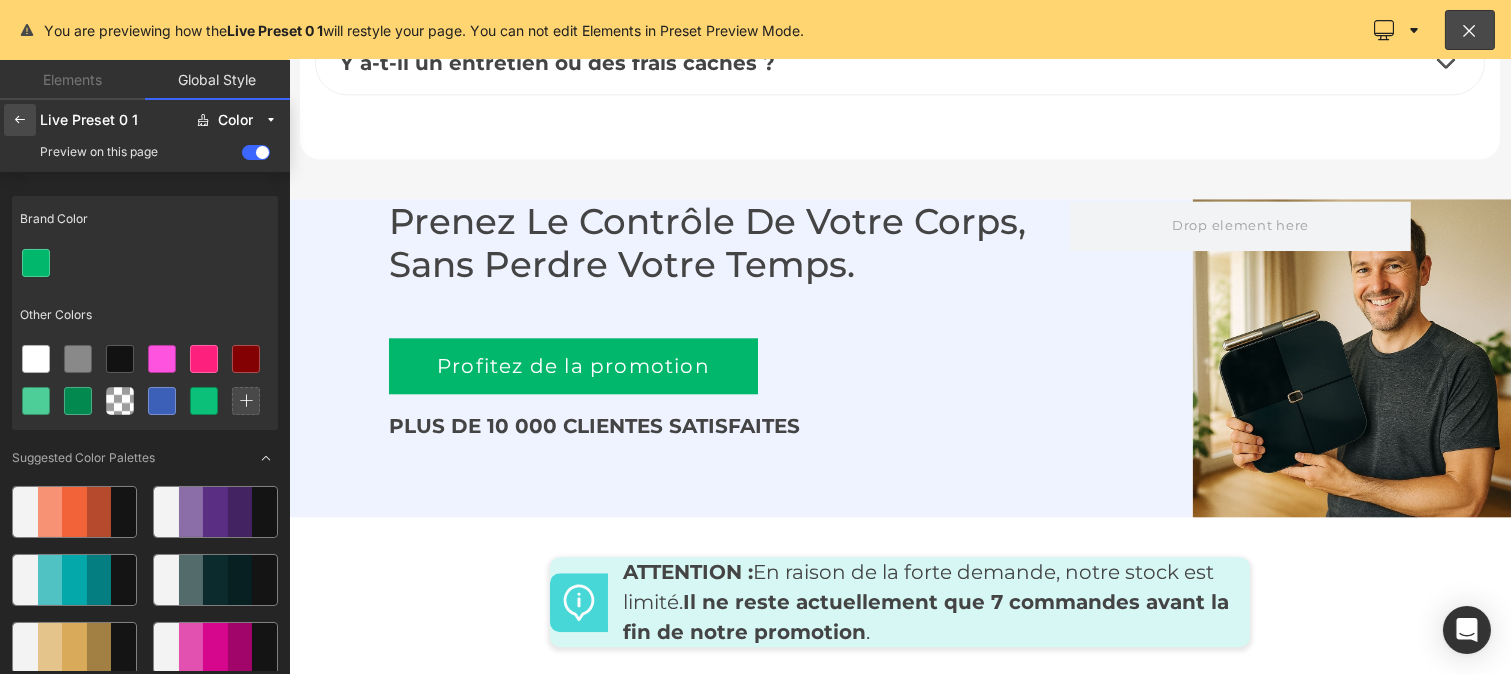 click at bounding box center (20, 120) 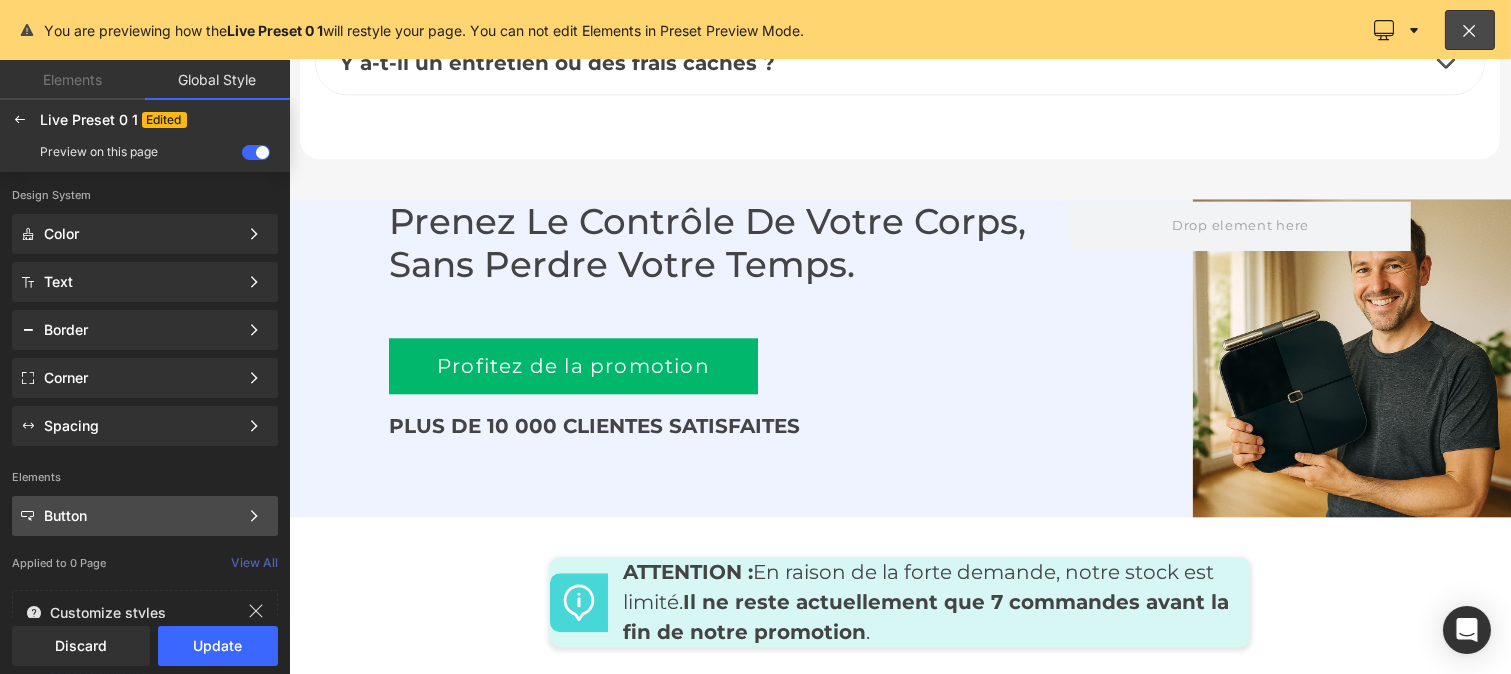click on "Button Color Style Define a color palette and apply it to your pages 1 of 3 Next" 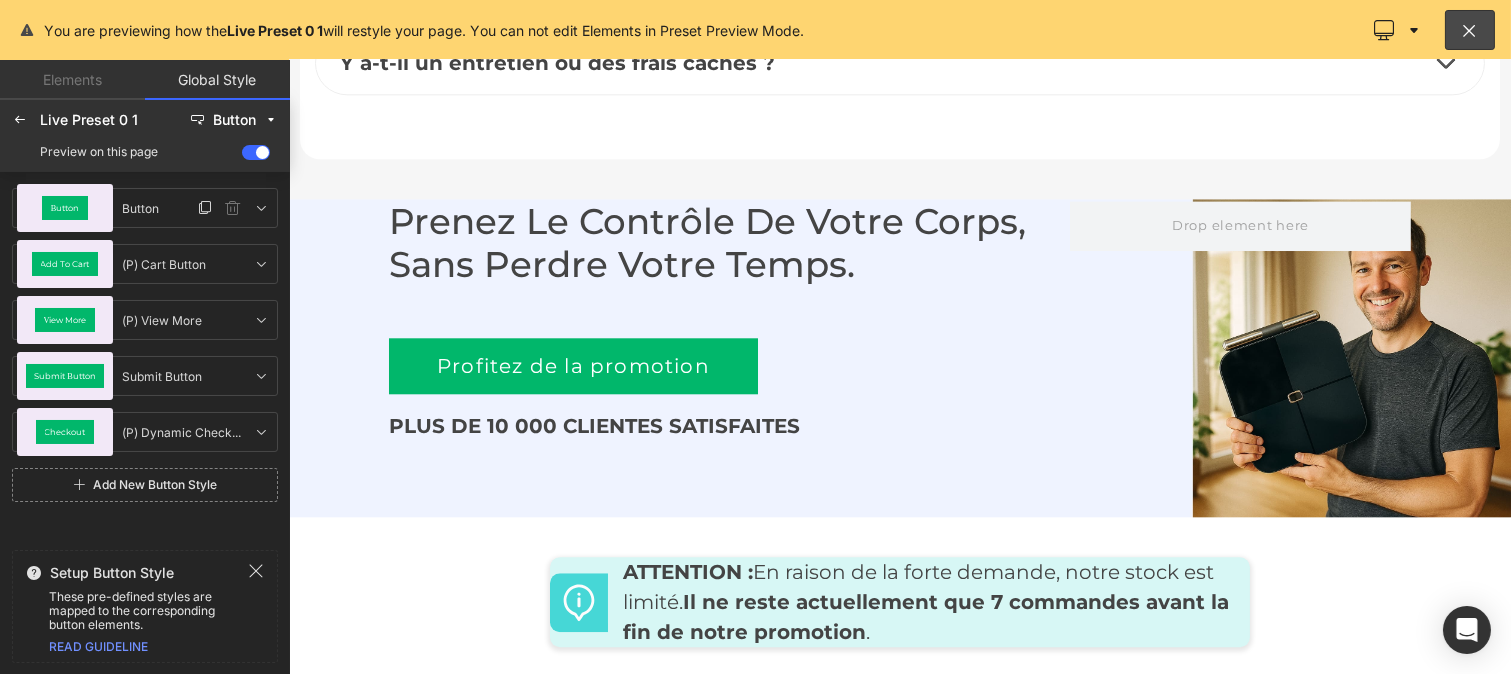 click on "Button" at bounding box center (65, 208) 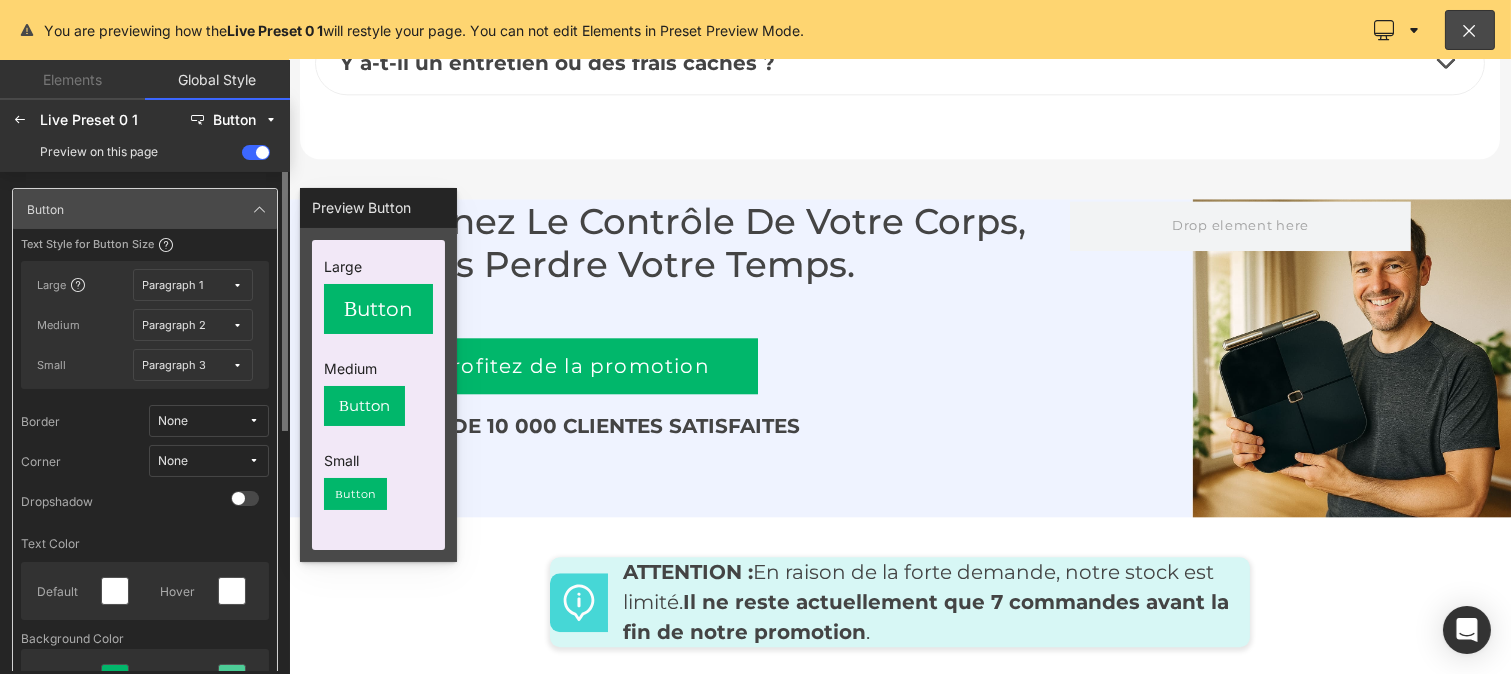 click on "None" at bounding box center (209, 461) 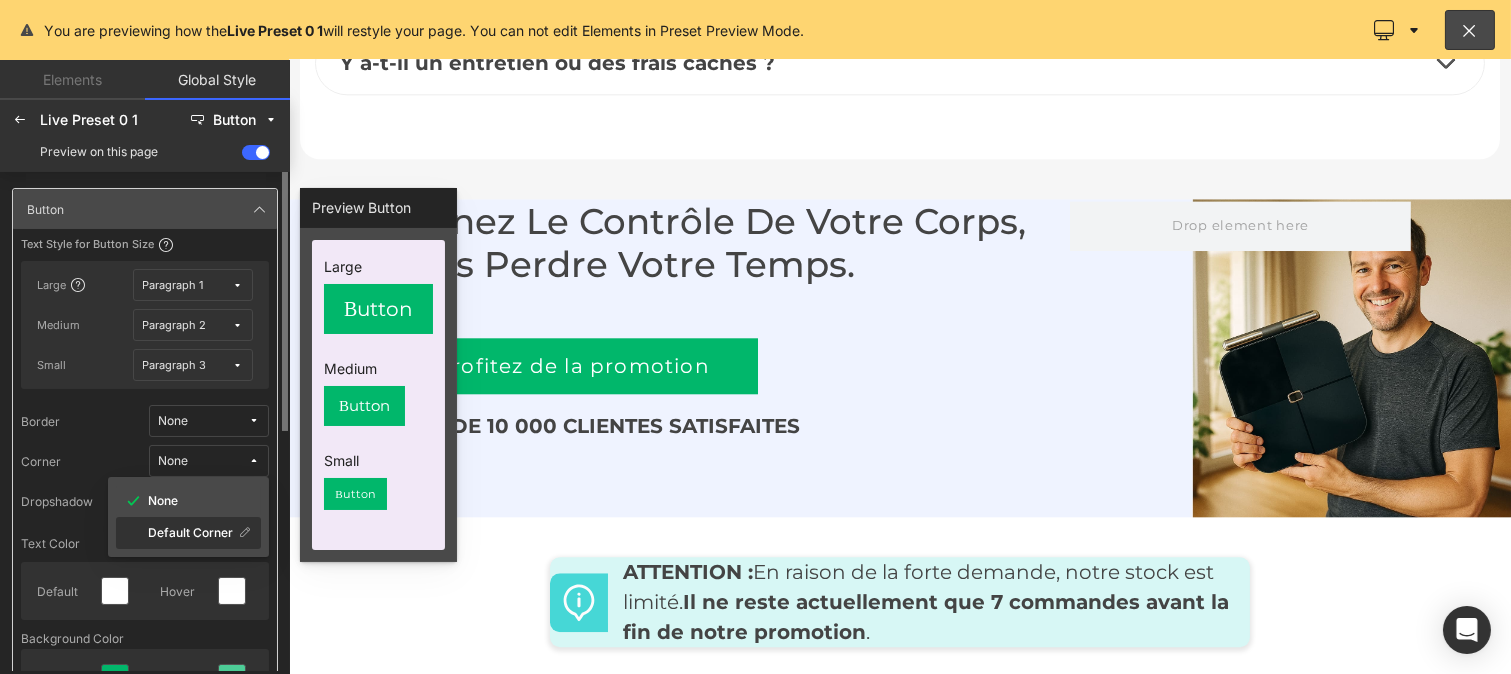 click on "Default Corner" at bounding box center [190, 533] 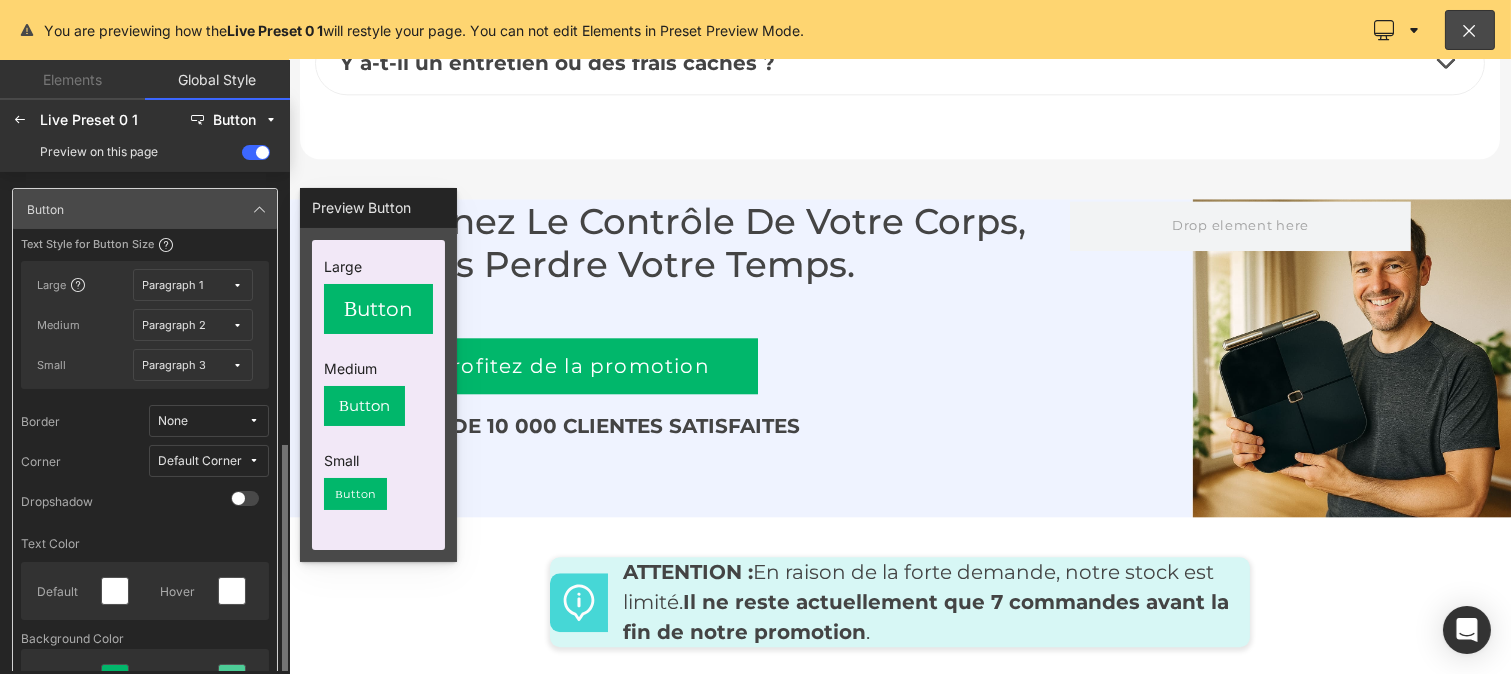 scroll, scrollTop: 204, scrollLeft: 0, axis: vertical 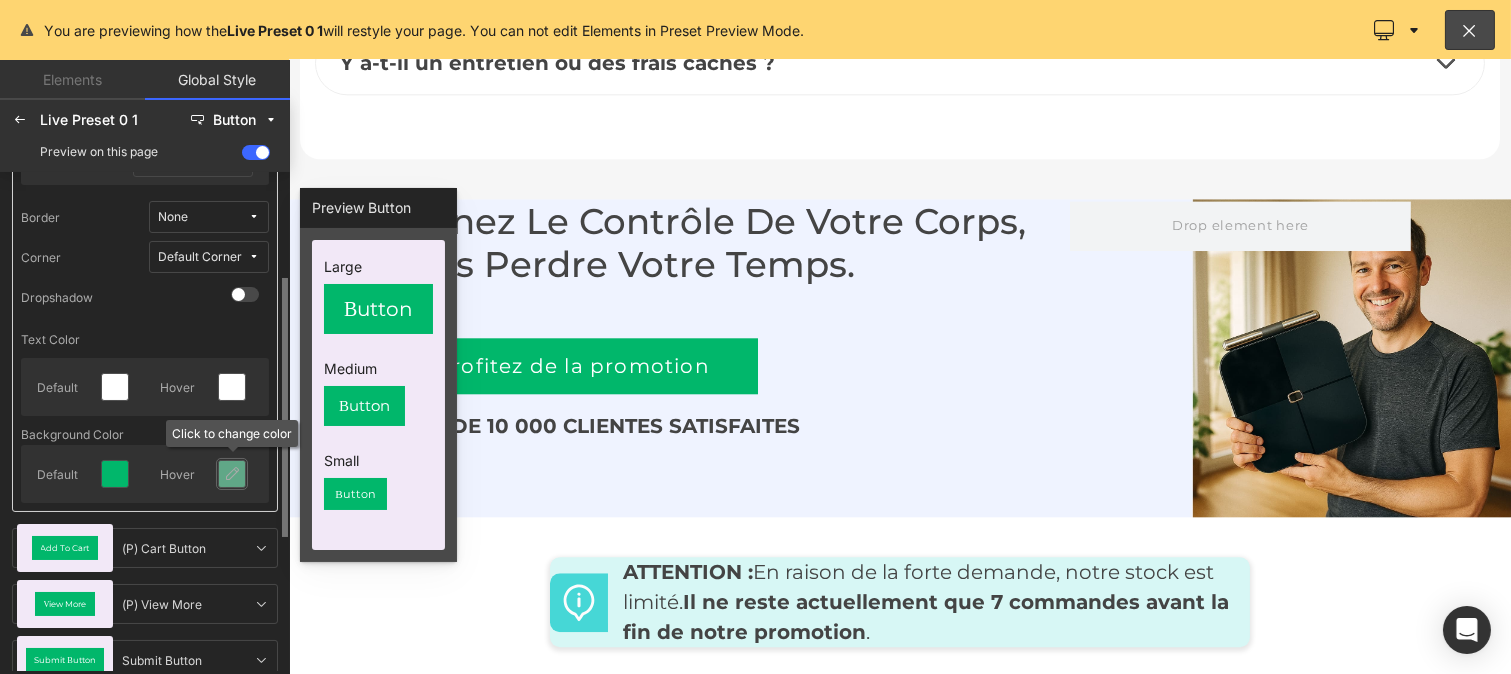 click at bounding box center (232, 474) 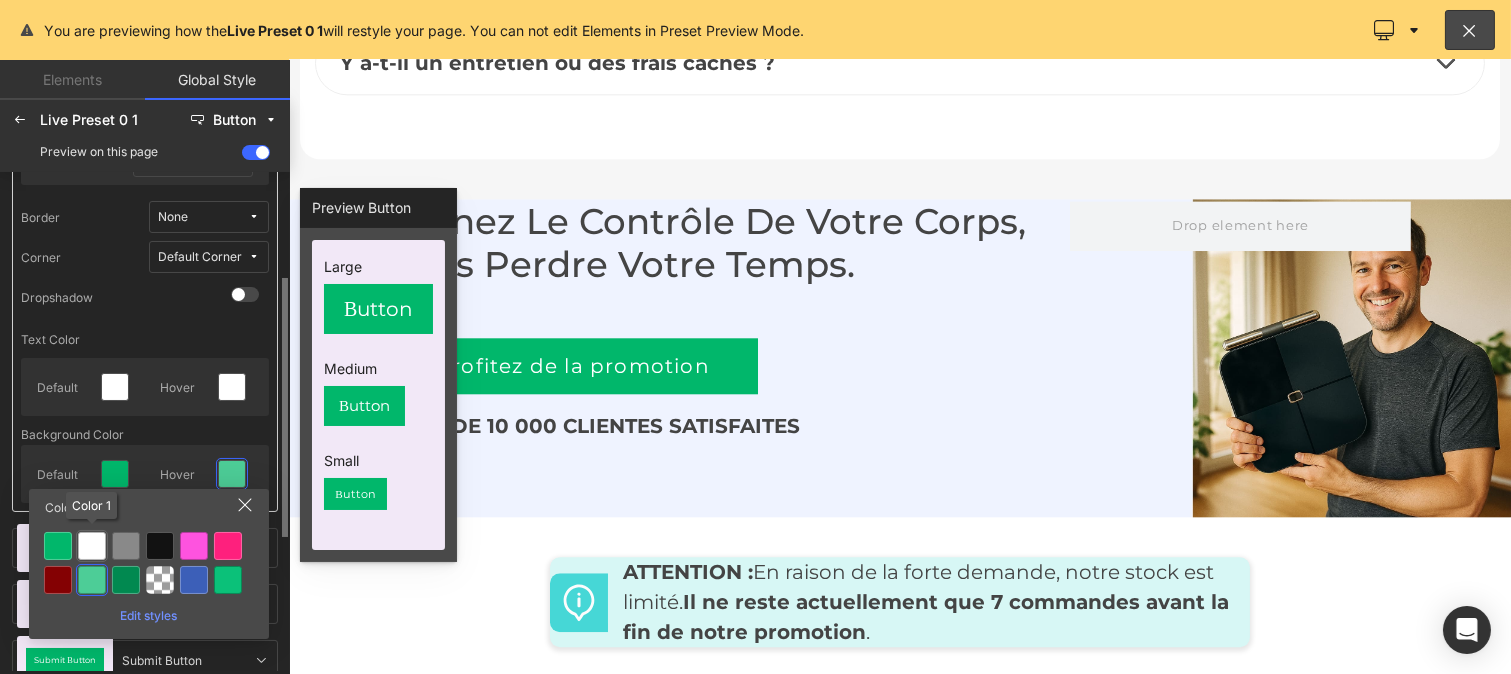click at bounding box center (92, 546) 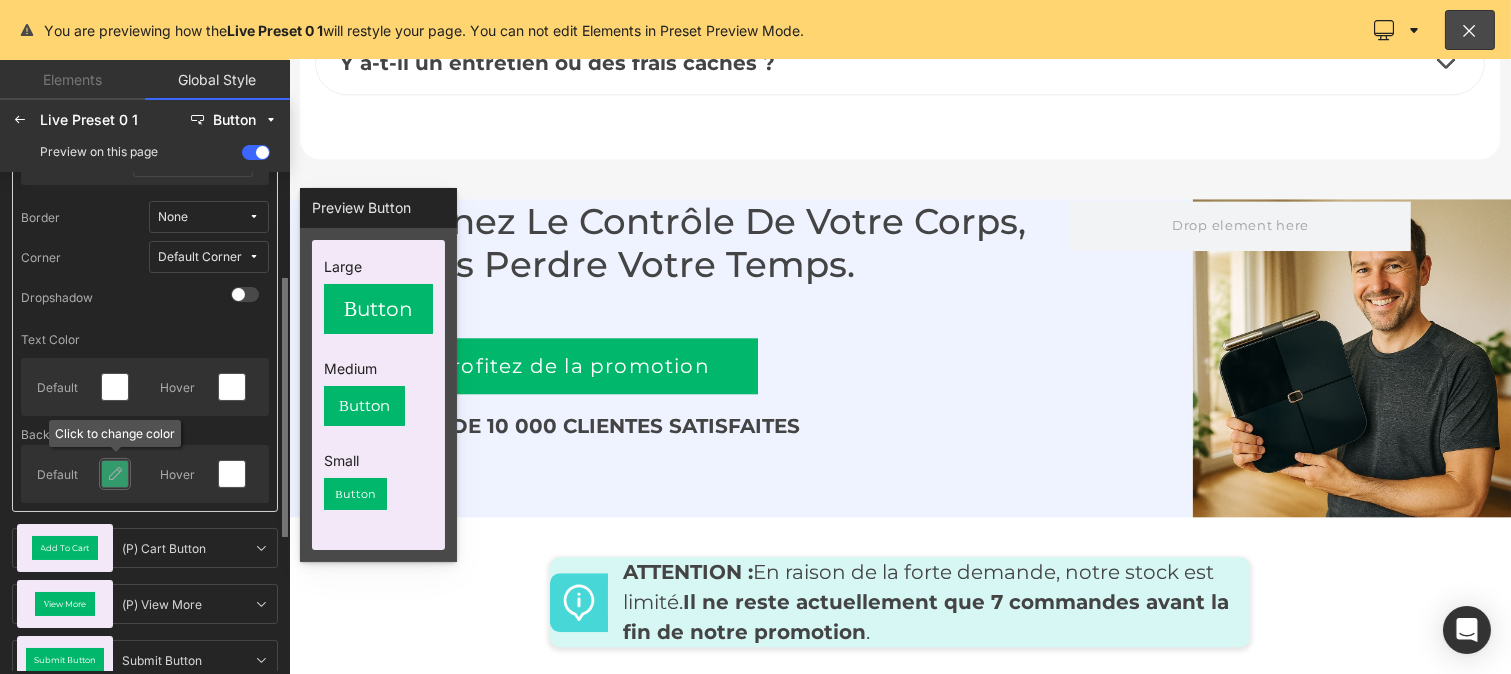 click at bounding box center [115, 474] 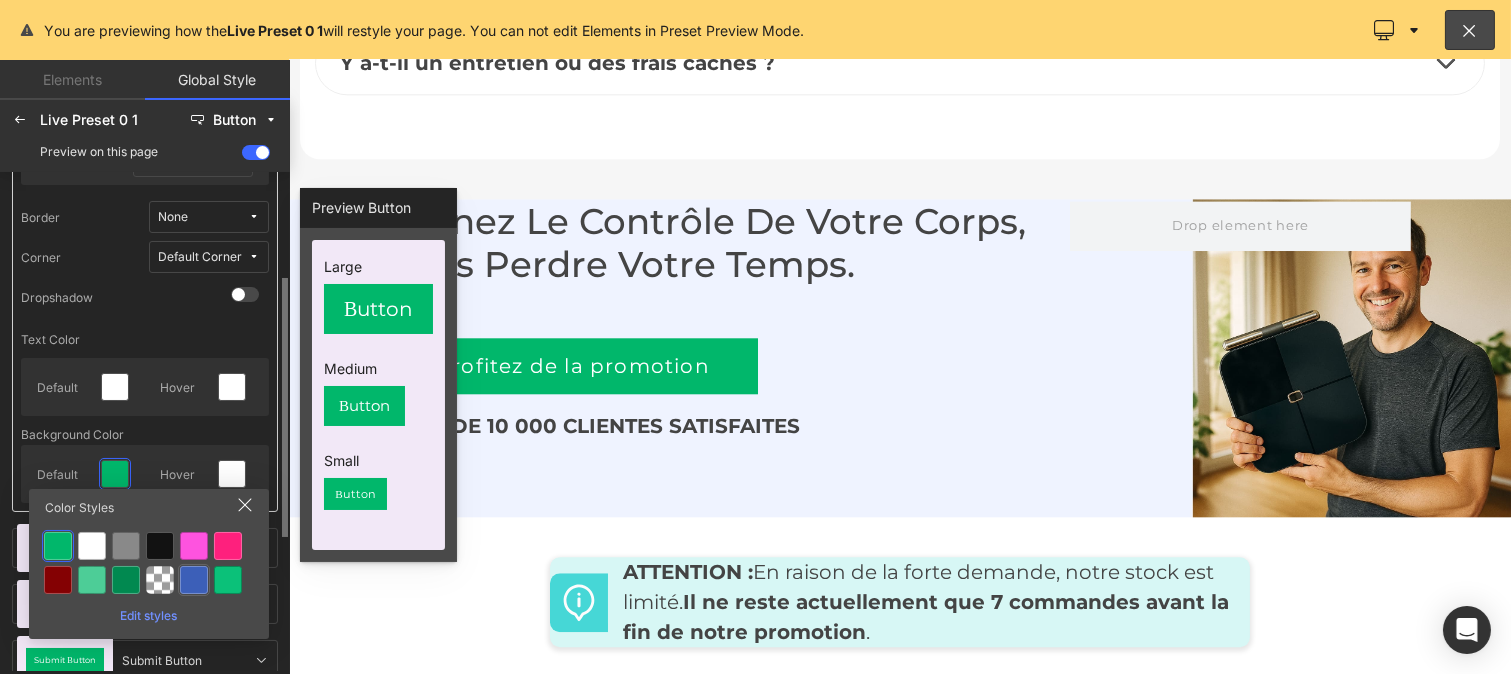 click at bounding box center [194, 580] 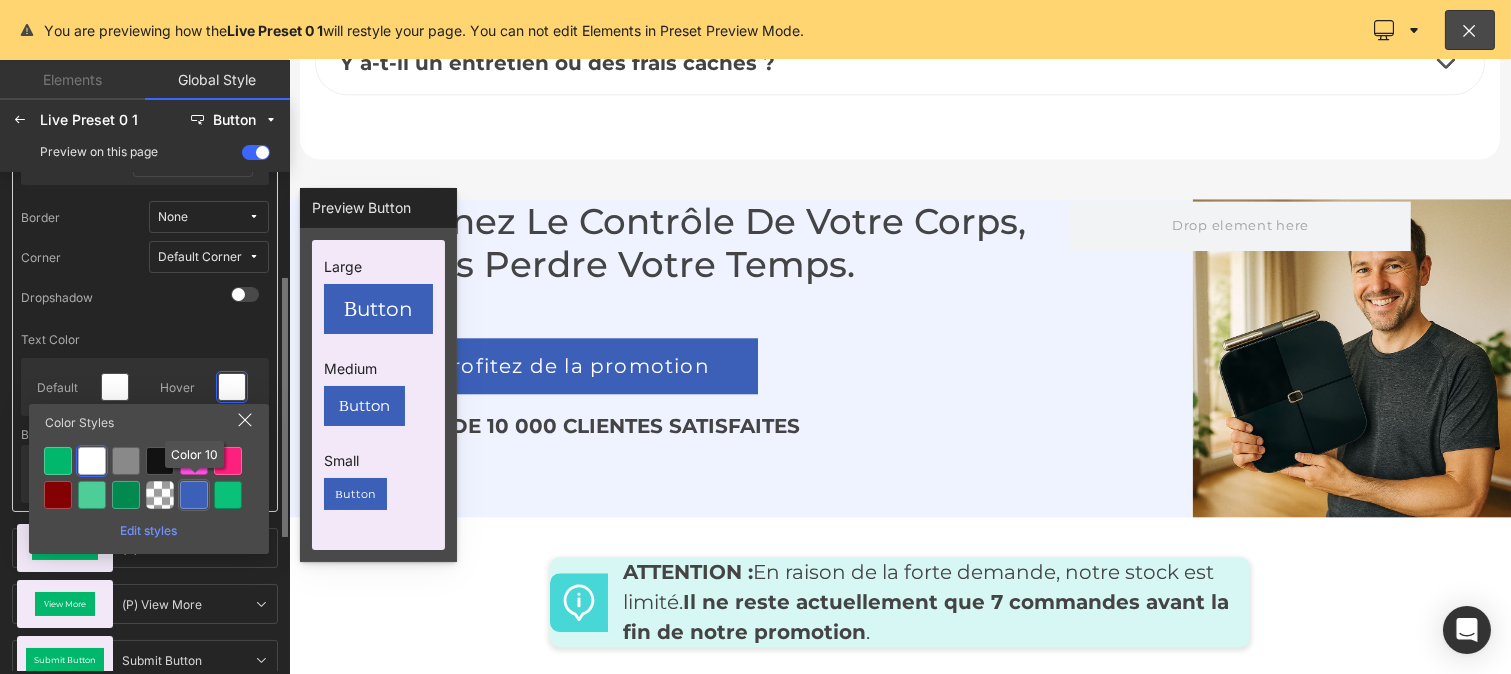 click at bounding box center [194, 495] 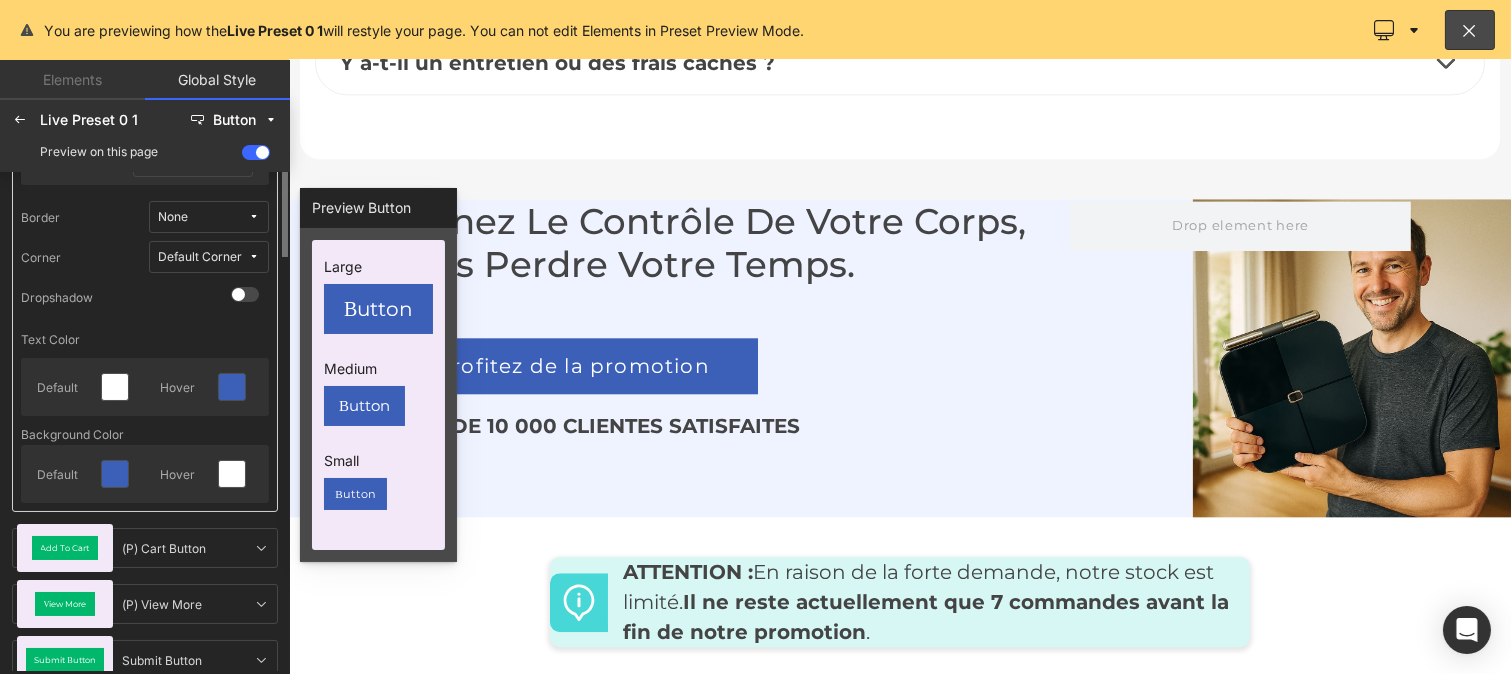 scroll, scrollTop: 0, scrollLeft: 0, axis: both 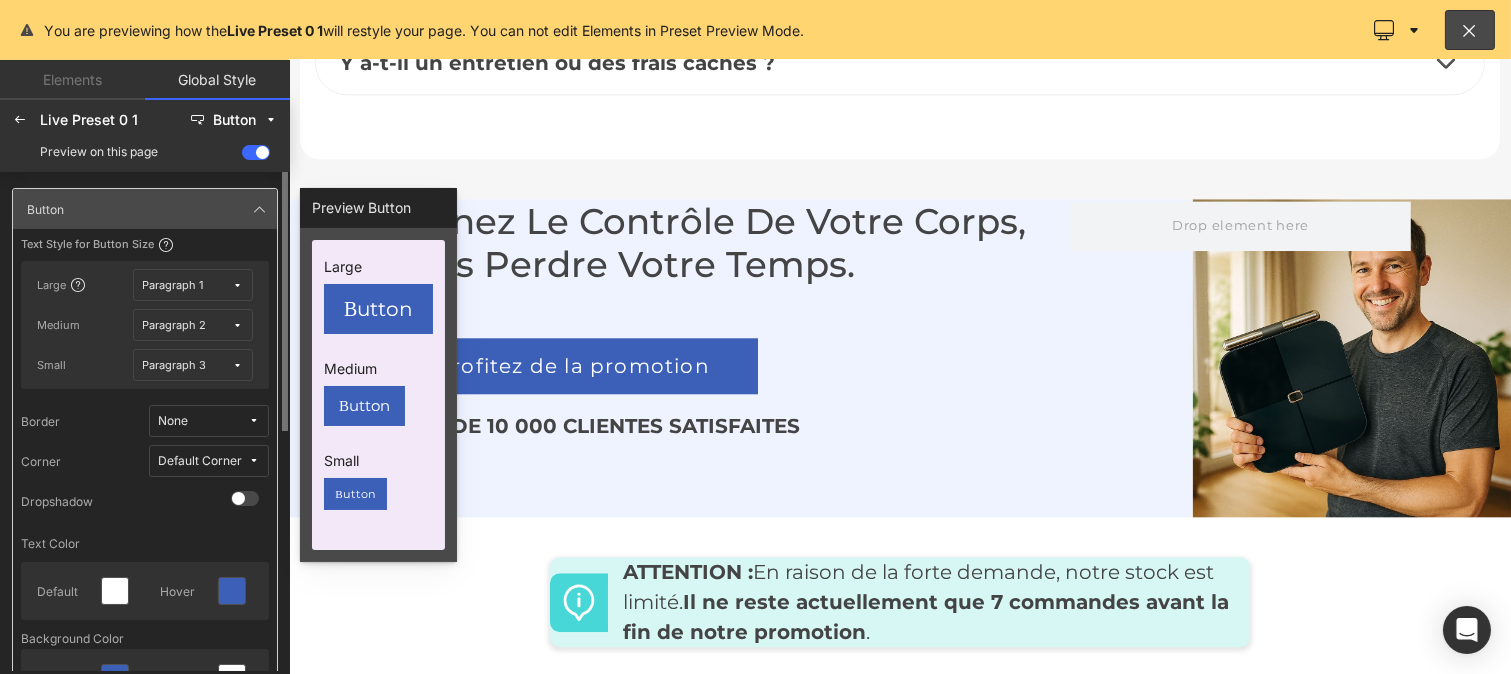 click on "Paragraph 1" at bounding box center (193, 285) 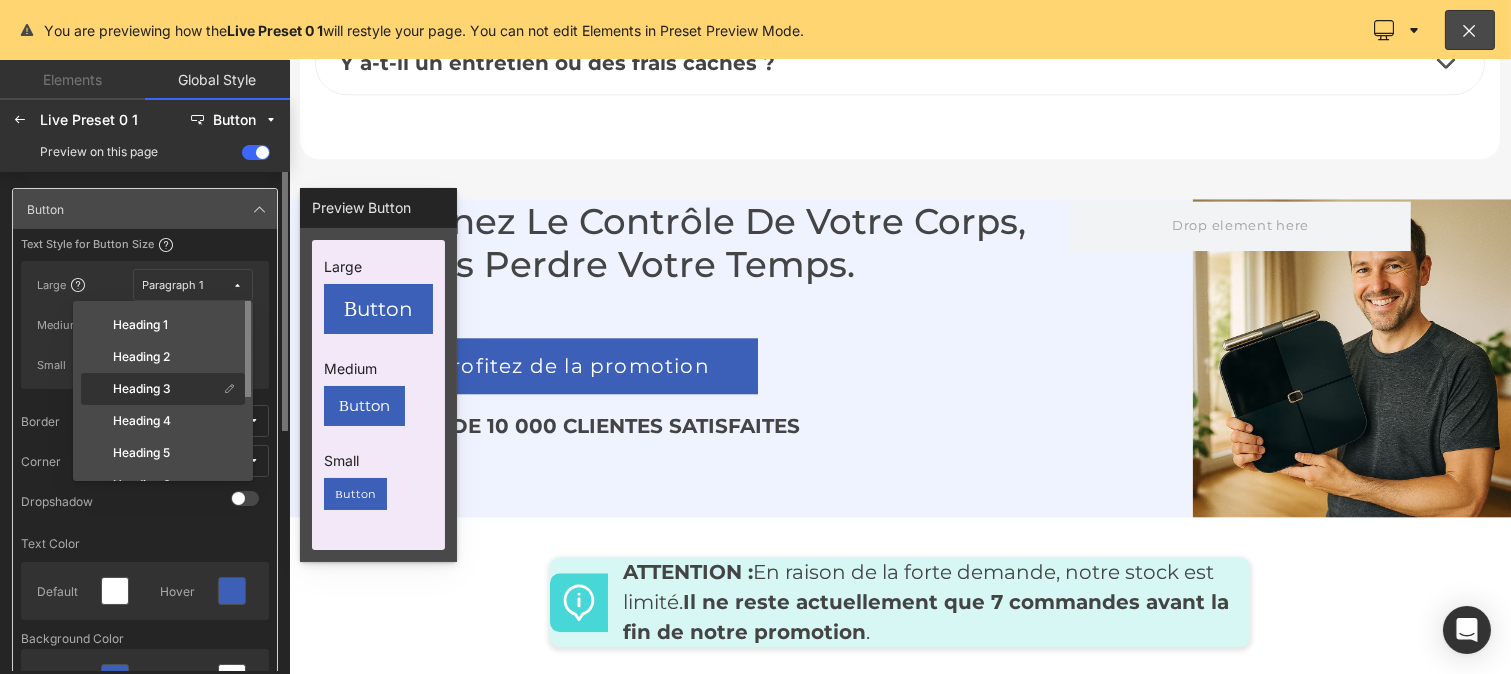 click on "Heading 3" 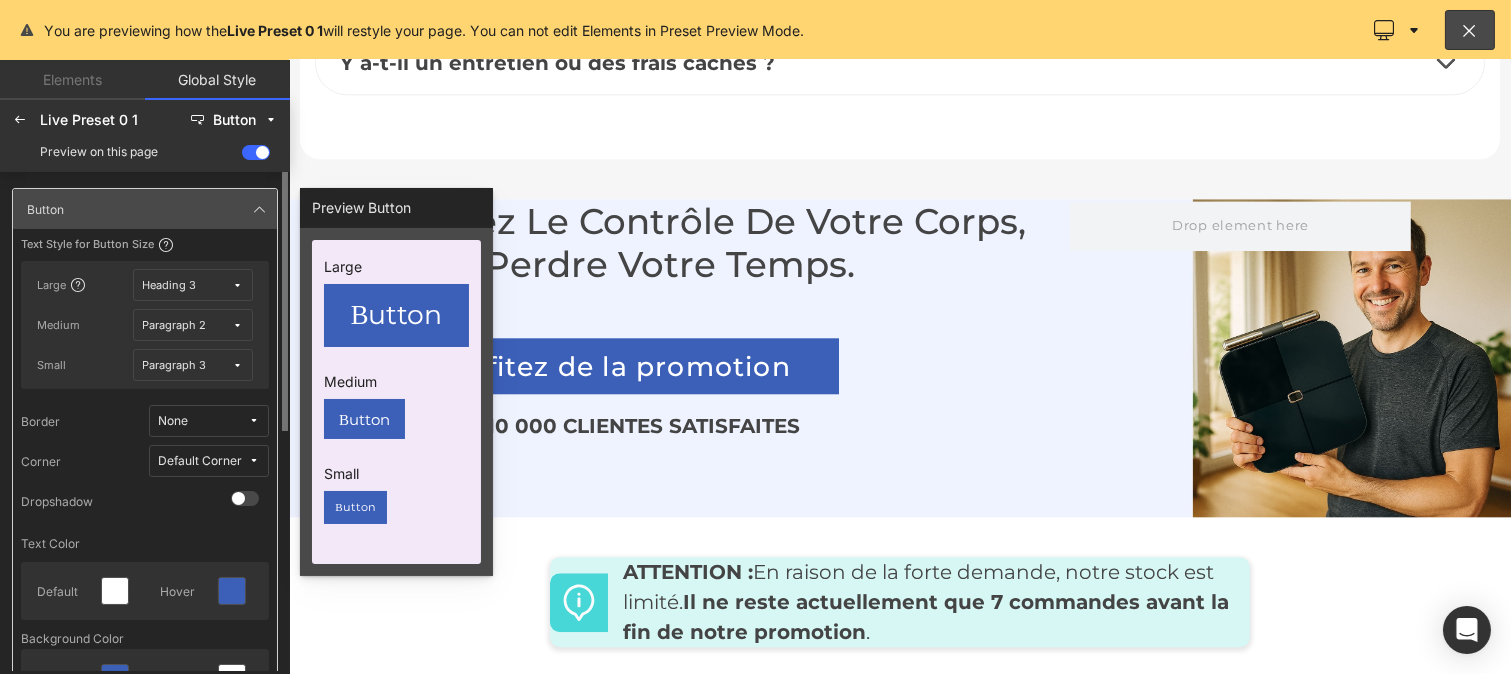 click at bounding box center [238, 325] 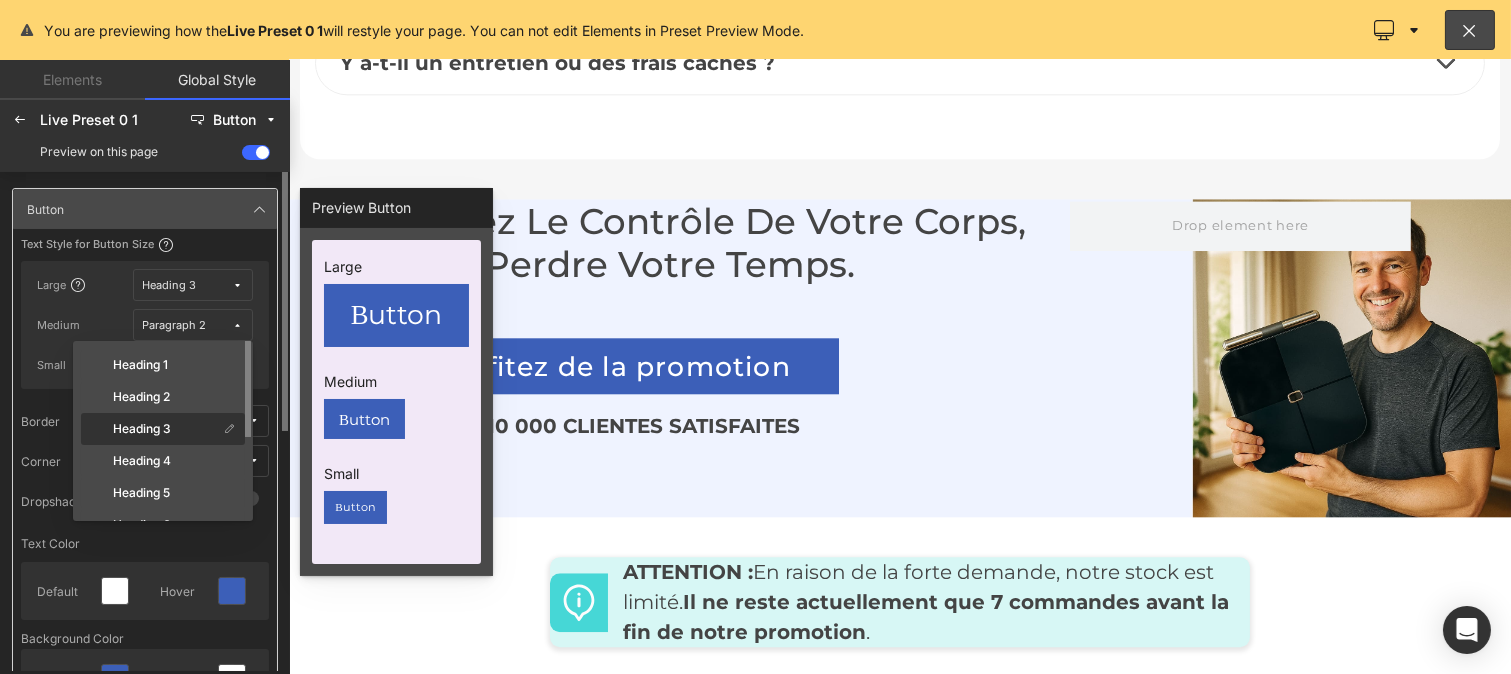 click on "Heading 3" at bounding box center (151, 429) 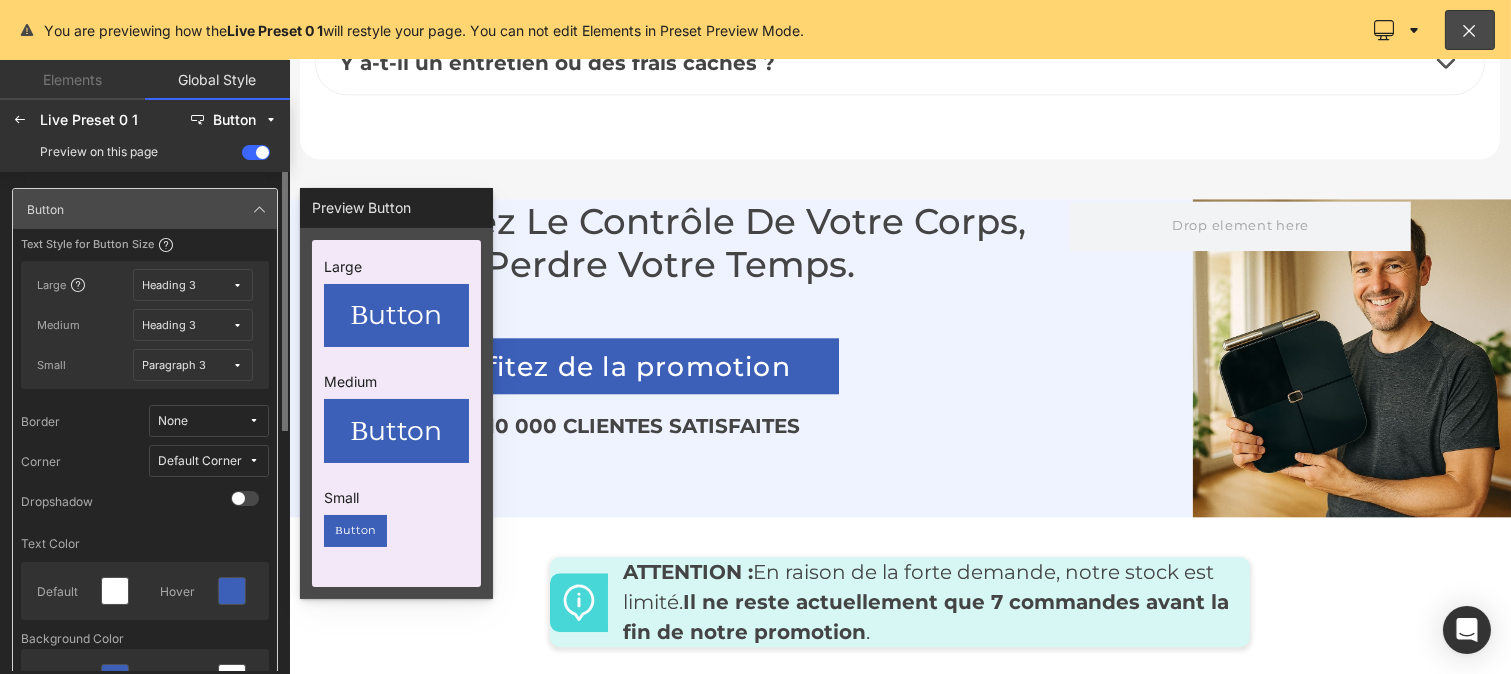 click on "Heading 3" at bounding box center [188, 325] 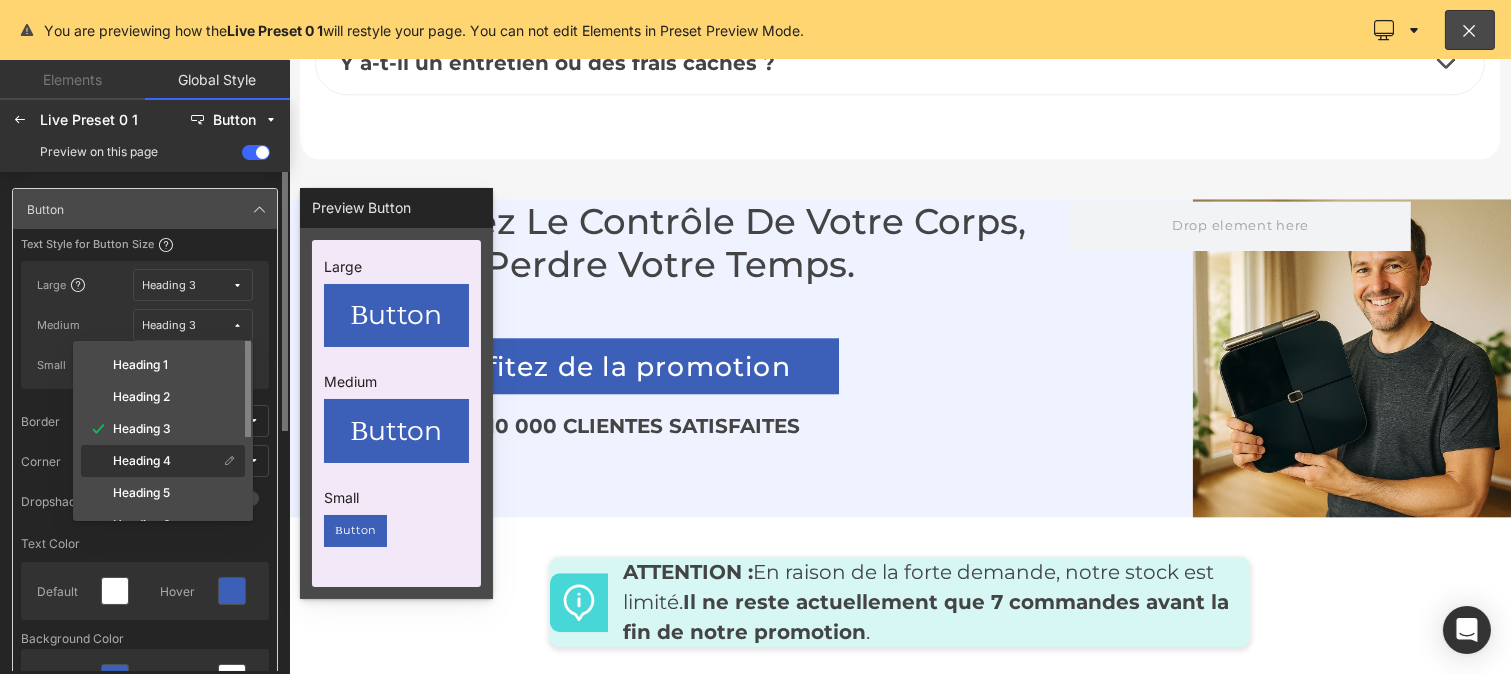click on "Heading 4" at bounding box center [142, 461] 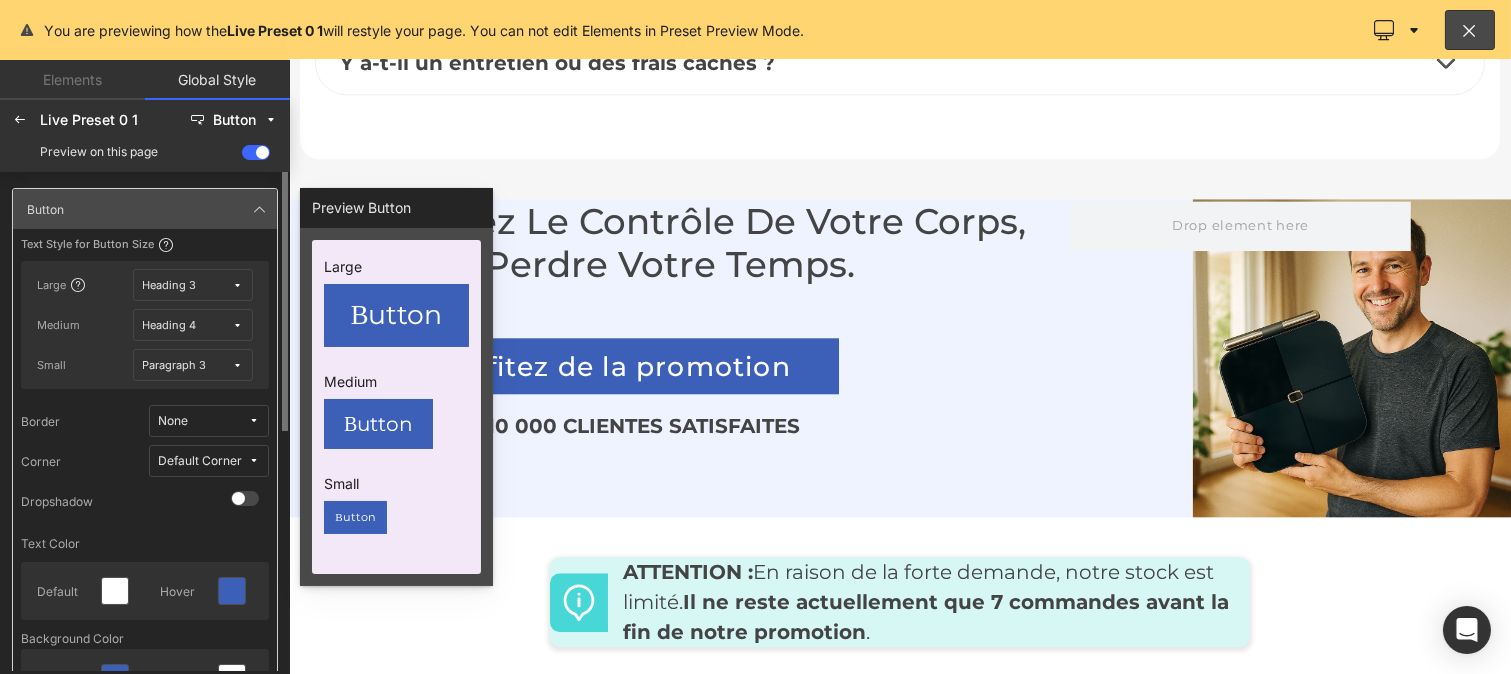 click on "Paragraph 3" at bounding box center (188, 365) 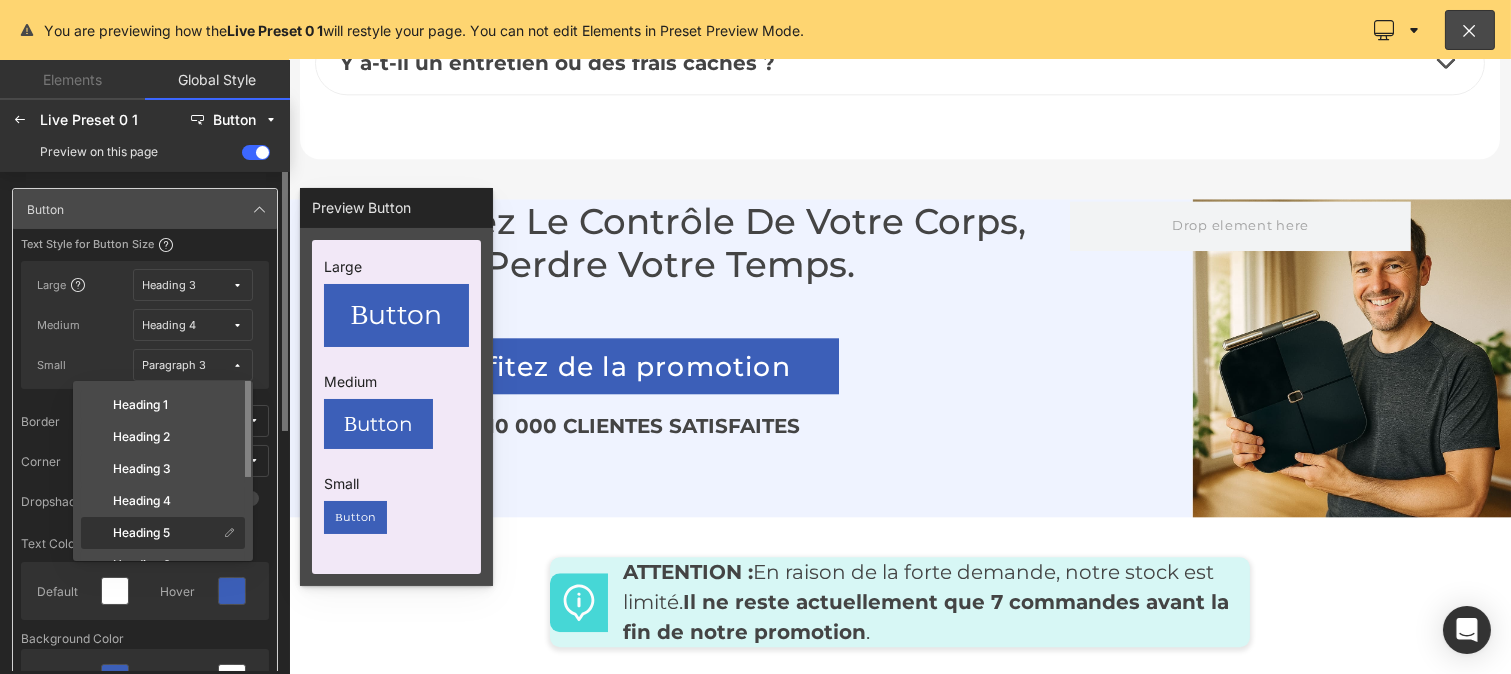 click on "Heading 5" at bounding box center (141, 533) 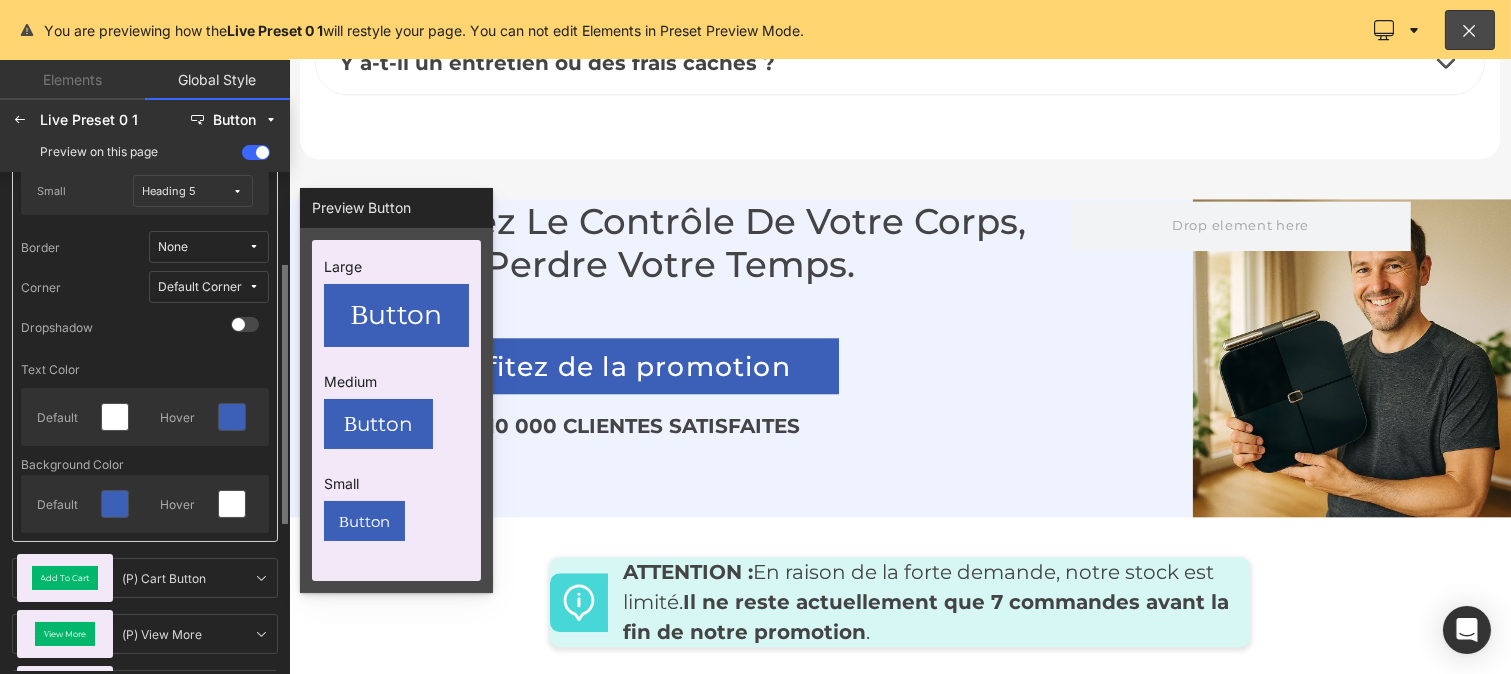 scroll, scrollTop: 177, scrollLeft: 0, axis: vertical 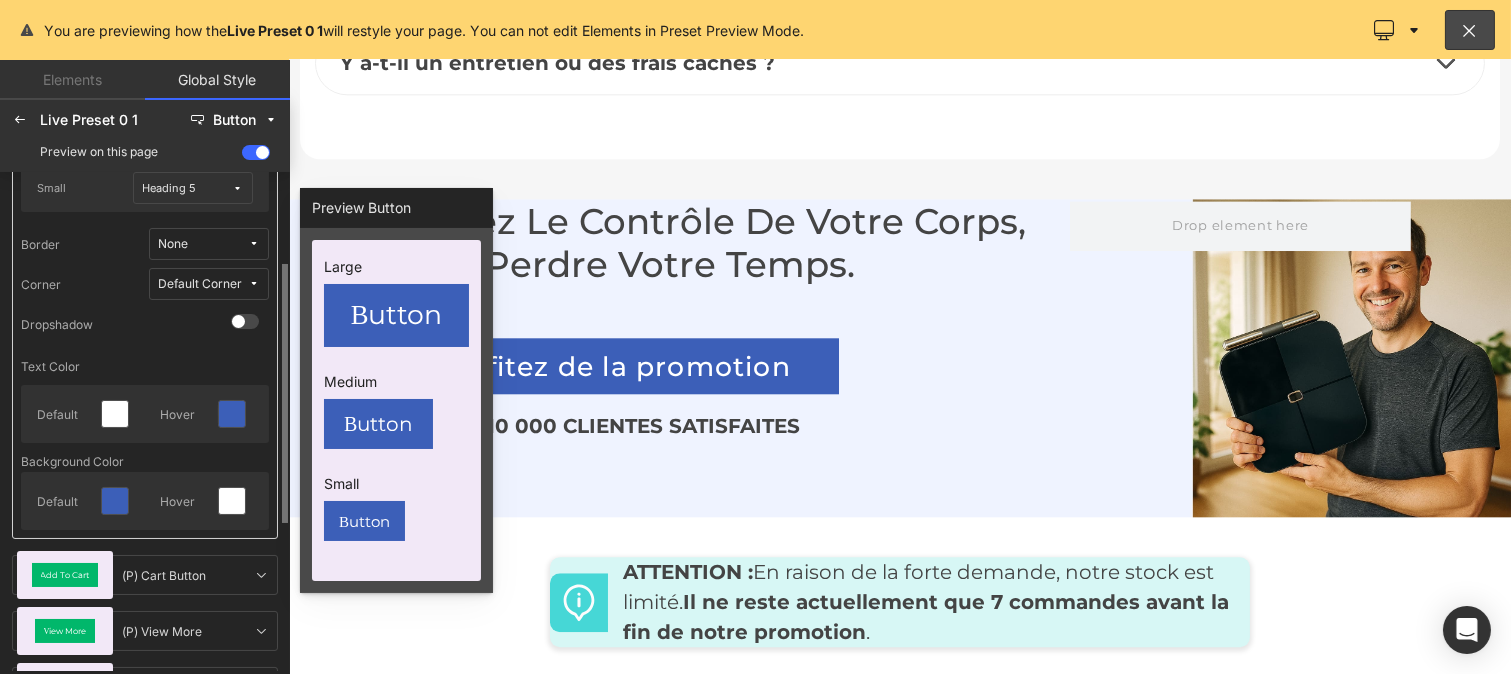 click at bounding box center (254, 284) 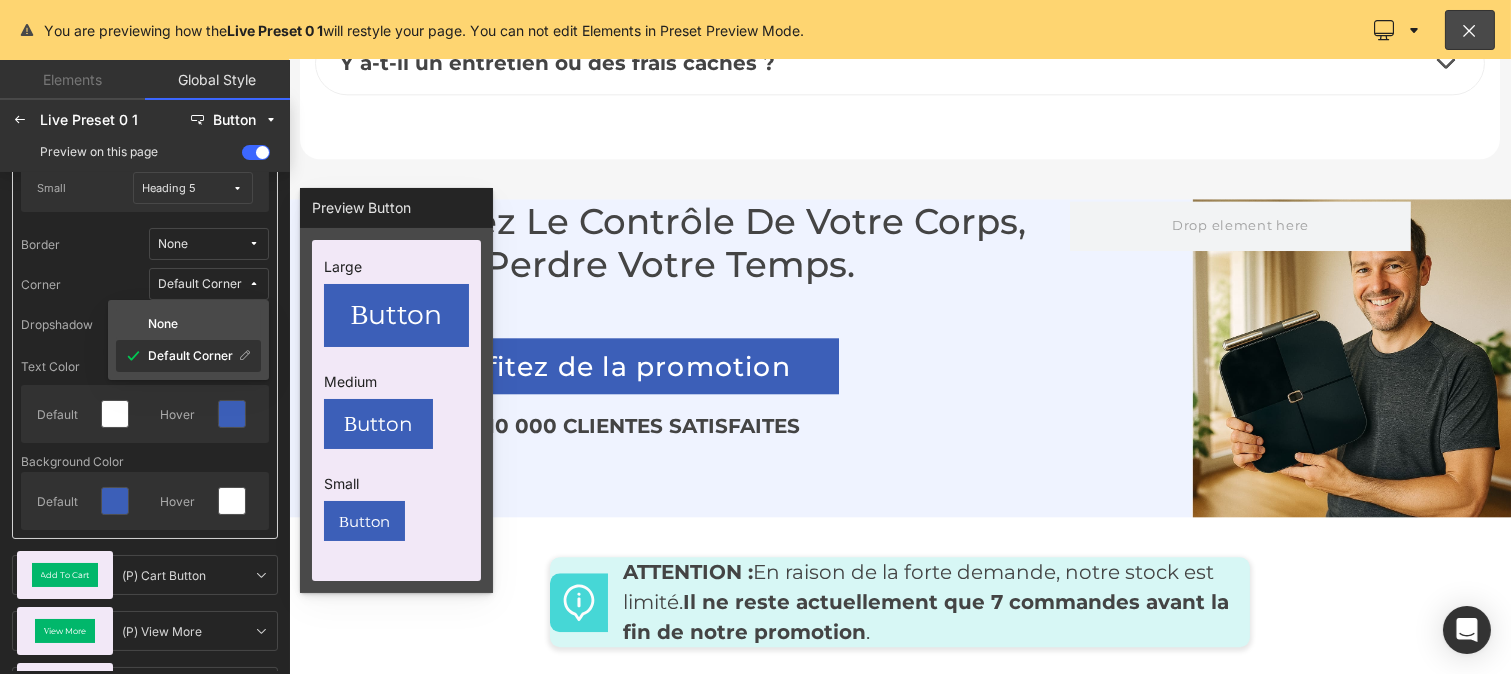 click on "Default Corner" at bounding box center [190, 356] 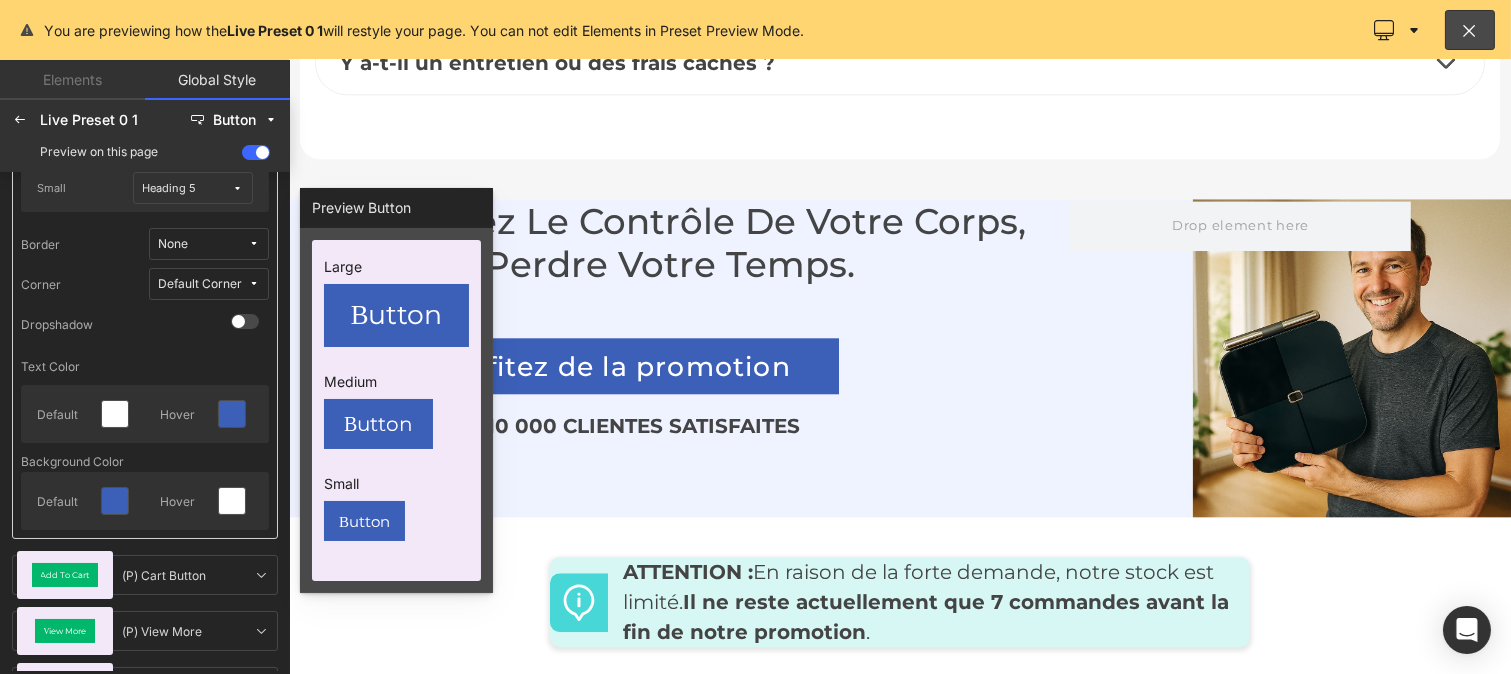 click at bounding box center [254, 284] 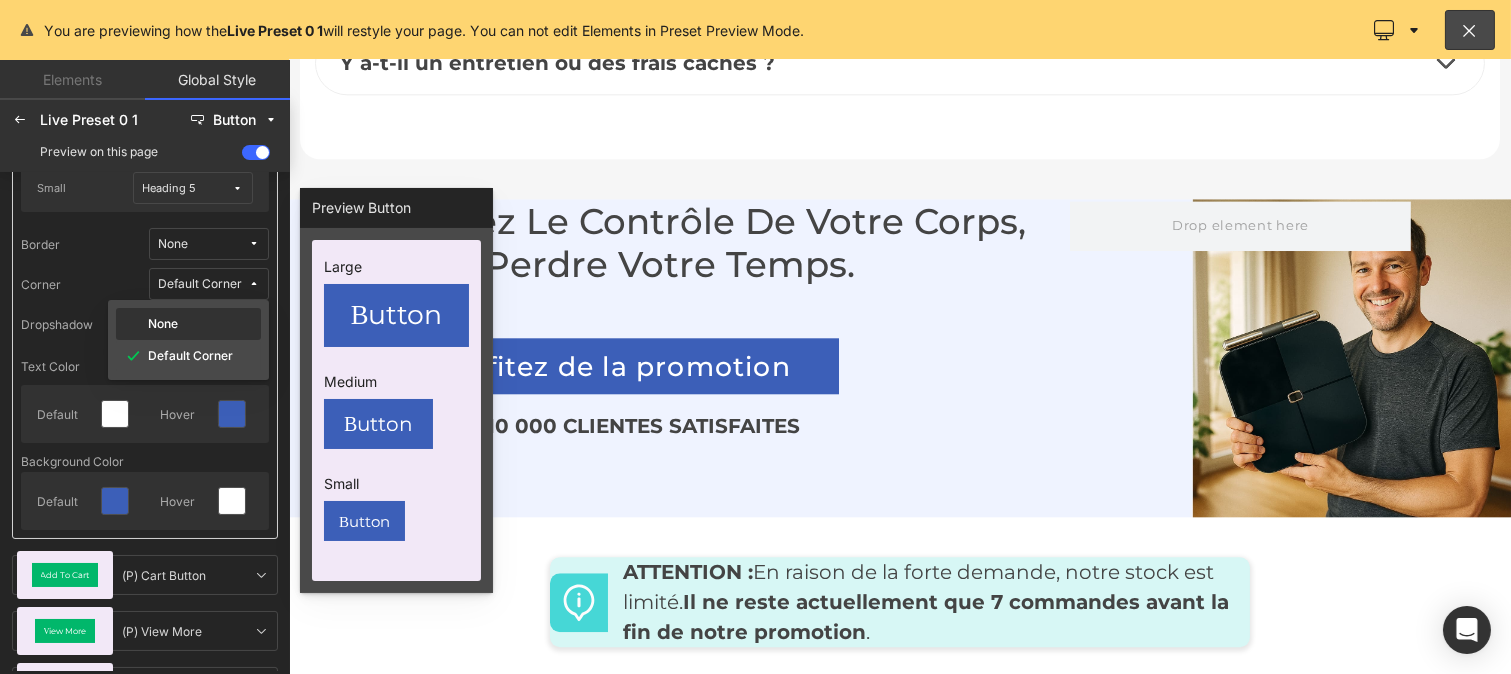 click on "None" at bounding box center (163, 324) 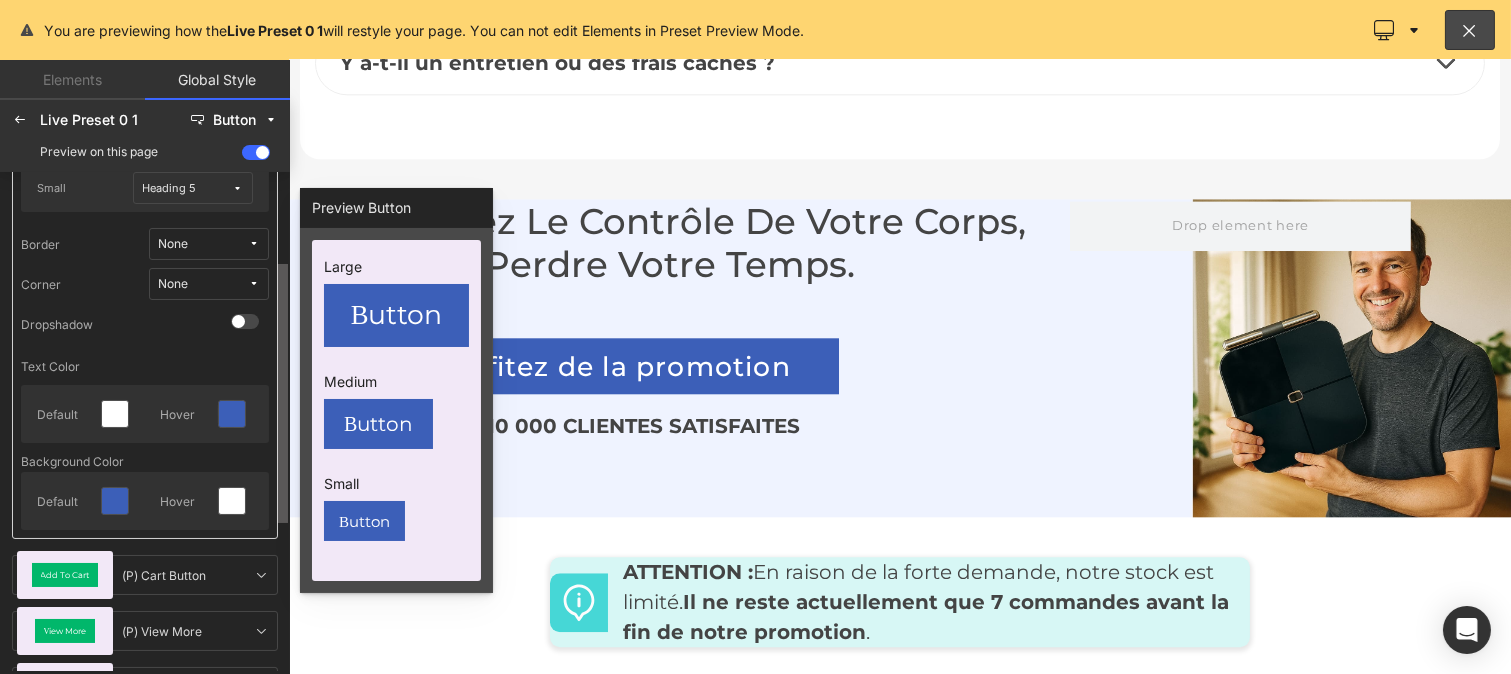 click at bounding box center [284, 421] 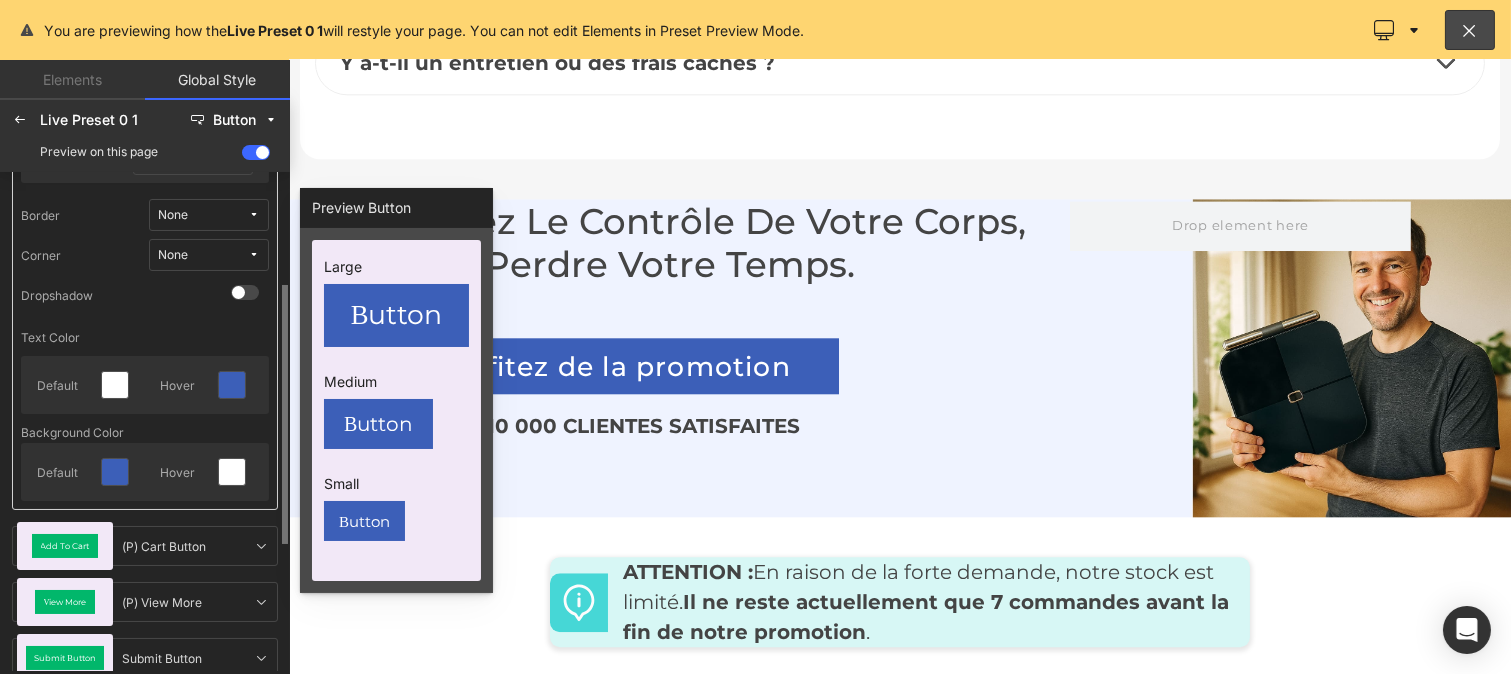 scroll, scrollTop: 202, scrollLeft: 0, axis: vertical 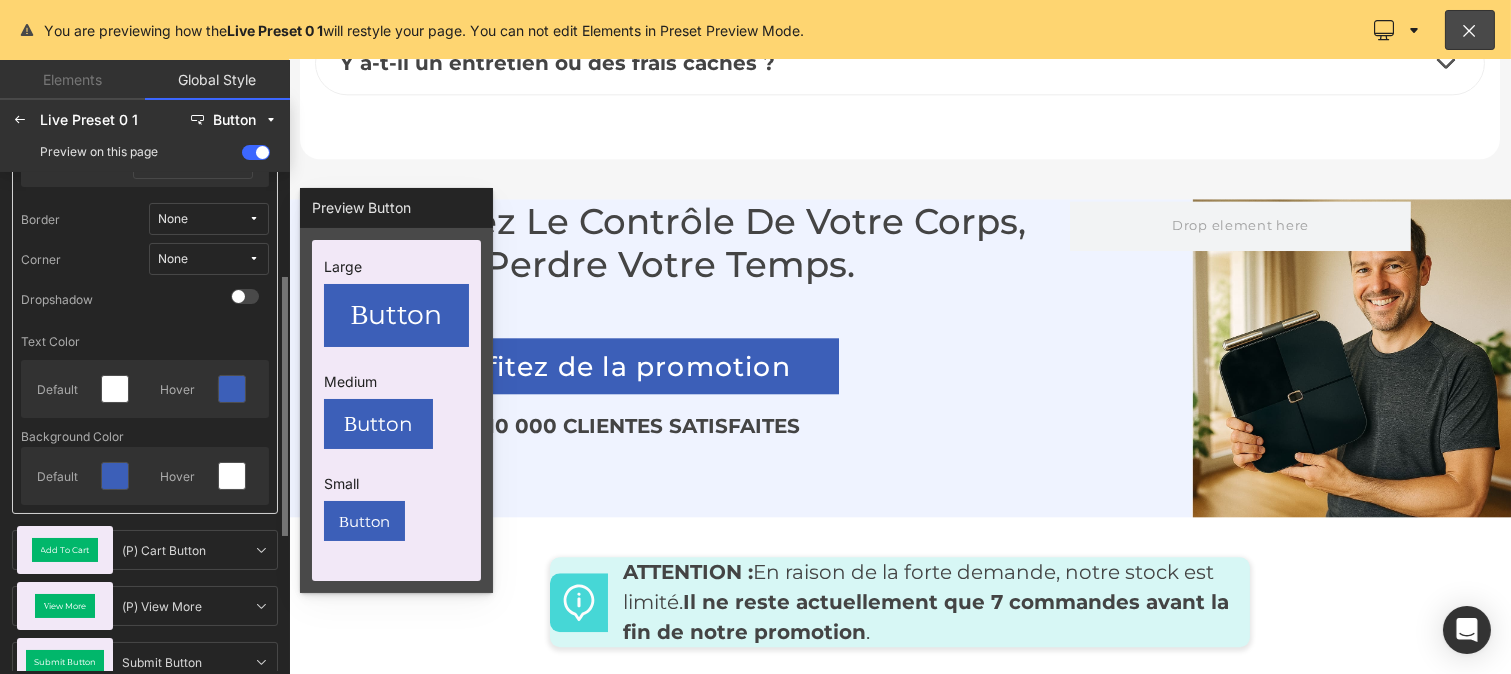 click at bounding box center (254, 259) 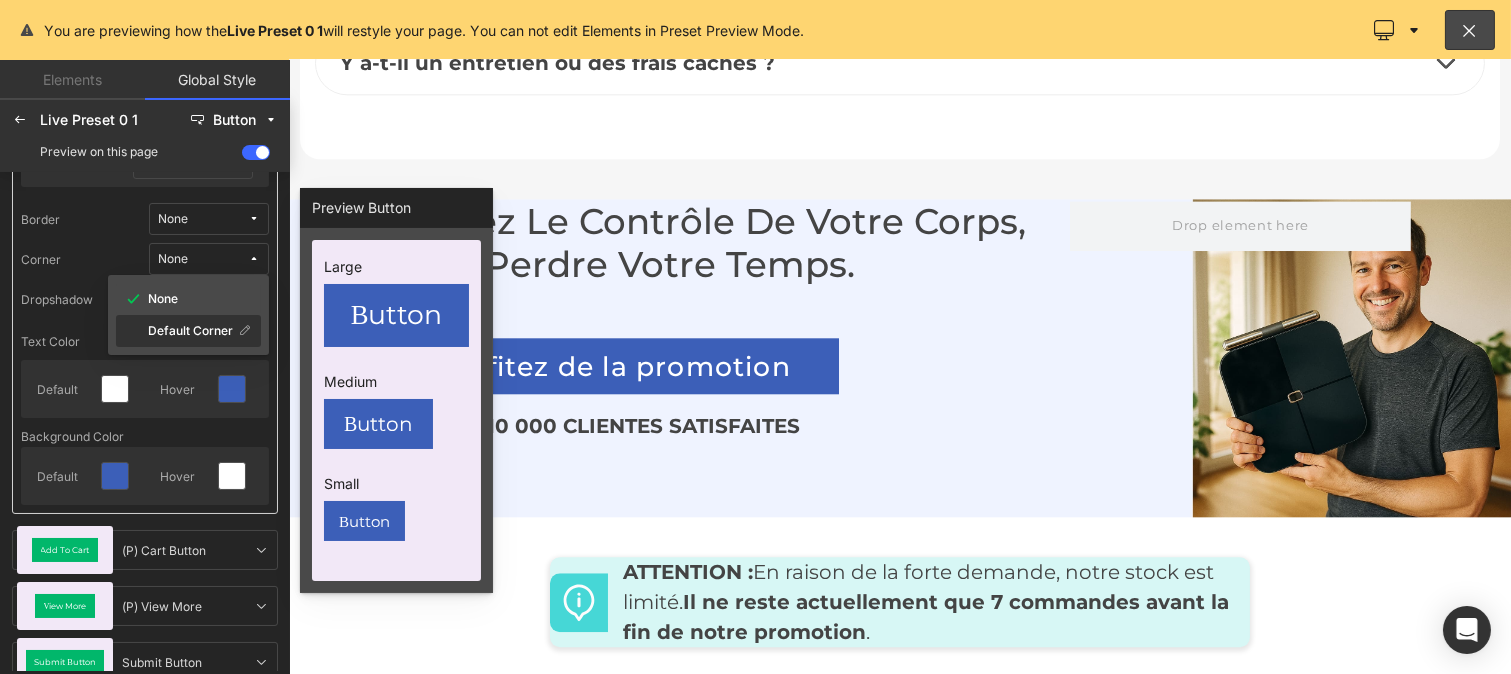 click on "Default Corner" at bounding box center (190, 331) 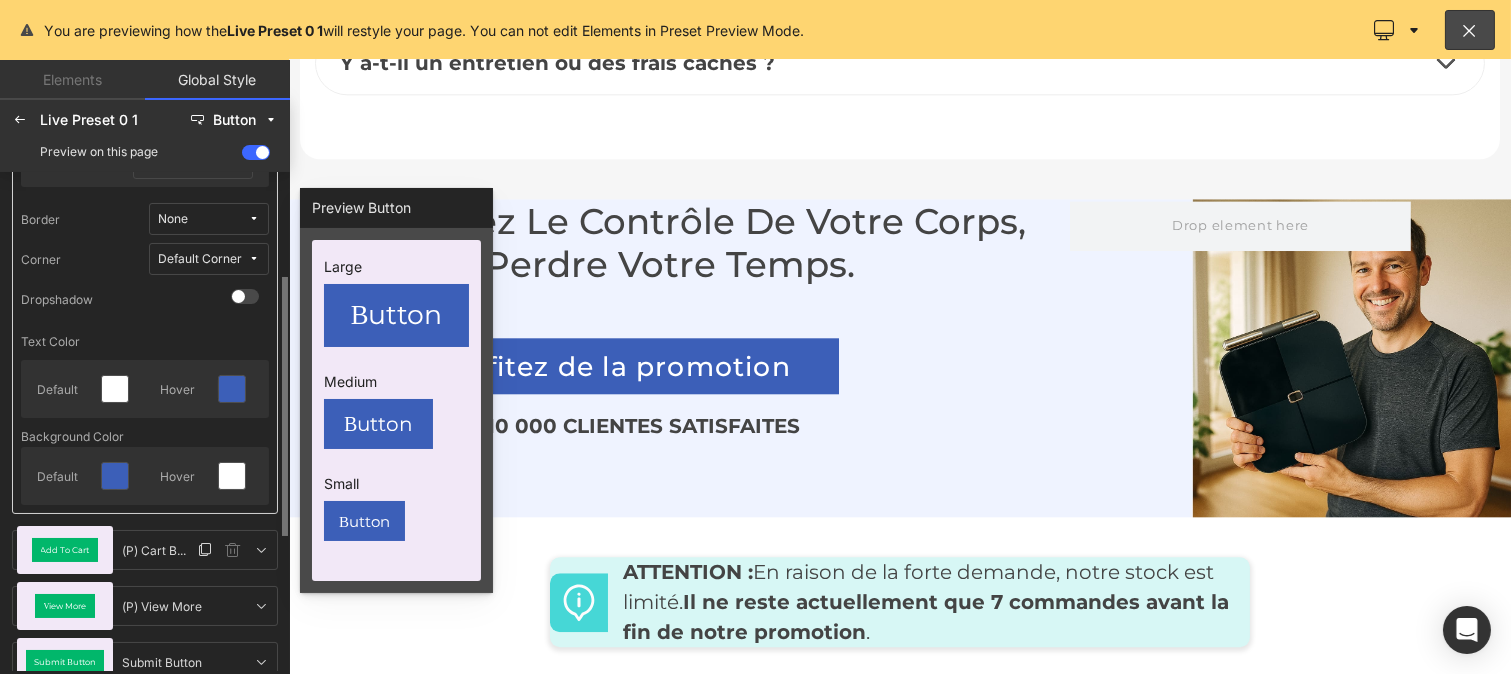 click on "Add To Cart" at bounding box center (65, 550) 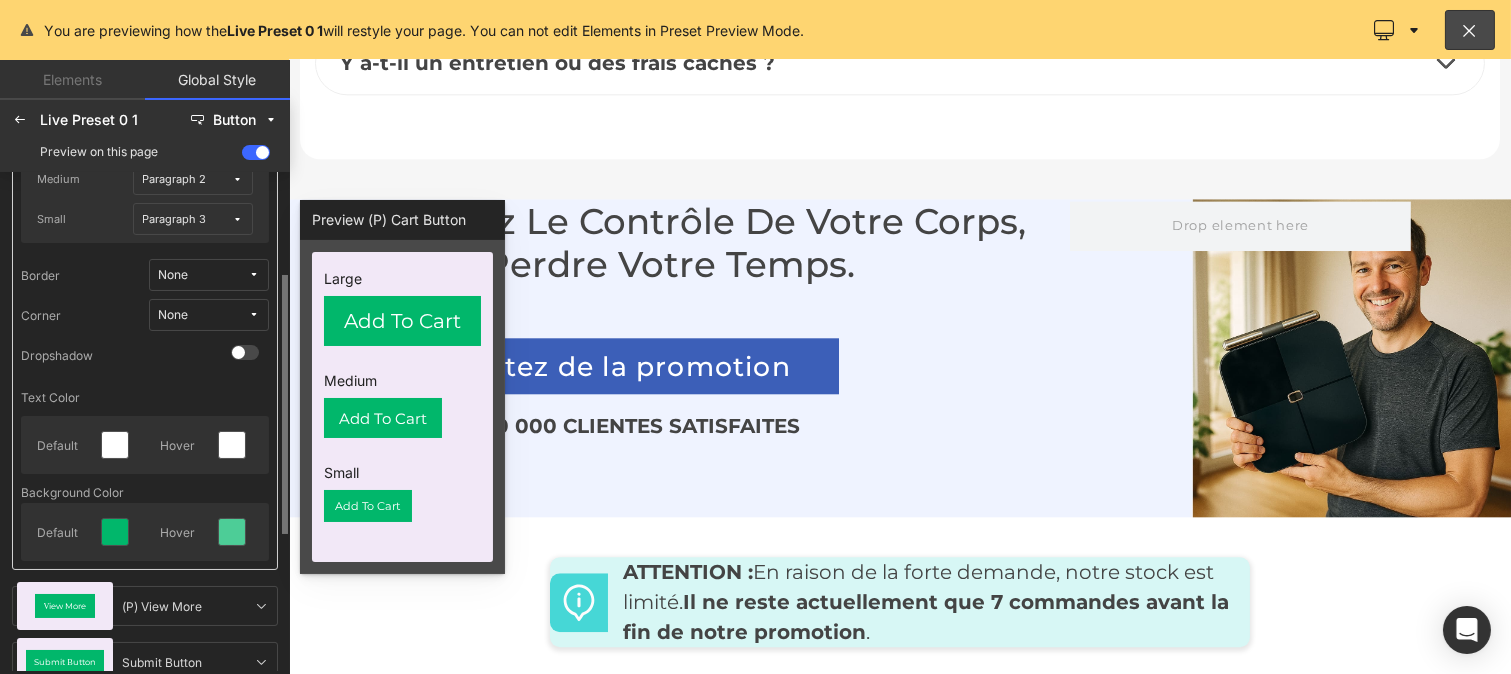 scroll, scrollTop: 201, scrollLeft: 0, axis: vertical 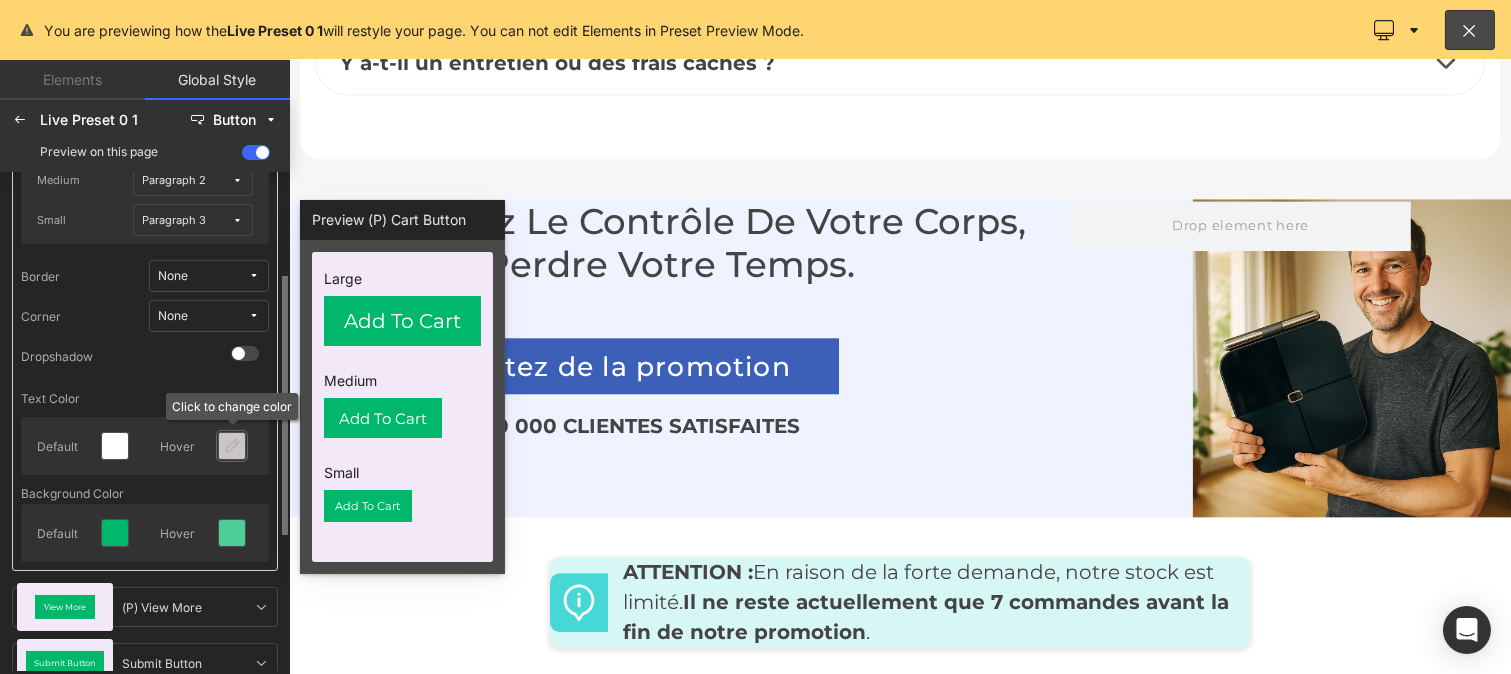 click at bounding box center (232, 446) 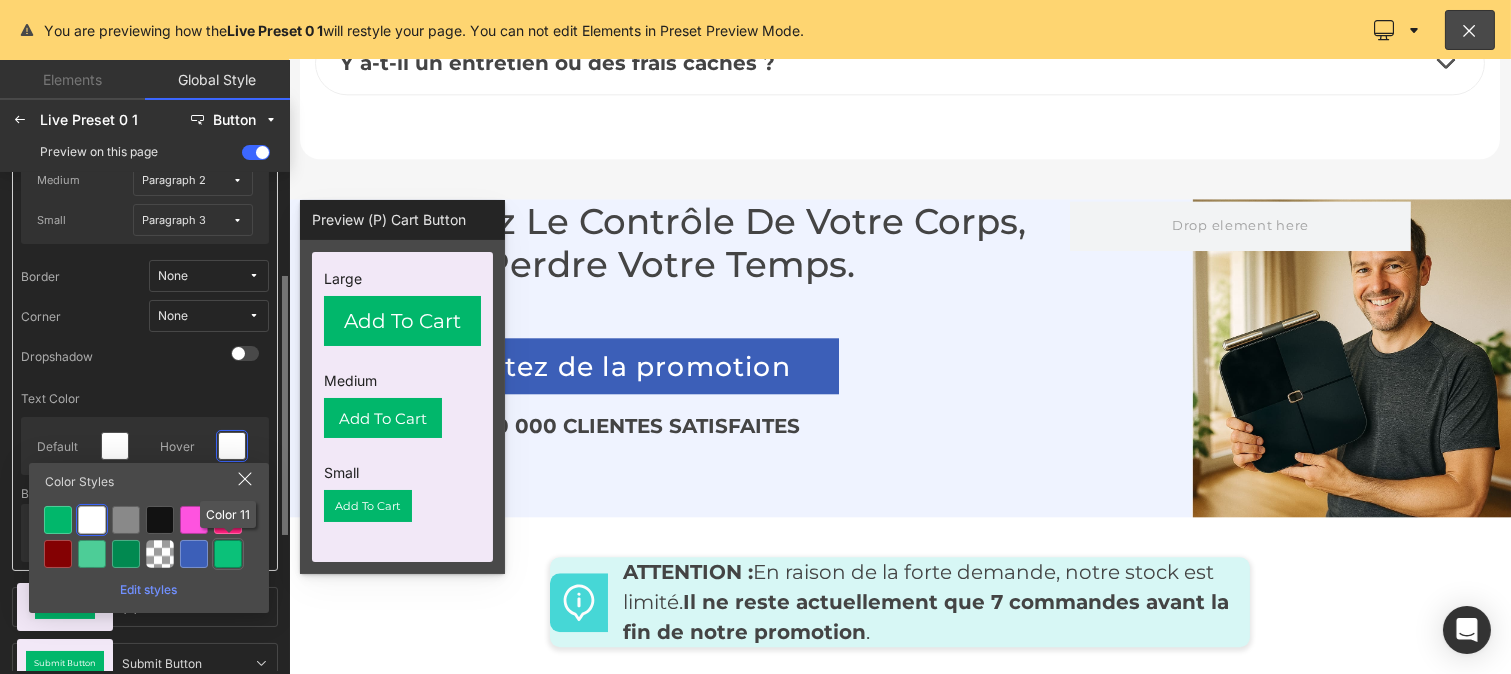 click at bounding box center (228, 554) 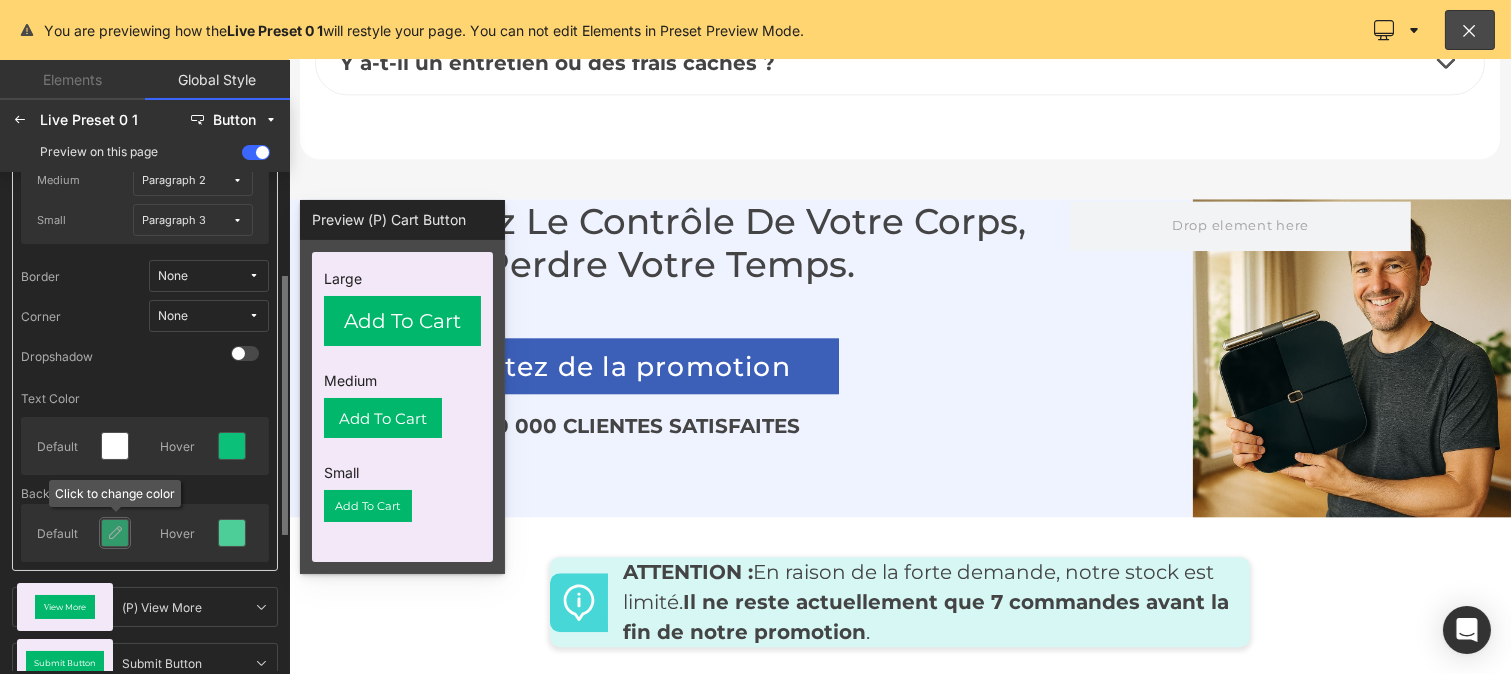 click at bounding box center (115, 533) 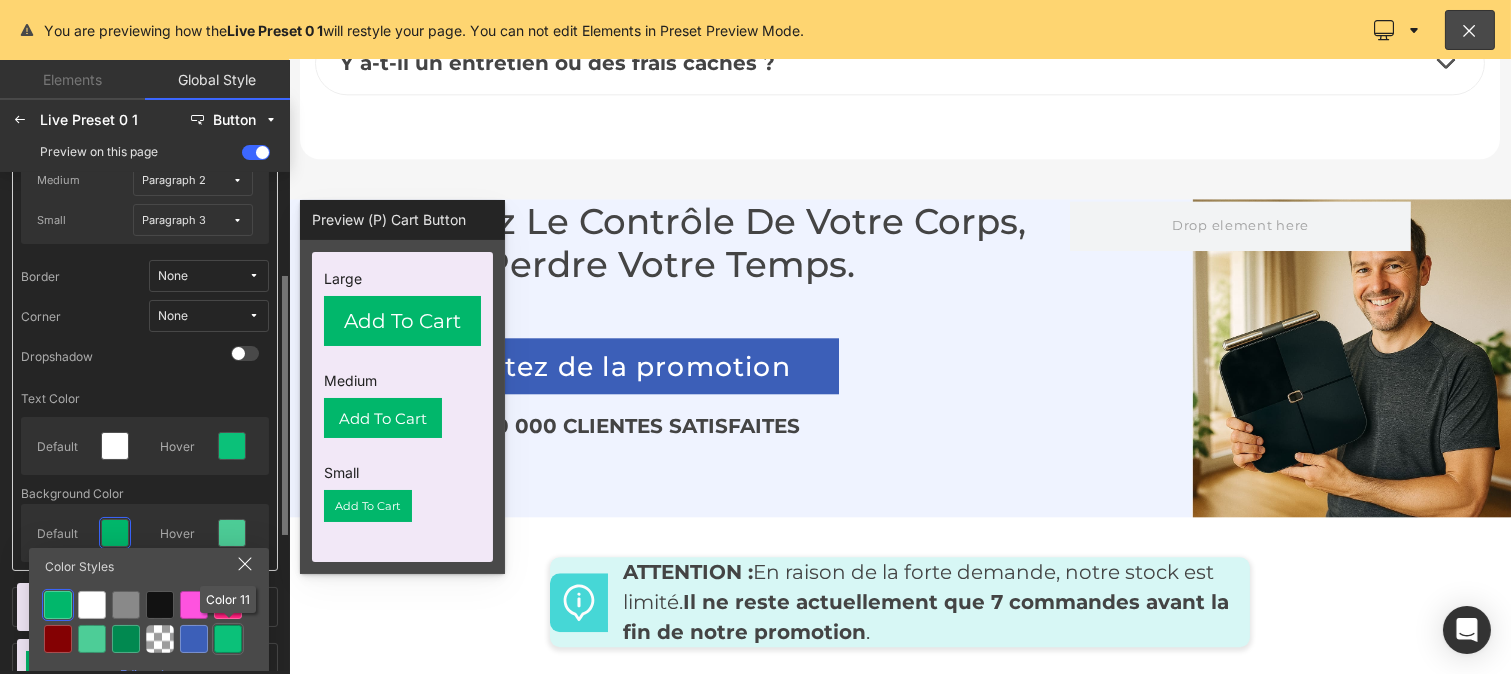 click at bounding box center (228, 639) 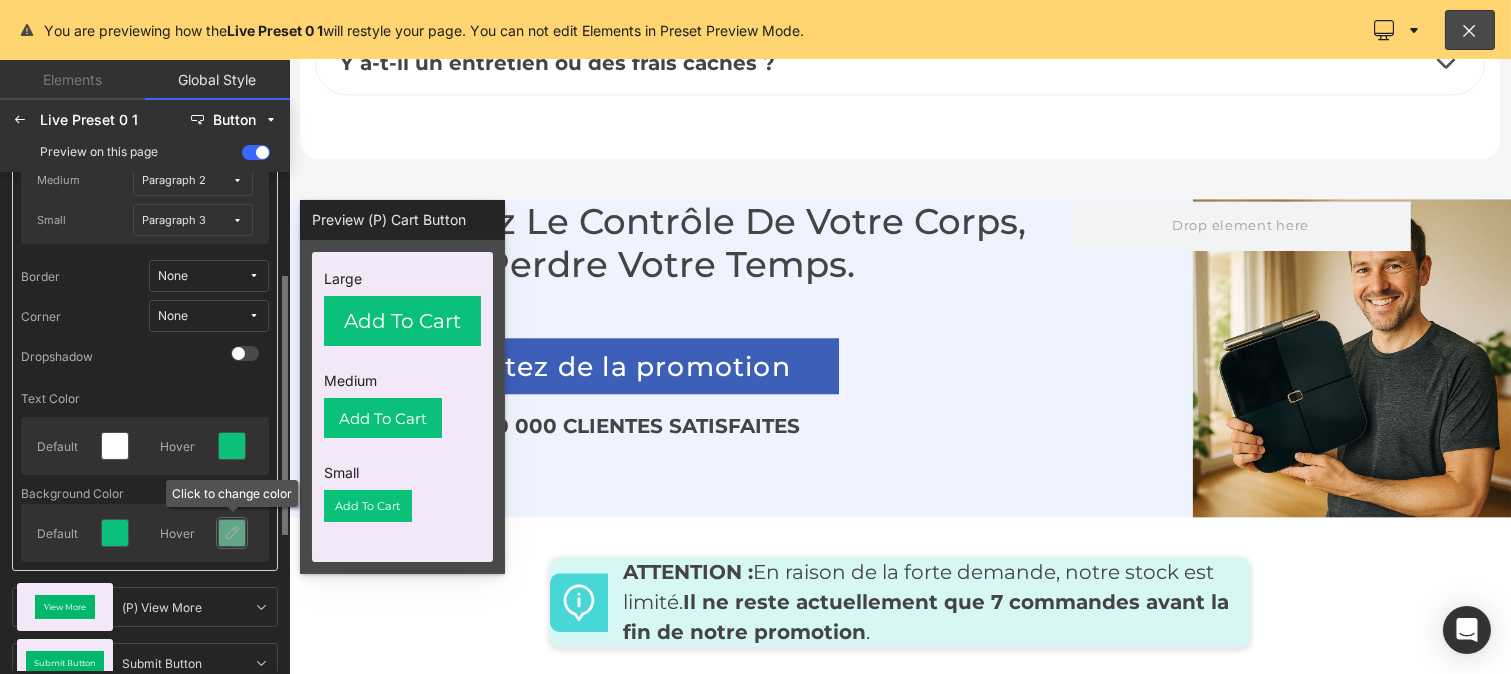 click at bounding box center [232, 533] 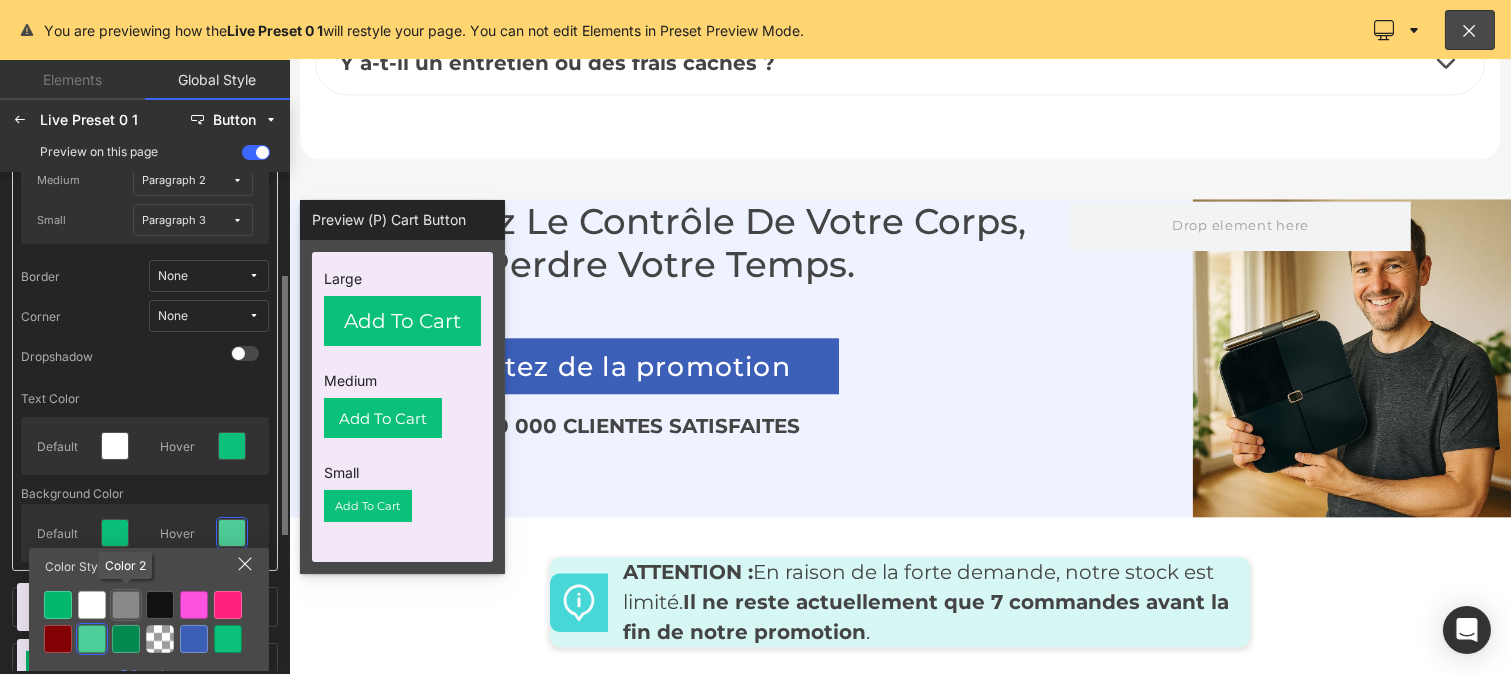 click at bounding box center [92, 605] 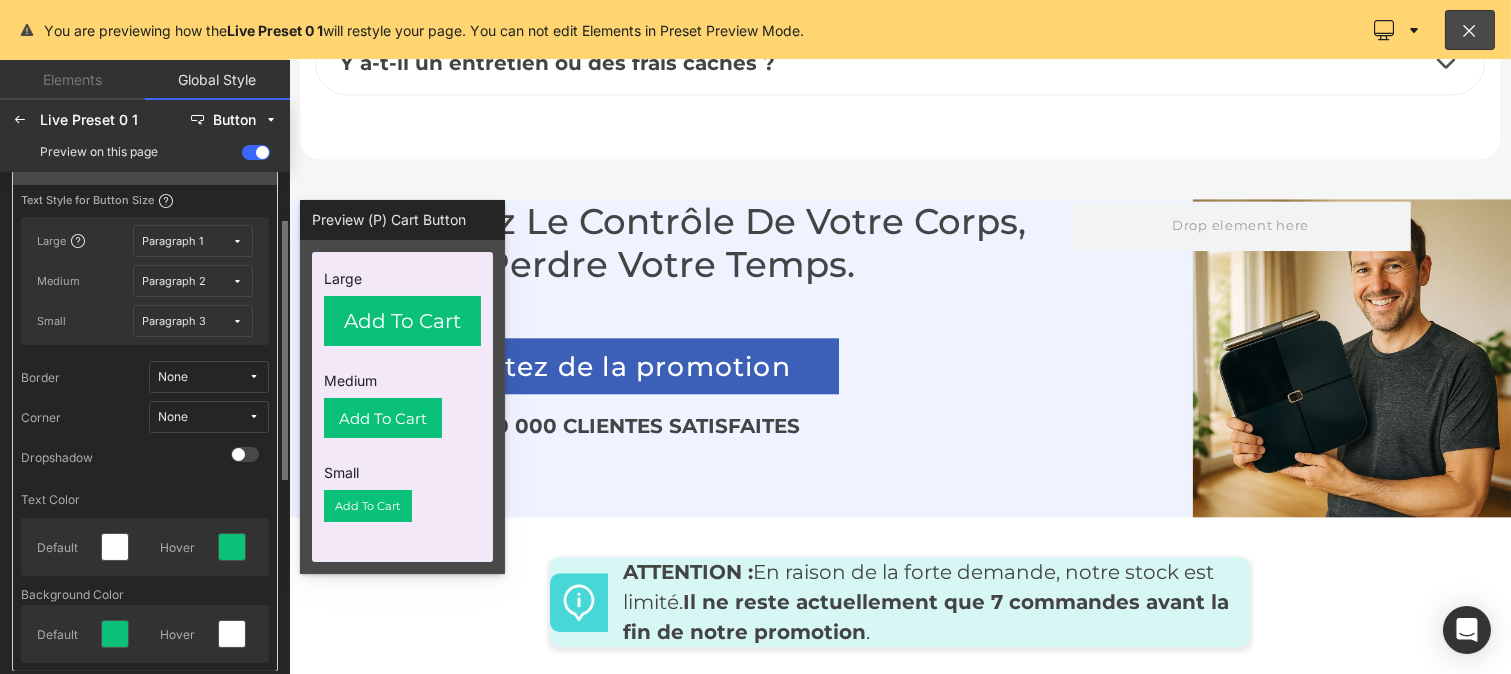 scroll, scrollTop: 98, scrollLeft: 0, axis: vertical 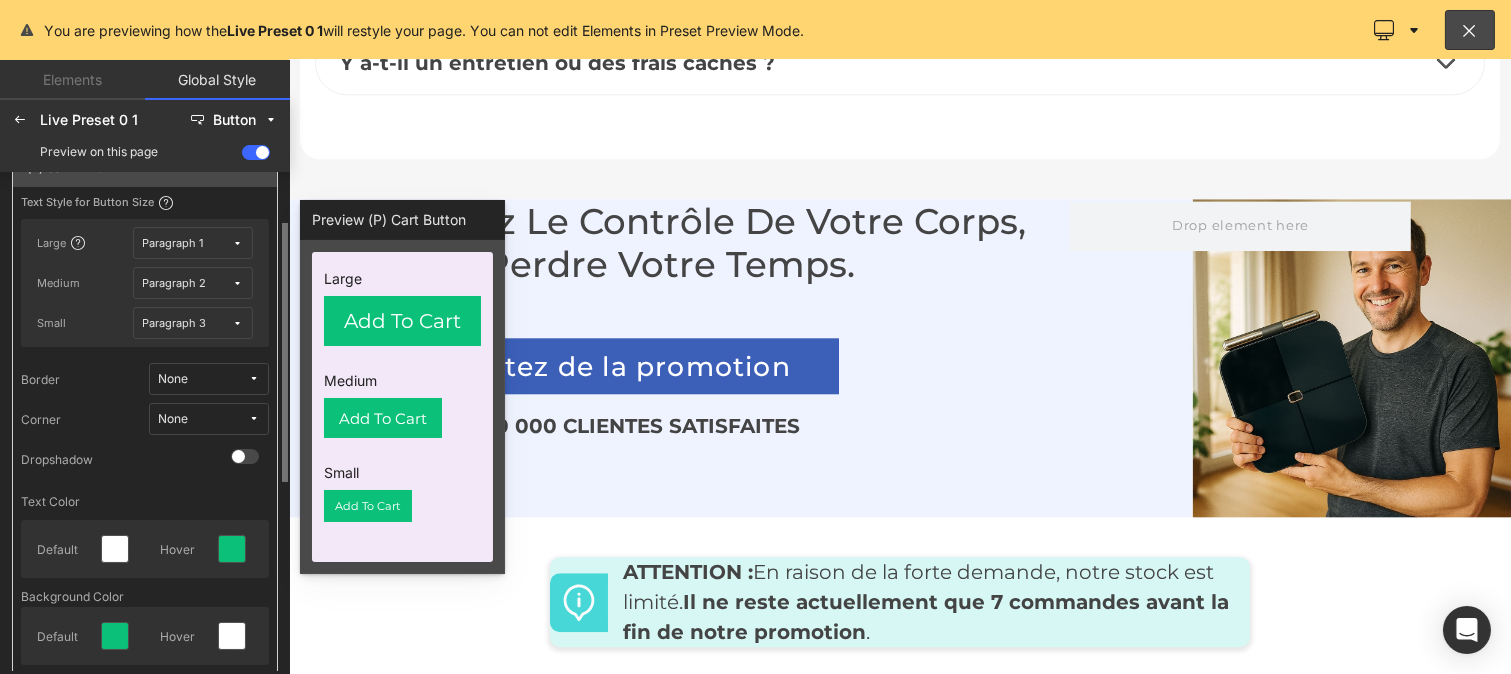 click on "Paragraph 1" at bounding box center [188, 243] 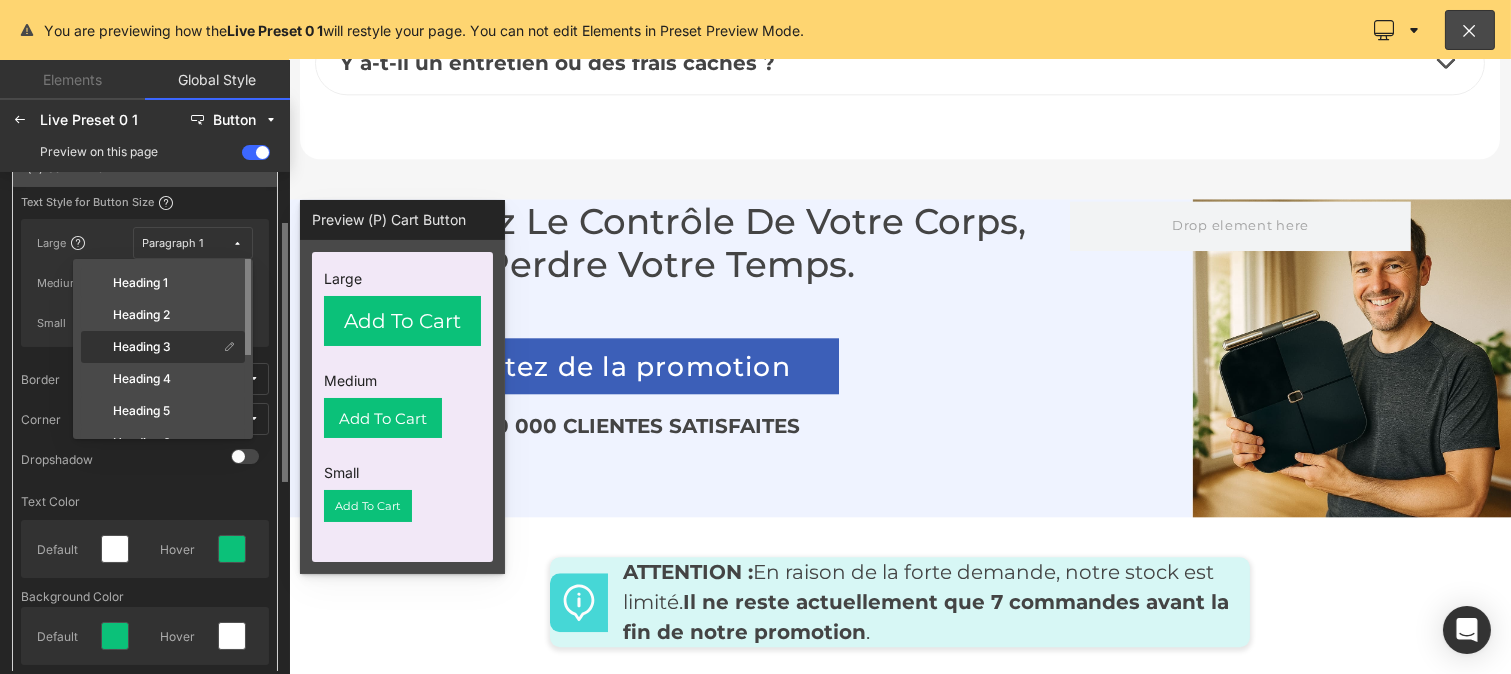click on "Heading 3" at bounding box center [151, 347] 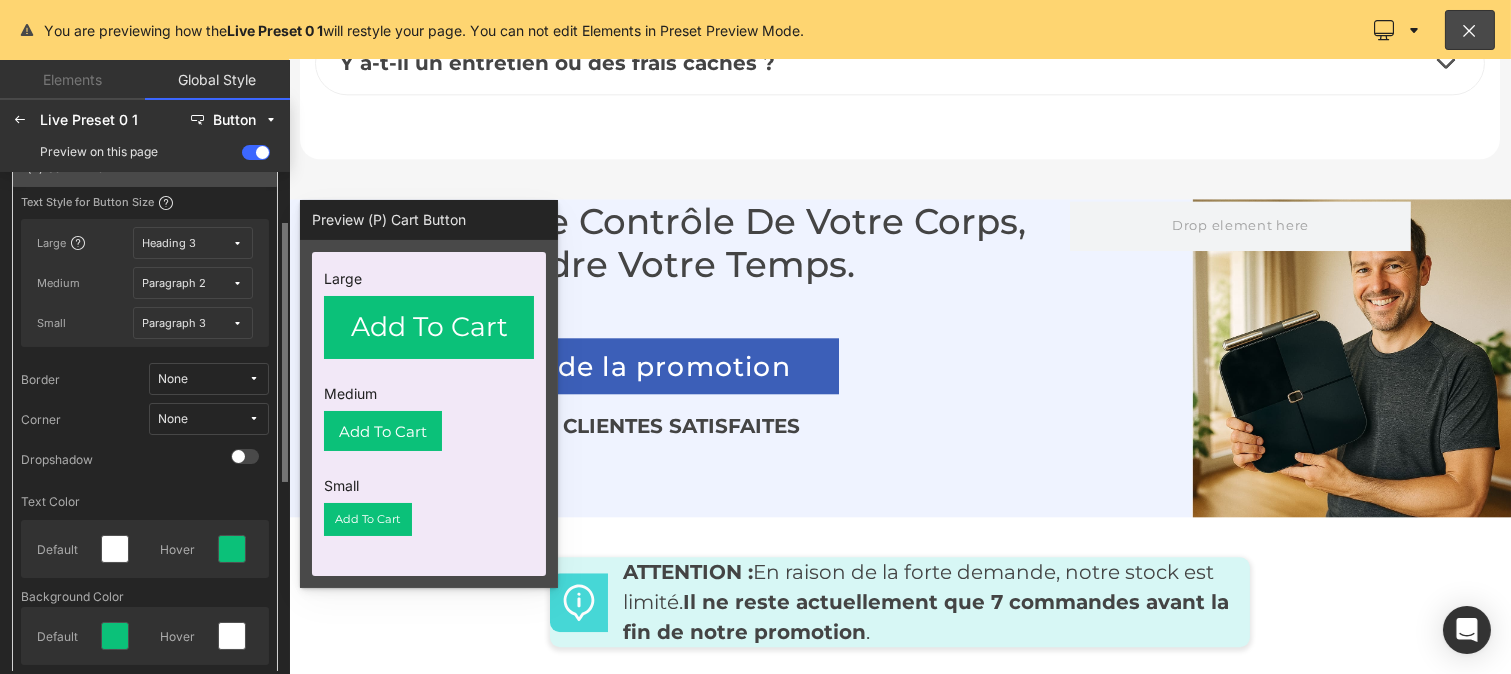 click on "Paragraph 2" at bounding box center [175, 283] 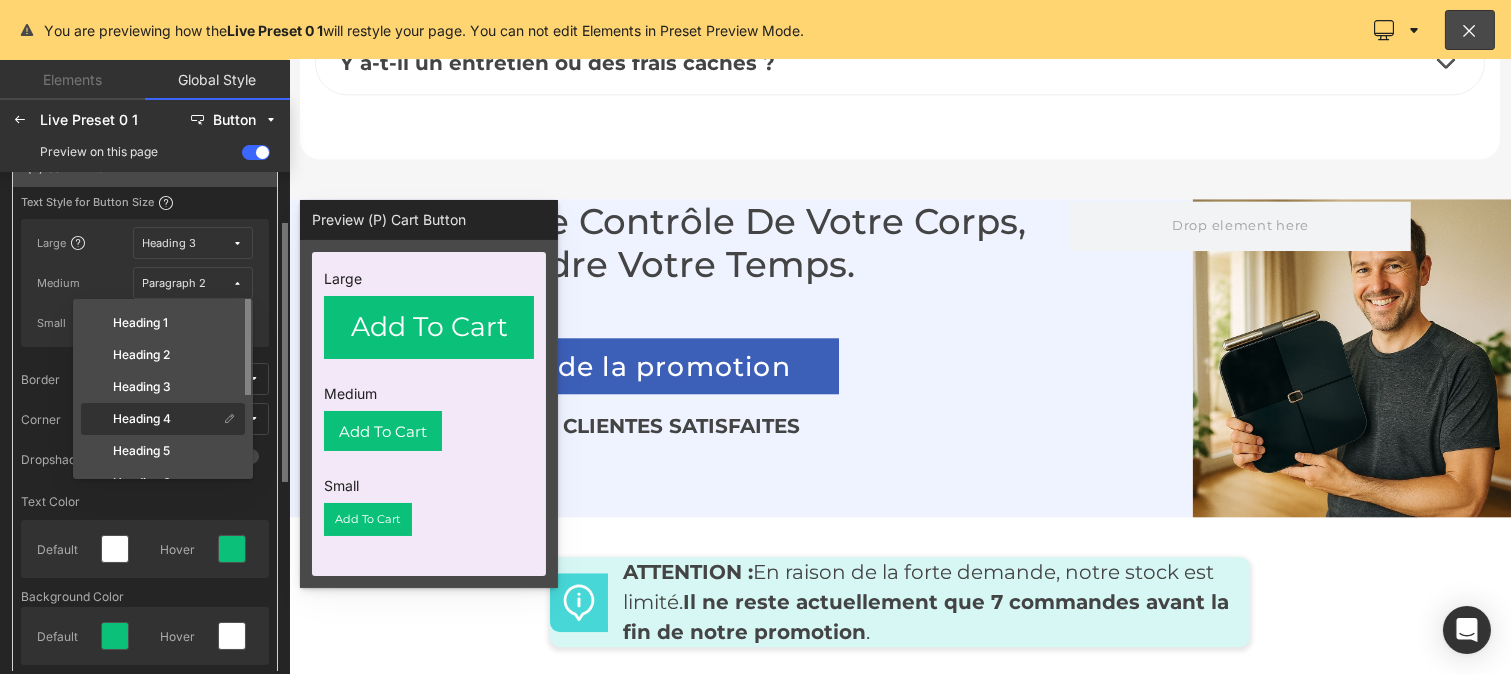 click on "Heading 4" 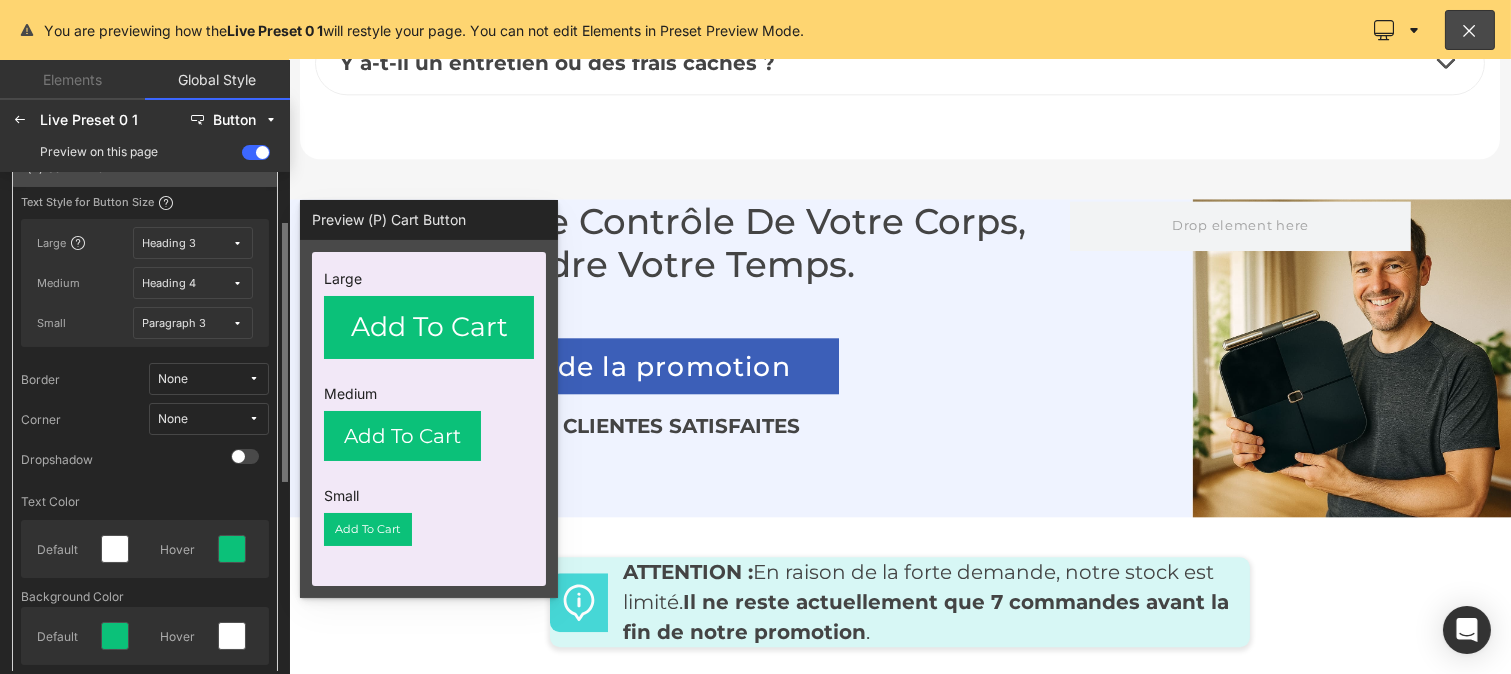 click on "Paragraph 3" at bounding box center [193, 323] 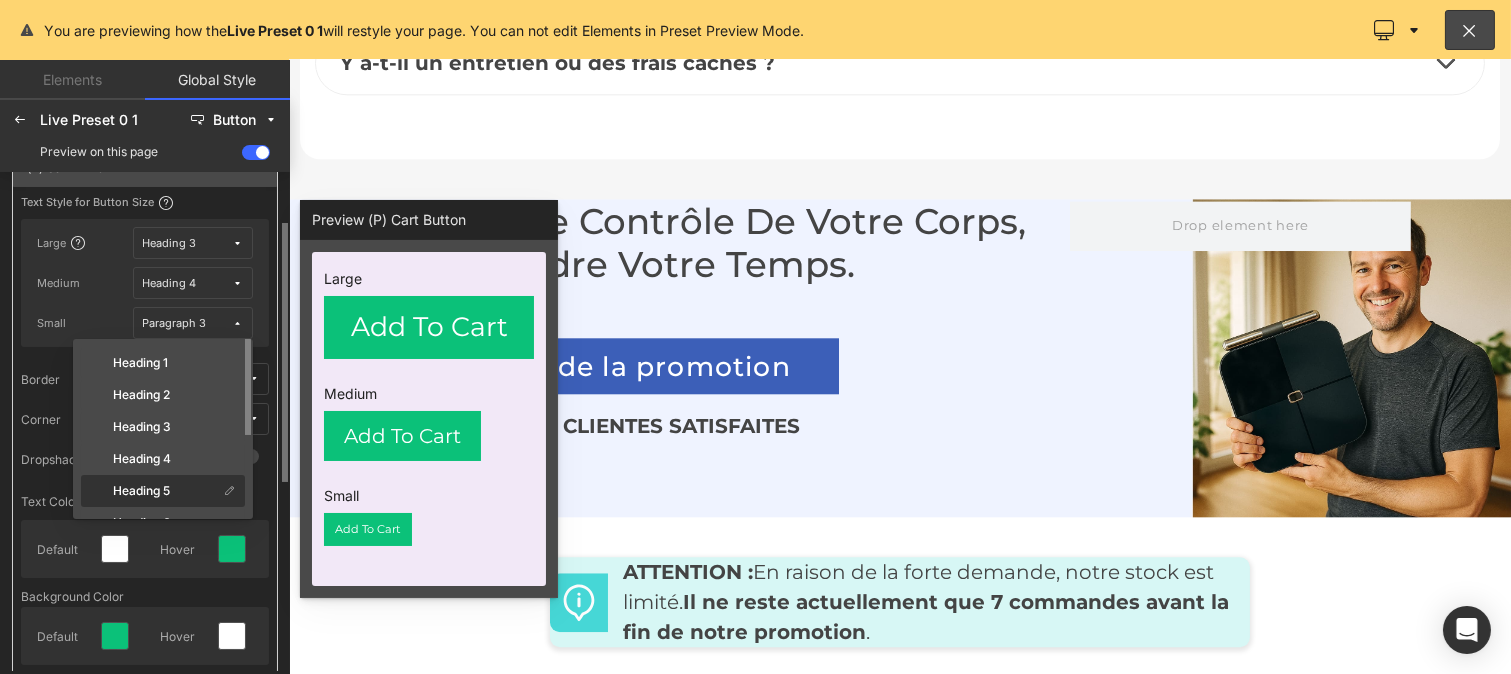 click on "Heading 5" at bounding box center (141, 491) 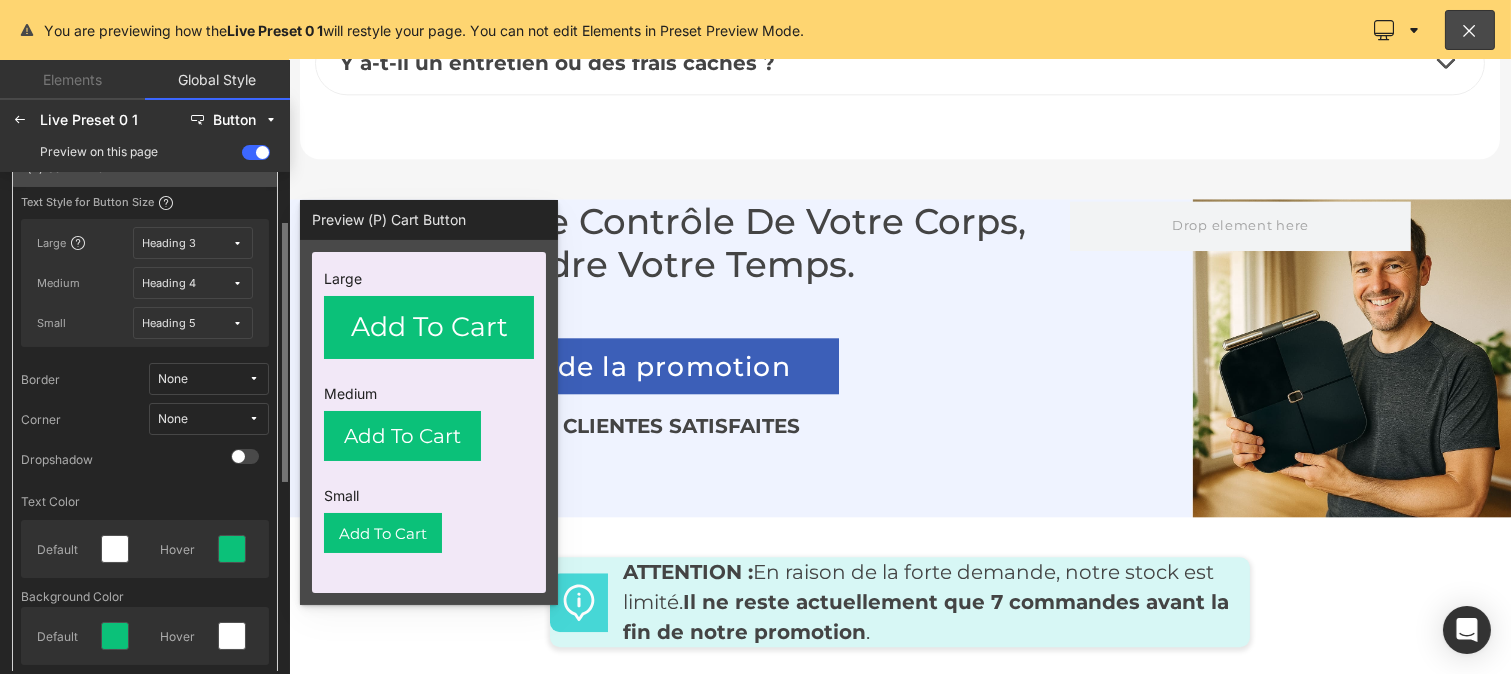 click on "None" at bounding box center (203, 419) 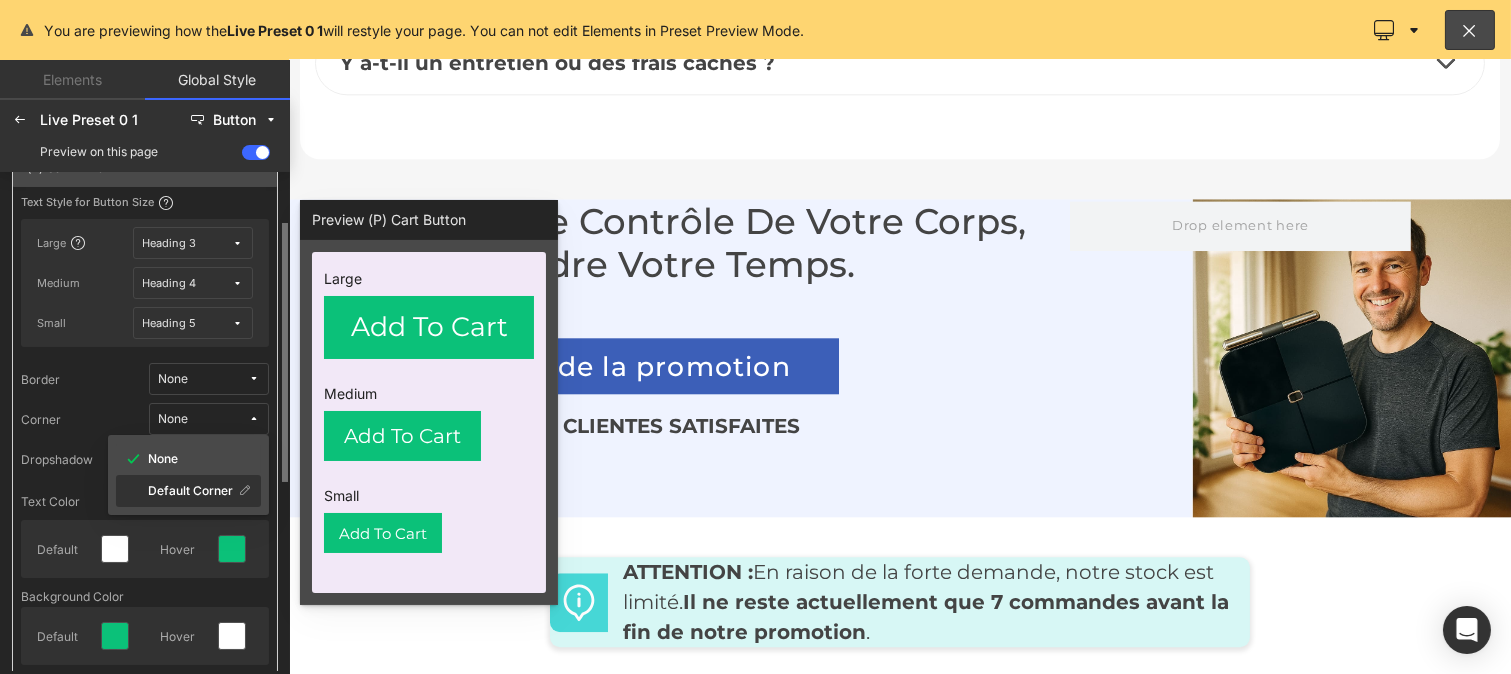 click on "Default Corner" at bounding box center [190, 491] 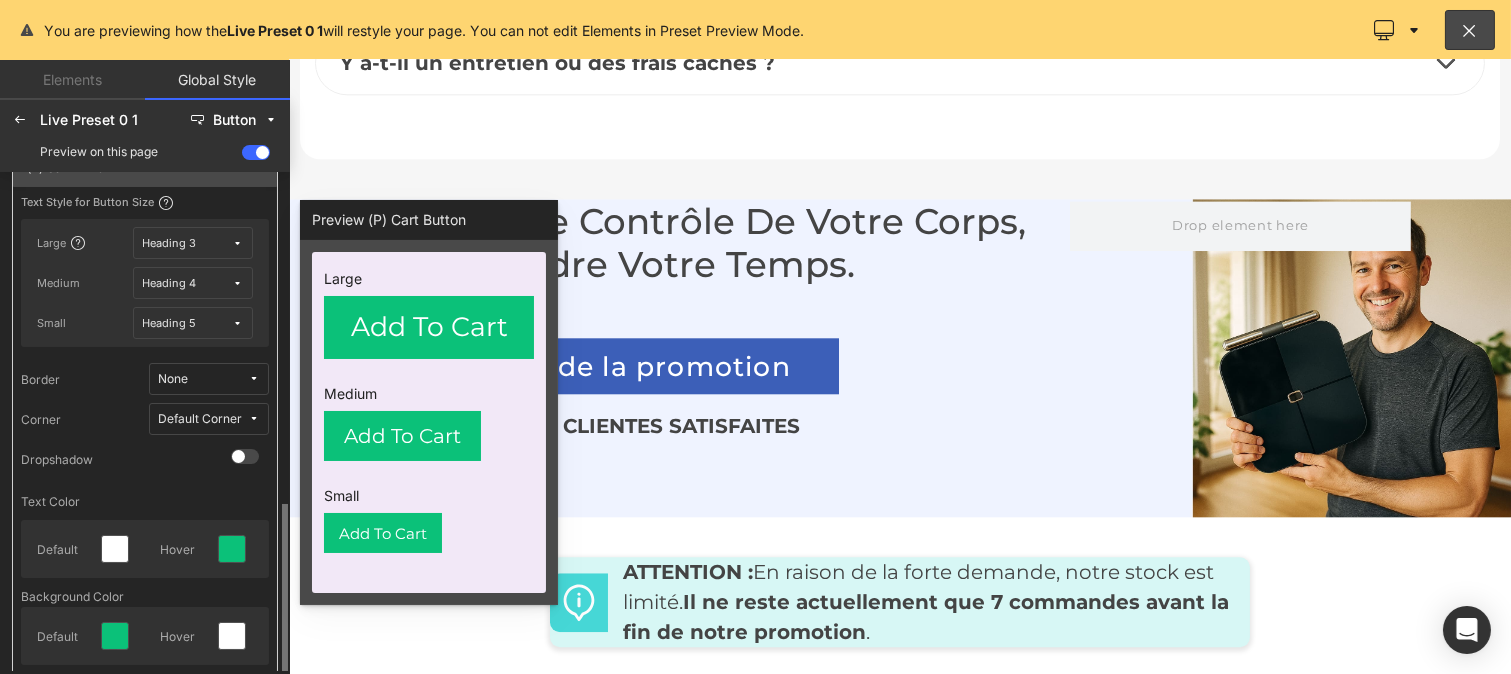 scroll, scrollTop: 384, scrollLeft: 0, axis: vertical 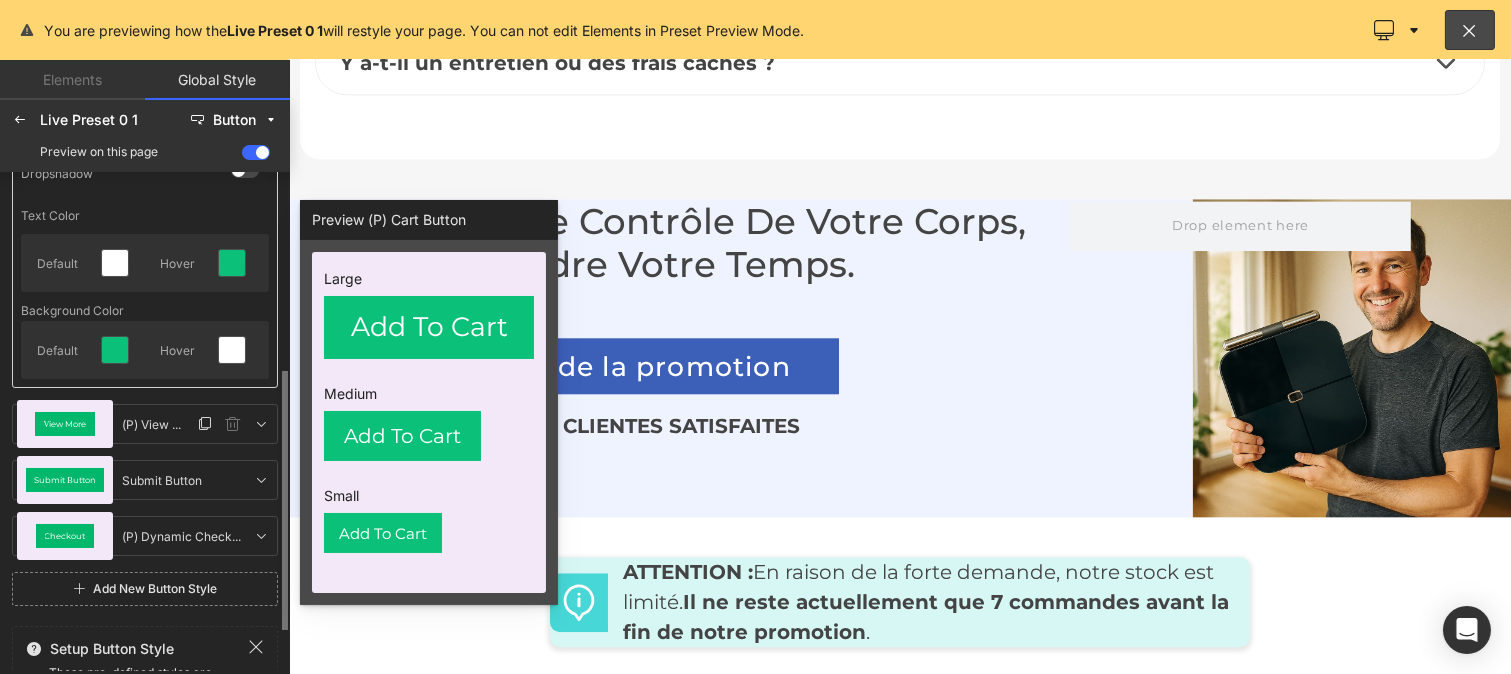 click on "View More" at bounding box center (65, 424) 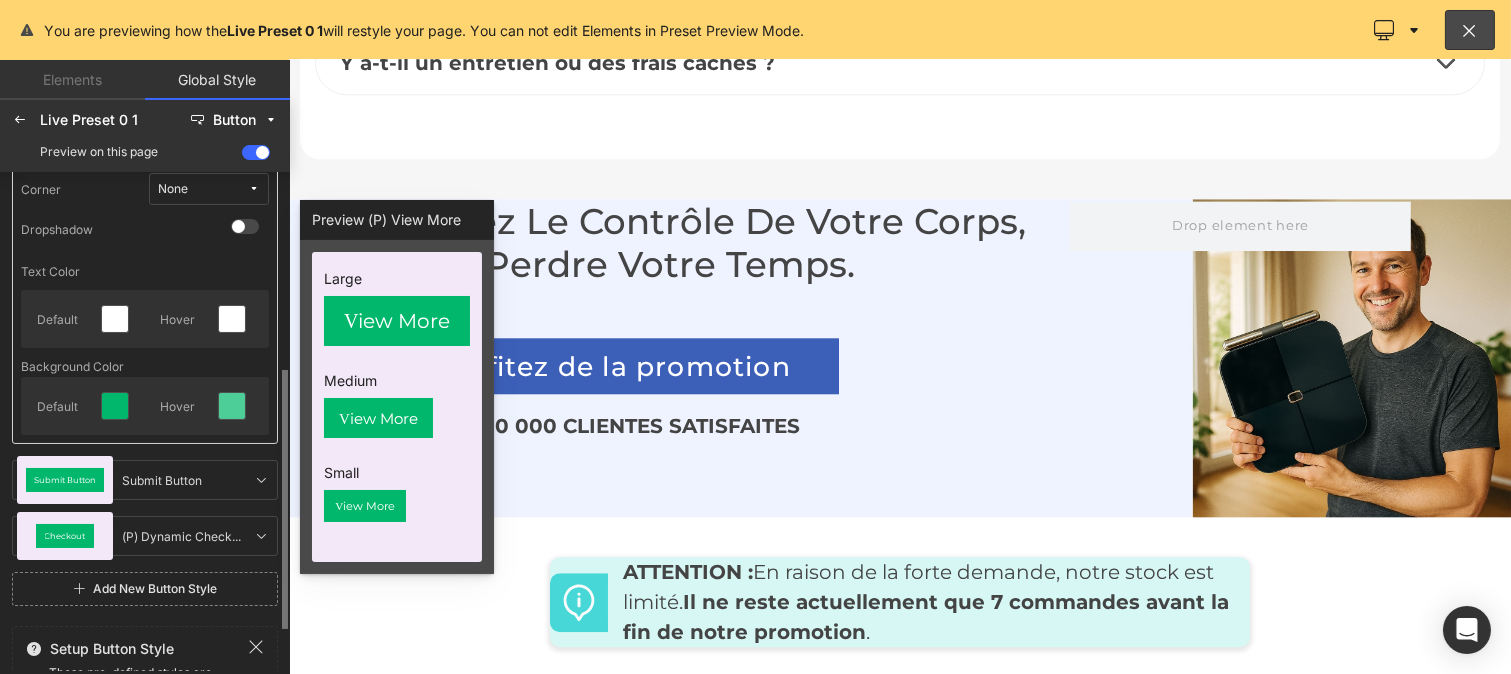 scroll, scrollTop: 383, scrollLeft: 0, axis: vertical 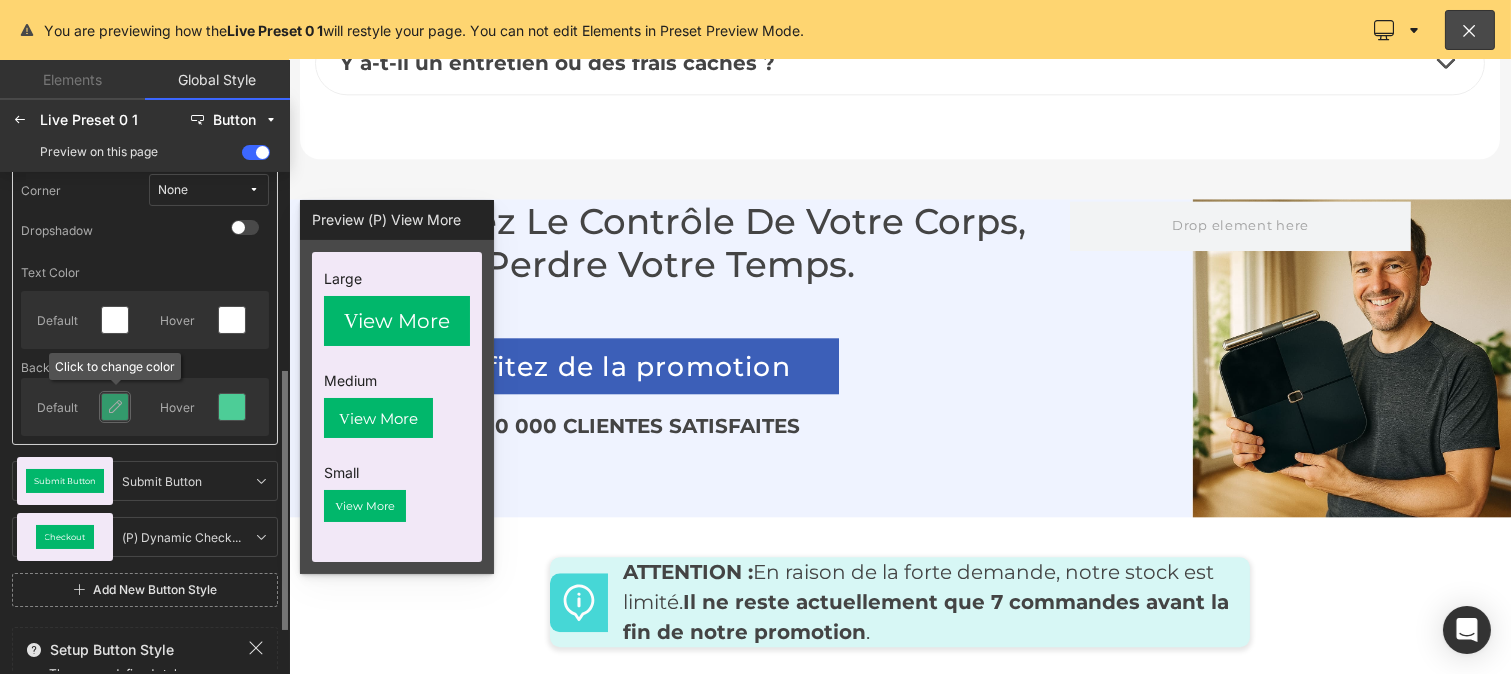 click at bounding box center [115, 407] 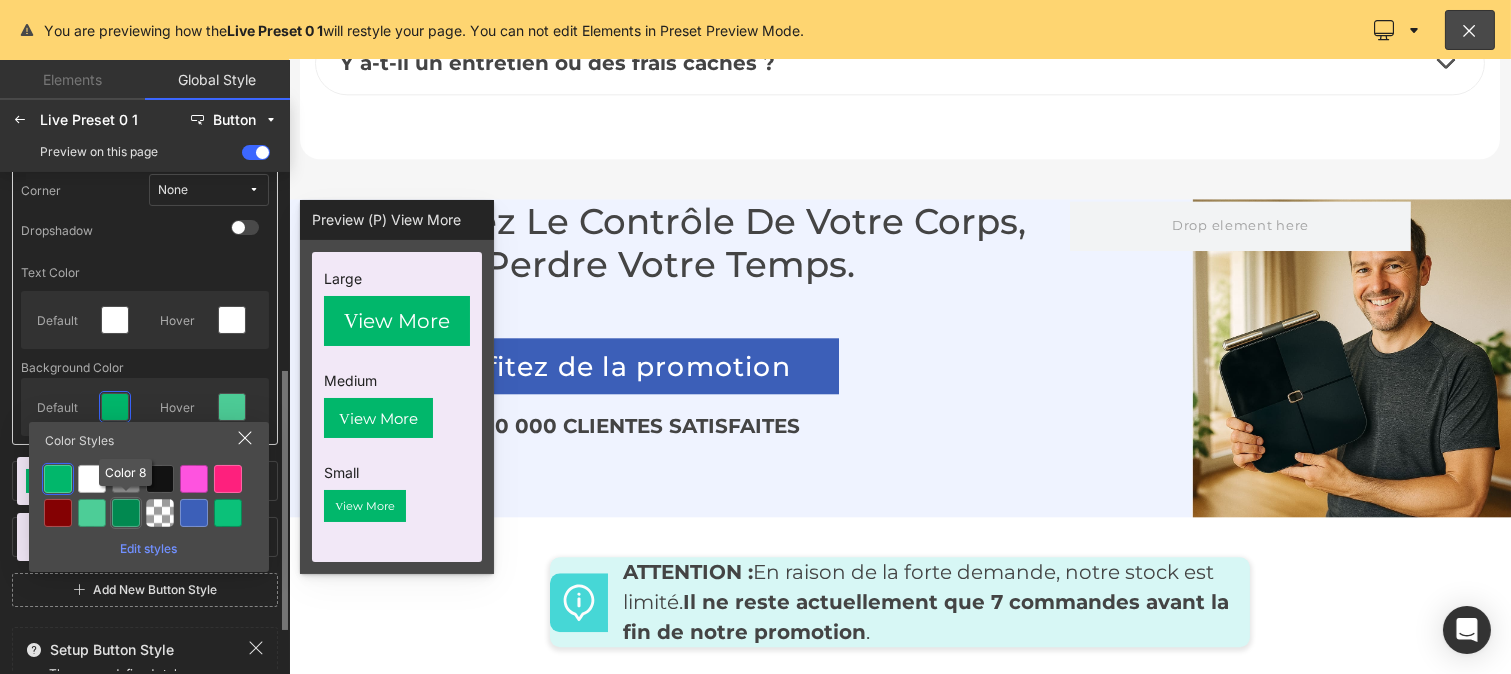 click at bounding box center [126, 513] 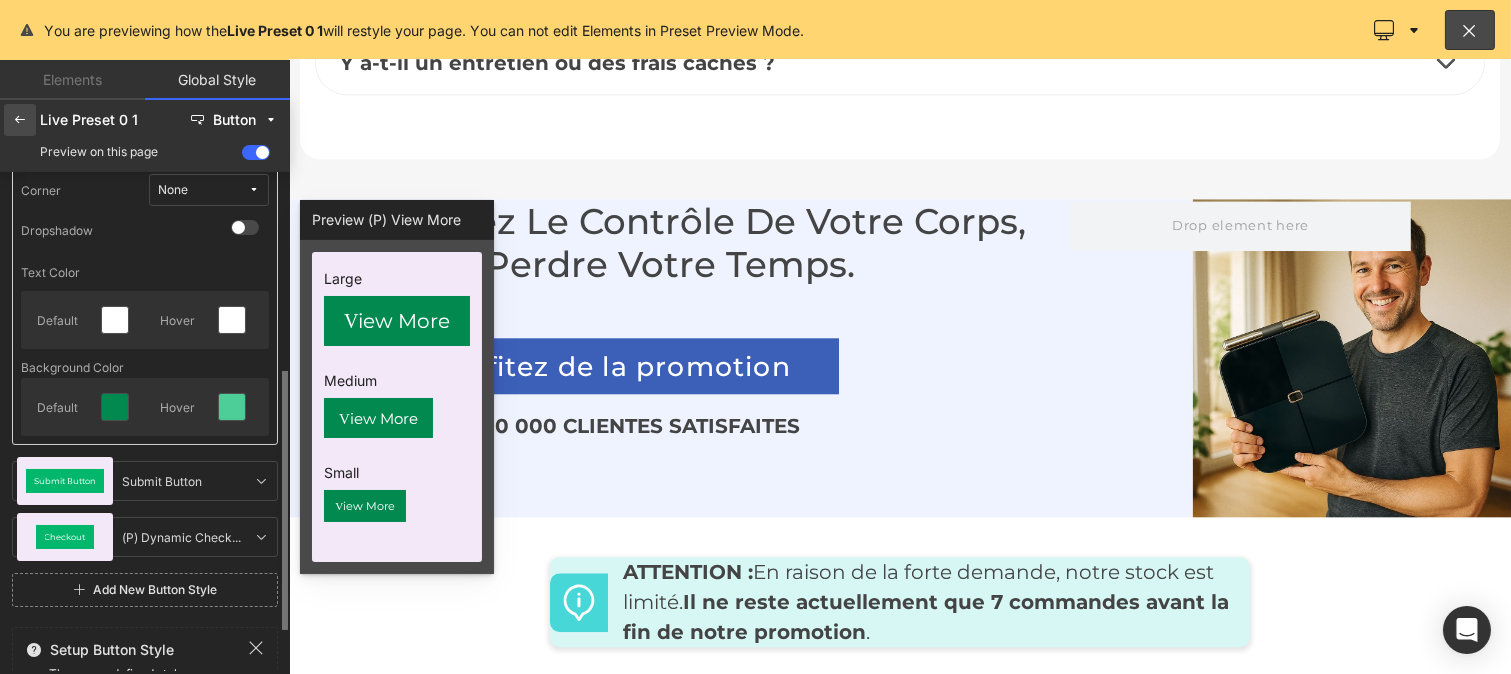click at bounding box center (20, 120) 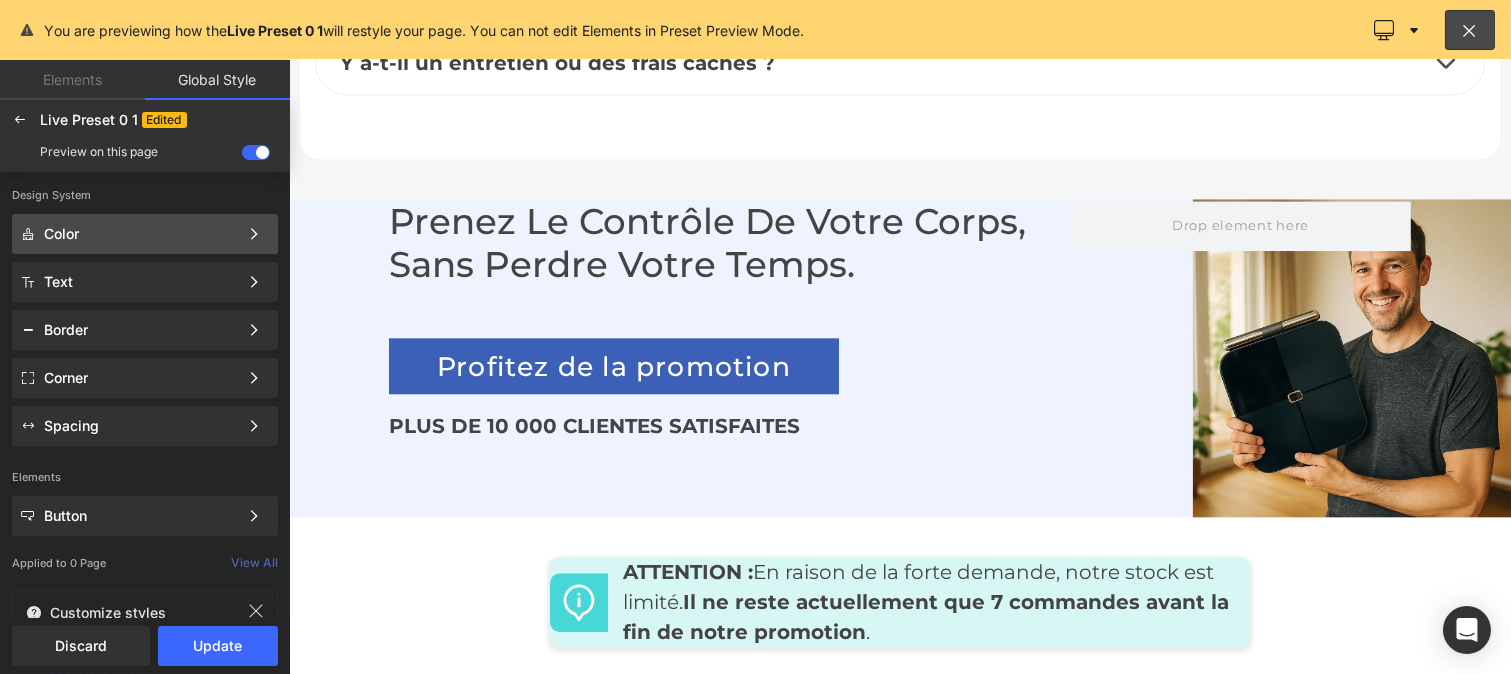 click on "Color Color Style Define a color palette and apply it to your pages 1 of 3 Next" 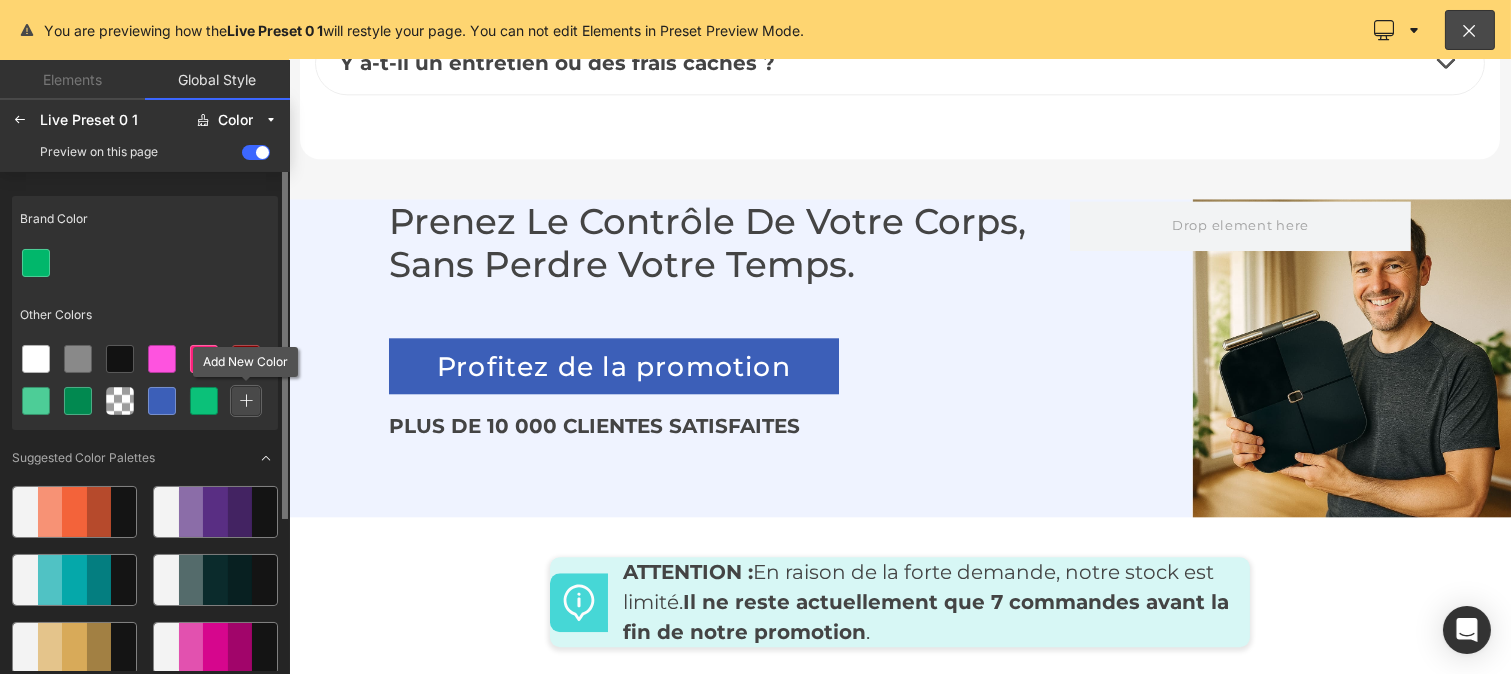 click at bounding box center [246, 401] 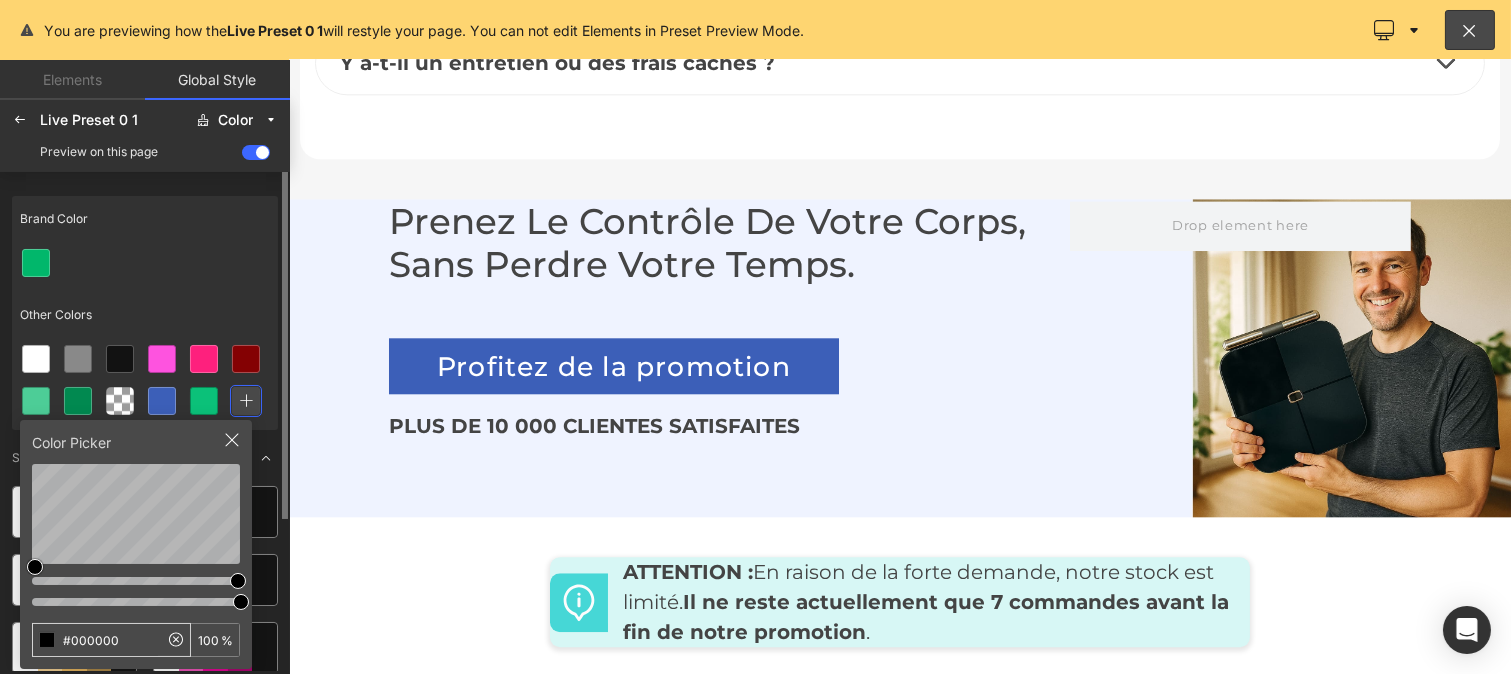 click on "#000000" at bounding box center (95, 640) 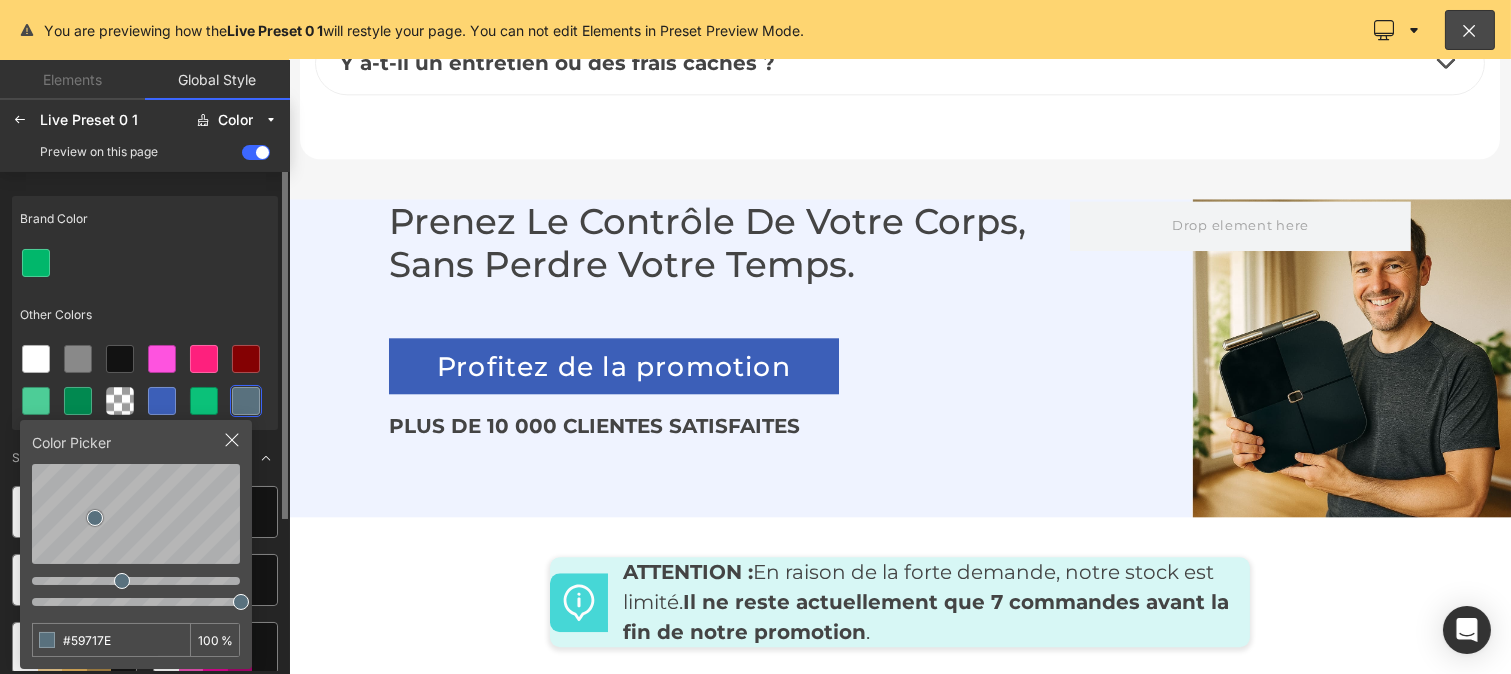 click on "Other Colors" at bounding box center (145, 315) 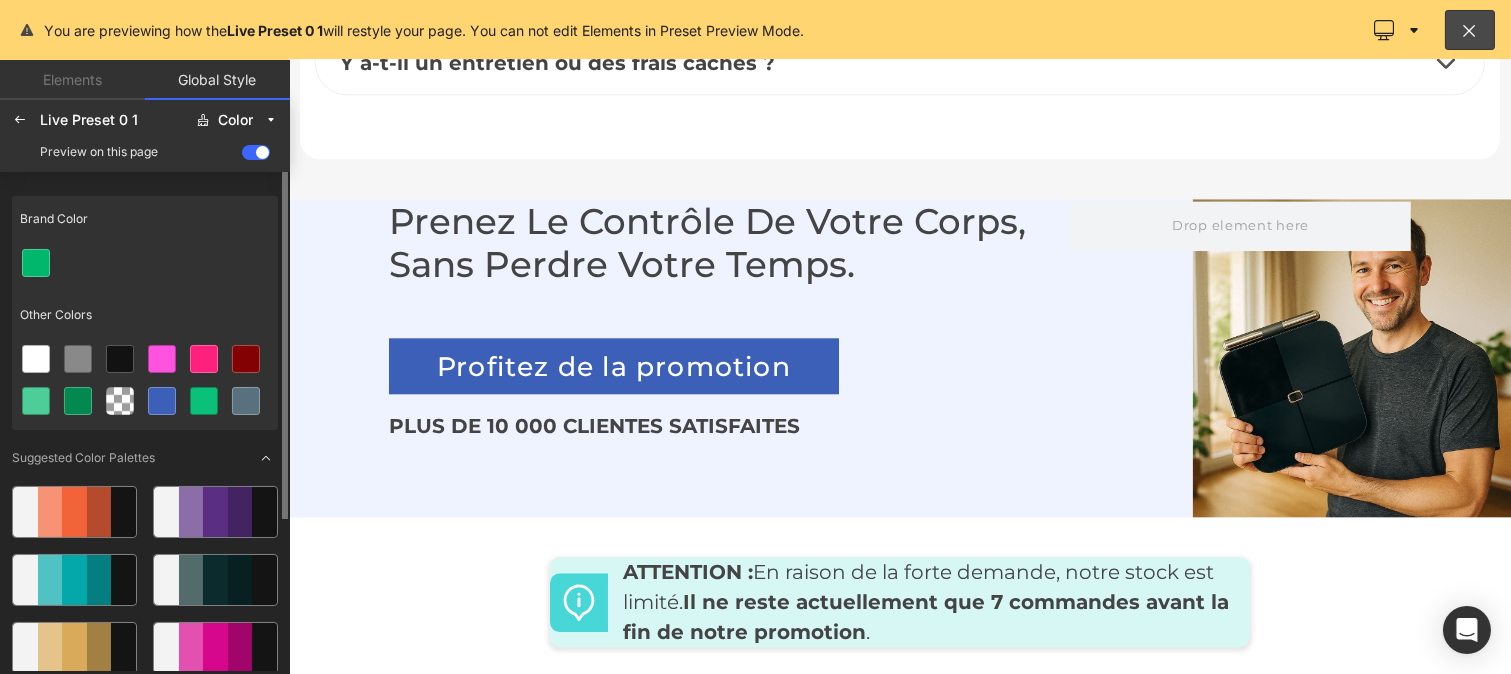 scroll, scrollTop: 216, scrollLeft: 0, axis: vertical 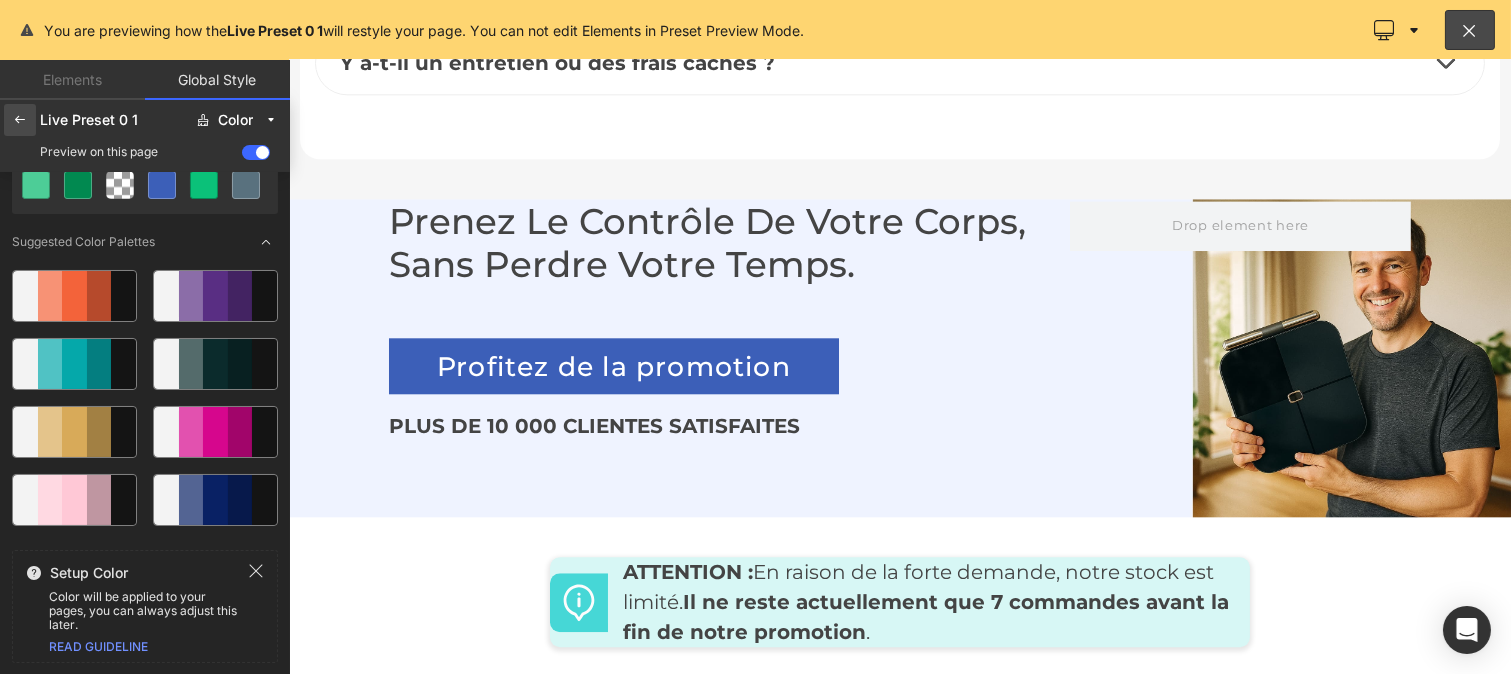 click at bounding box center (20, 120) 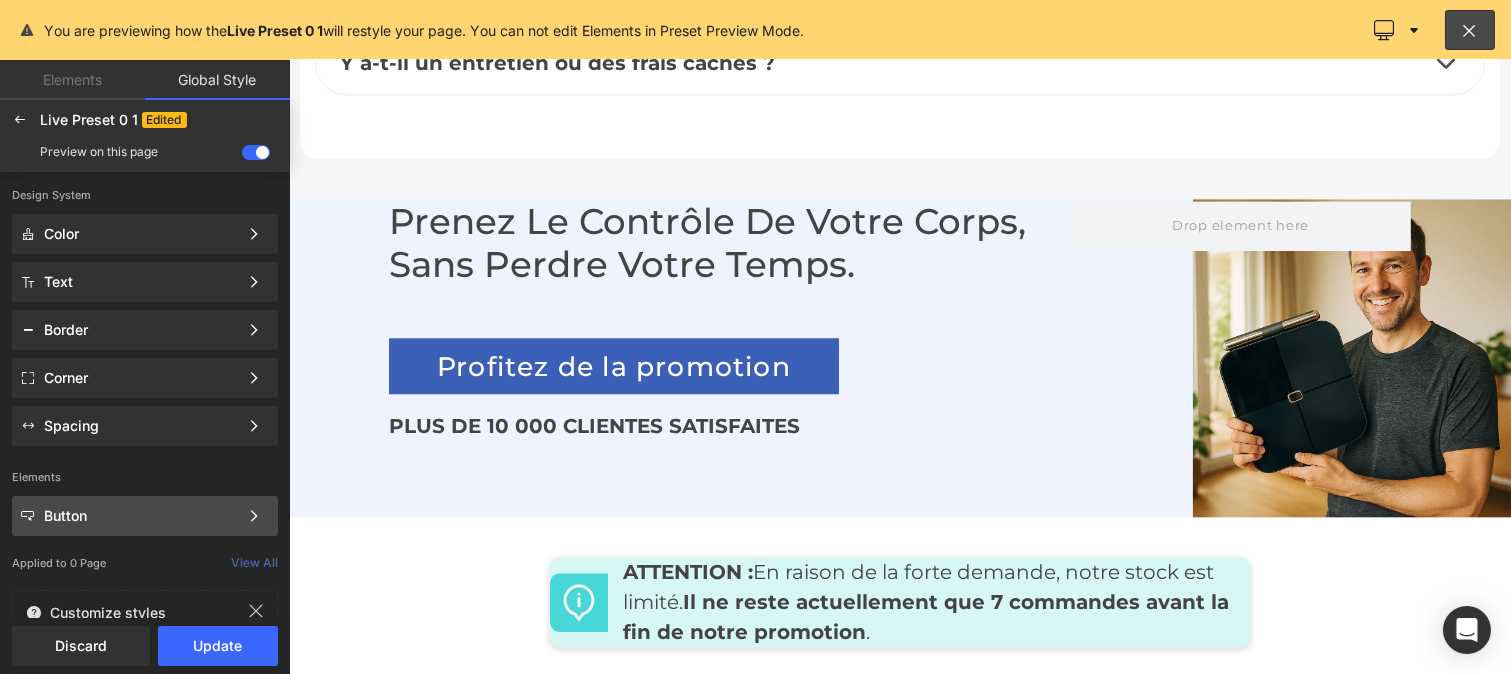 click on "Button Color Style Define a color palette and apply it to your pages 1 of 3 Next" 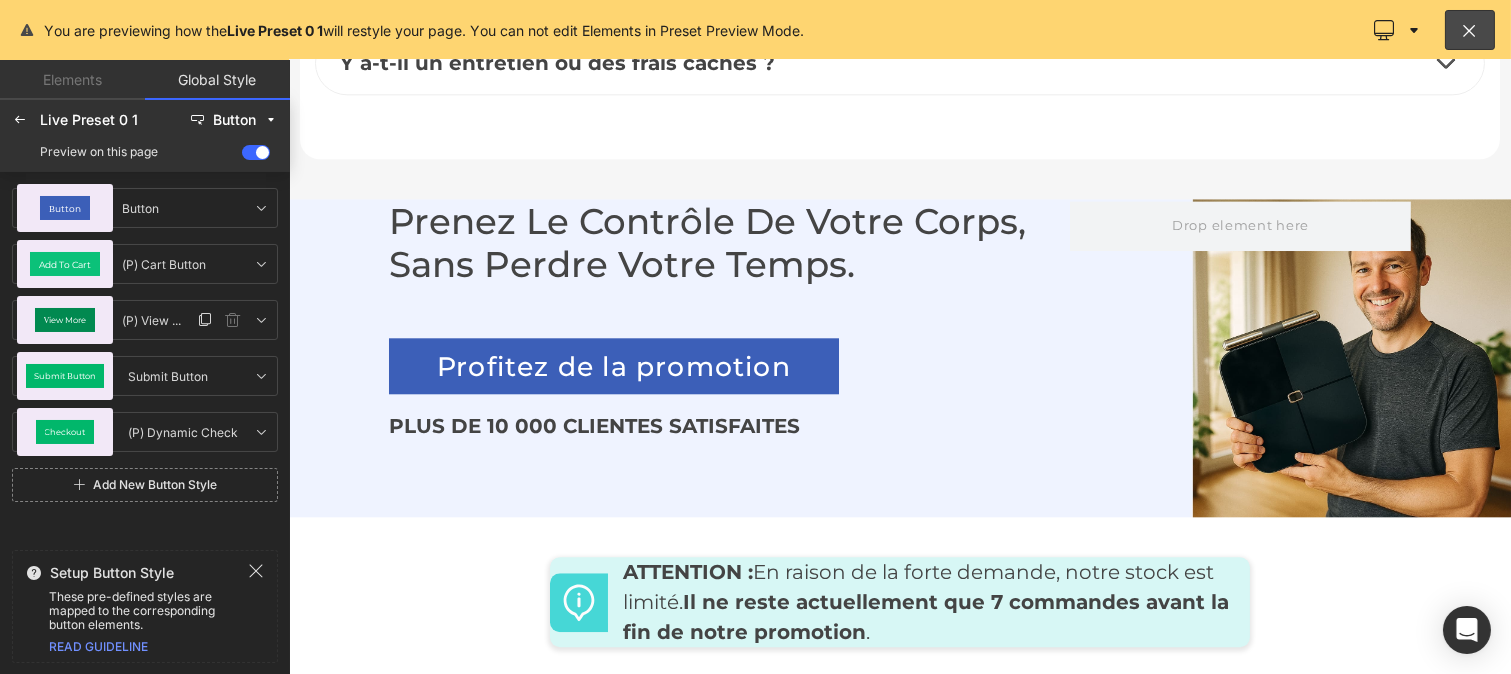 click on "View More" at bounding box center (65, 320) 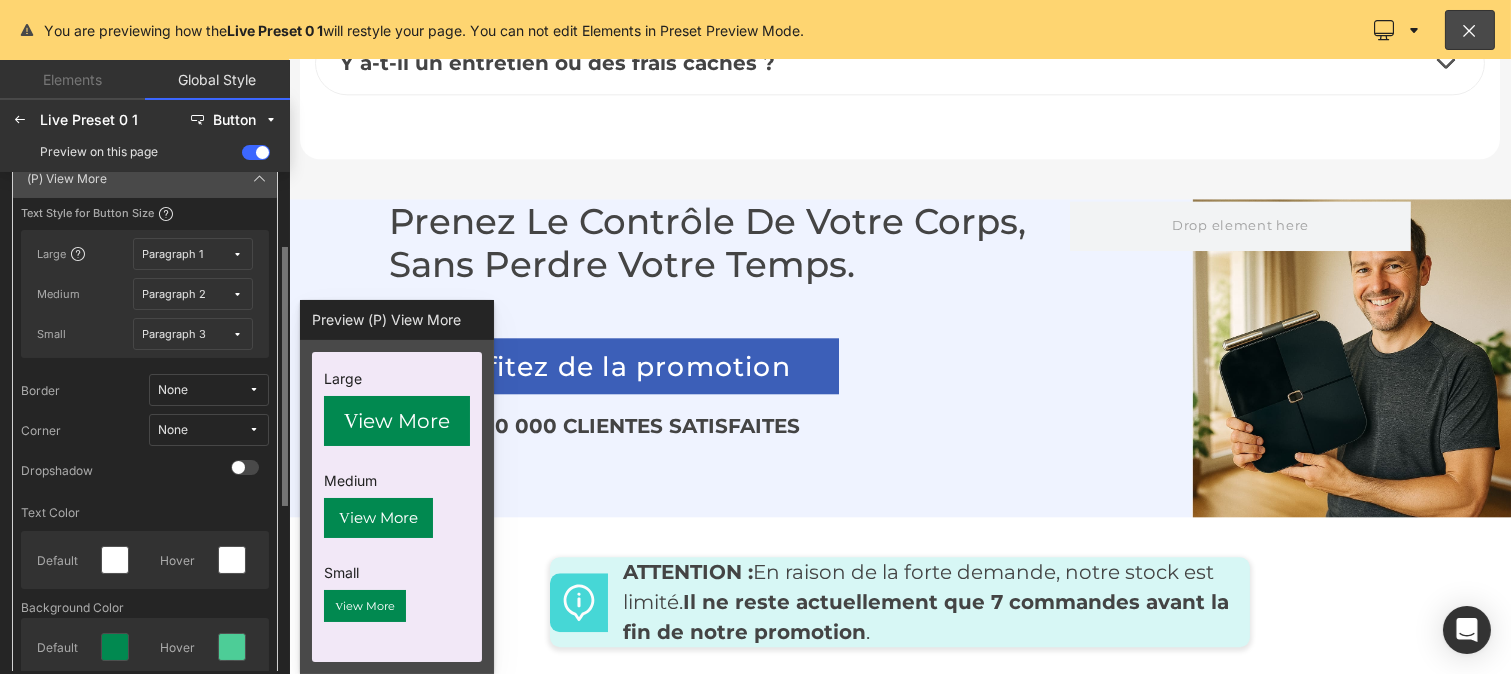 scroll, scrollTop: 144, scrollLeft: 0, axis: vertical 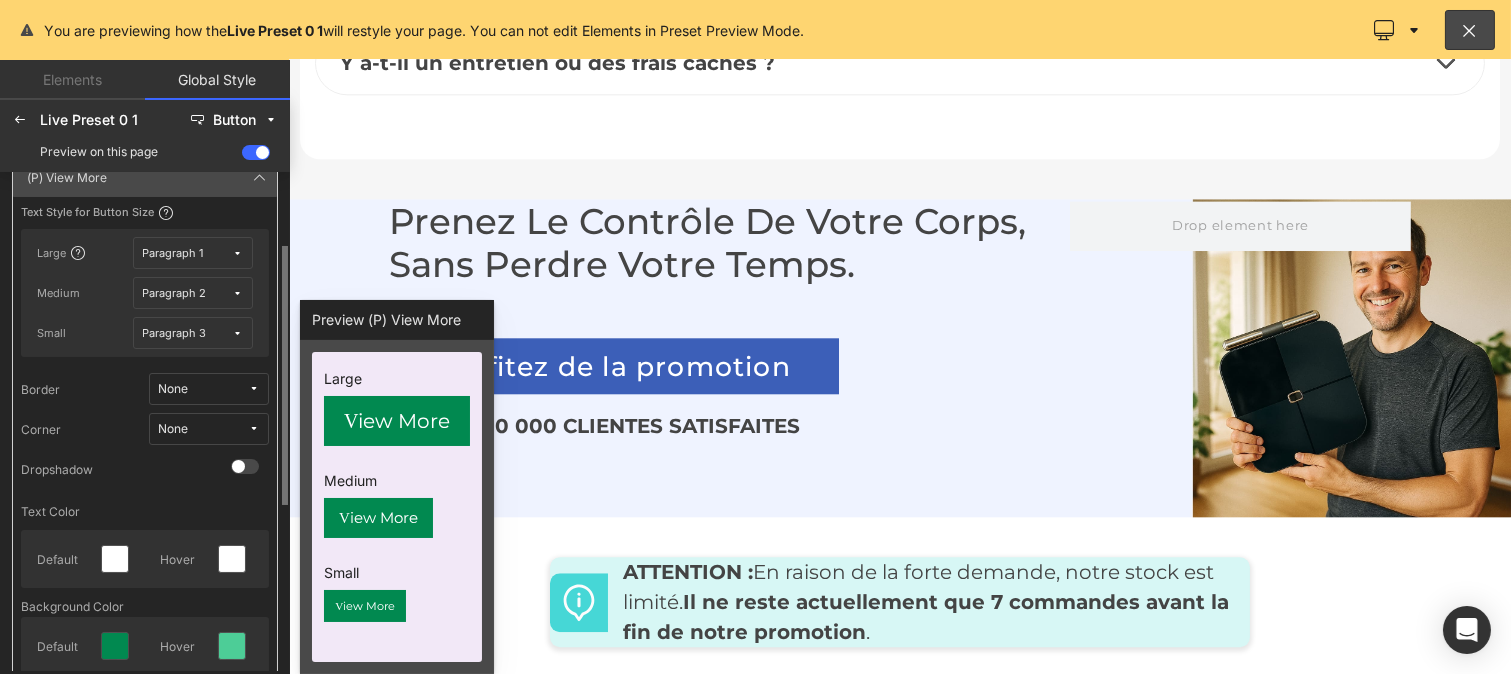 click on "Paragraph 1" at bounding box center [173, 253] 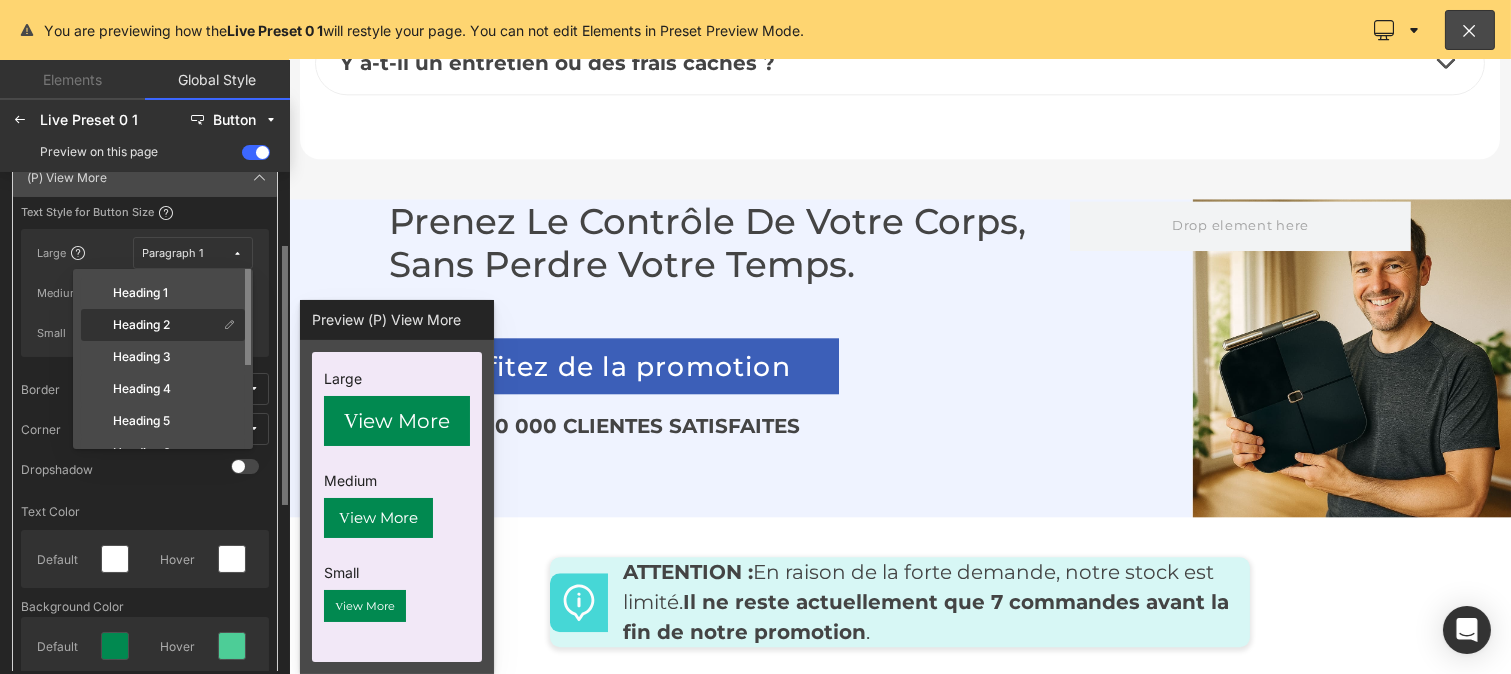 click on "Heading 2" at bounding box center [141, 325] 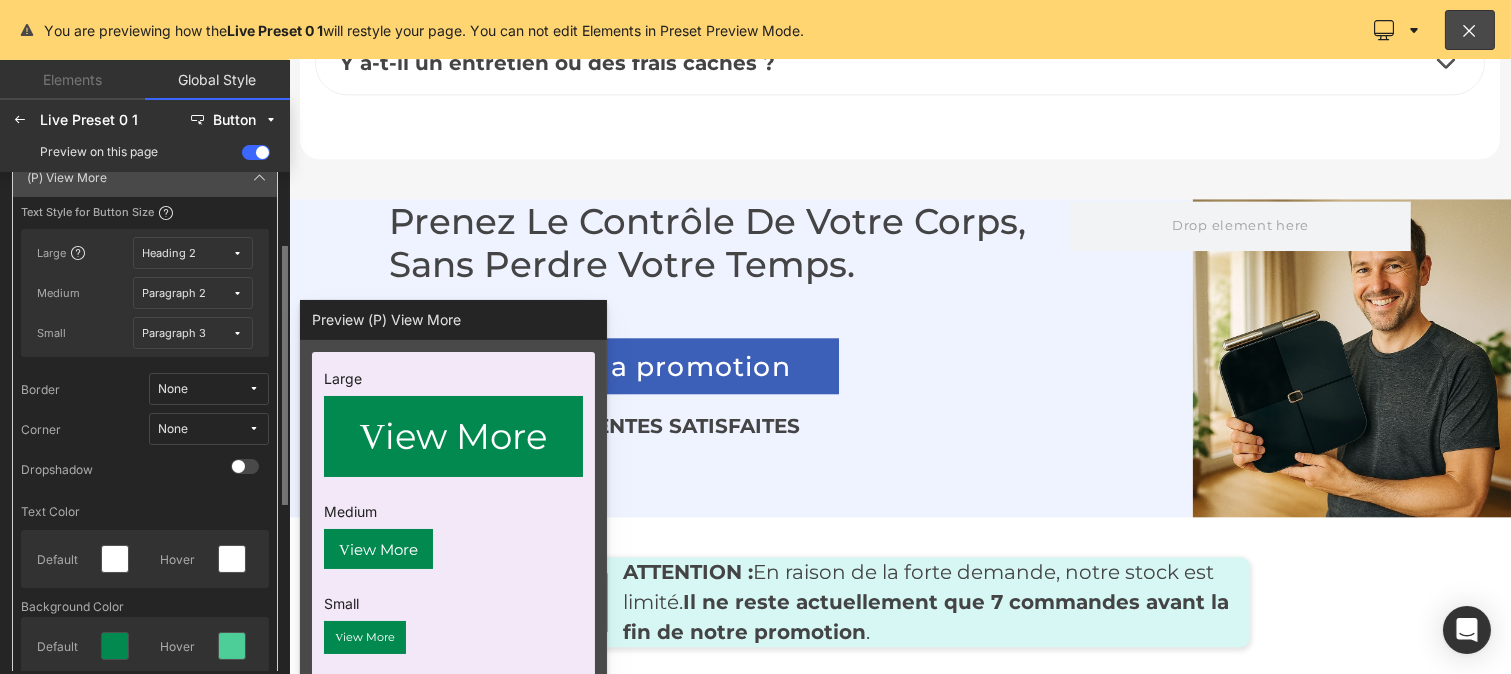 click on "Paragraph 2" at bounding box center (175, 293) 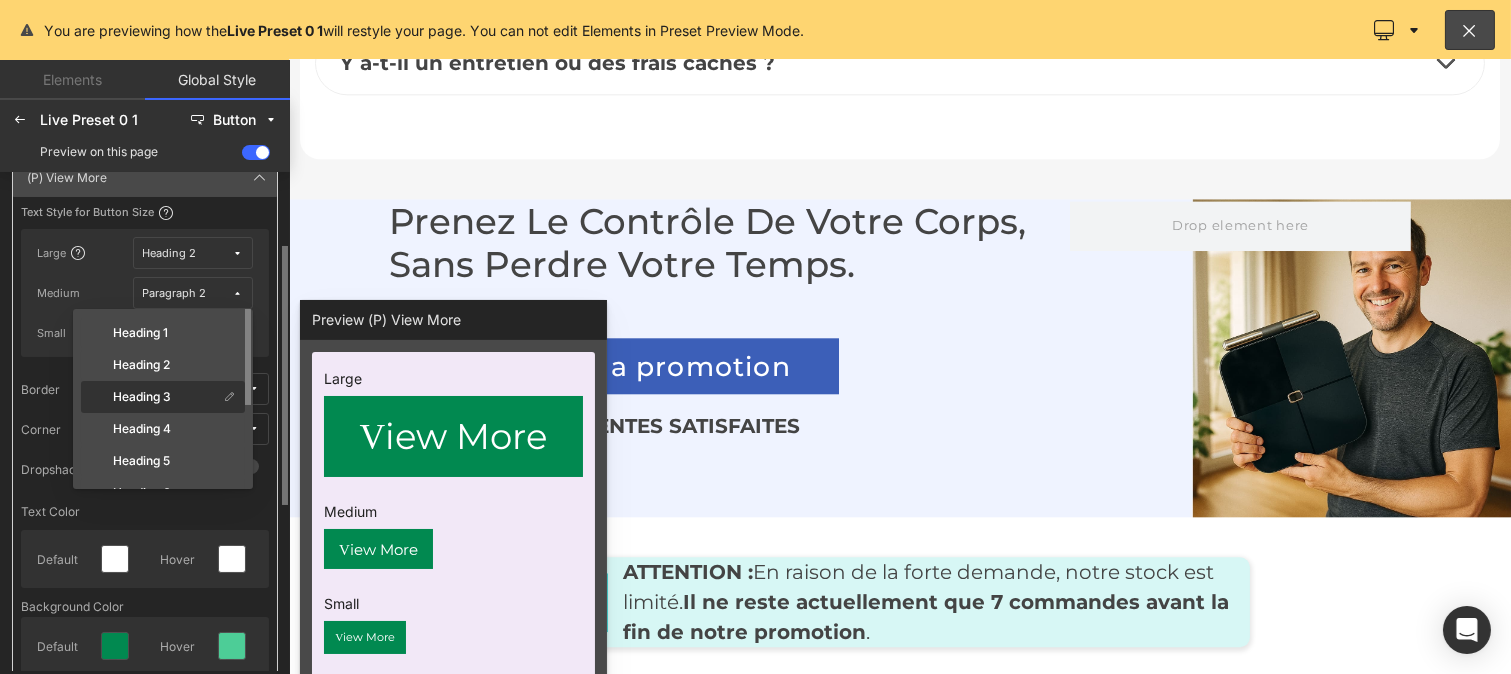 click on "Heading 3" at bounding box center (142, 397) 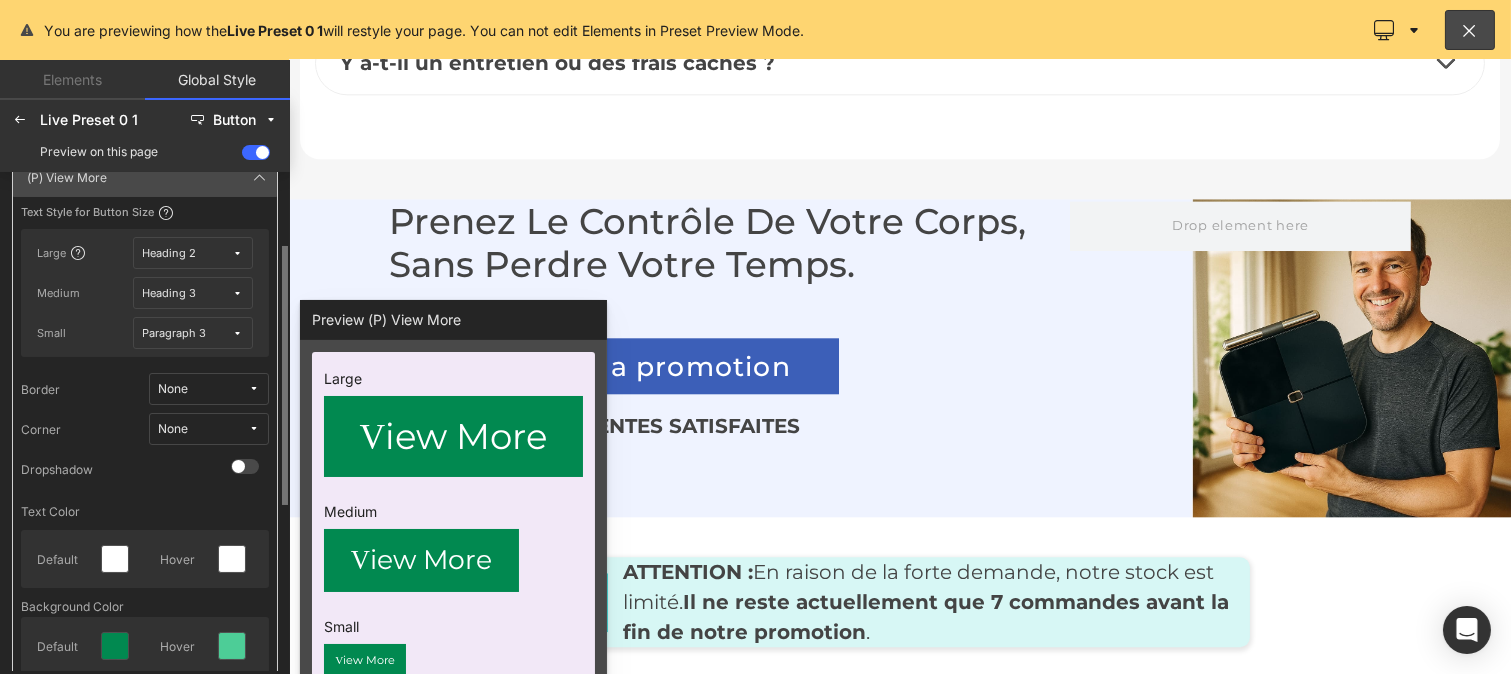 click on "Large  Heading 2 Medium Heading 3 Small Paragraph 3" at bounding box center (145, 293) 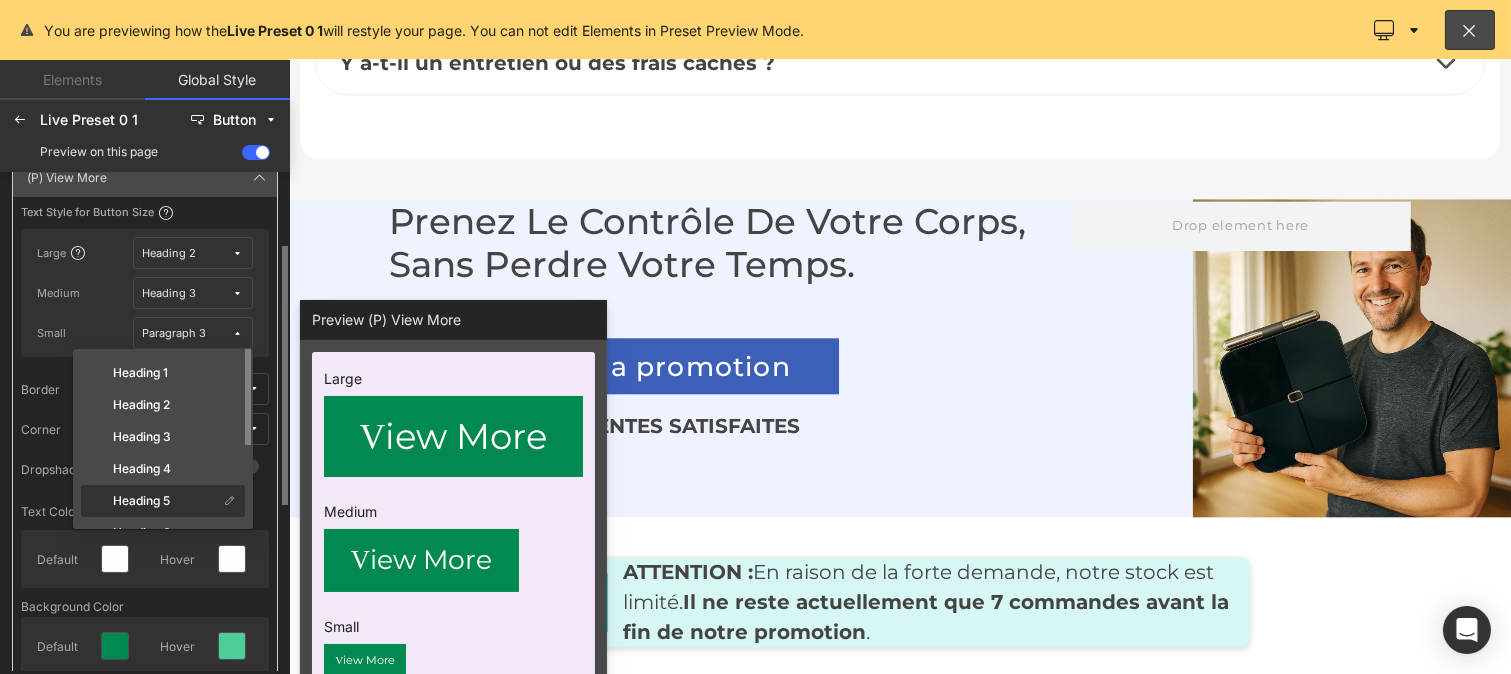 click on "Heading 5" at bounding box center (141, 501) 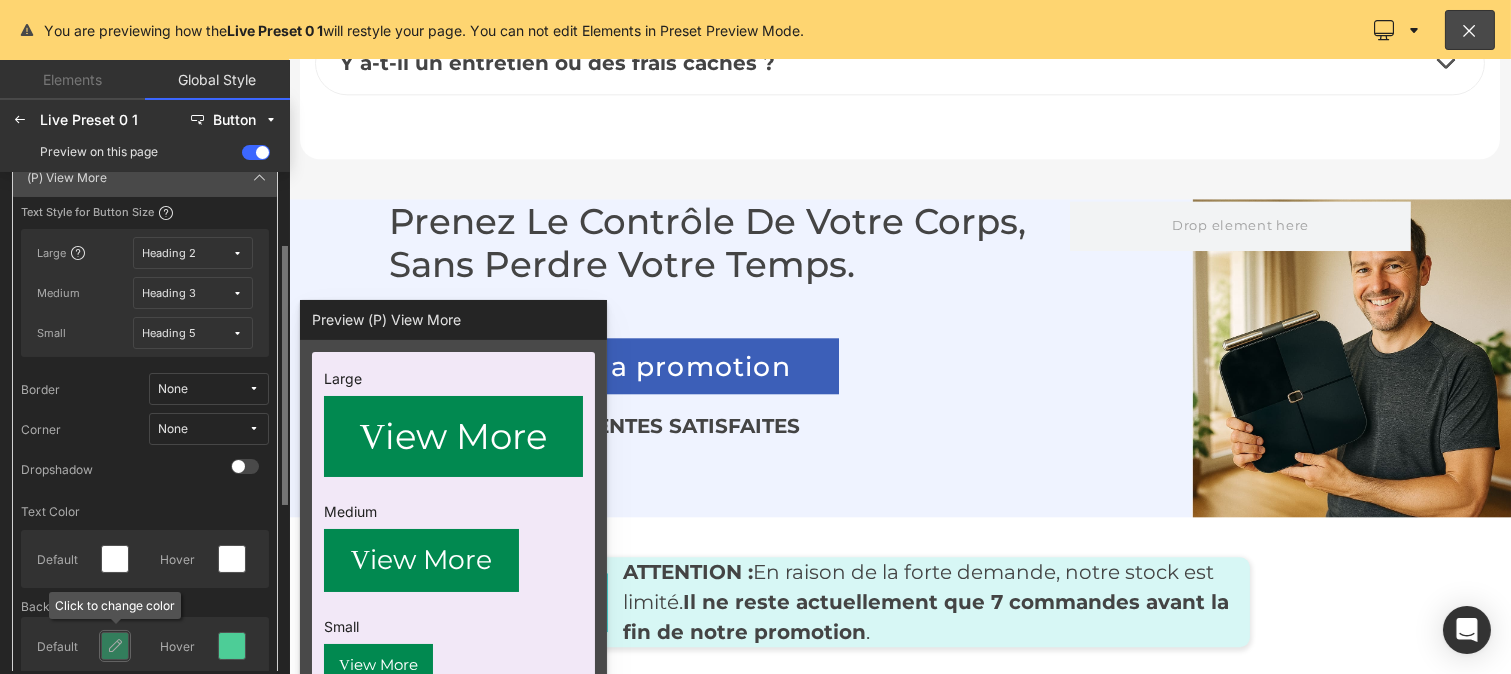 click at bounding box center [115, 646] 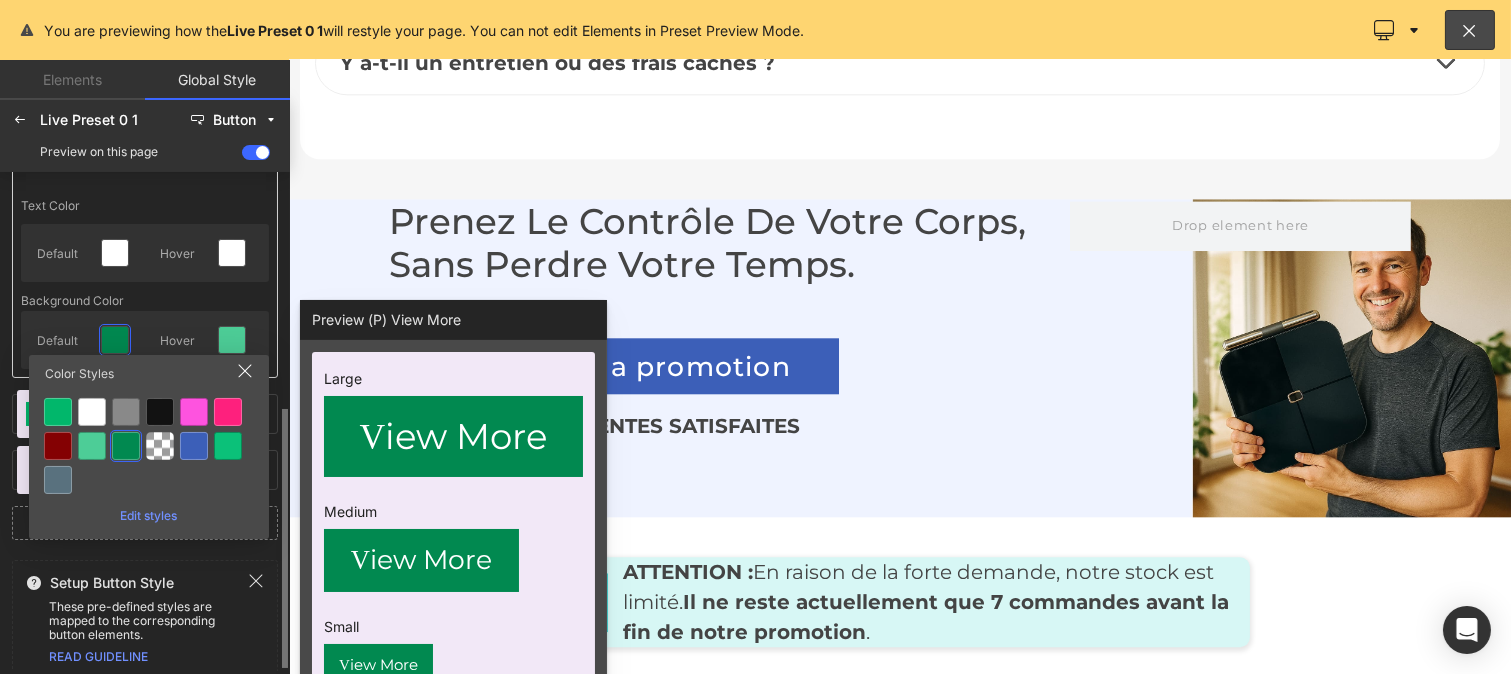 scroll, scrollTop: 453, scrollLeft: 0, axis: vertical 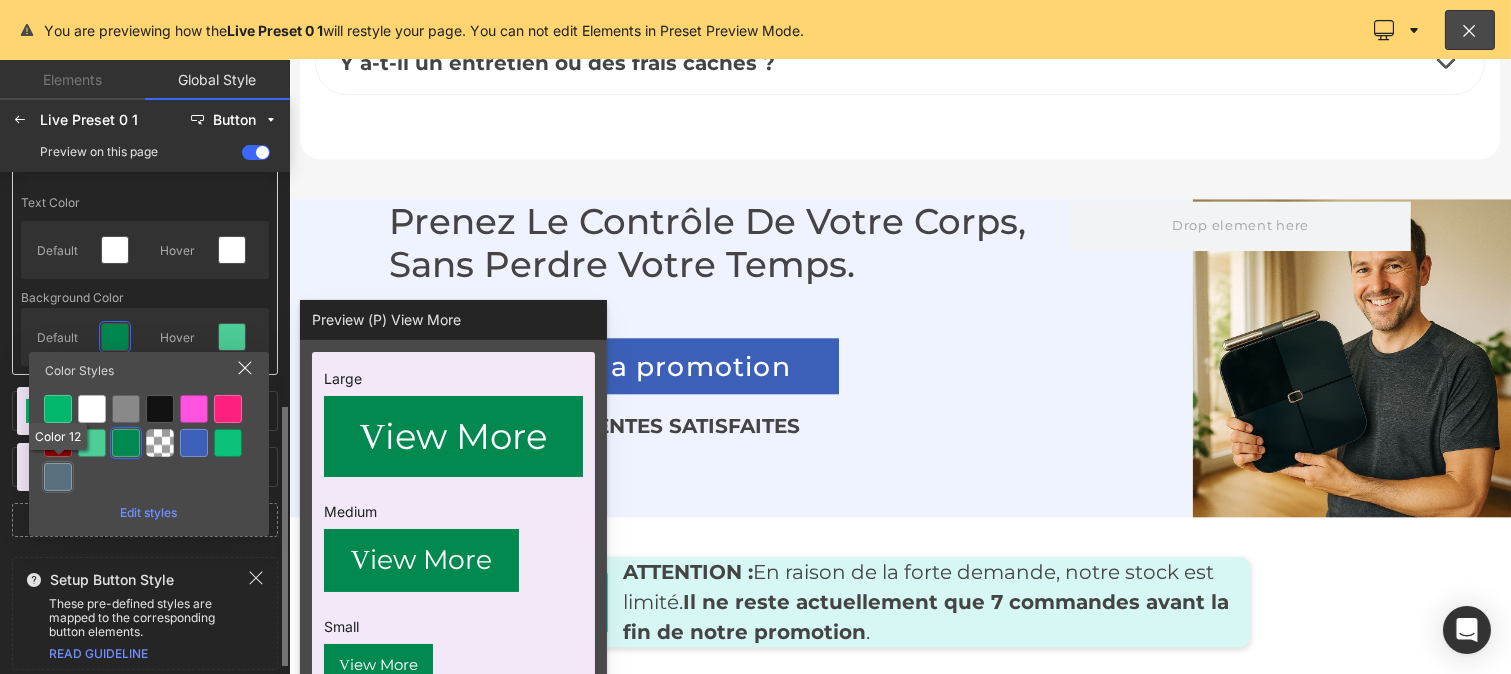 click at bounding box center [58, 477] 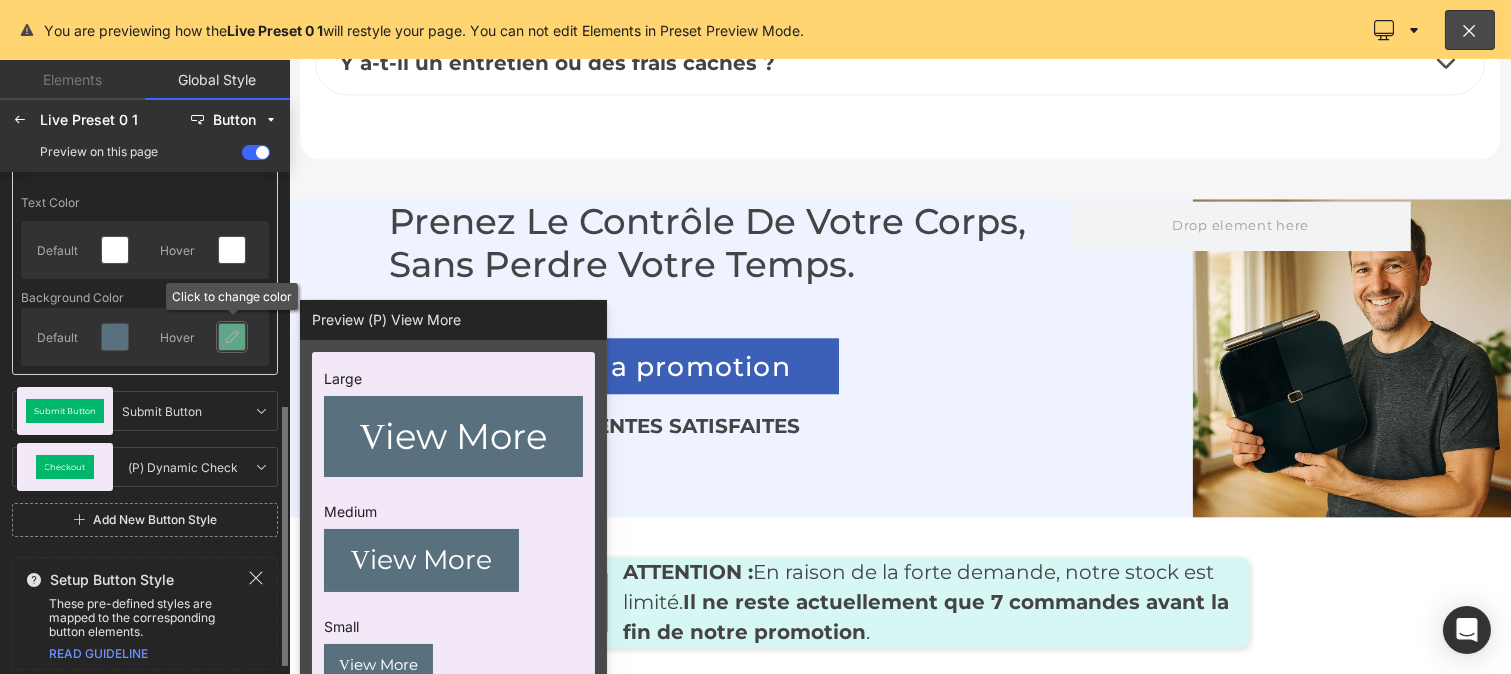 click at bounding box center [232, 337] 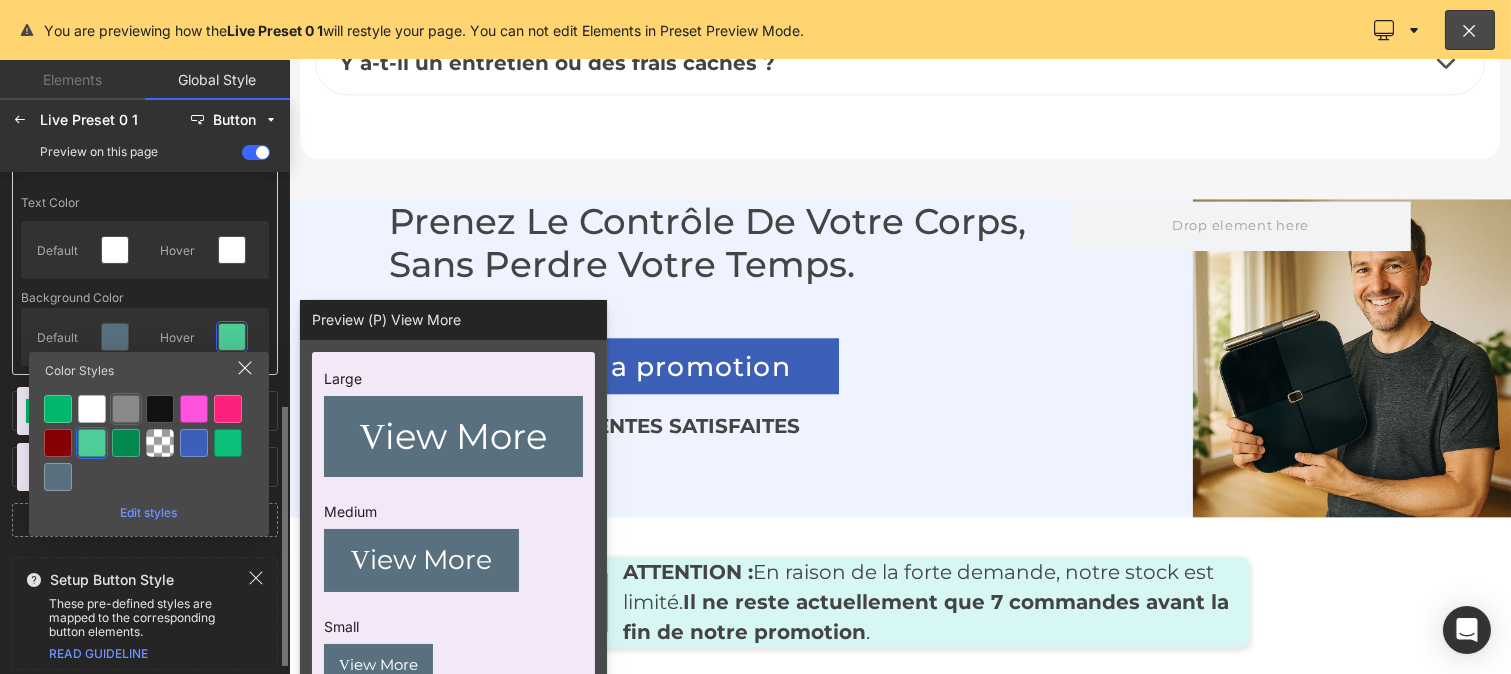 click at bounding box center (126, 409) 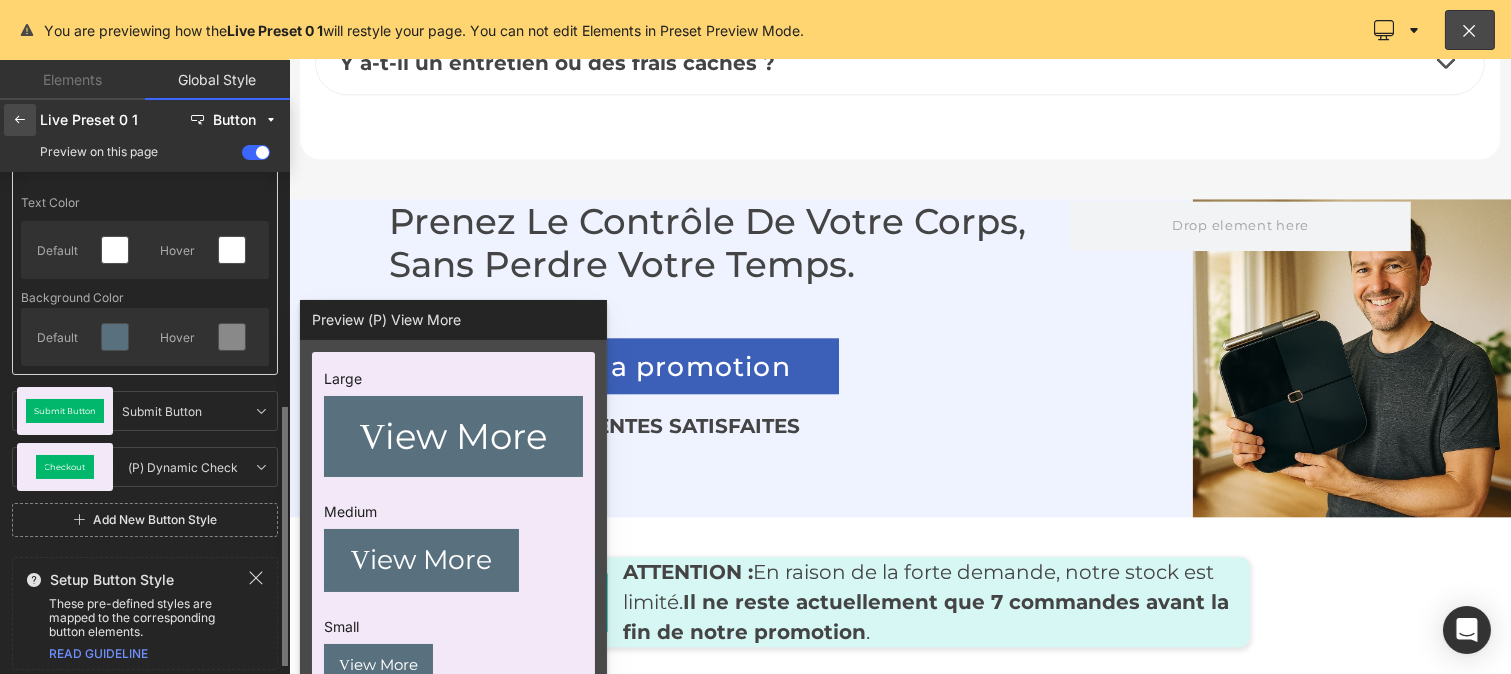 click at bounding box center [20, 120] 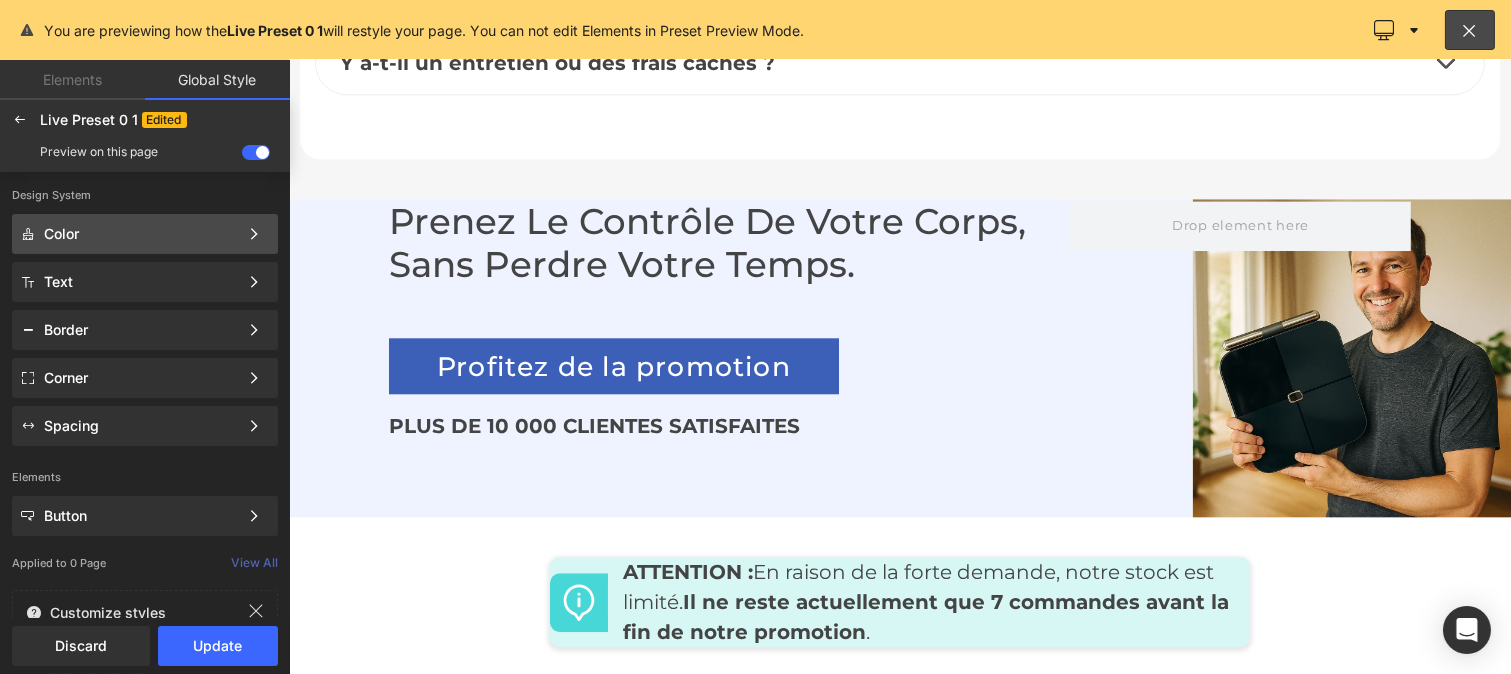 click on "Color" at bounding box center [141, 234] 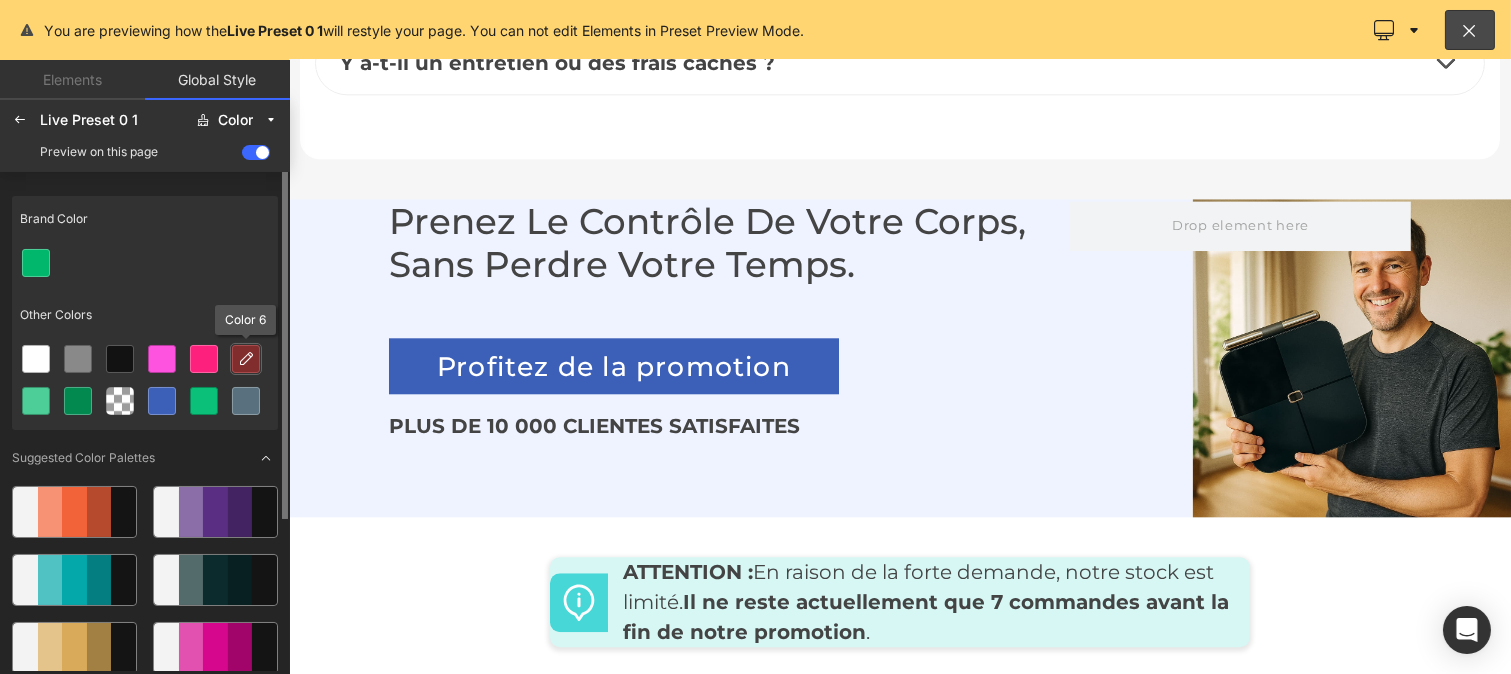 click at bounding box center (246, 359) 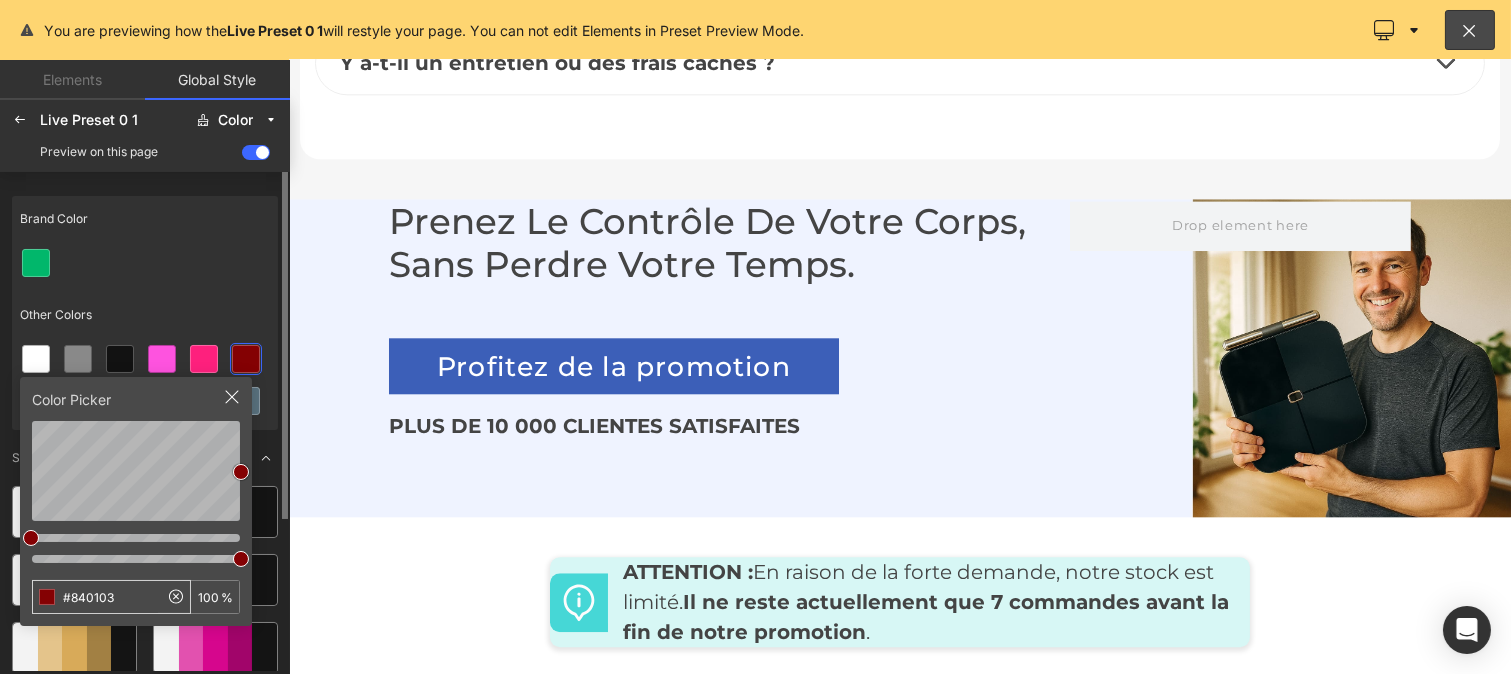 click on "#840103" at bounding box center (95, 597) 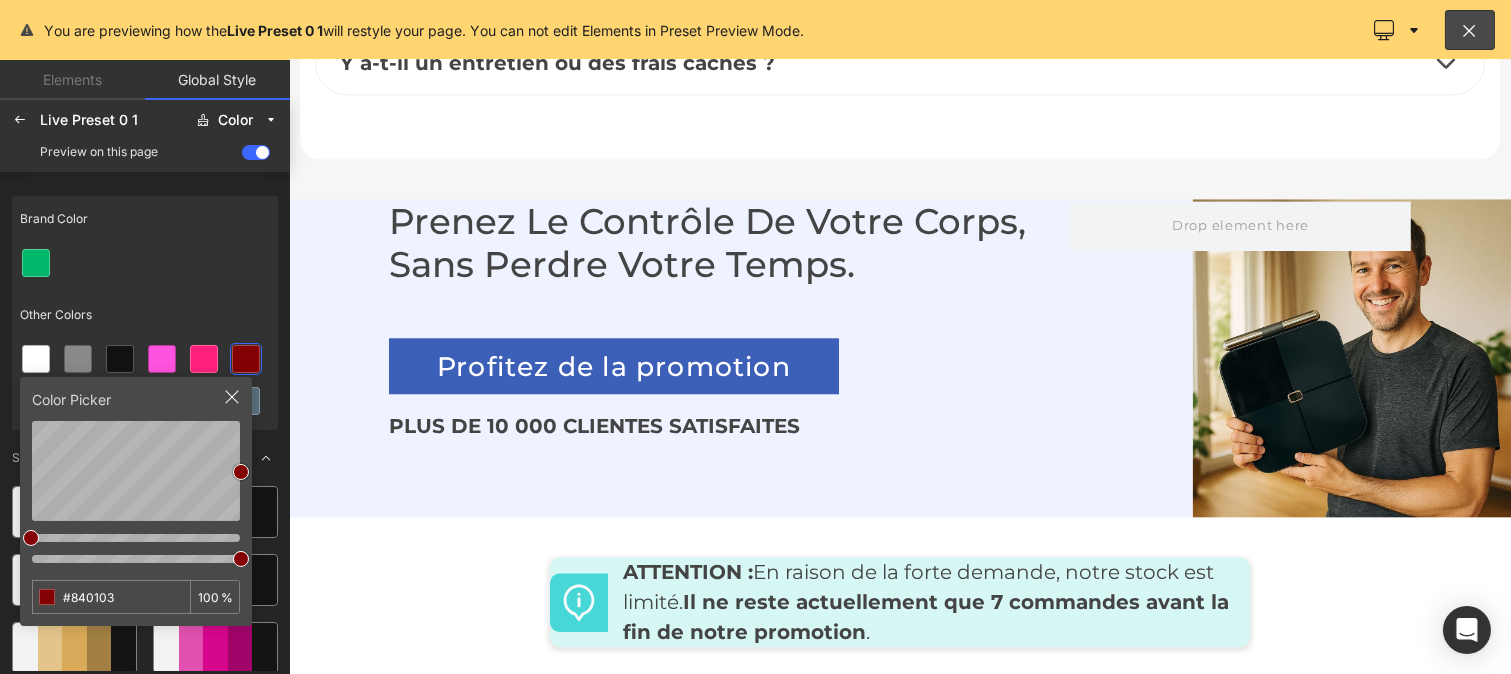 type on "#A0B6C2" 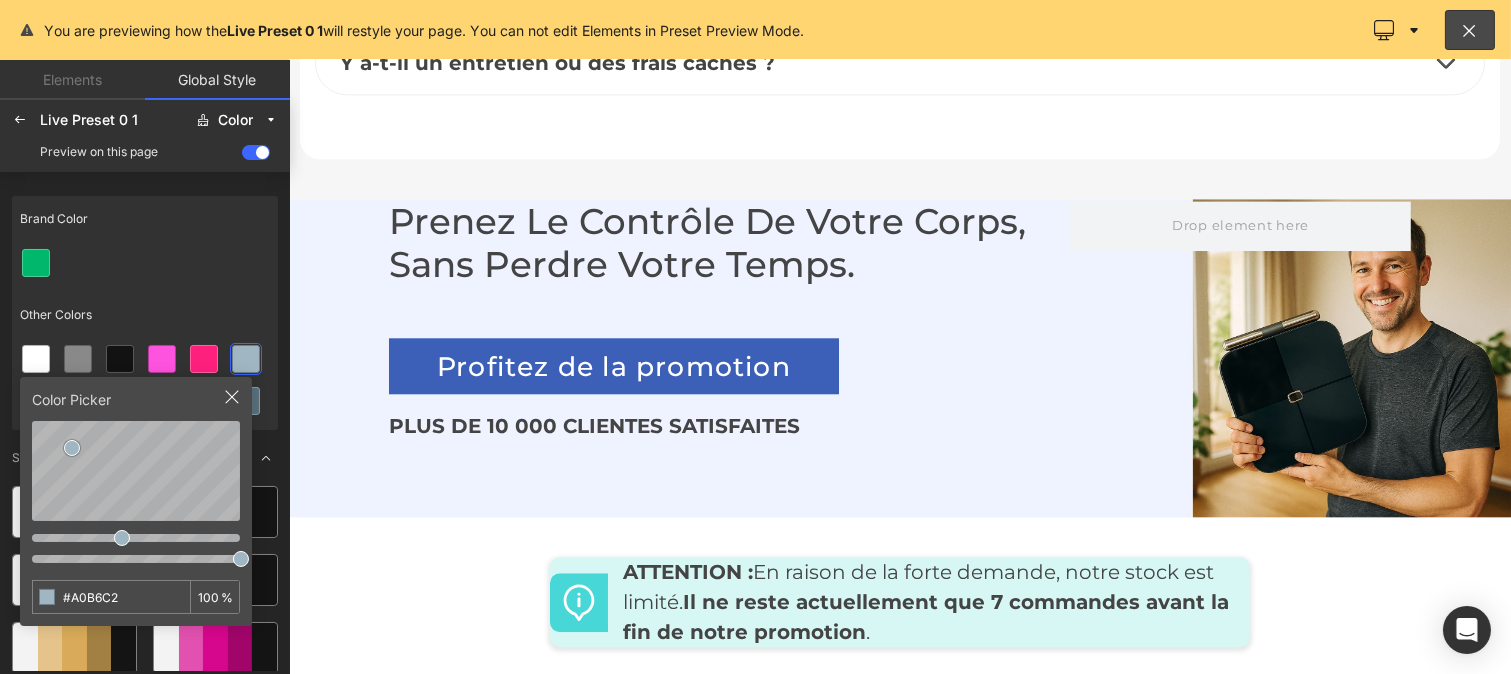 click on "Other Colors" at bounding box center [145, 315] 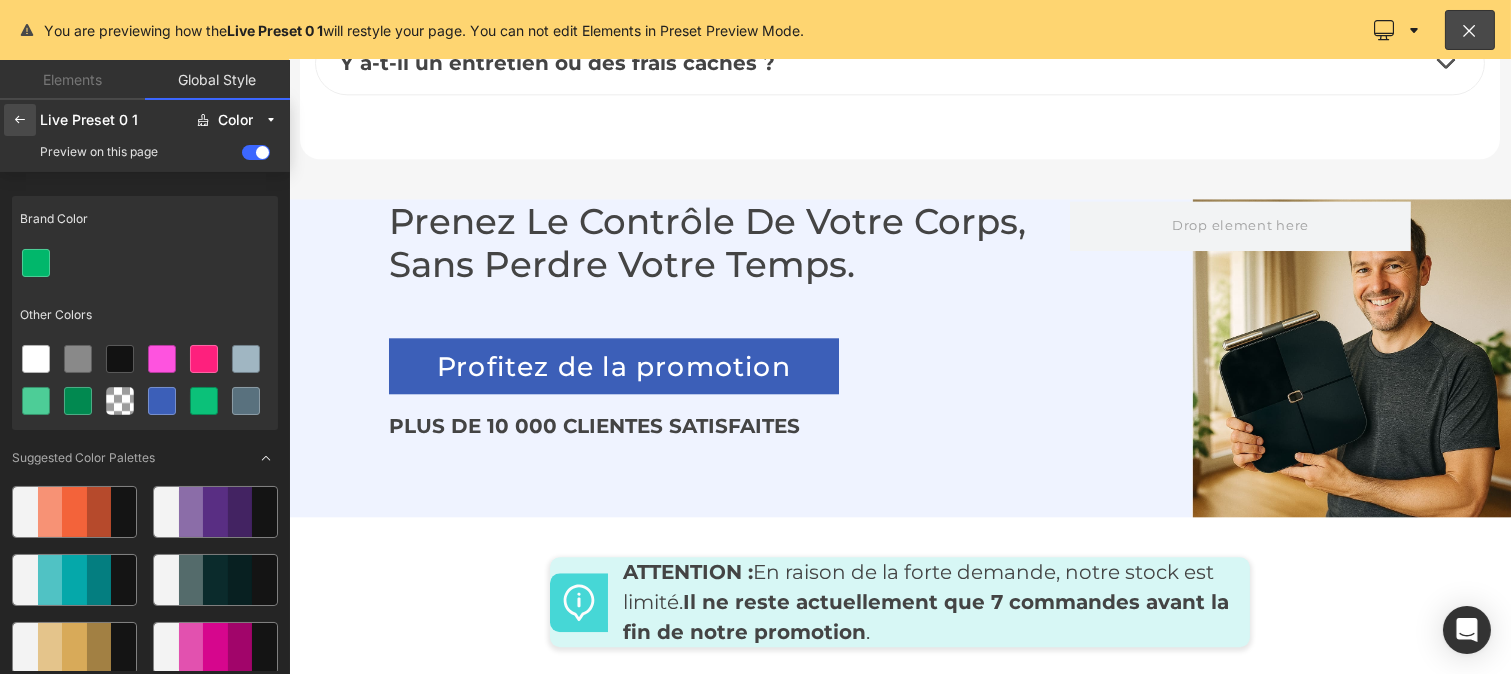 click at bounding box center (20, 120) 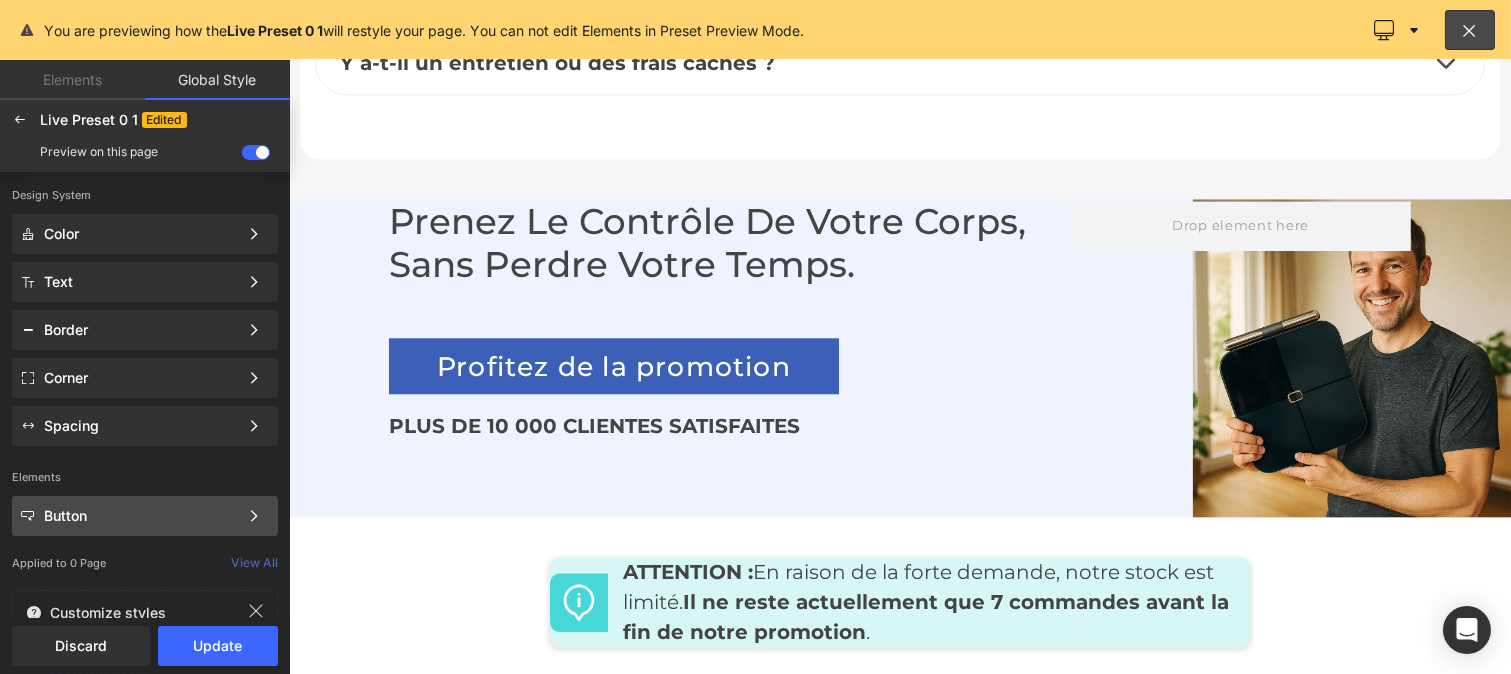 click on "Button" at bounding box center [141, 516] 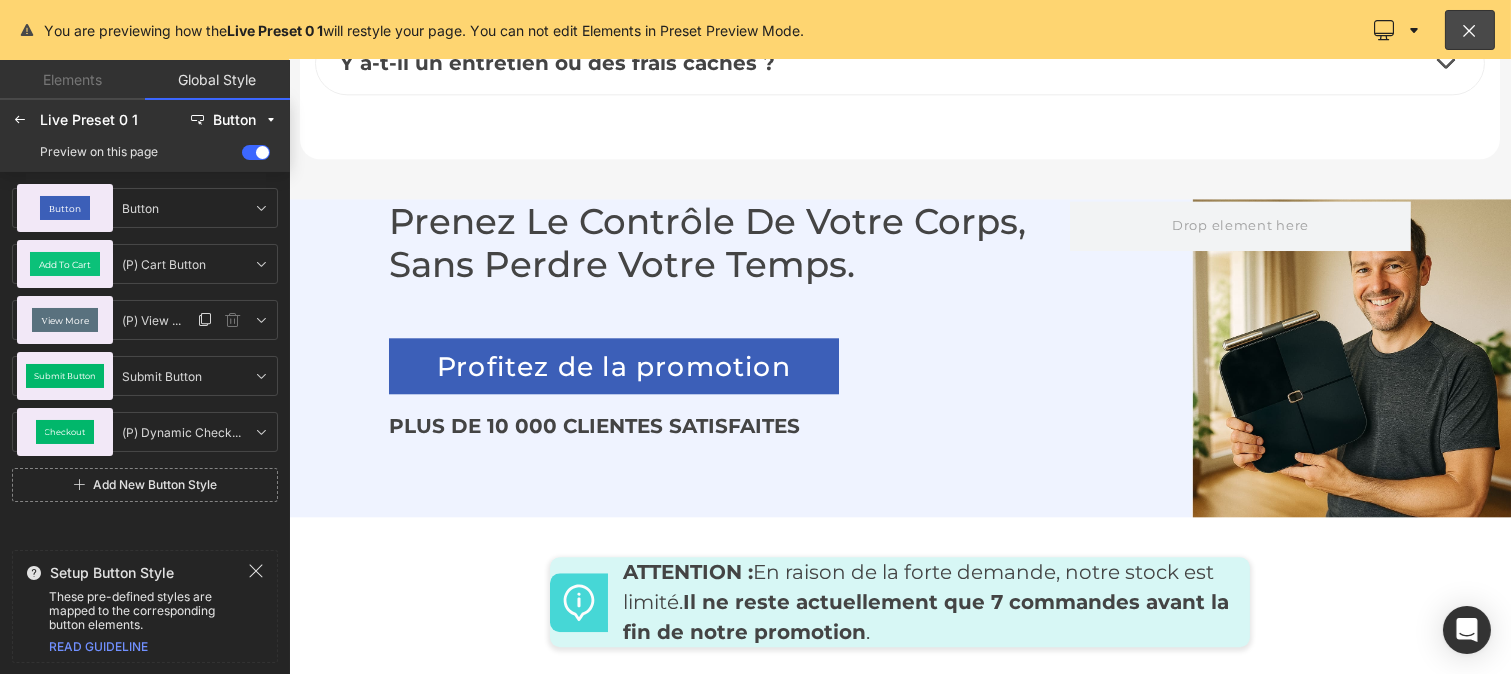 click on "View More" at bounding box center (65, 320) 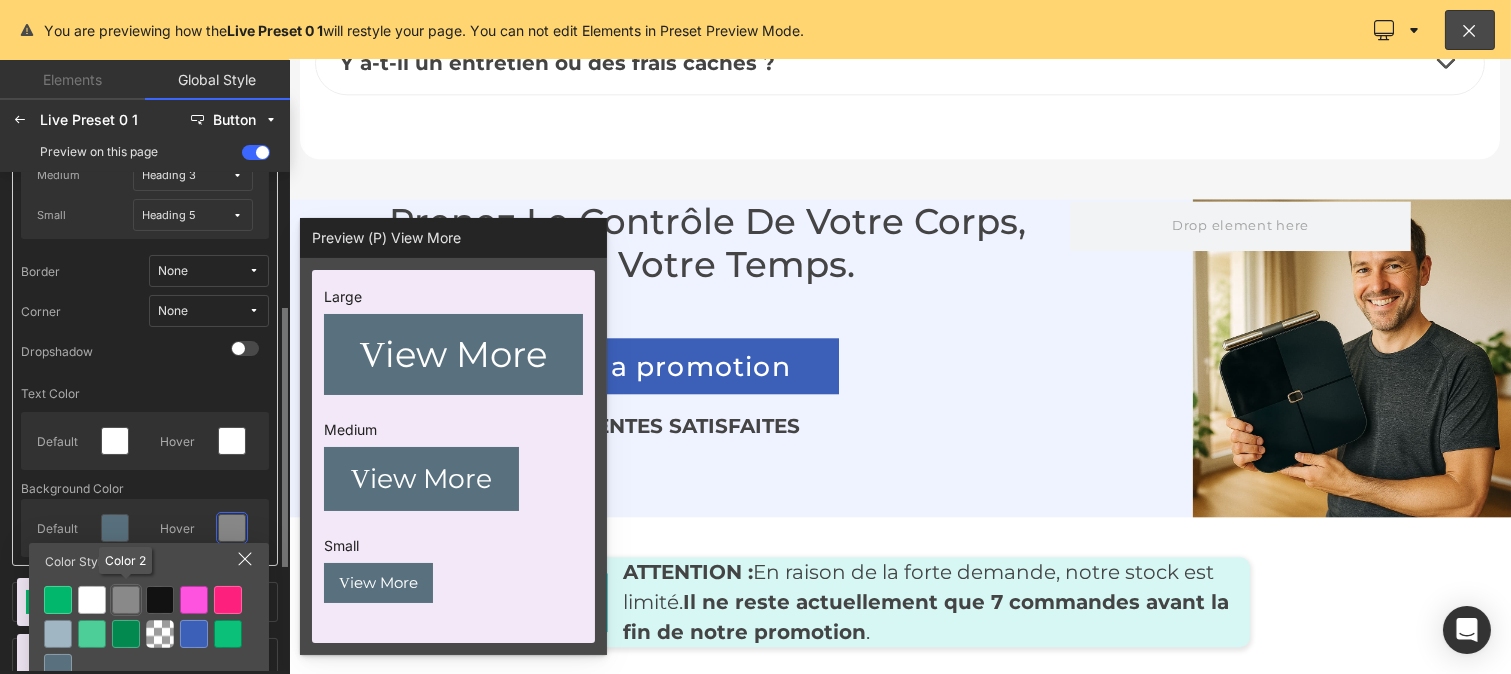 scroll, scrollTop: 263, scrollLeft: 0, axis: vertical 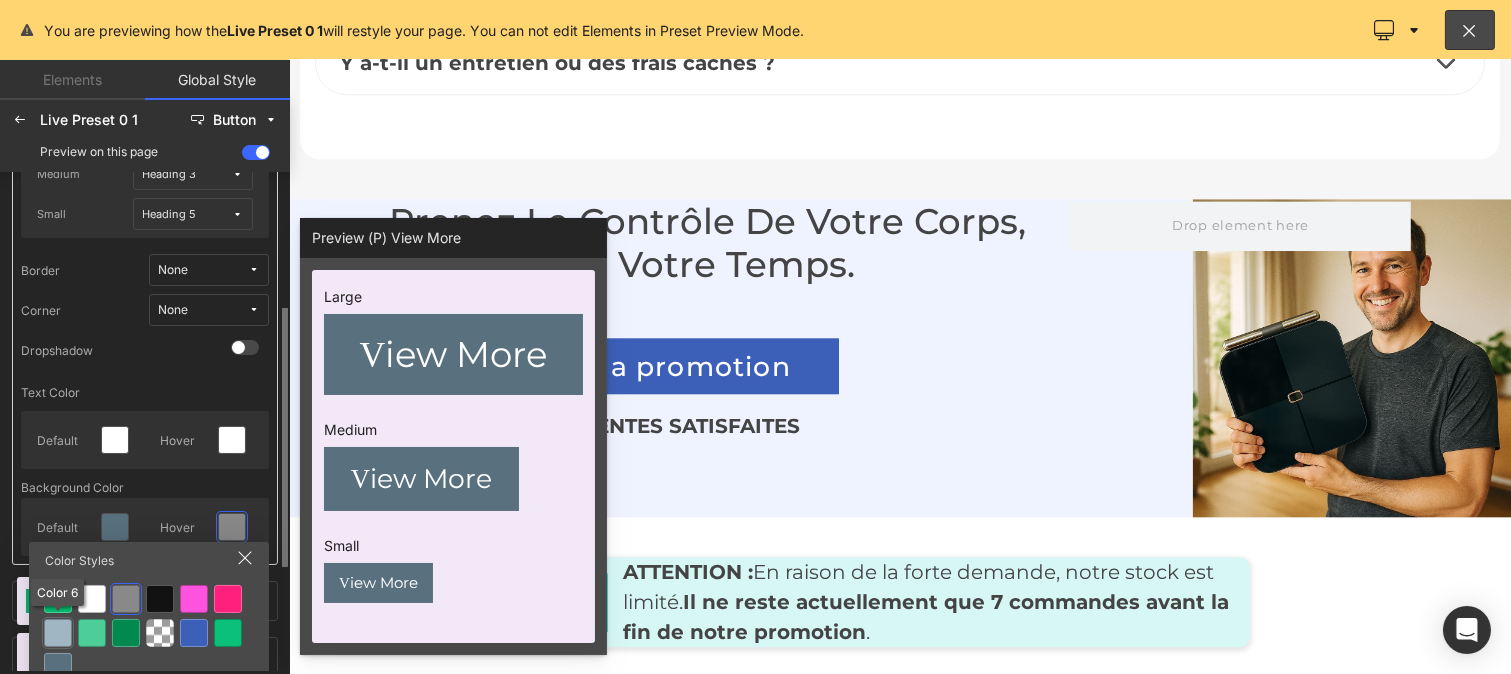 click at bounding box center [58, 633] 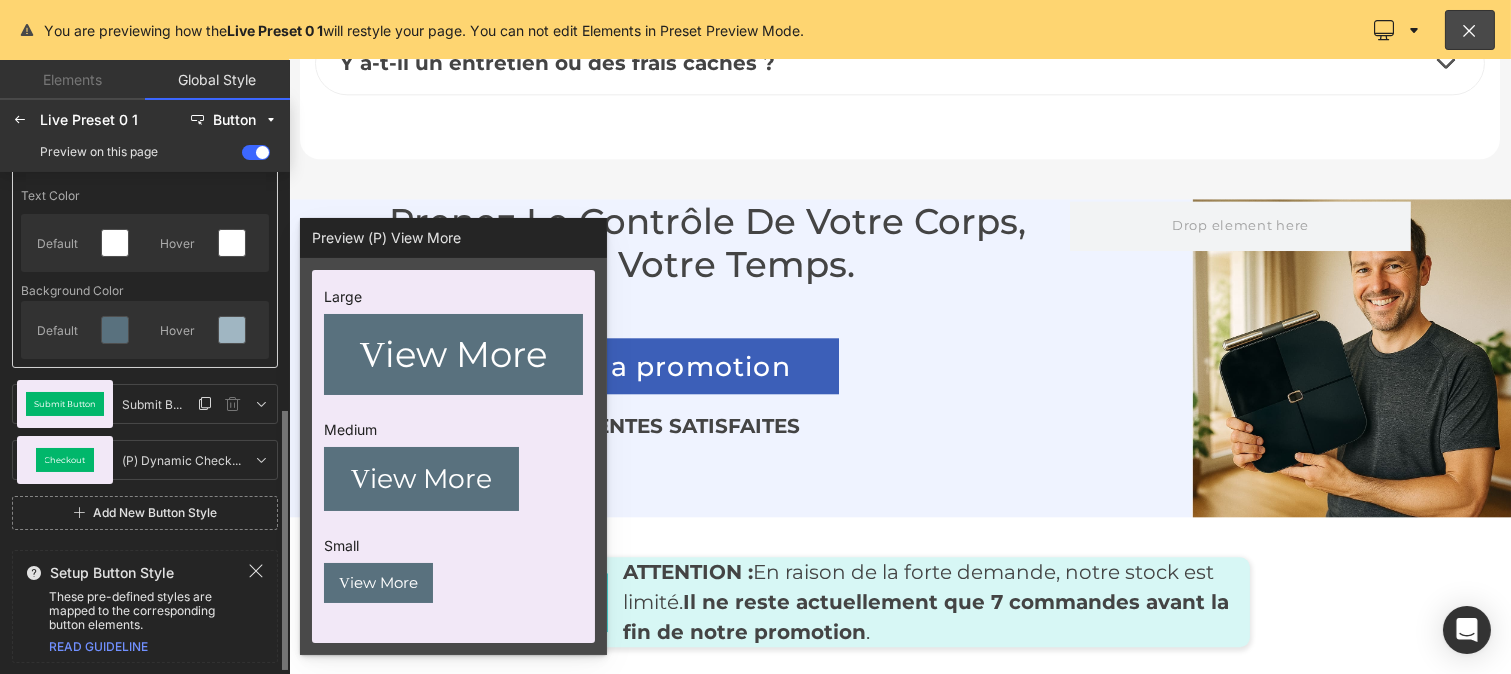 click on "Submit Button" at bounding box center [65, 404] 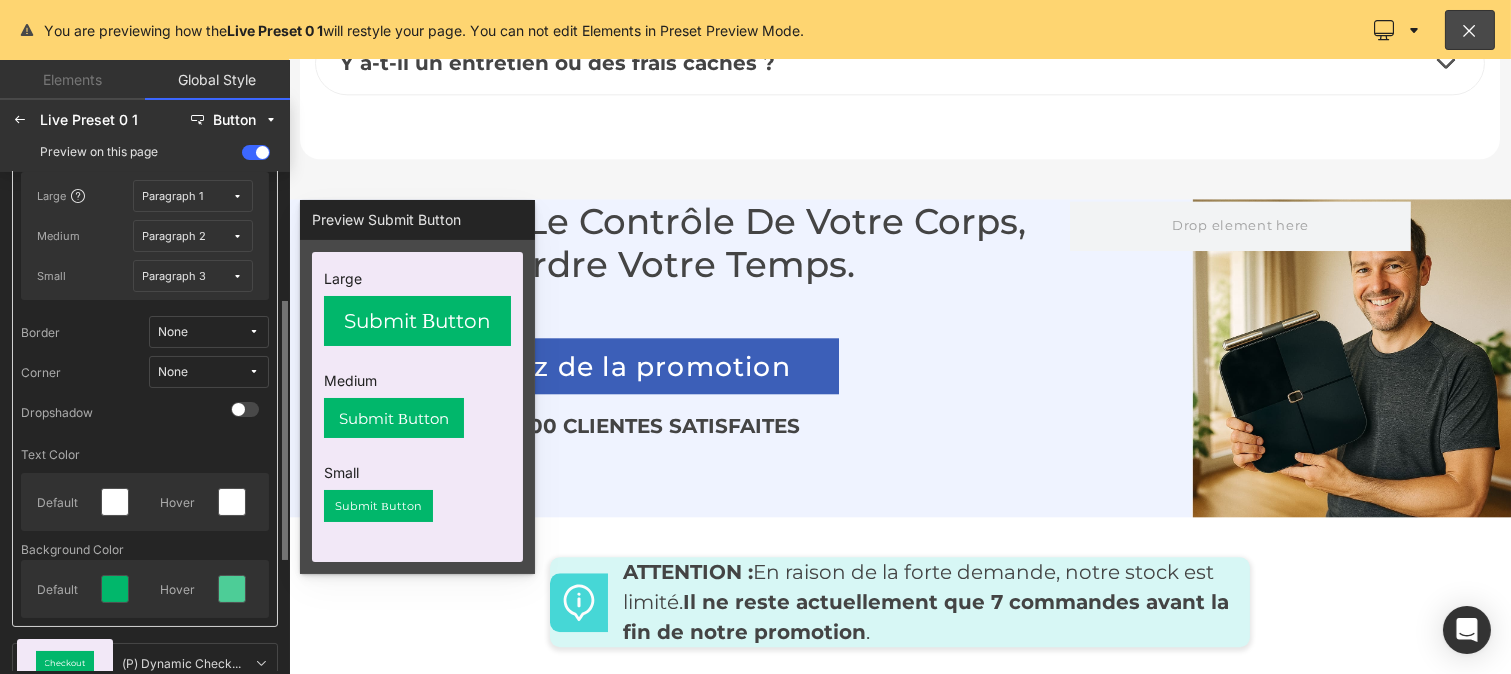 scroll, scrollTop: 253, scrollLeft: 0, axis: vertical 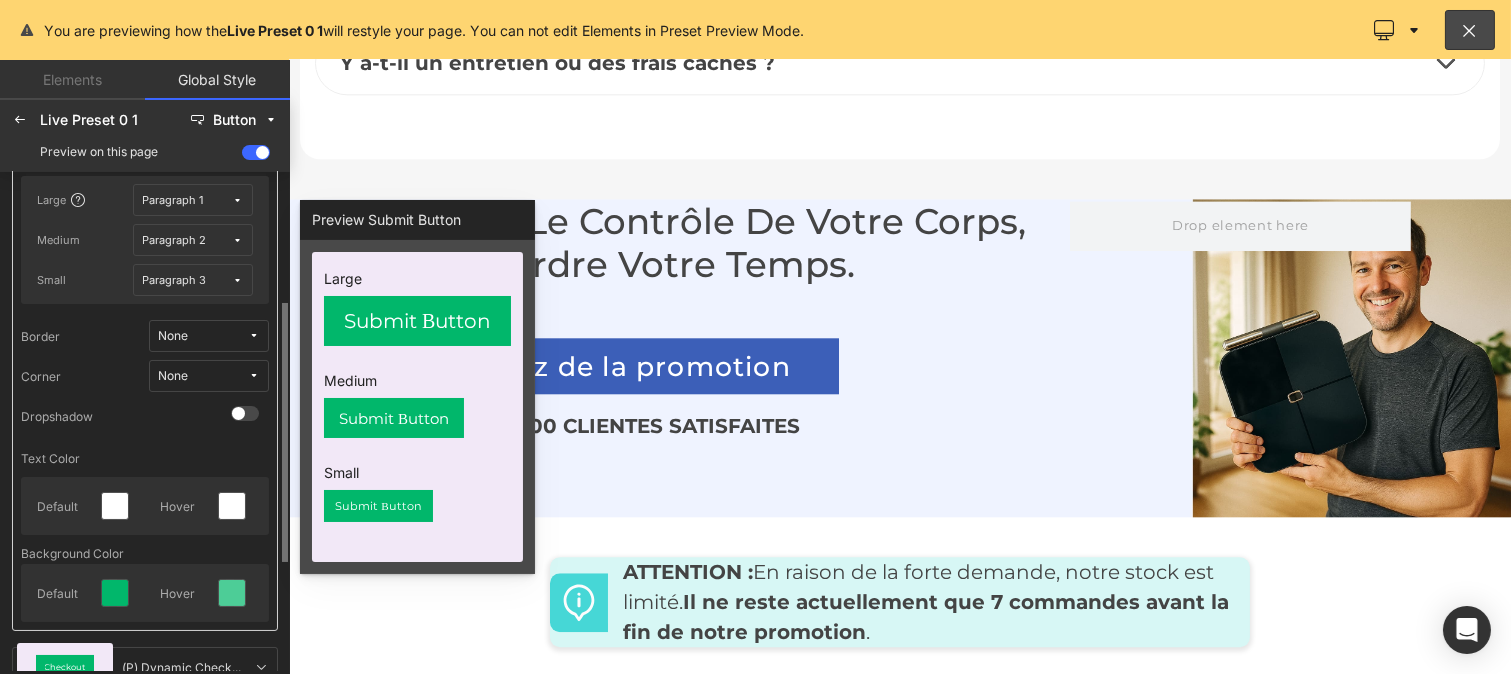 click on "Paragraph 1" at bounding box center [173, 200] 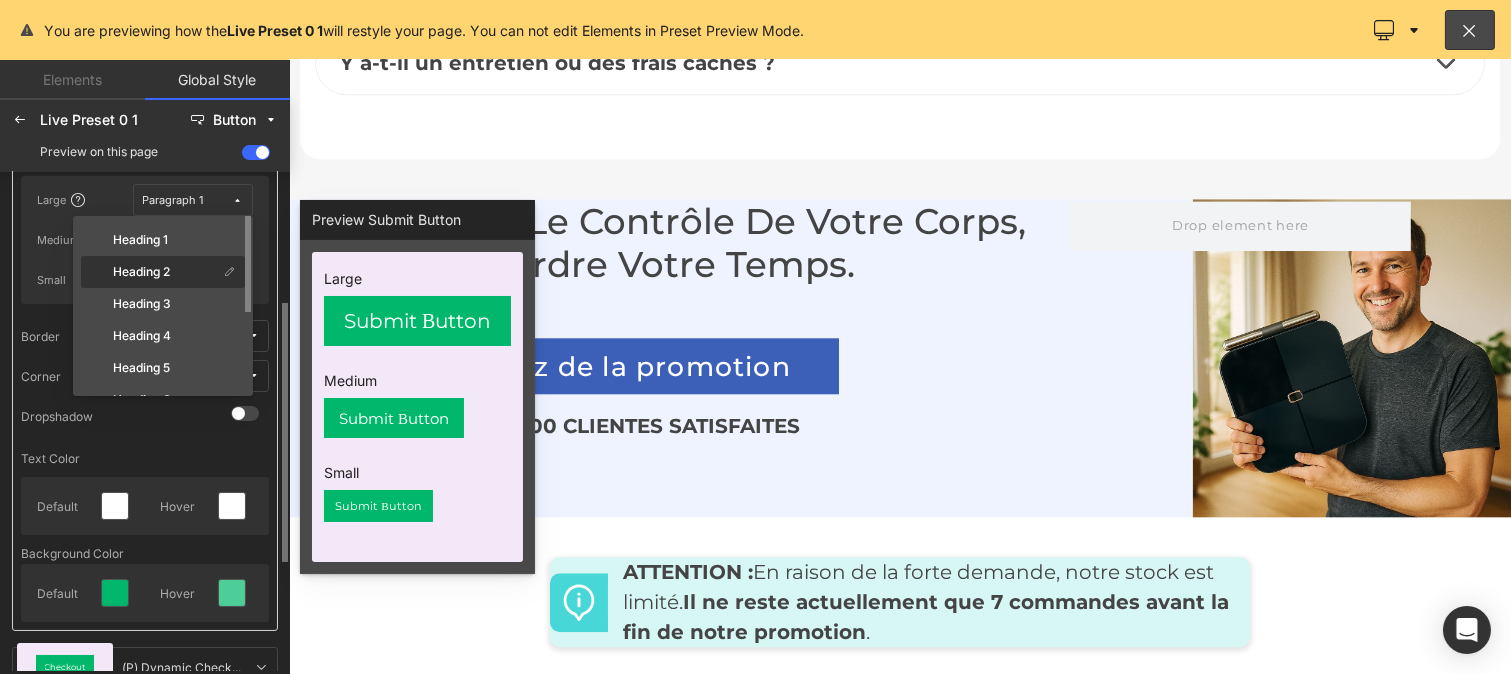 click on "Heading 2" at bounding box center [141, 272] 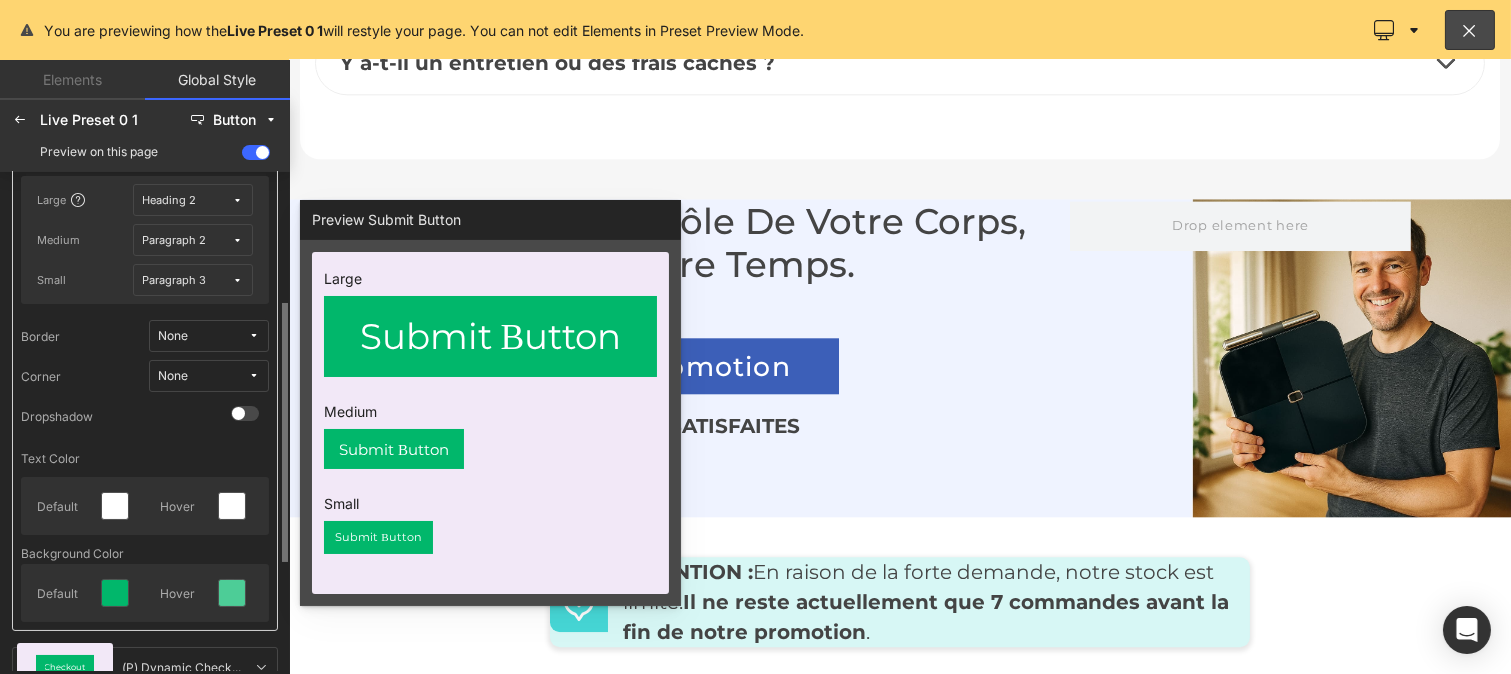 click on "Paragraph 2" at bounding box center (175, 240) 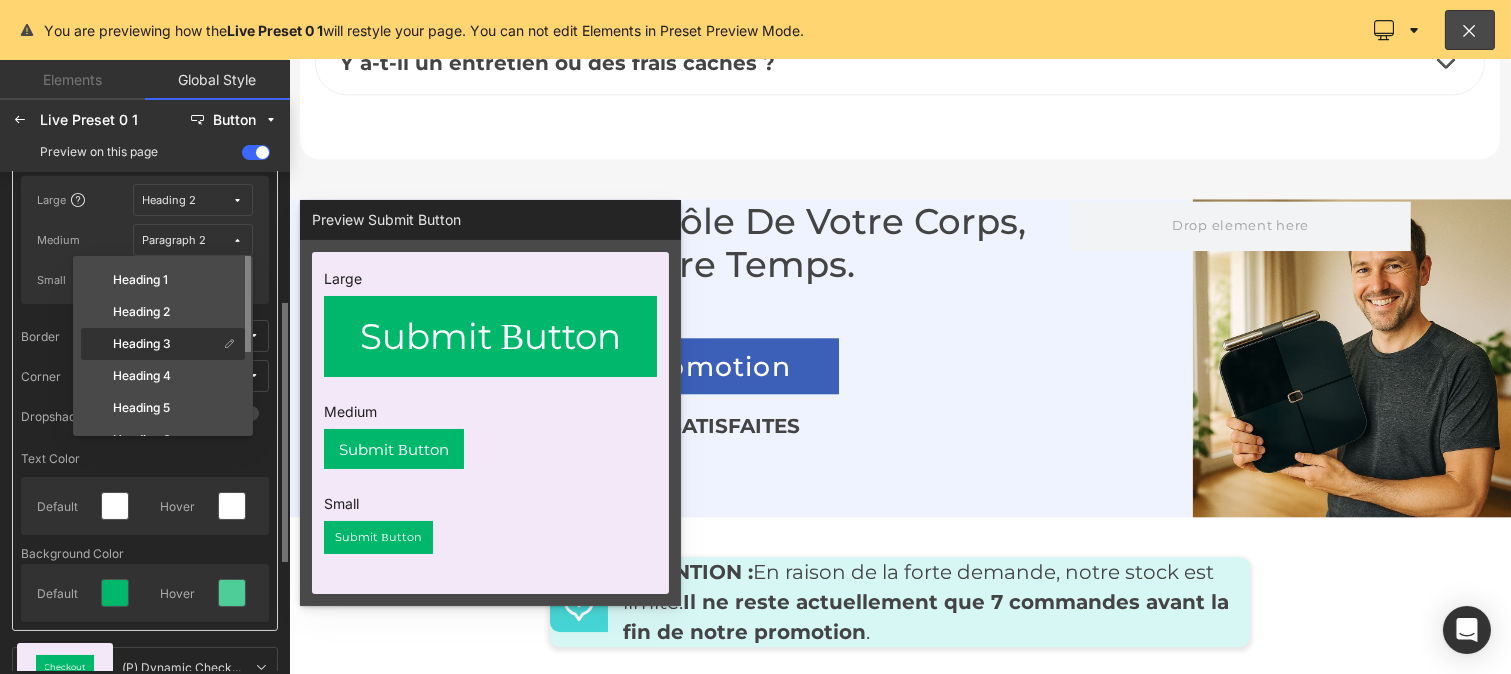 click on "Heading 3" at bounding box center (151, 344) 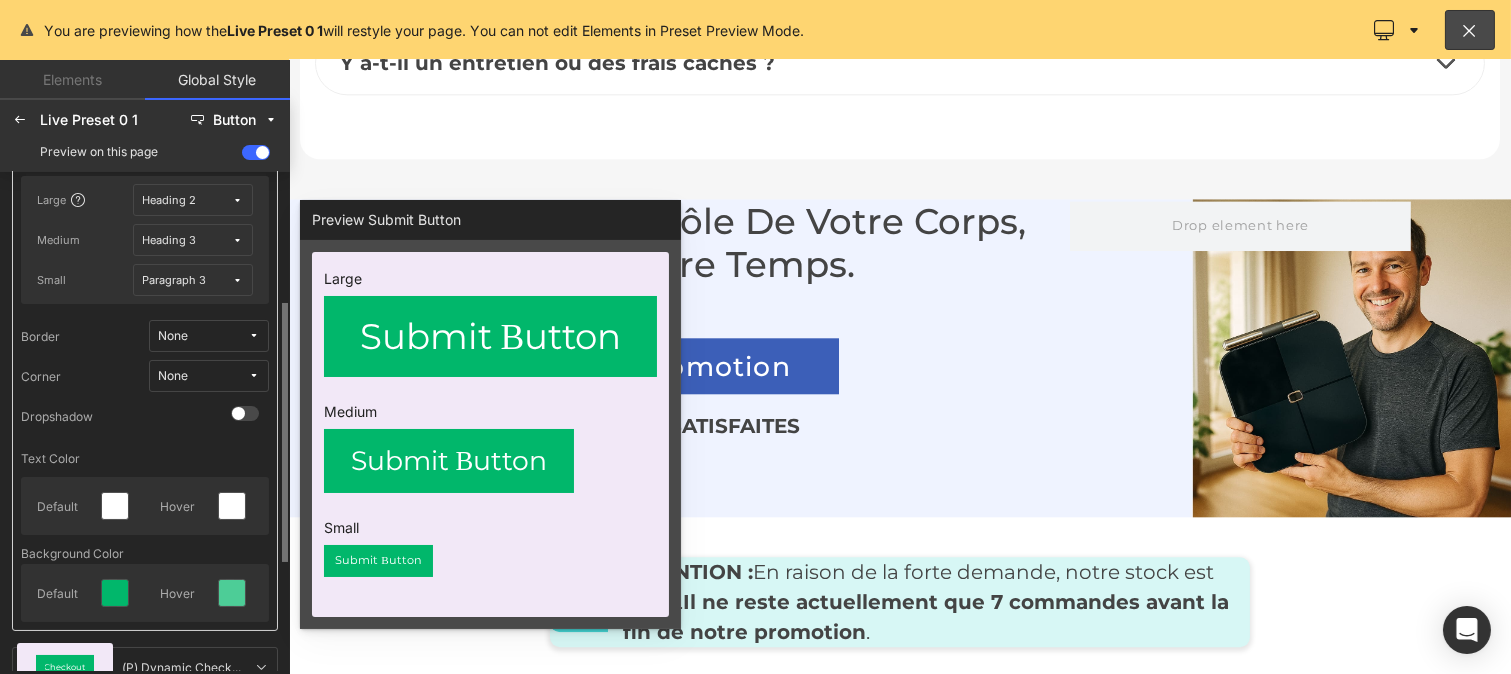 click on "Paragraph 3" at bounding box center (175, 280) 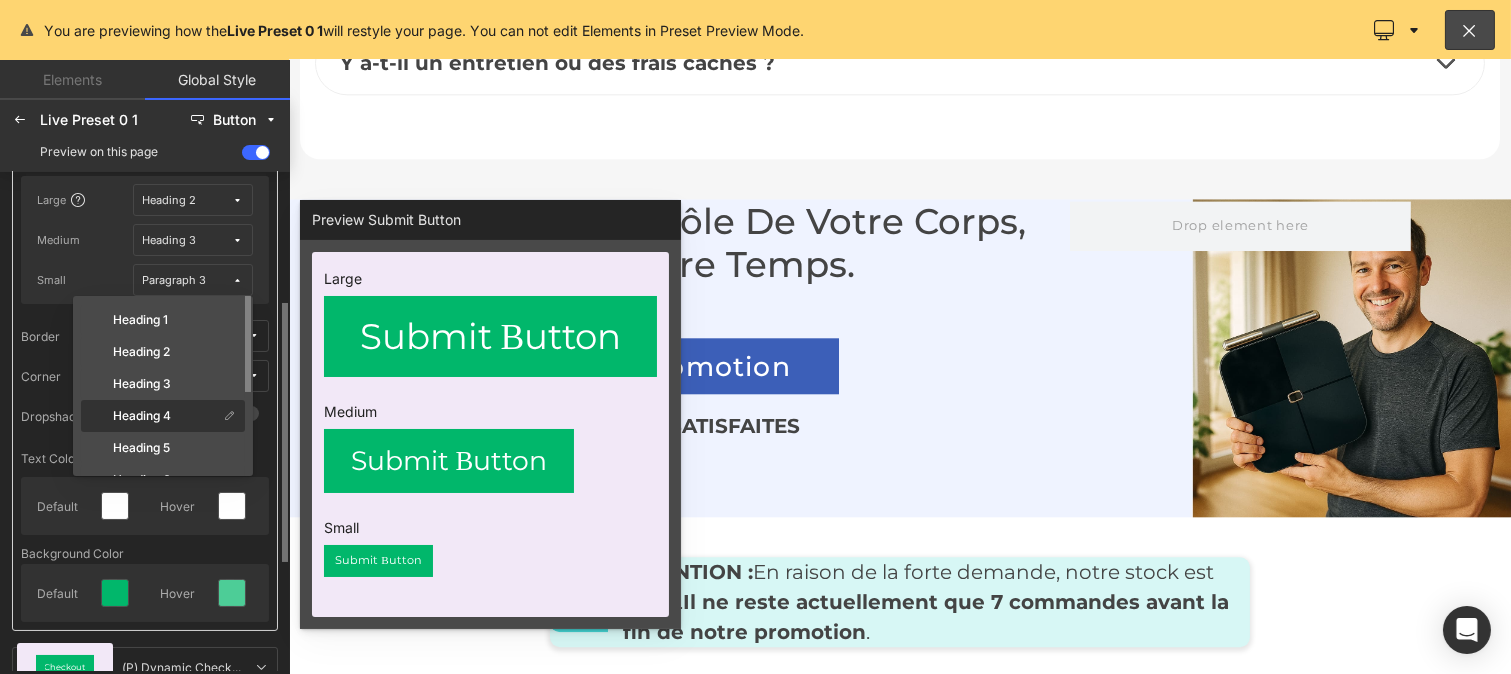 click on "Heading 4" at bounding box center (142, 416) 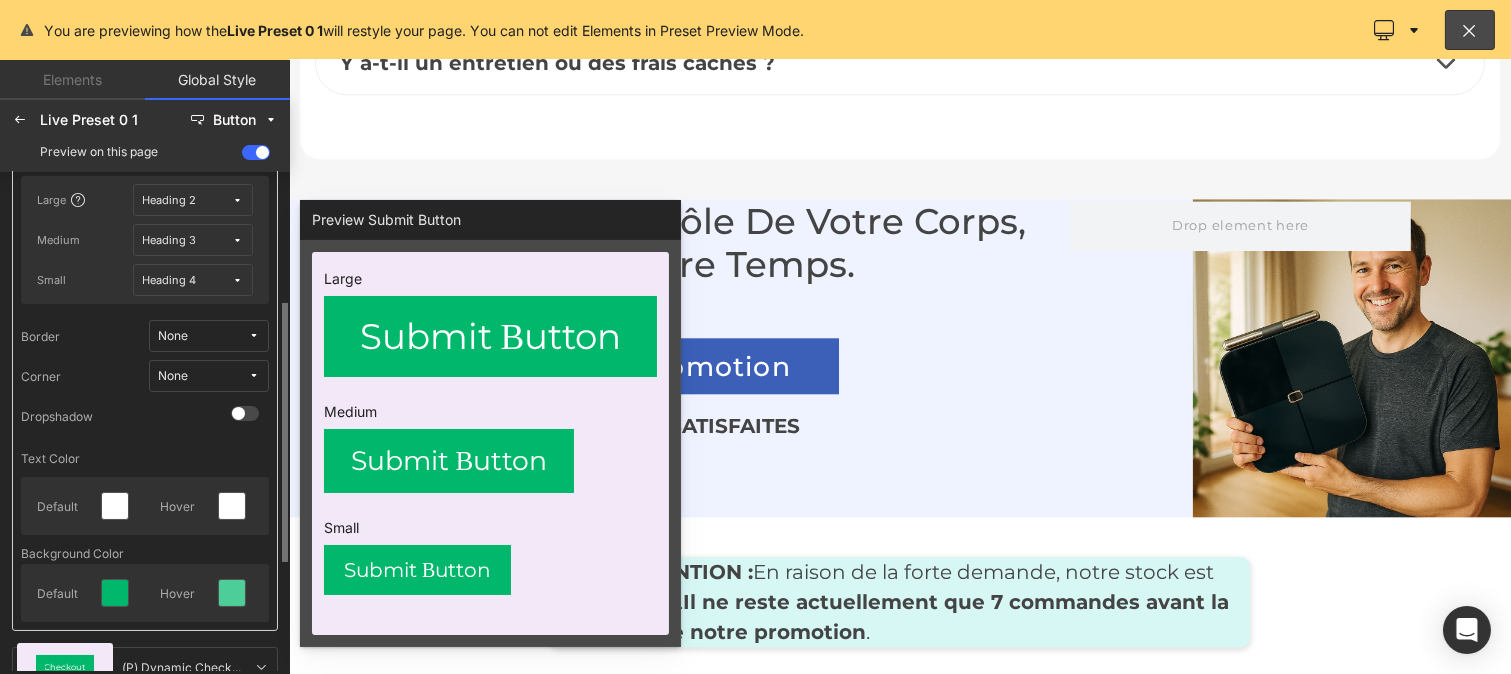 click on "Heading 4" at bounding box center (188, 280) 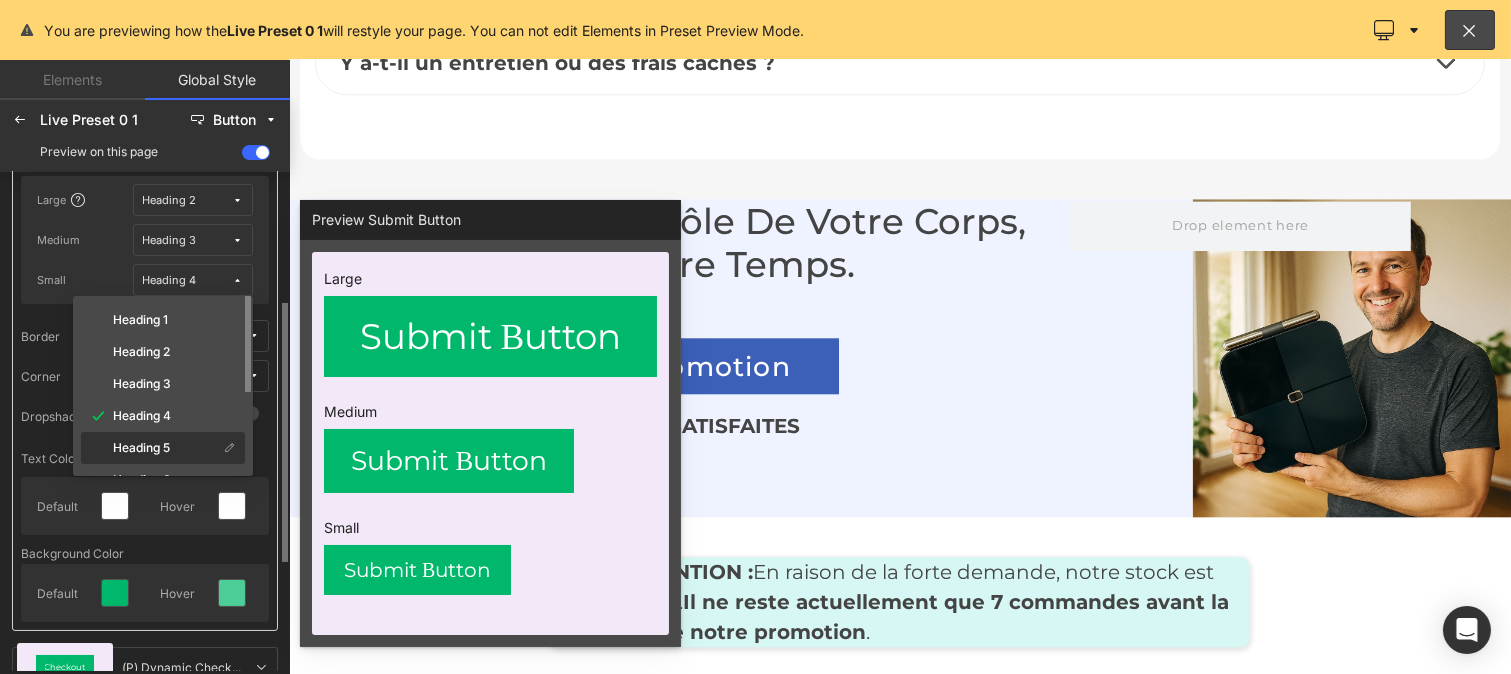 click on "Heading 5" at bounding box center [141, 448] 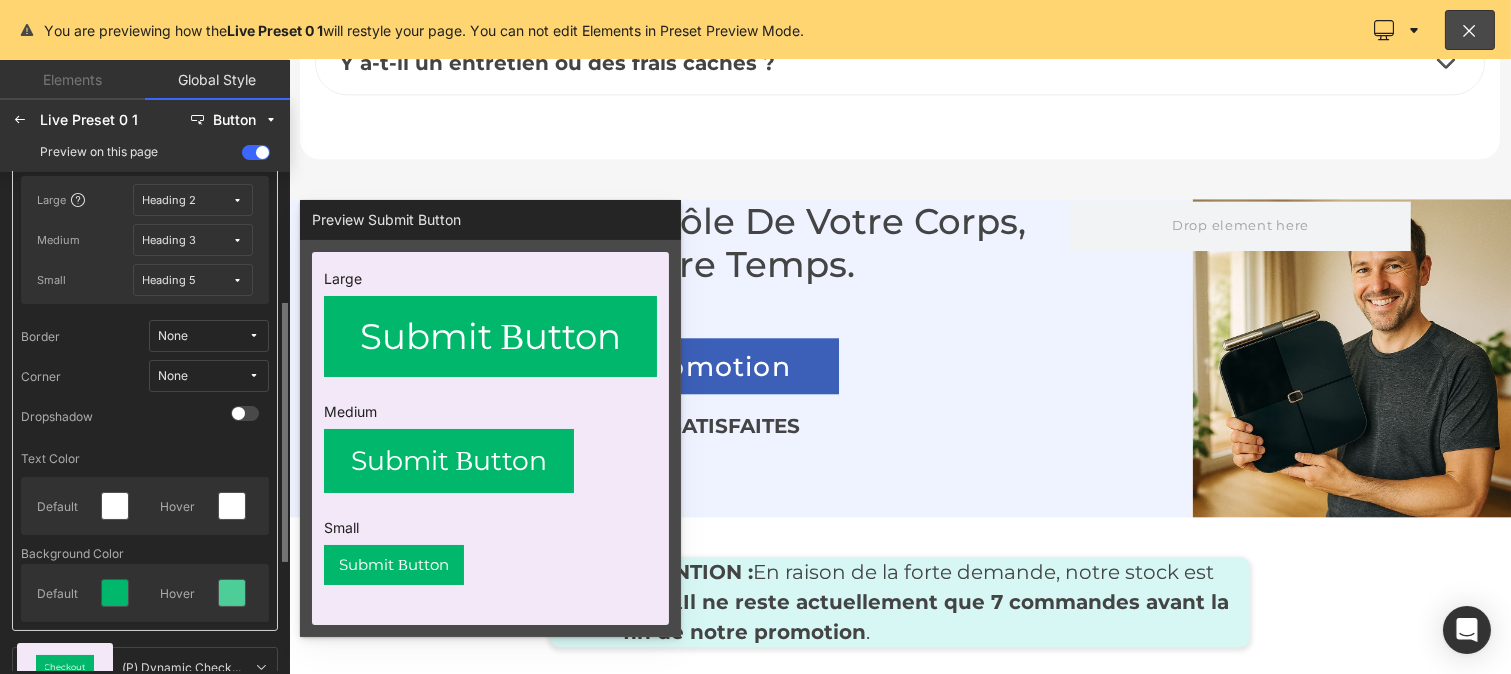 click on "None" at bounding box center [209, 376] 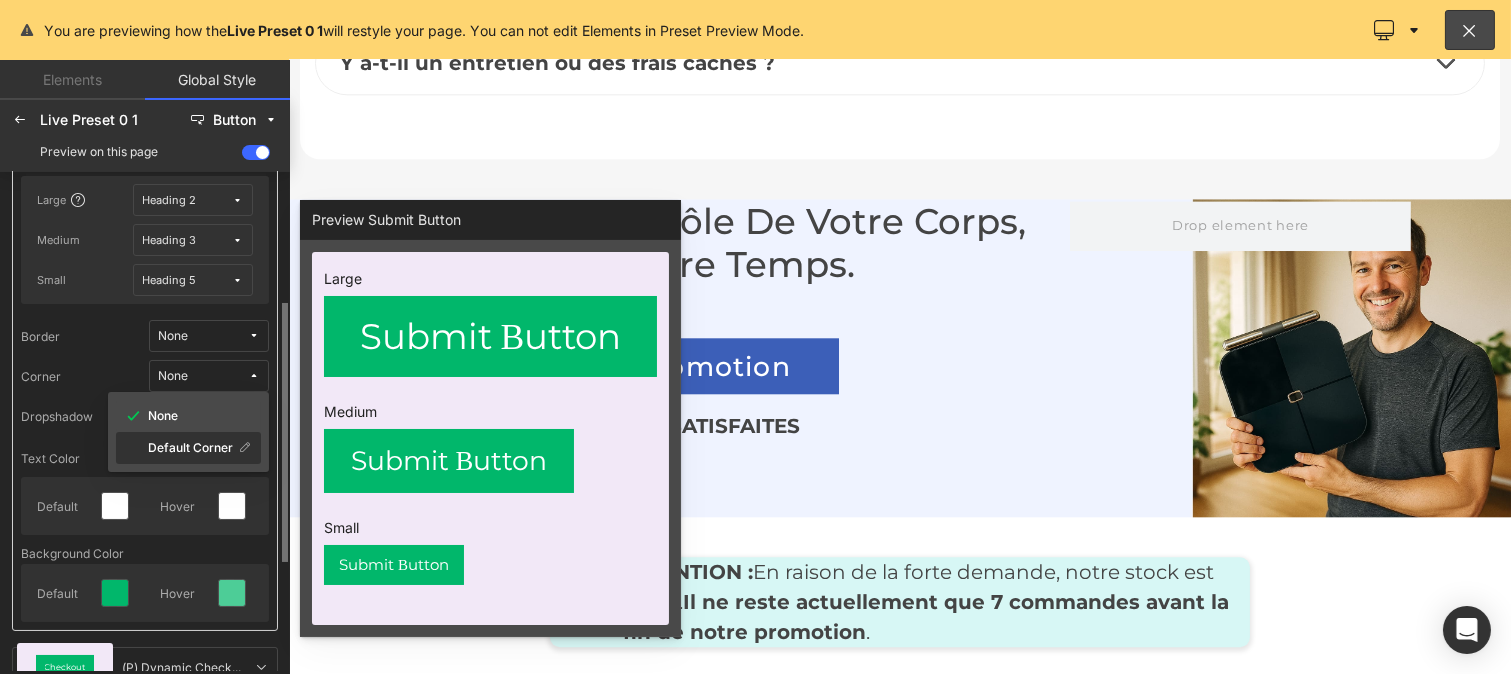 click on "Default Corner" at bounding box center [190, 448] 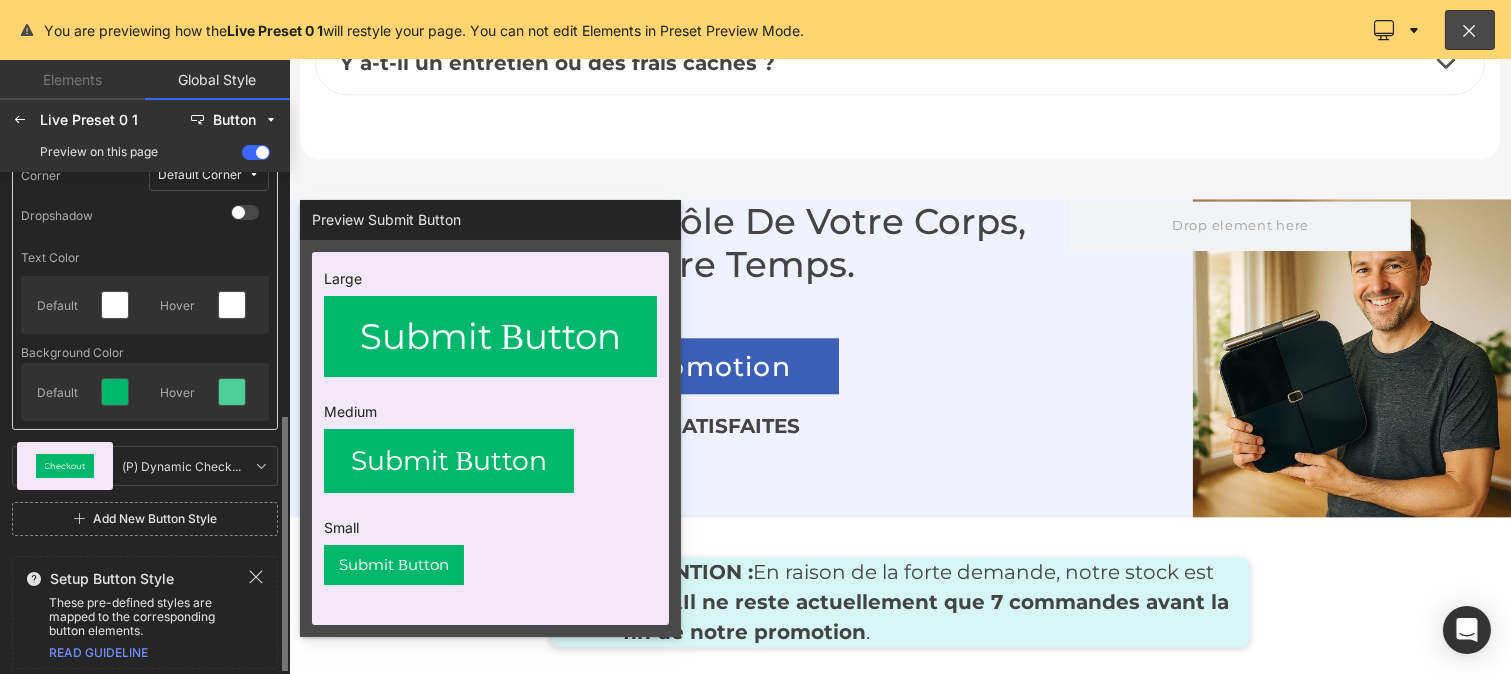 scroll, scrollTop: 460, scrollLeft: 0, axis: vertical 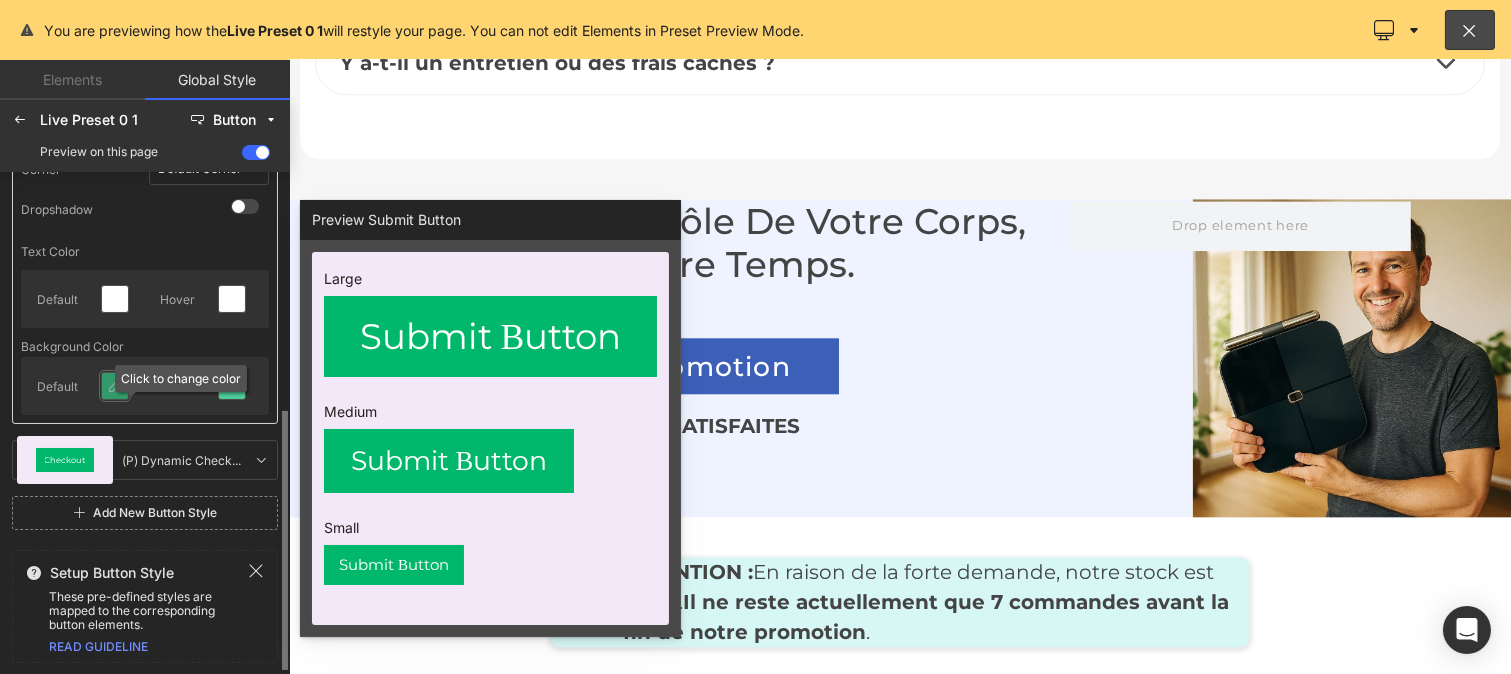 click at bounding box center [115, 386] 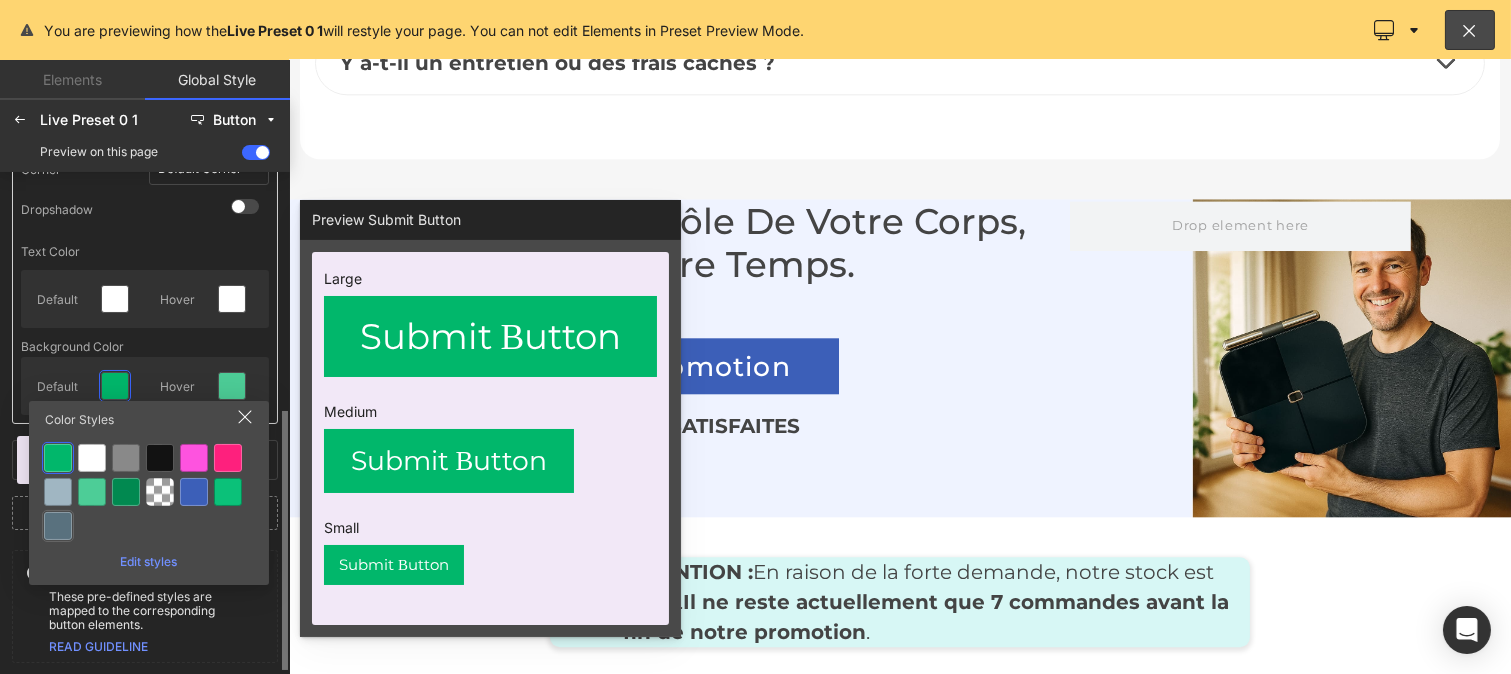 click at bounding box center [58, 526] 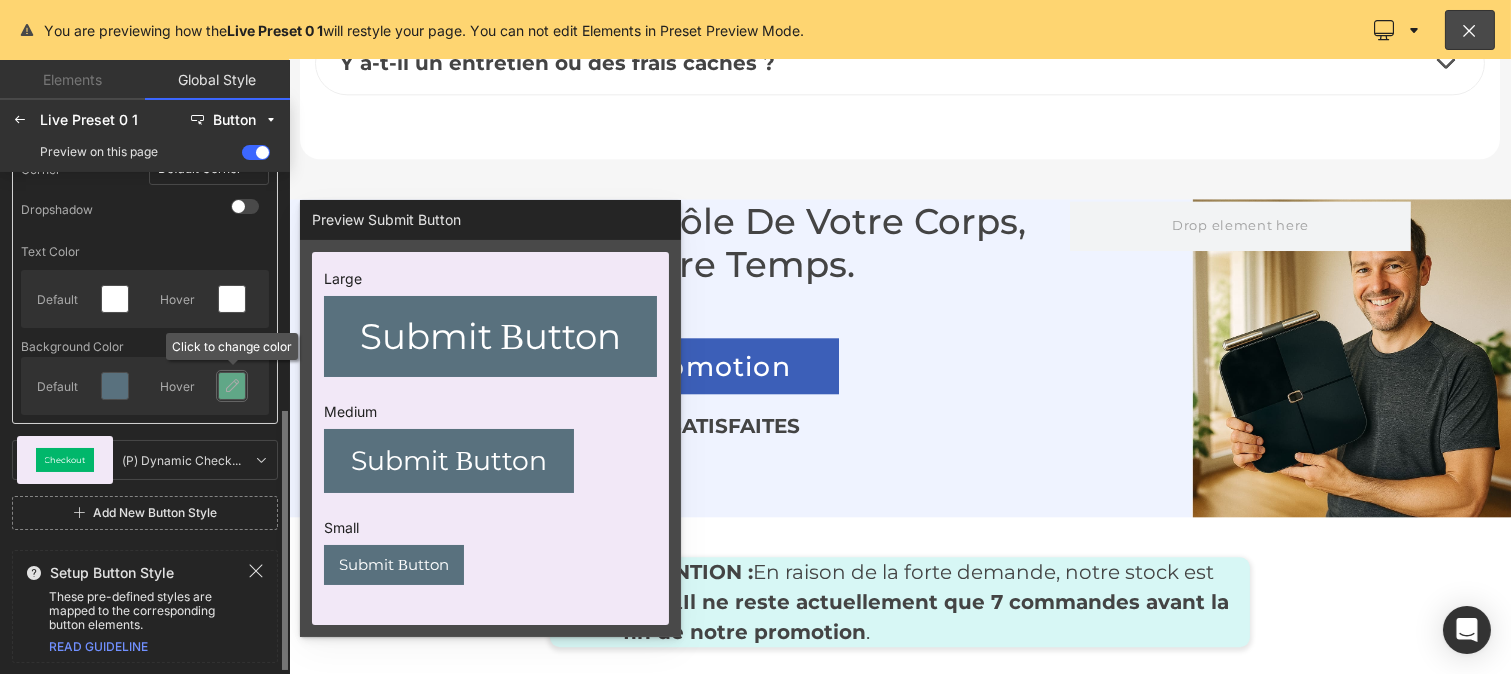 click at bounding box center [232, 386] 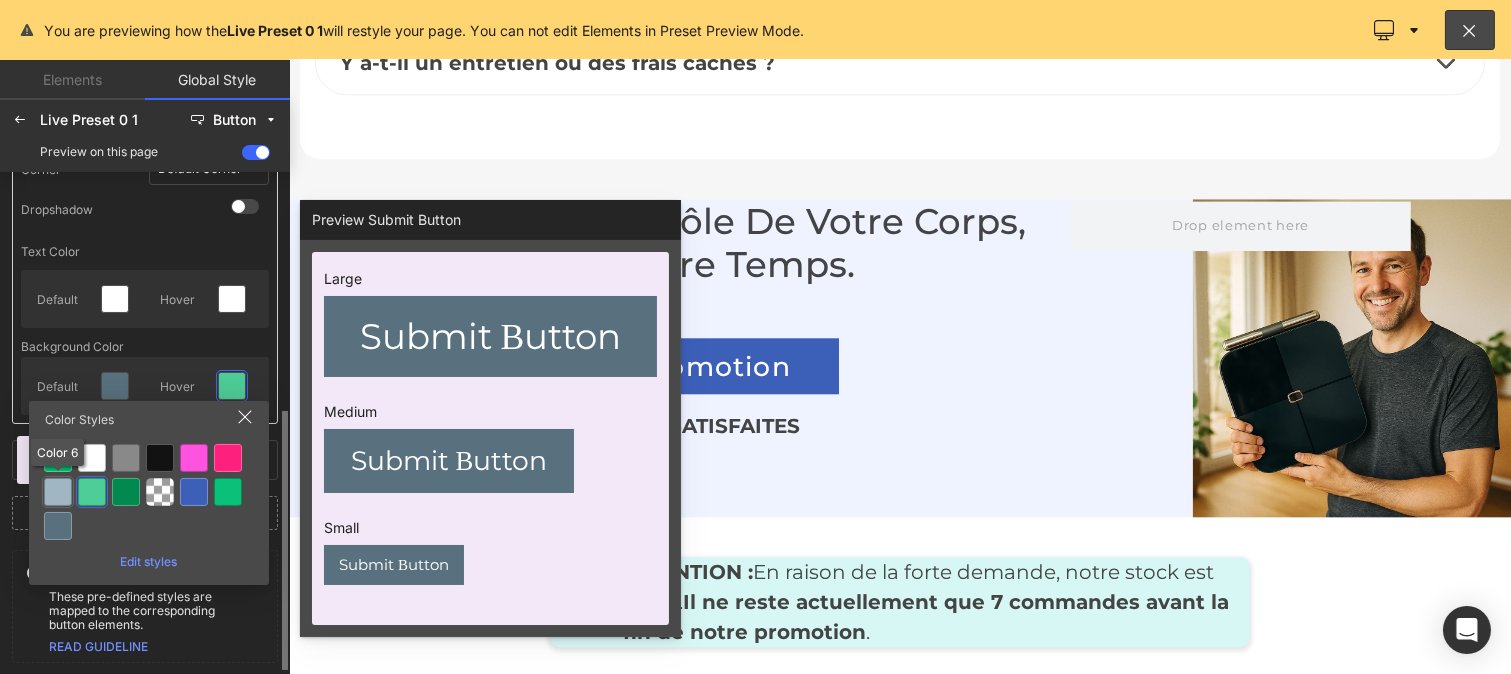click 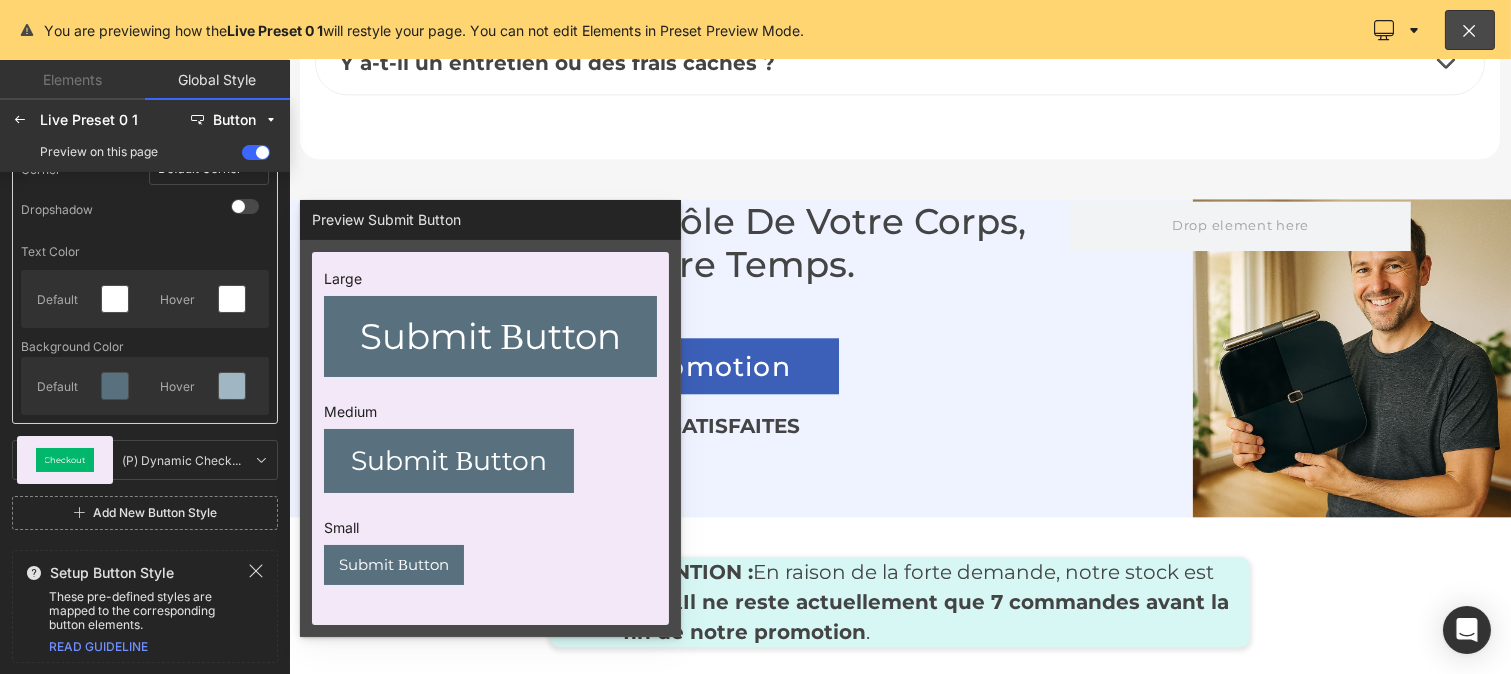 scroll, scrollTop: 0, scrollLeft: 0, axis: both 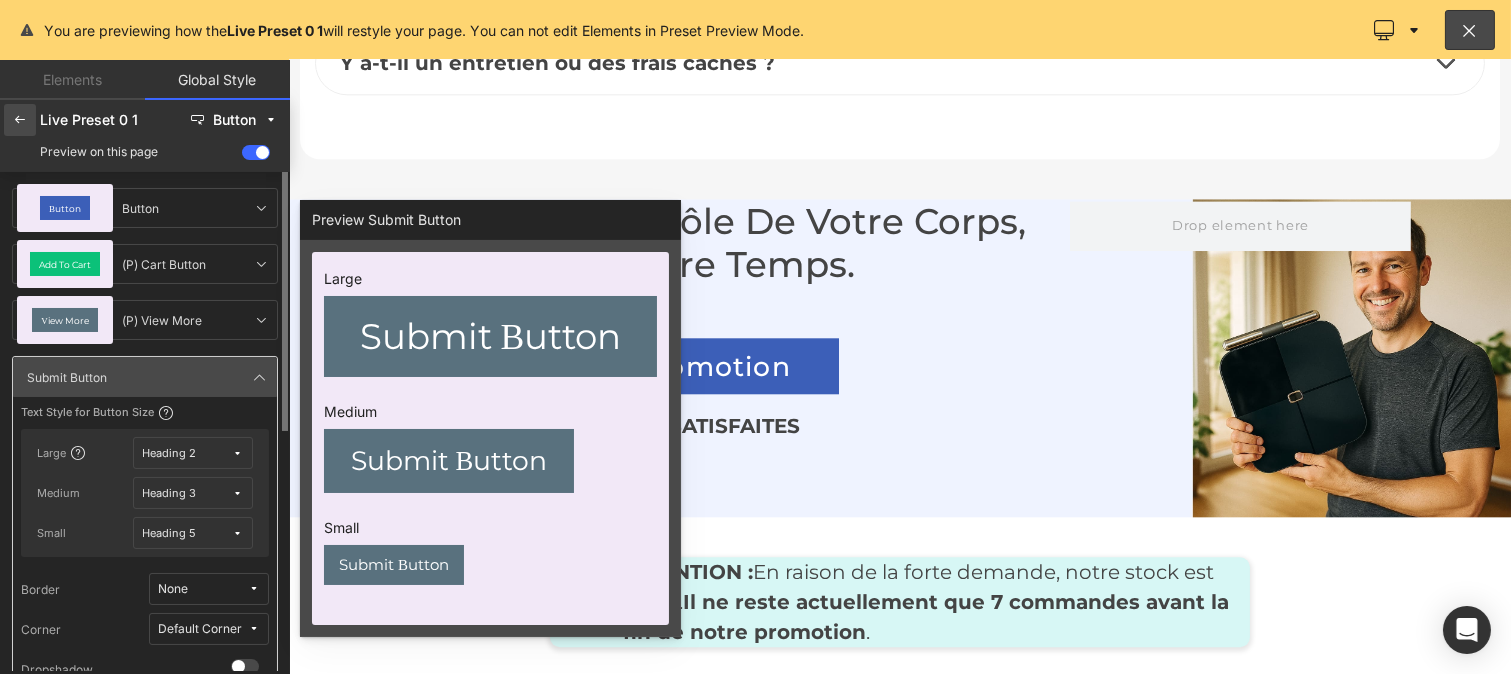 click at bounding box center [20, 120] 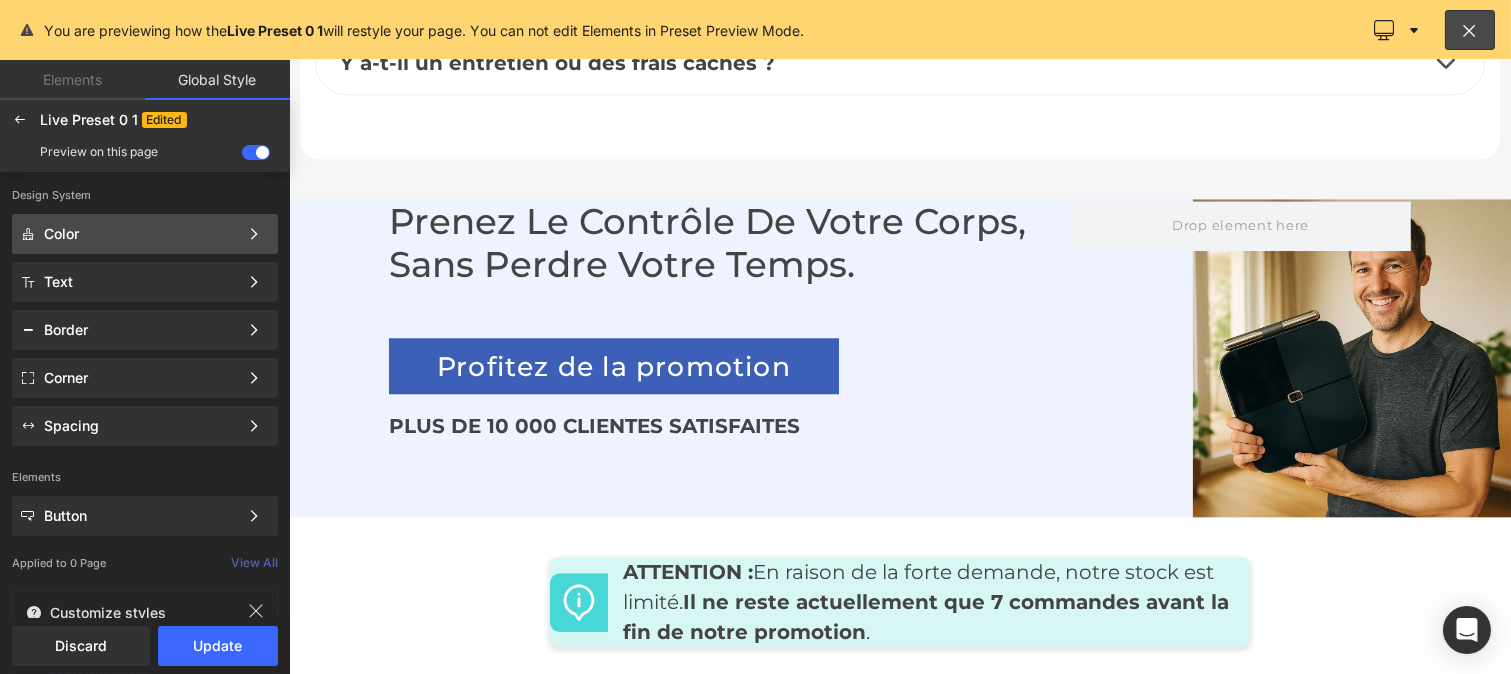 click on "Color" at bounding box center (141, 234) 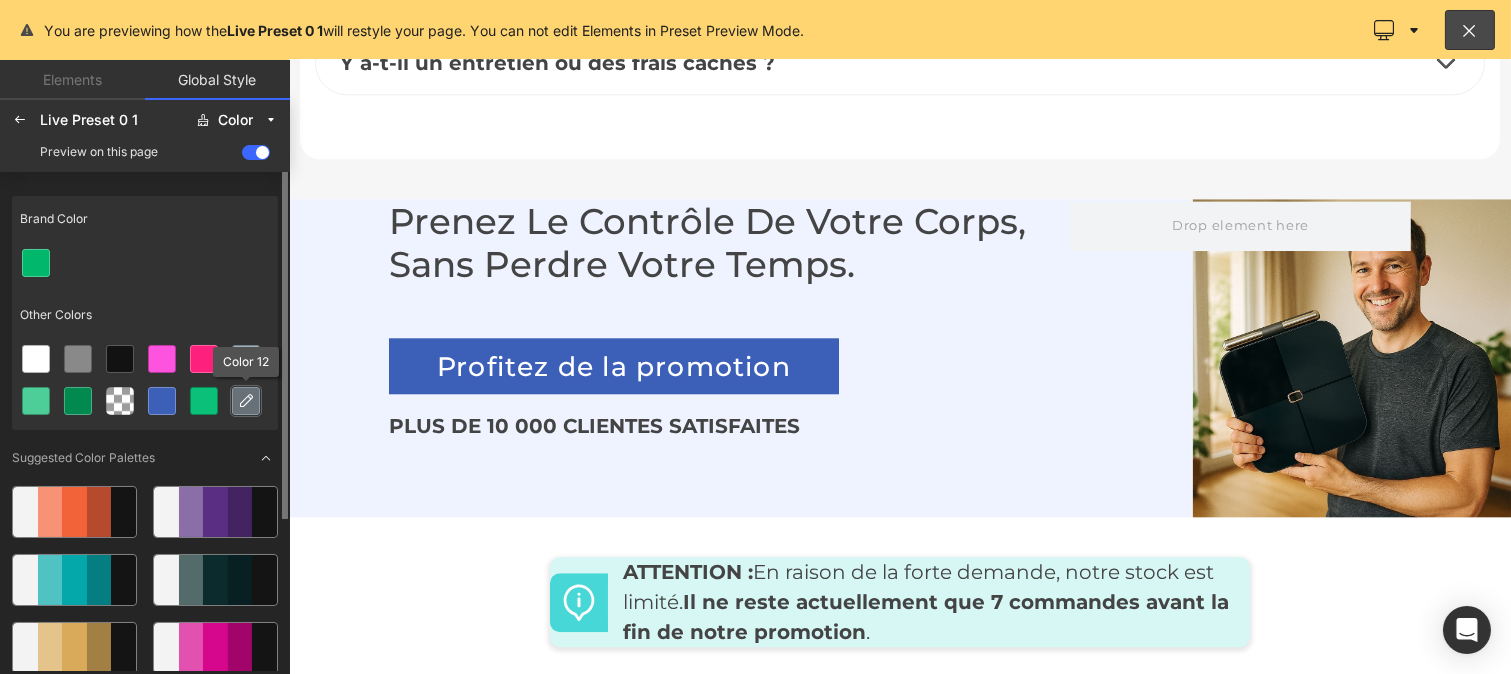 click at bounding box center (246, 401) 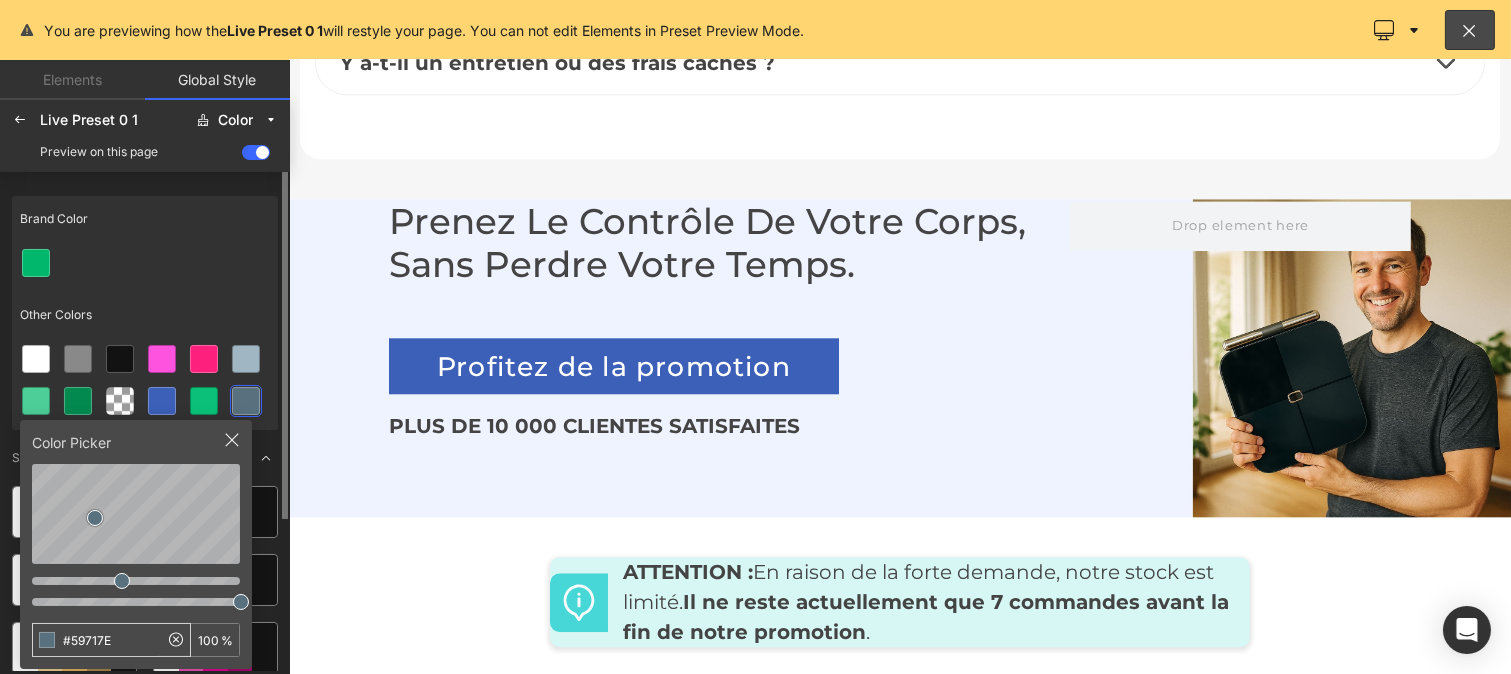 click on "#59717E" at bounding box center (95, 640) 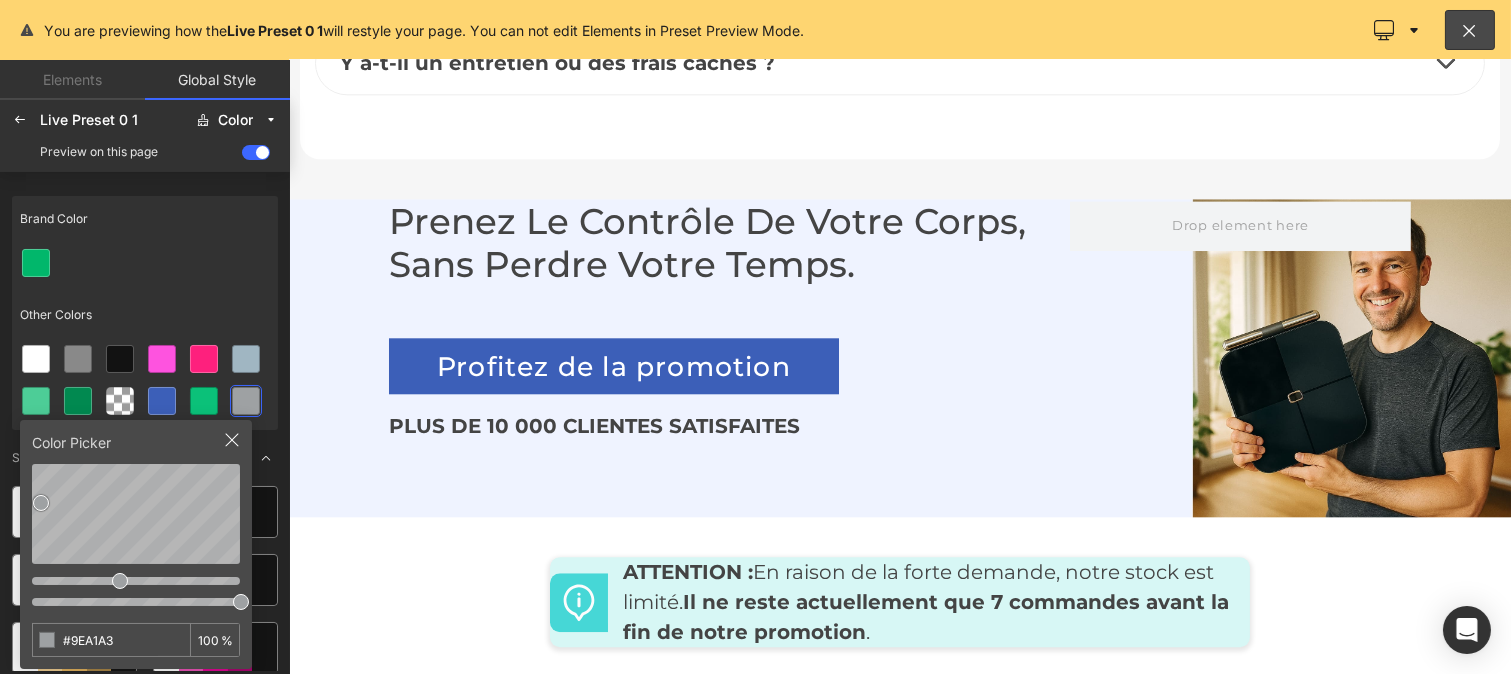 click at bounding box center (145, 263) 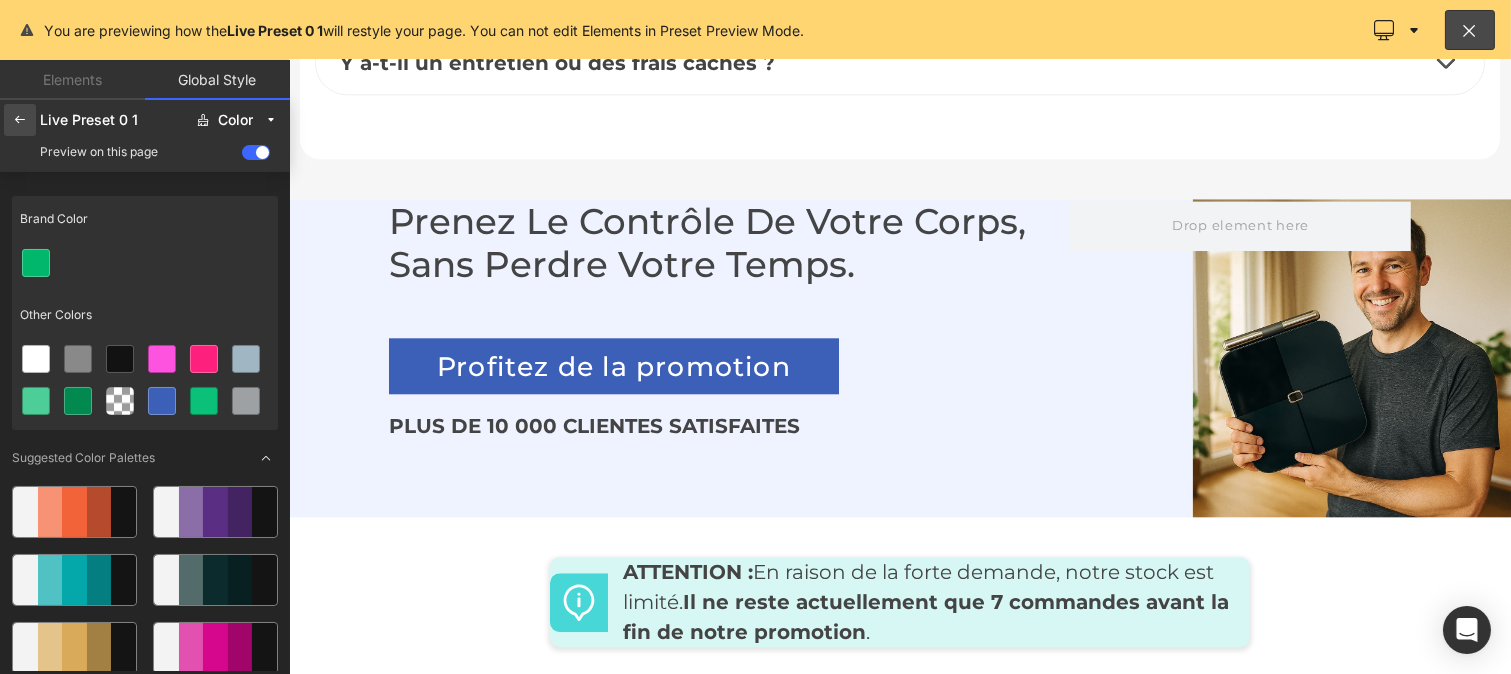click at bounding box center [20, 120] 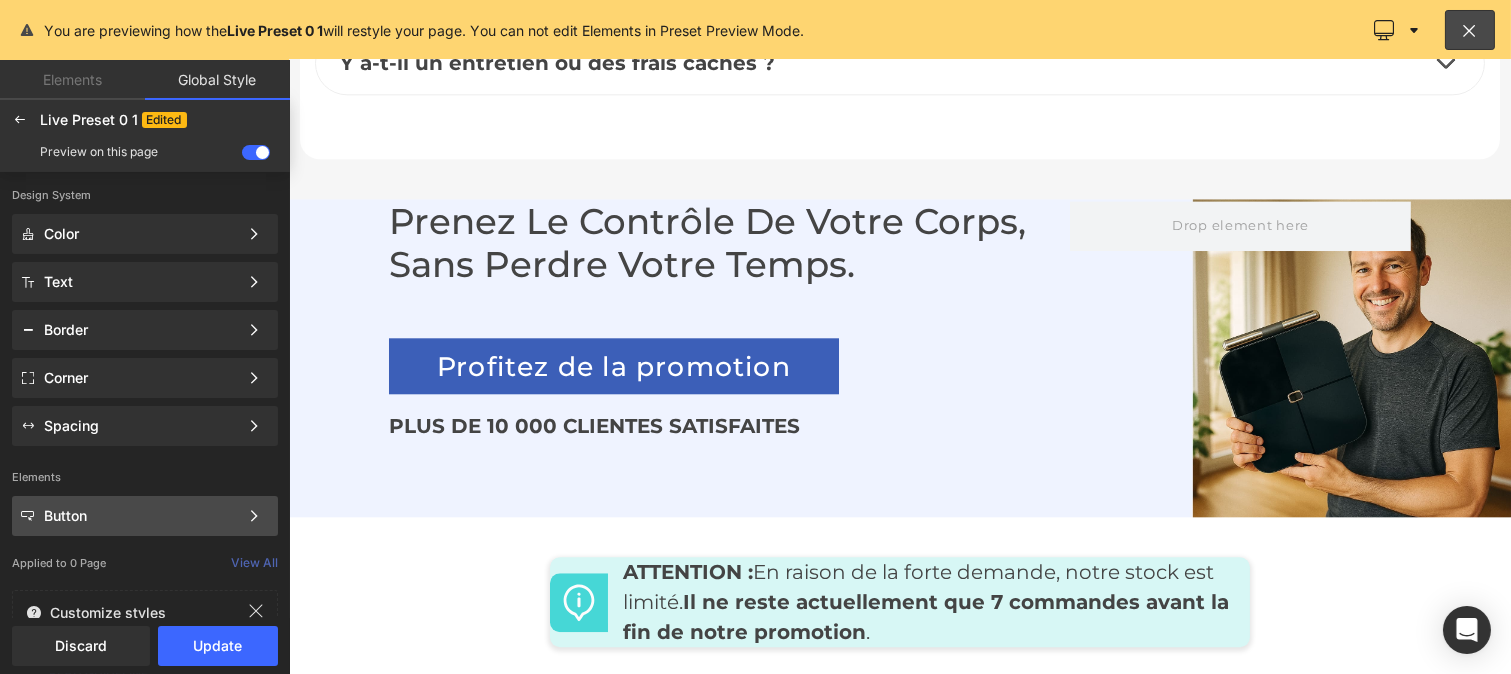 click on "Button" at bounding box center [141, 516] 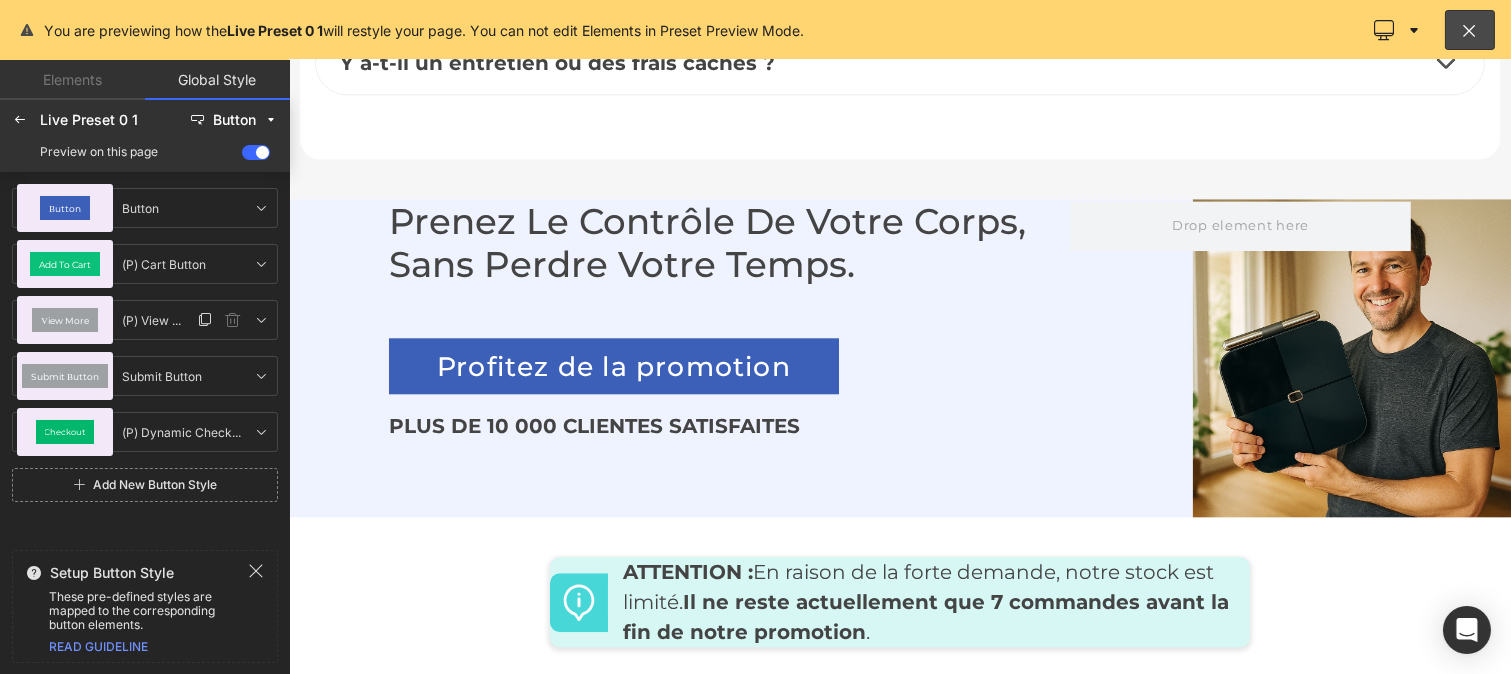 click on "View More" at bounding box center (65, 320) 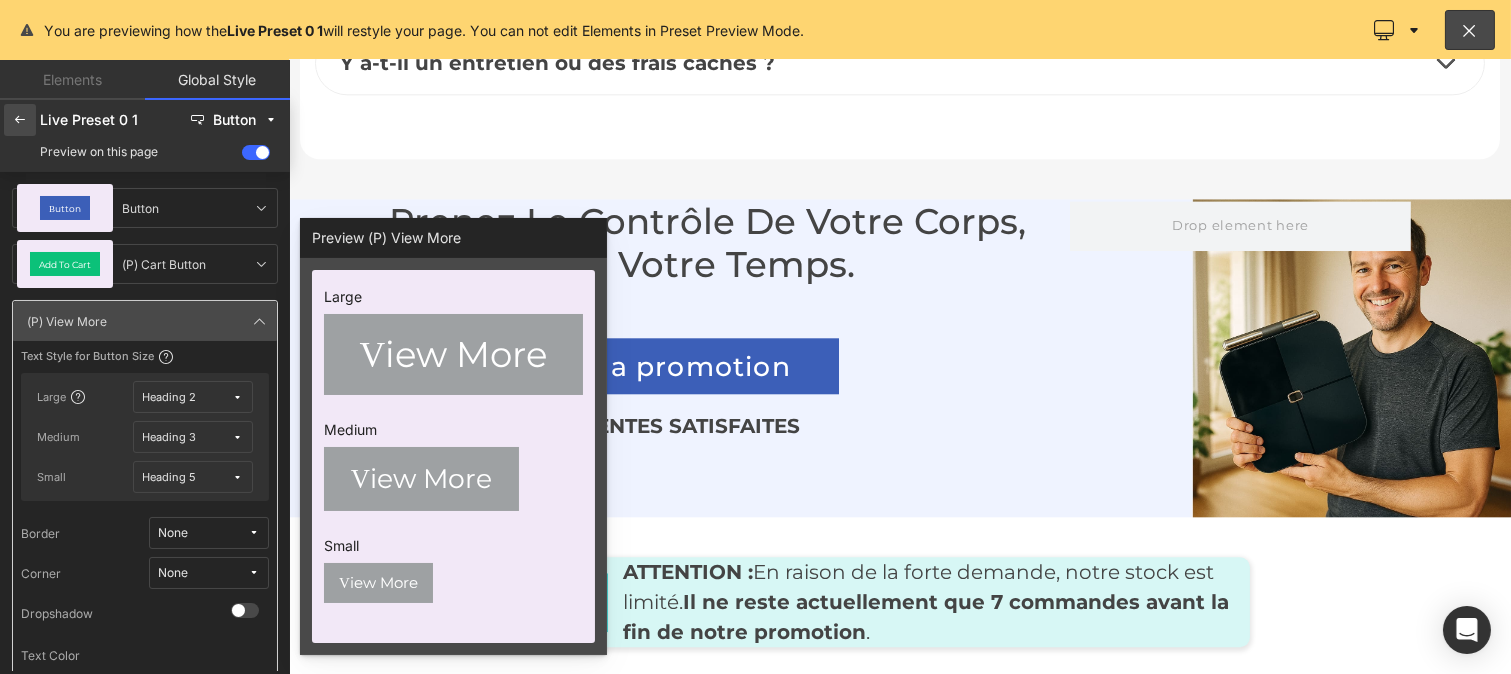 click at bounding box center [20, 120] 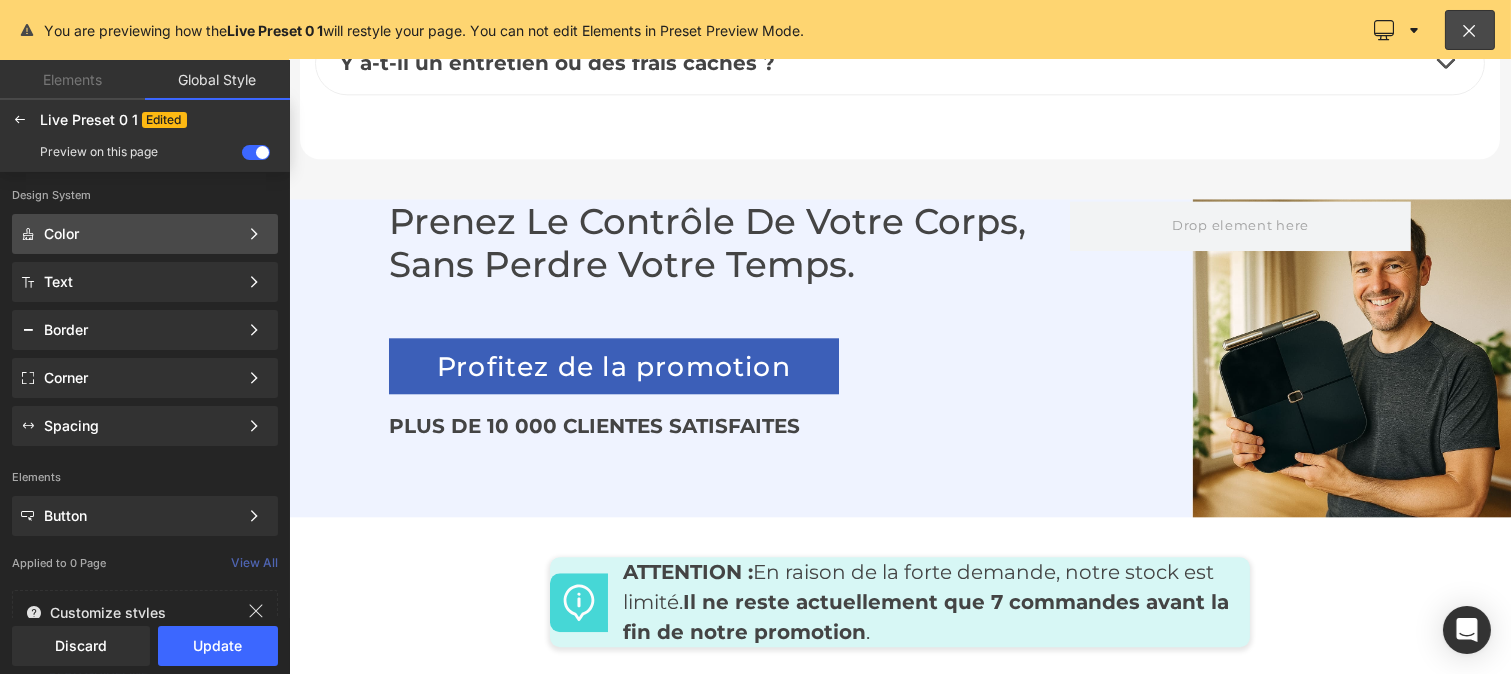 click on "Color" at bounding box center [141, 234] 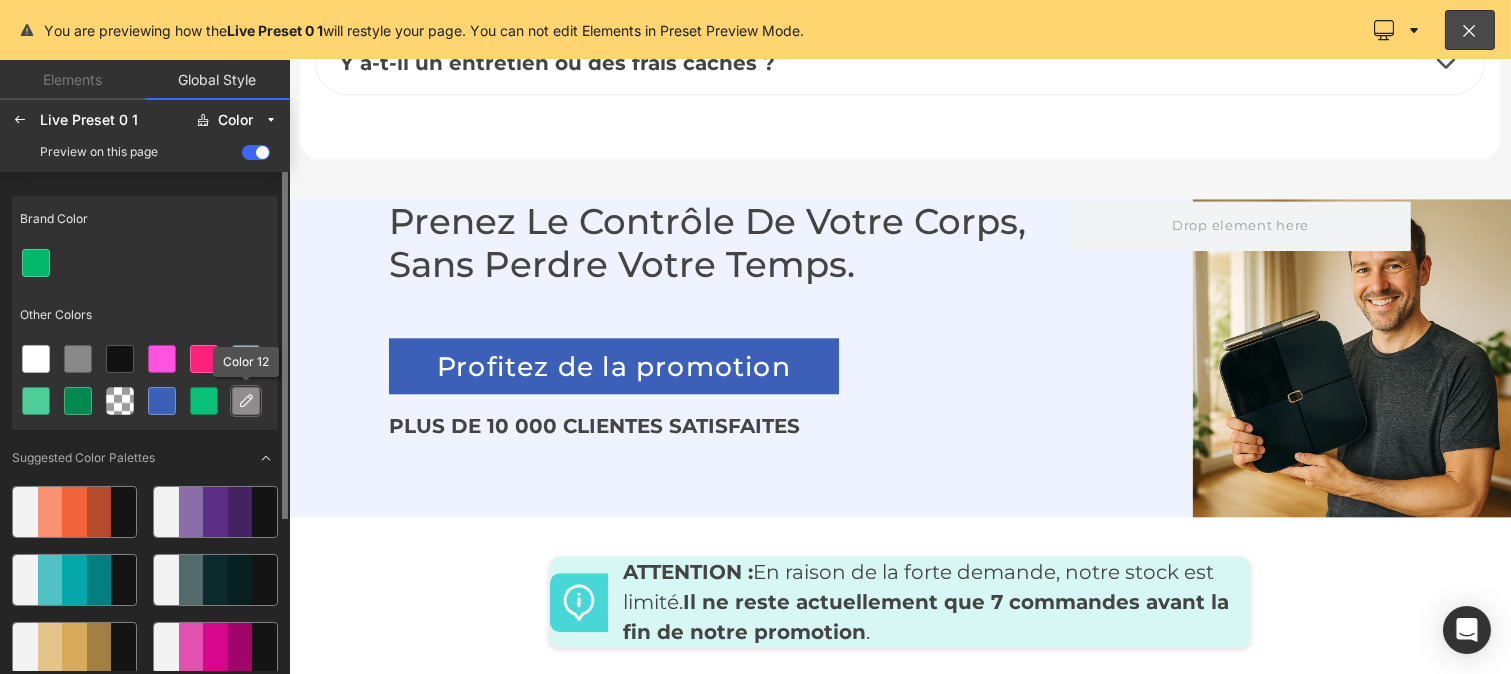 click at bounding box center (246, 401) 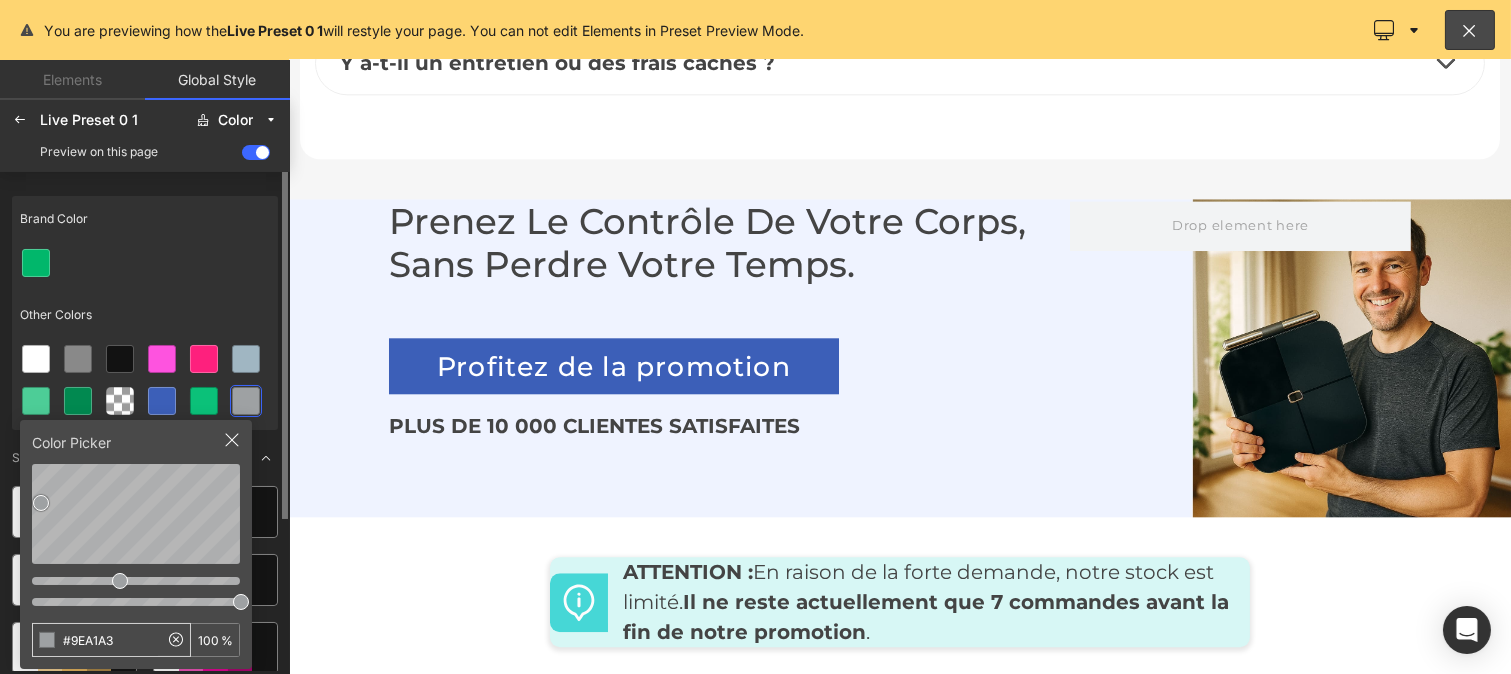click on "#9EA1A3" at bounding box center (95, 640) 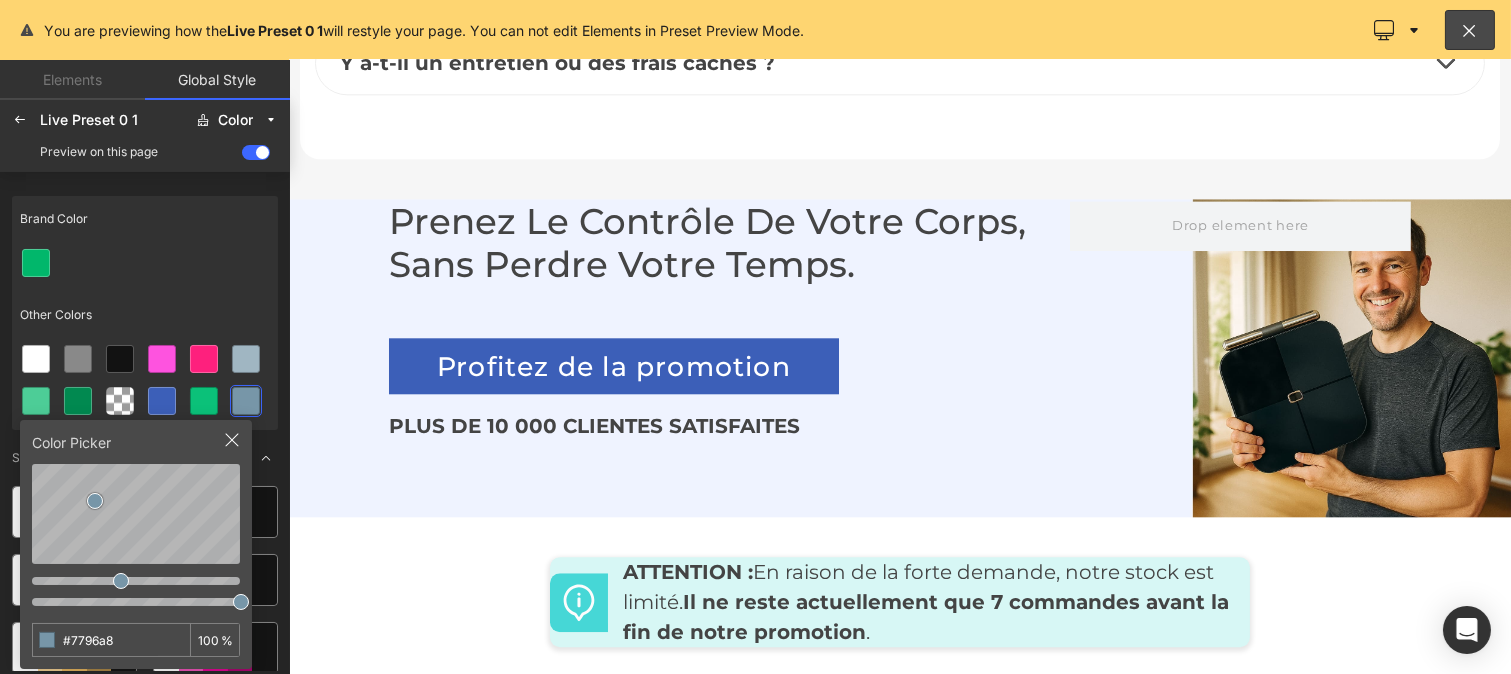 click at bounding box center (145, 263) 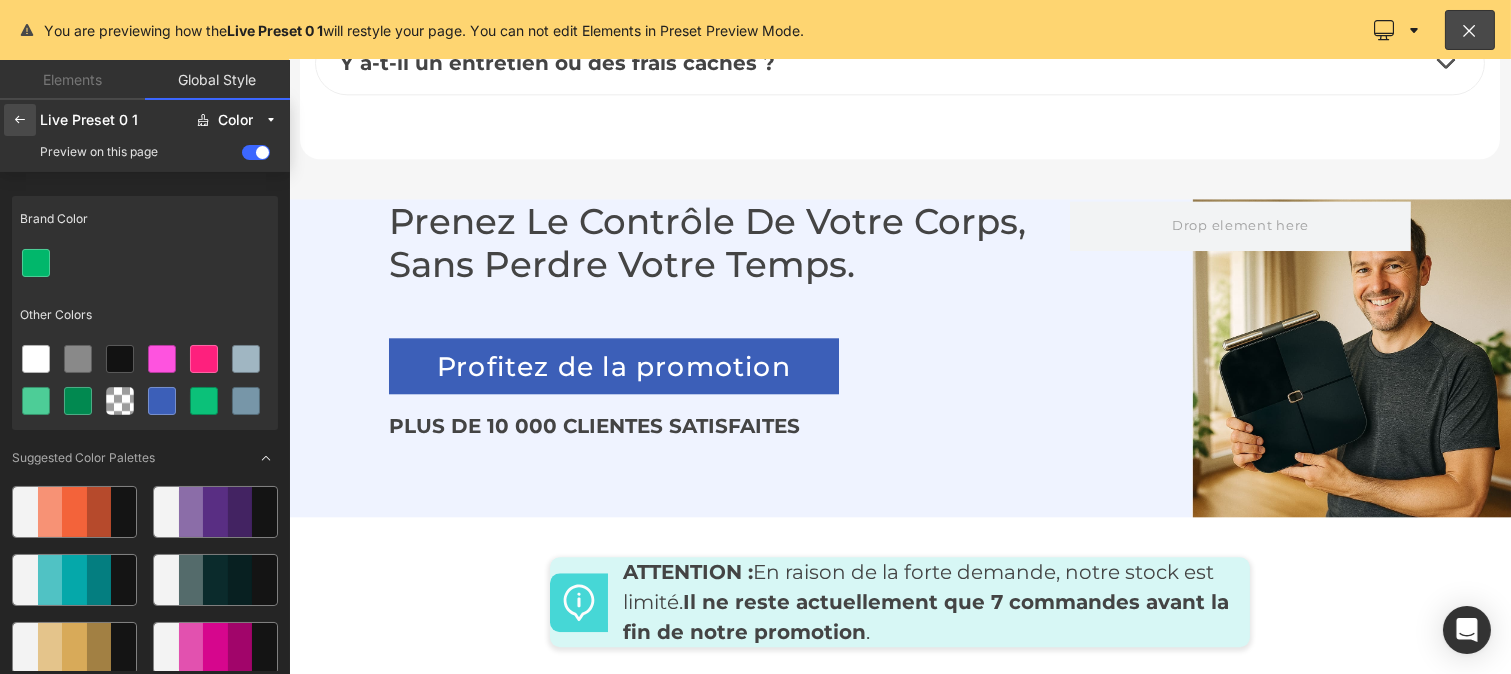 click at bounding box center (20, 120) 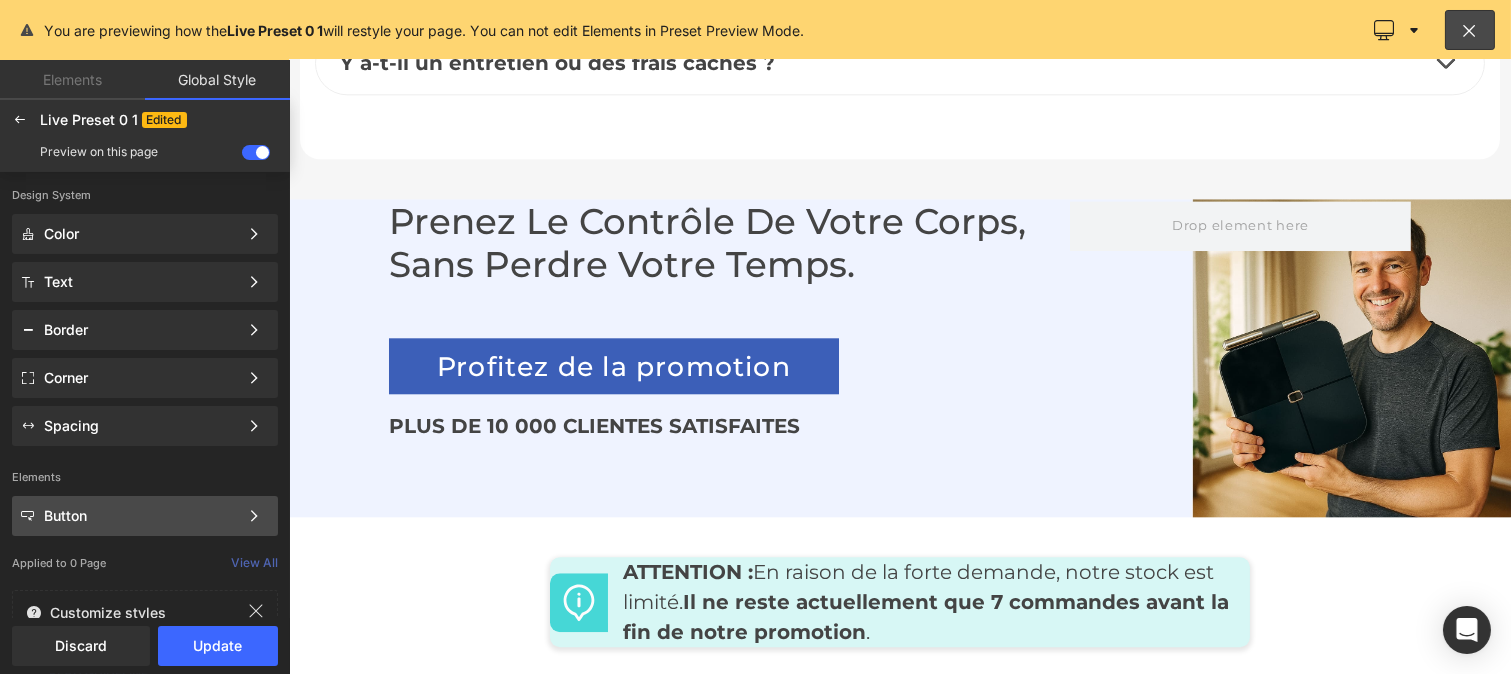 click on "Button" at bounding box center (141, 516) 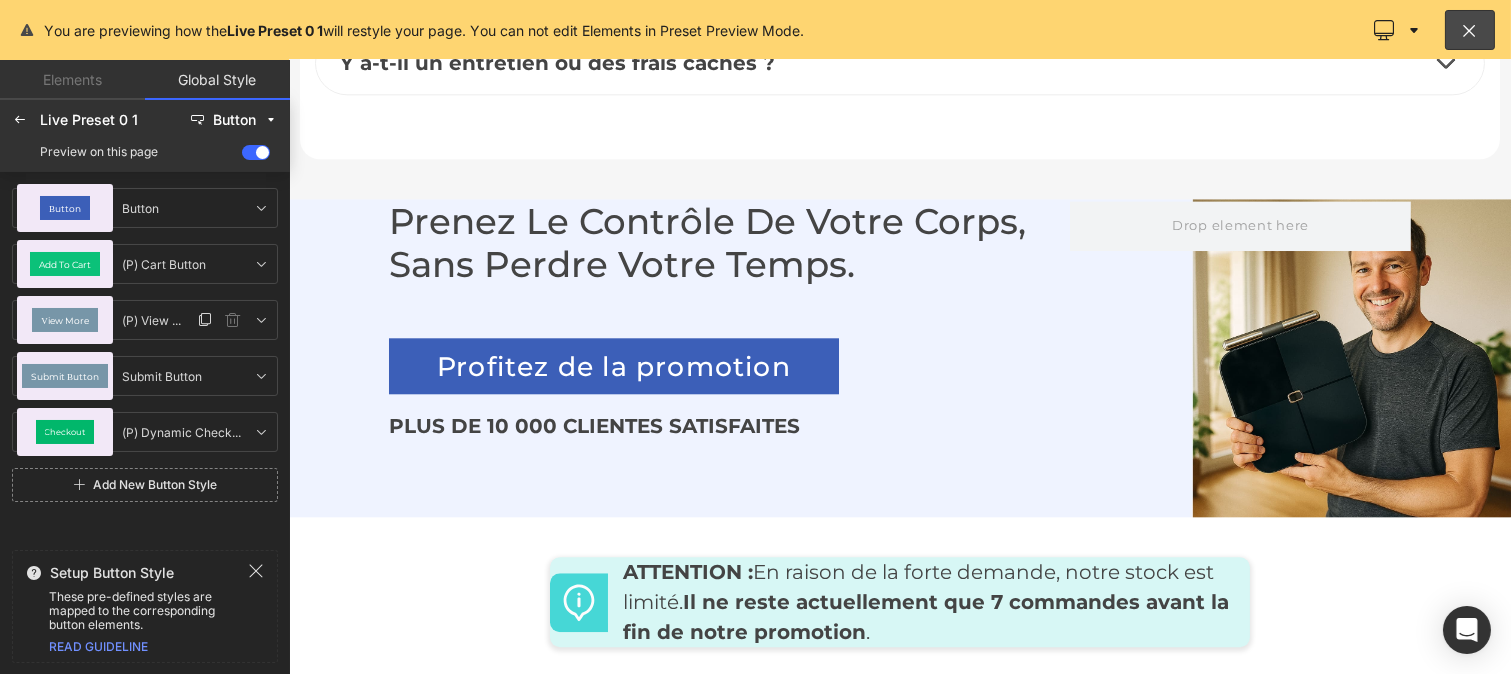 click on "View More" at bounding box center (65, 320) 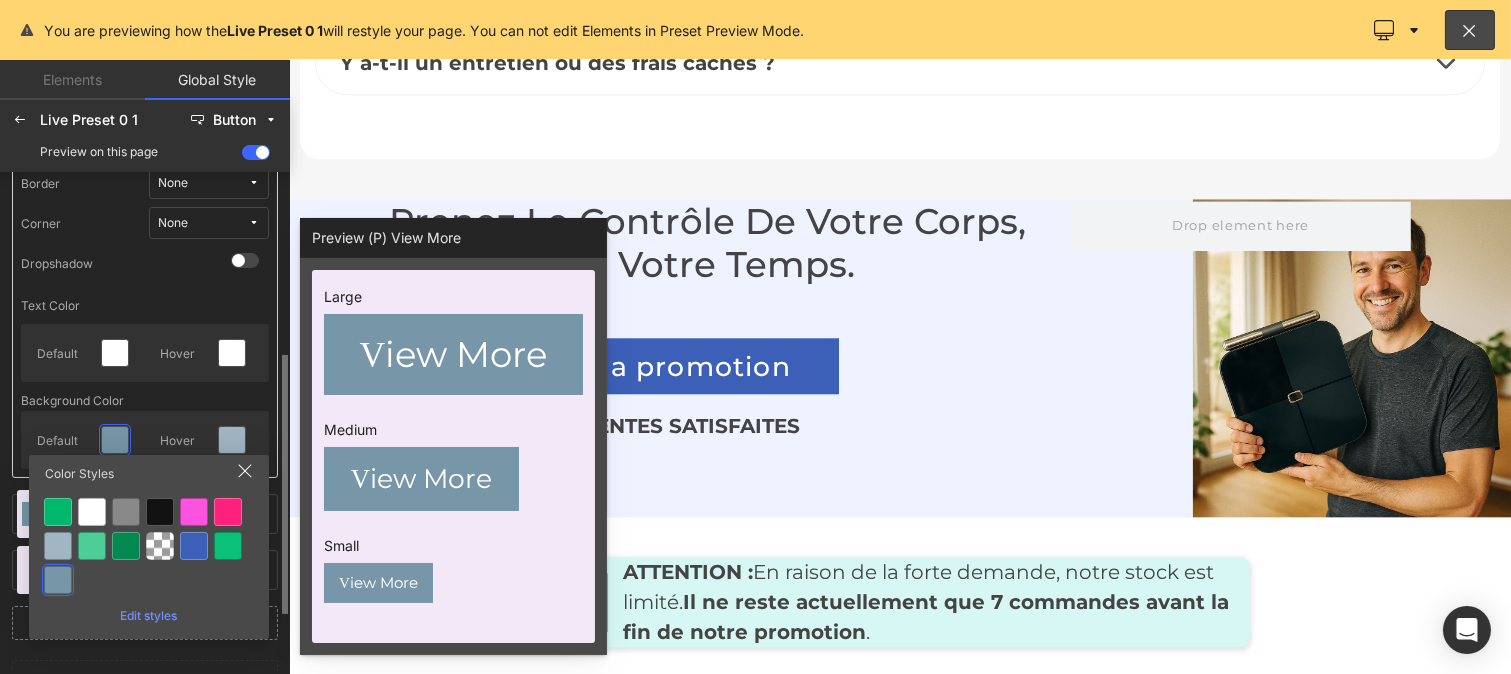 scroll, scrollTop: 351, scrollLeft: 0, axis: vertical 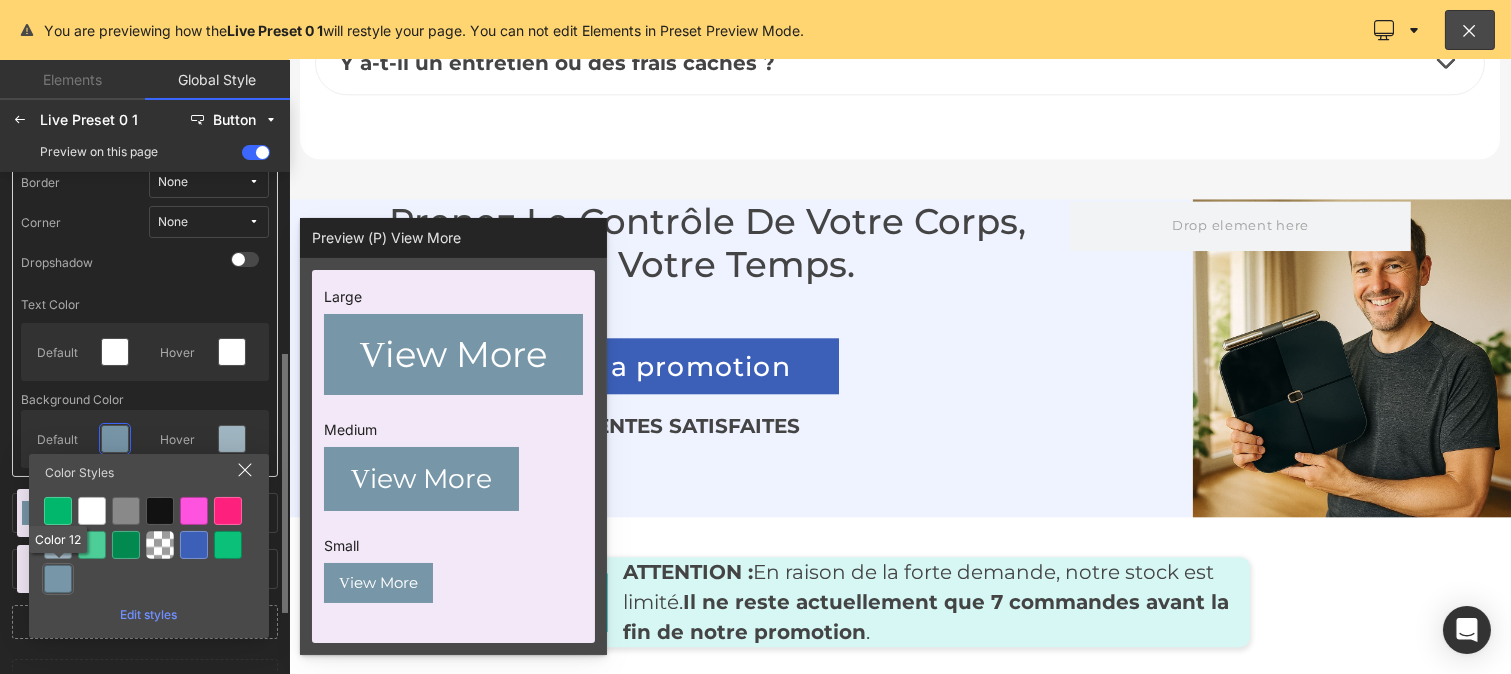 click at bounding box center [58, 579] 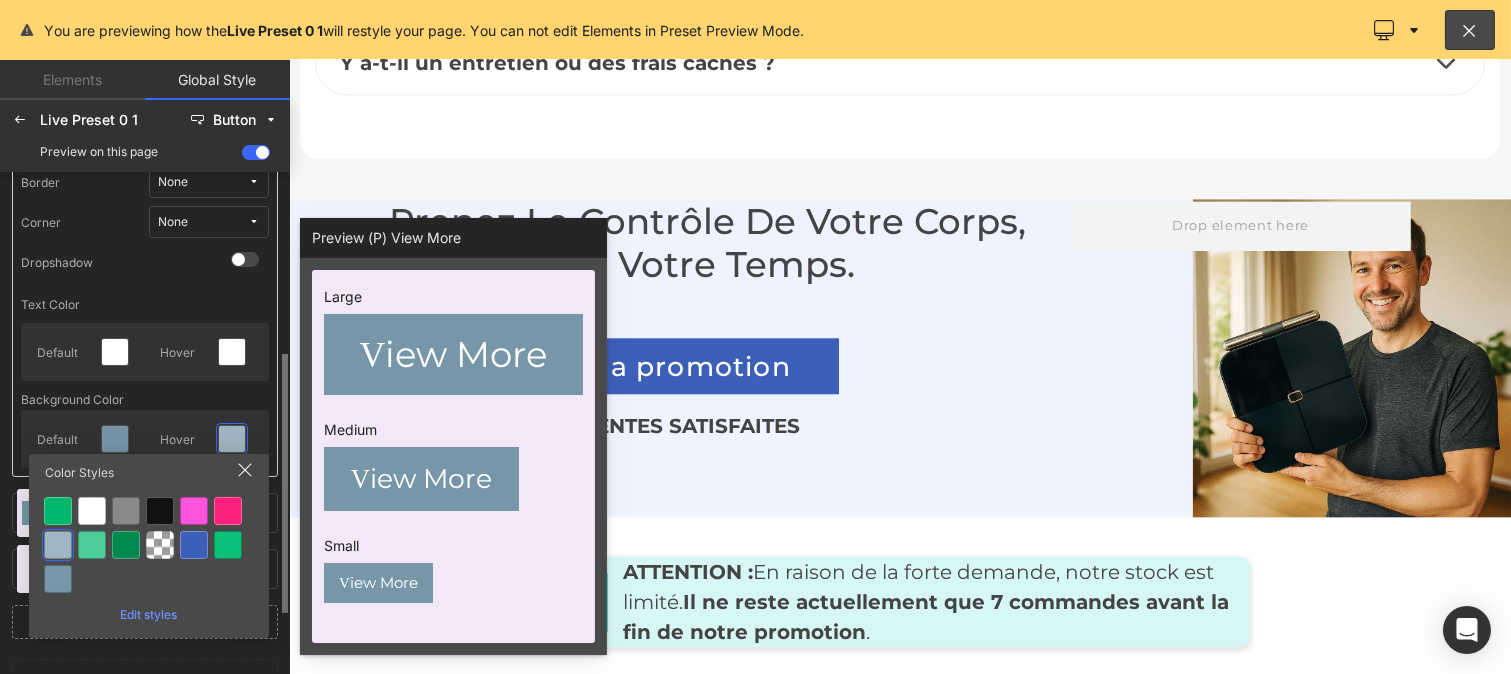 click on "Submit Button" 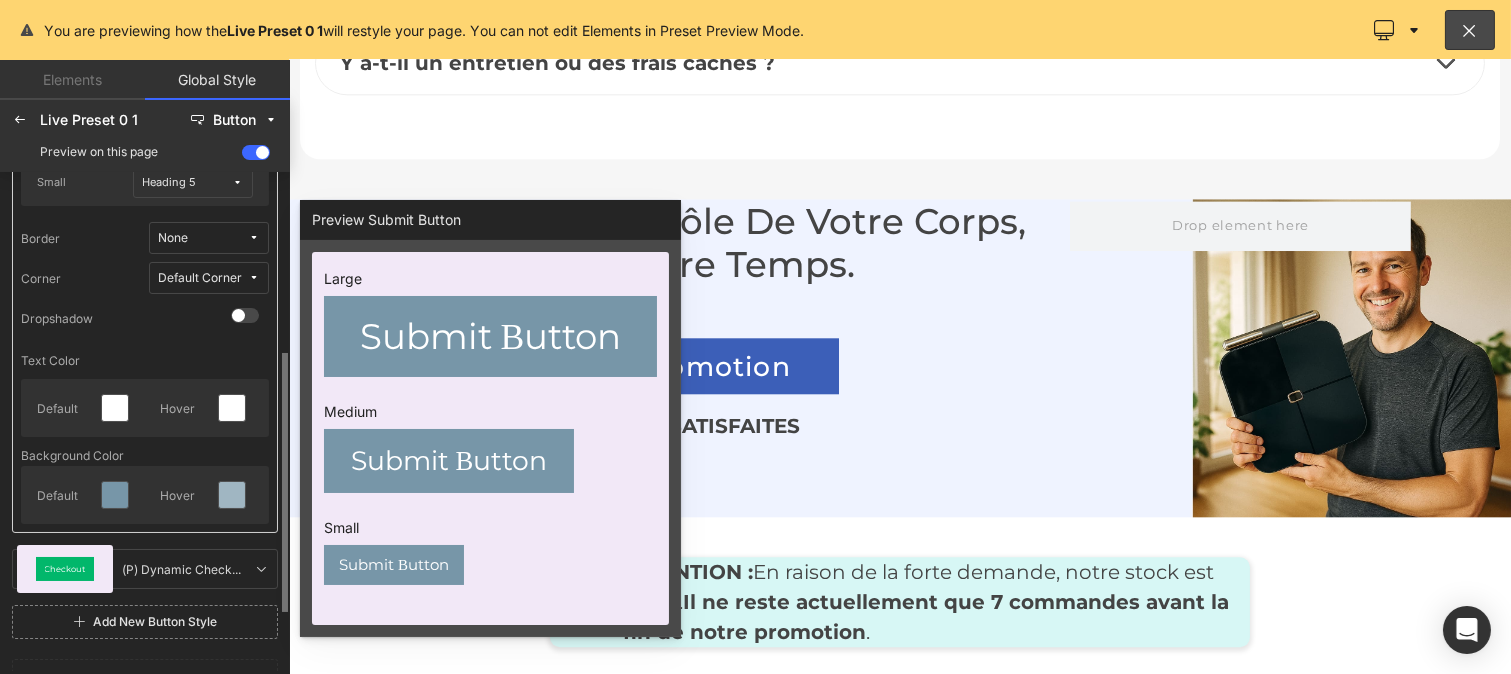 scroll, scrollTop: 350, scrollLeft: 0, axis: vertical 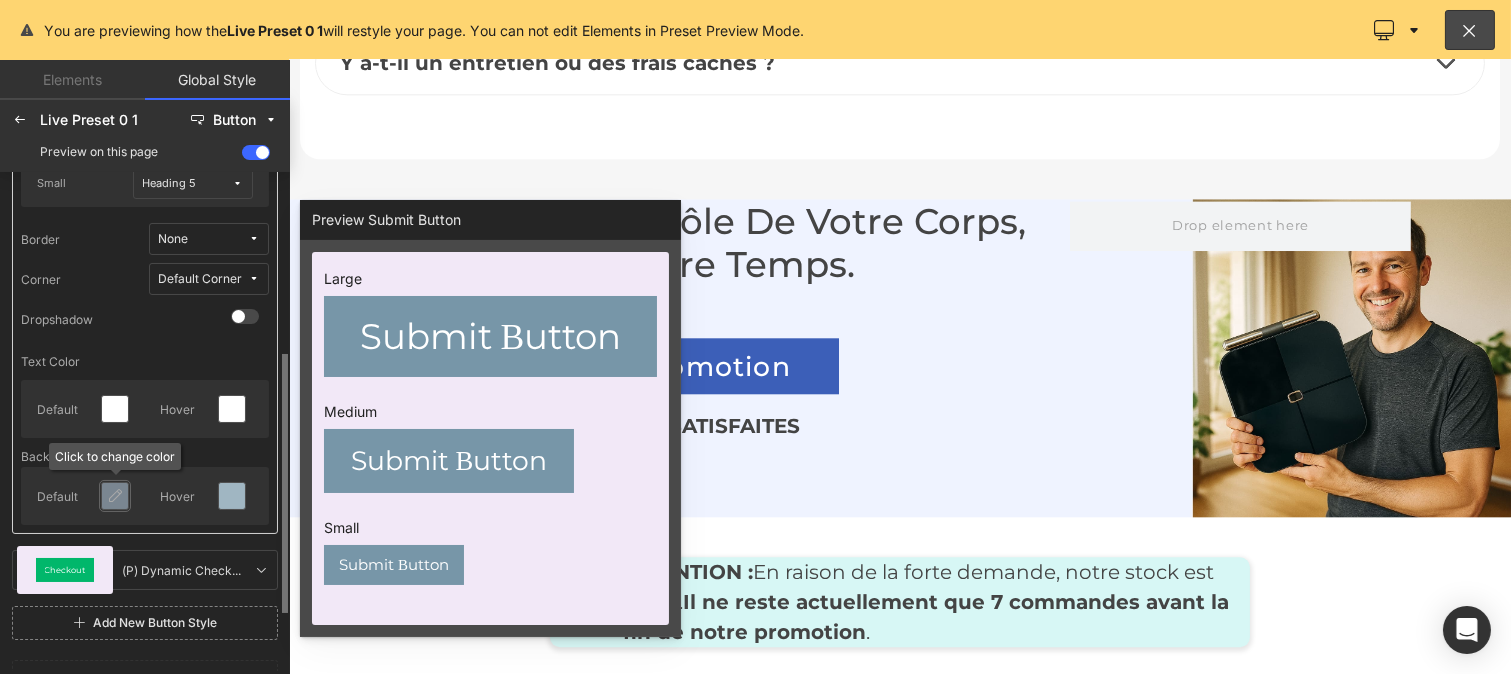 click at bounding box center (115, 496) 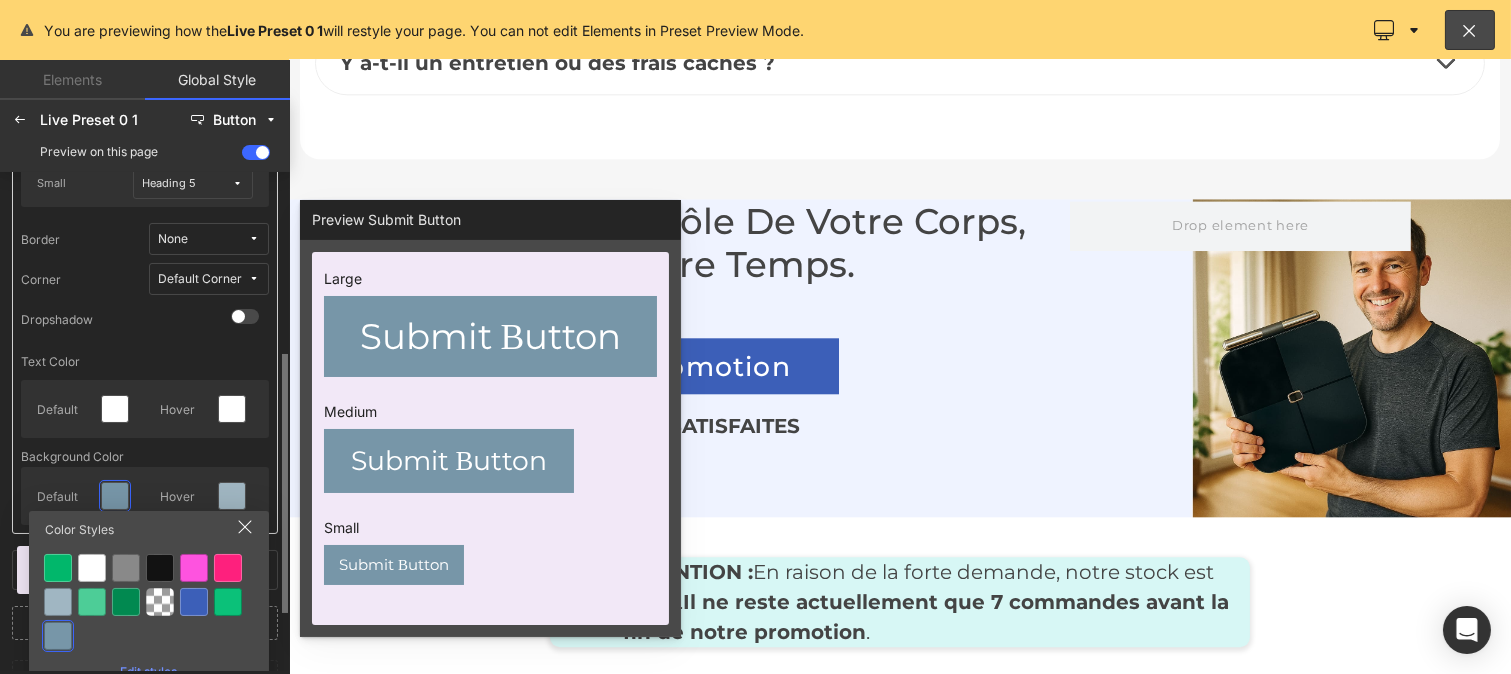 click on "Button Button Button Add To Cart (P) Cart Button (P) Cart Button View More (P) View More (P) View More Submit Button Submit Button Submit Button  Text Style for Button Size   Large  Heading 2 Medium Heading 3 Small Heading 5 Border None Corner Default Corner Dropshadow Text Color Default Hover Background Color Default Hover Color Styles Edit styles Checkout (P) Dynamic Checkout (P) Dynamic Checkout  Add New Button Style" at bounding box center [145, 237] 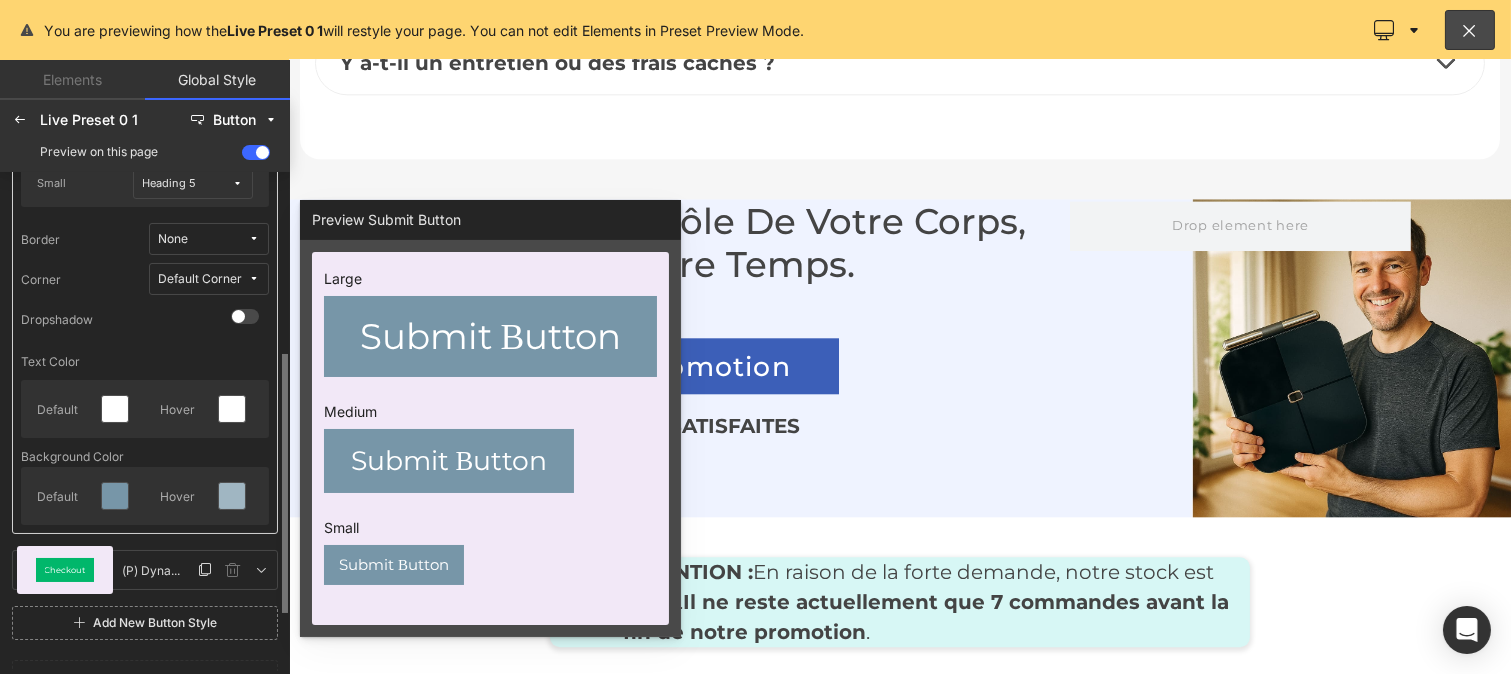 click on "Checkout" at bounding box center (65, 570) 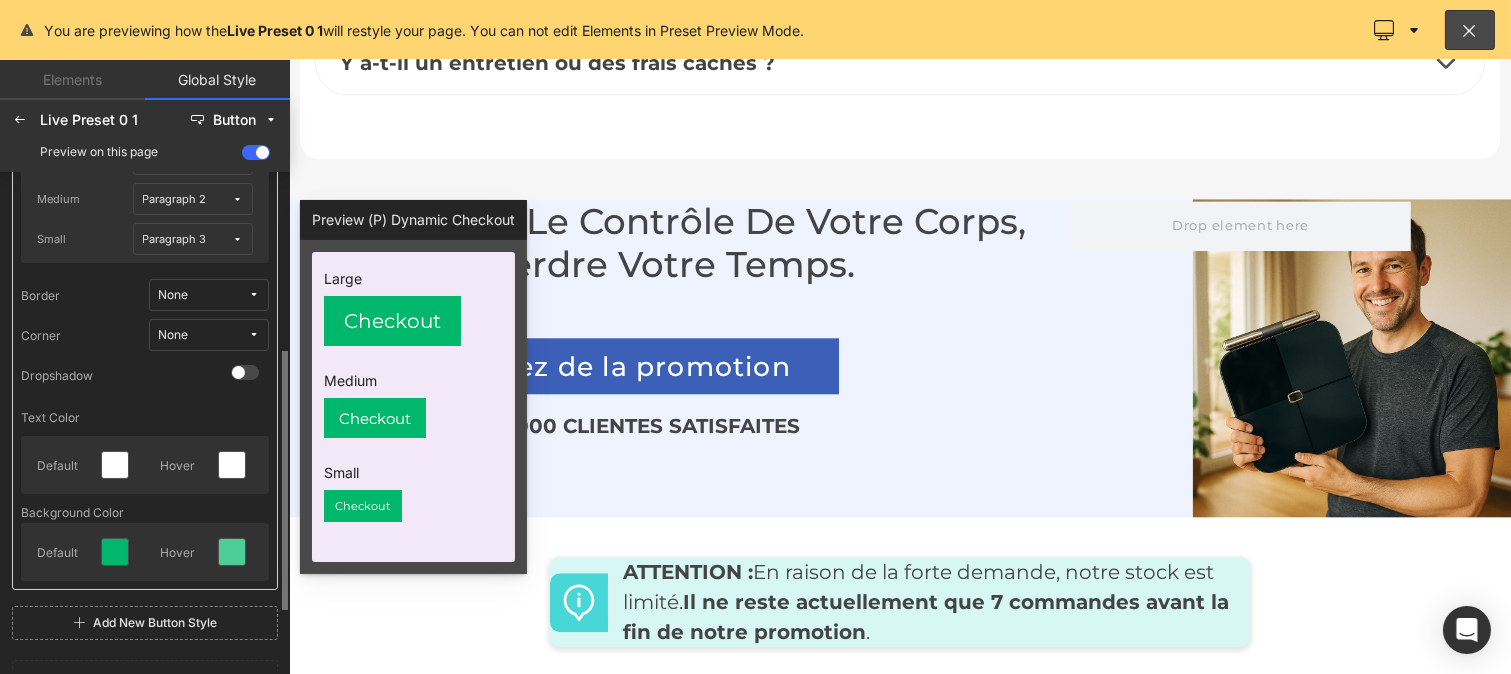 scroll, scrollTop: 348, scrollLeft: 0, axis: vertical 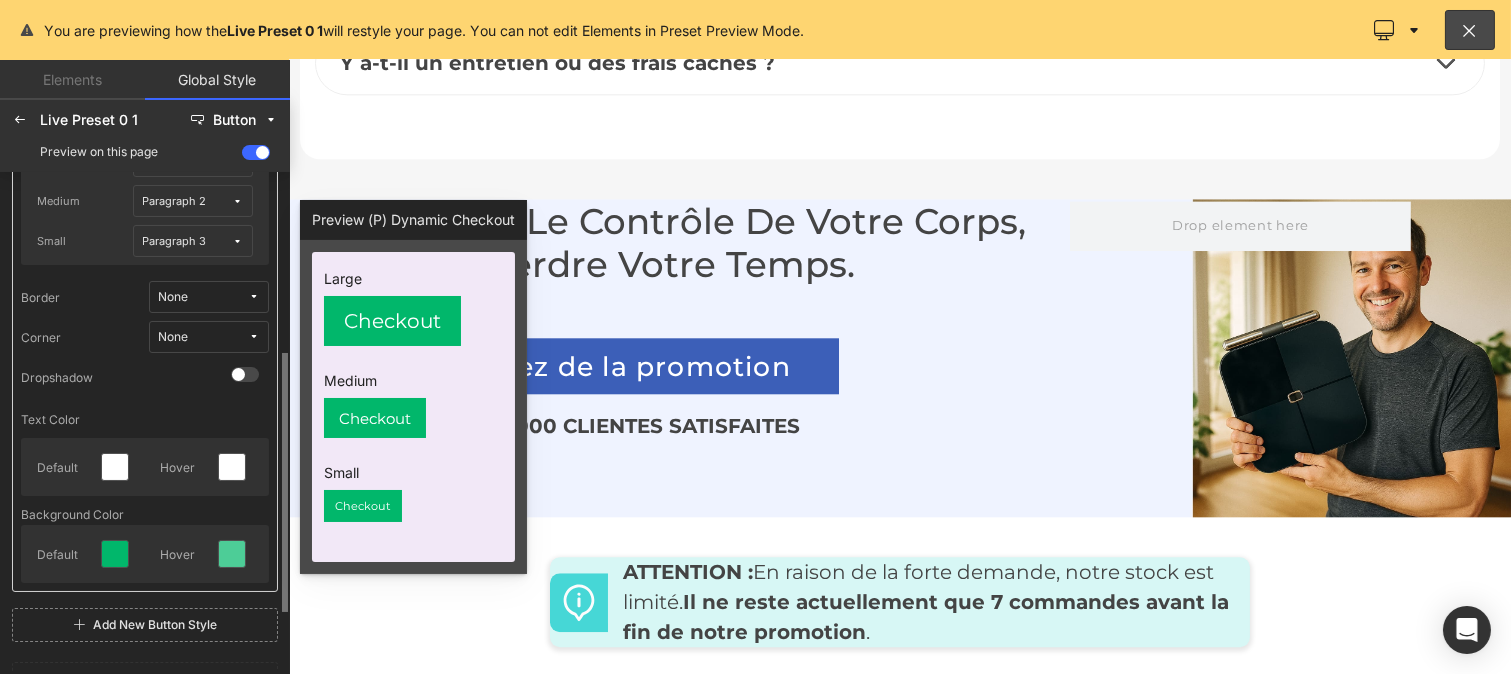click on "None" at bounding box center [209, 337] 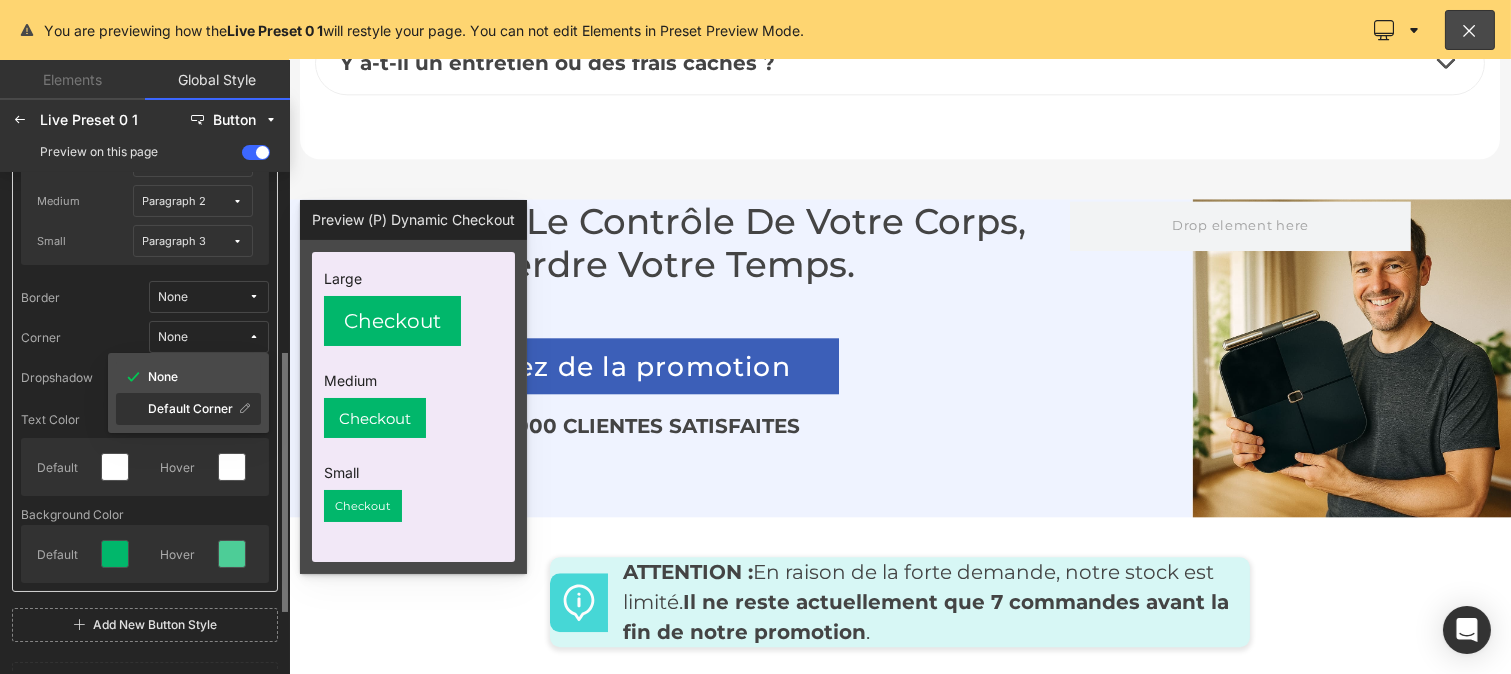 click on "Default Corner" at bounding box center (190, 409) 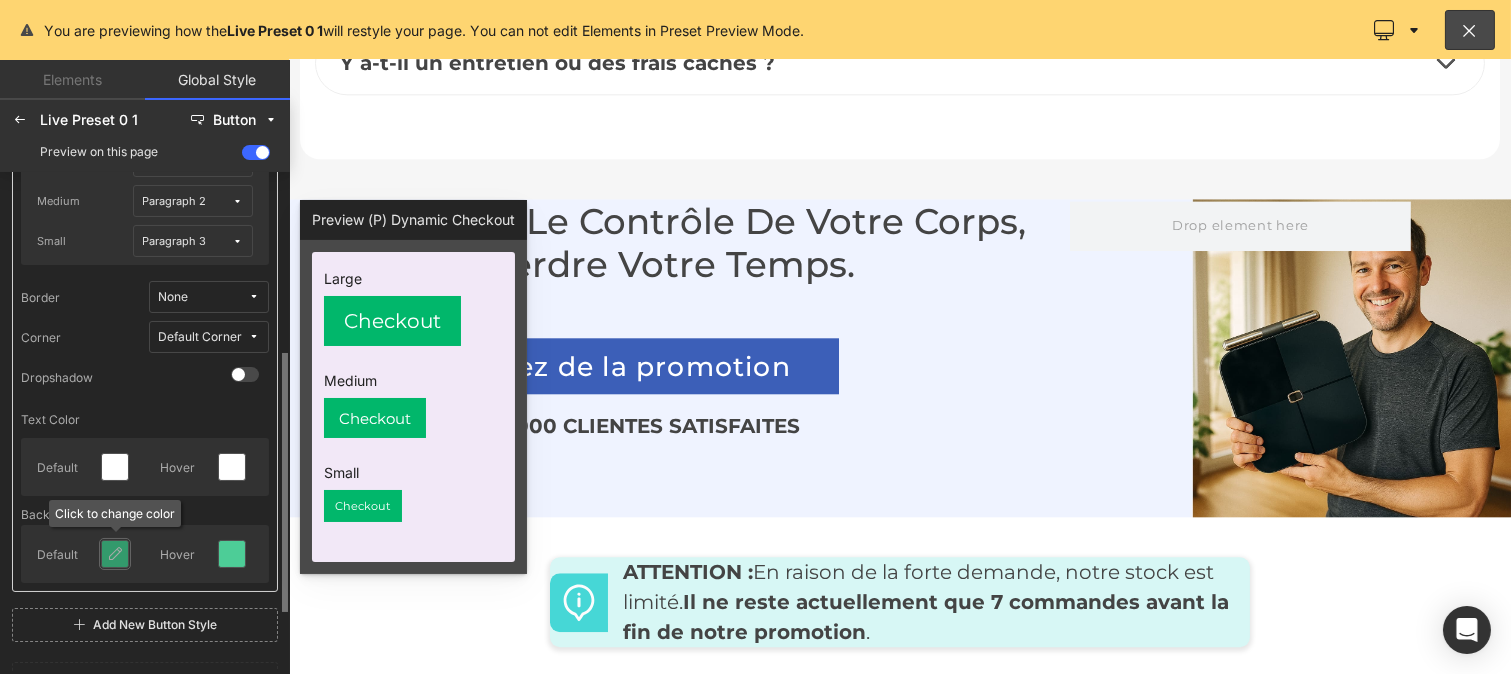 click at bounding box center [115, 554] 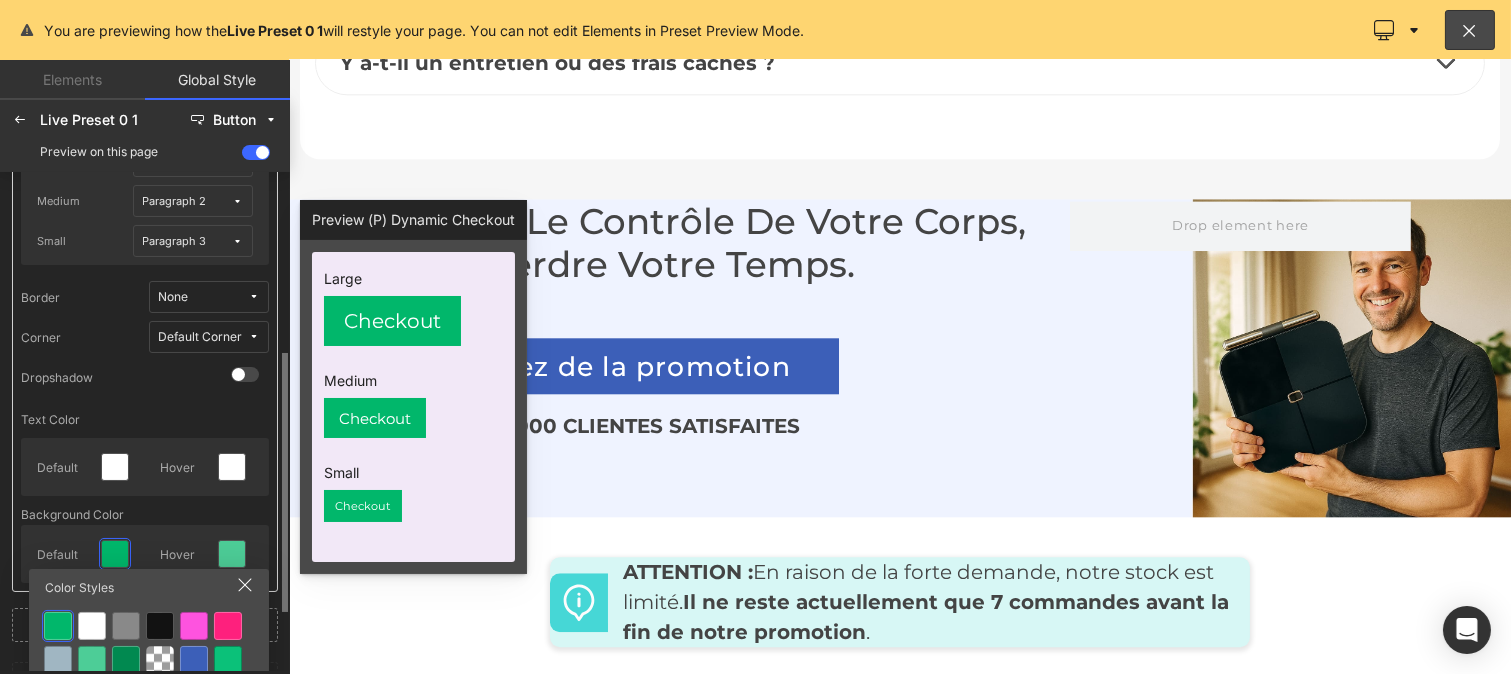 scroll, scrollTop: 460, scrollLeft: 0, axis: vertical 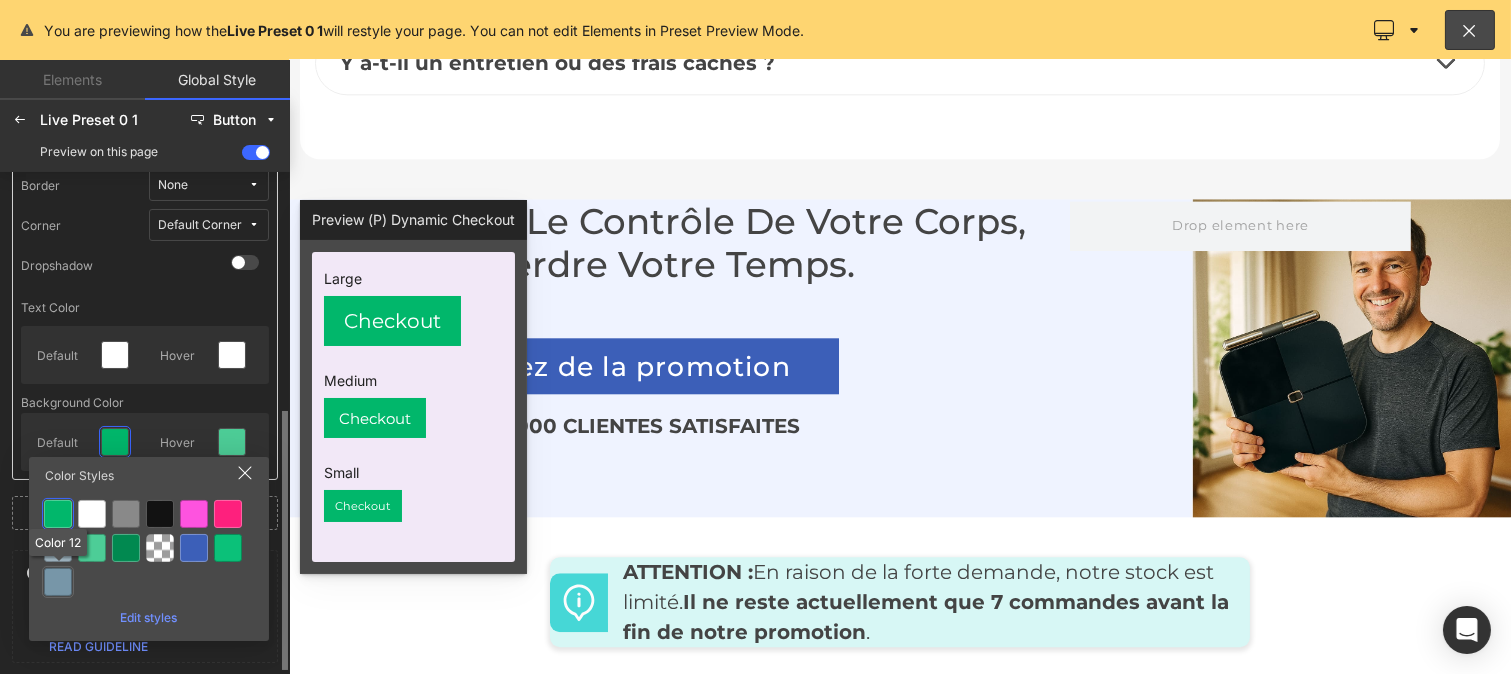 click at bounding box center [58, 582] 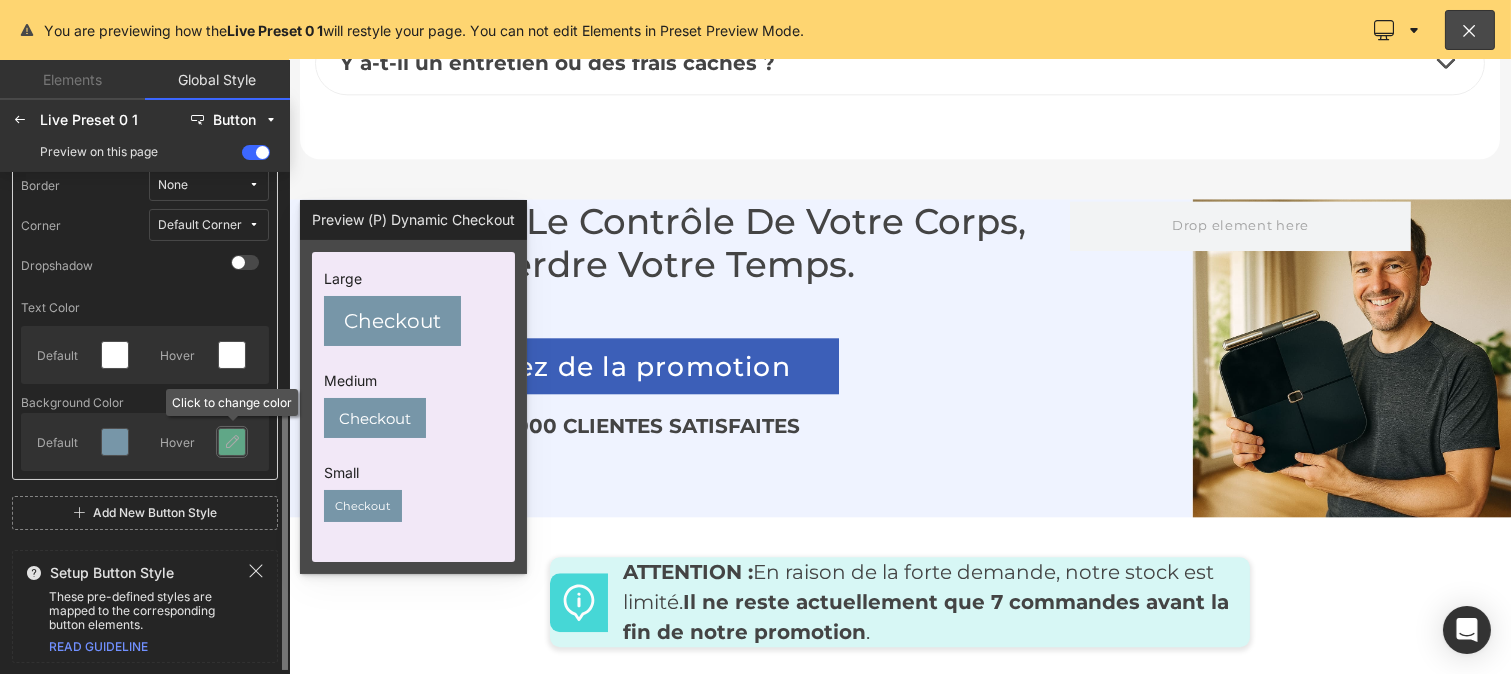 click at bounding box center [232, 442] 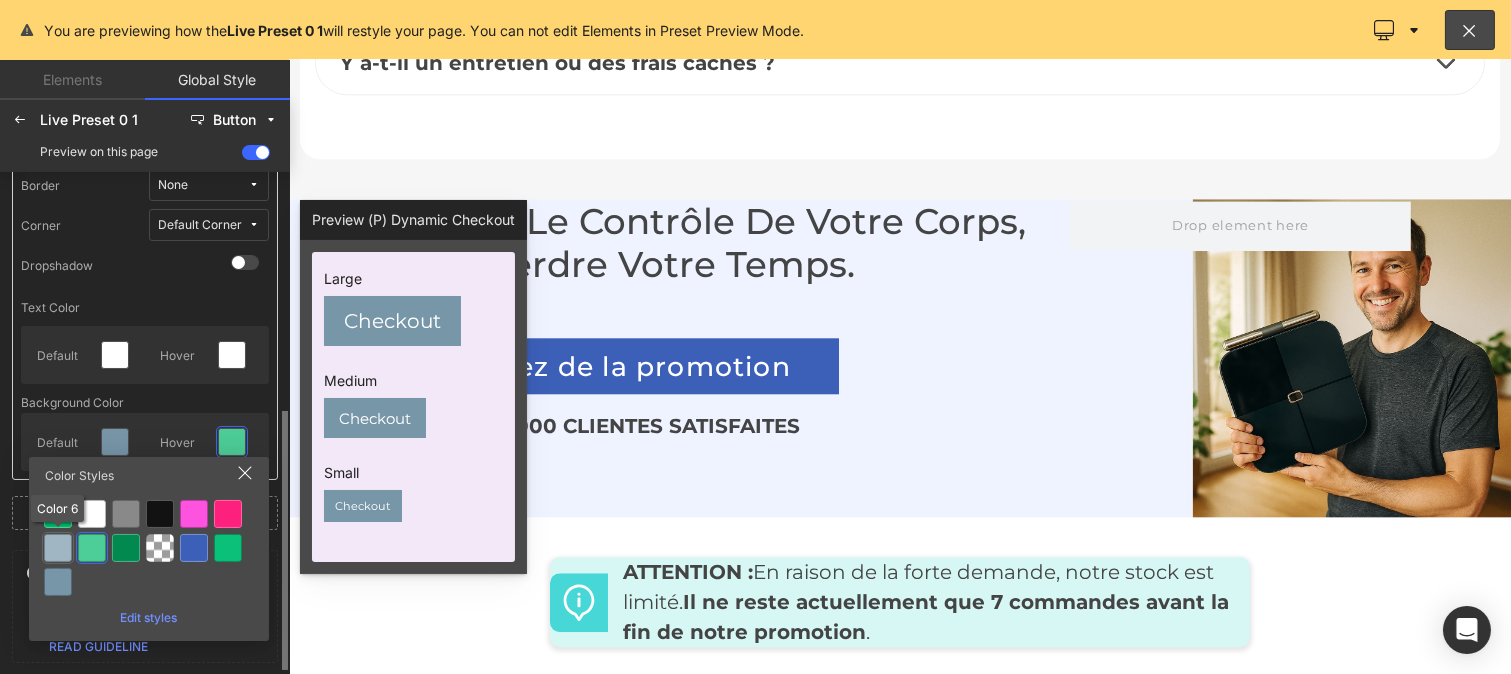 click at bounding box center (58, 548) 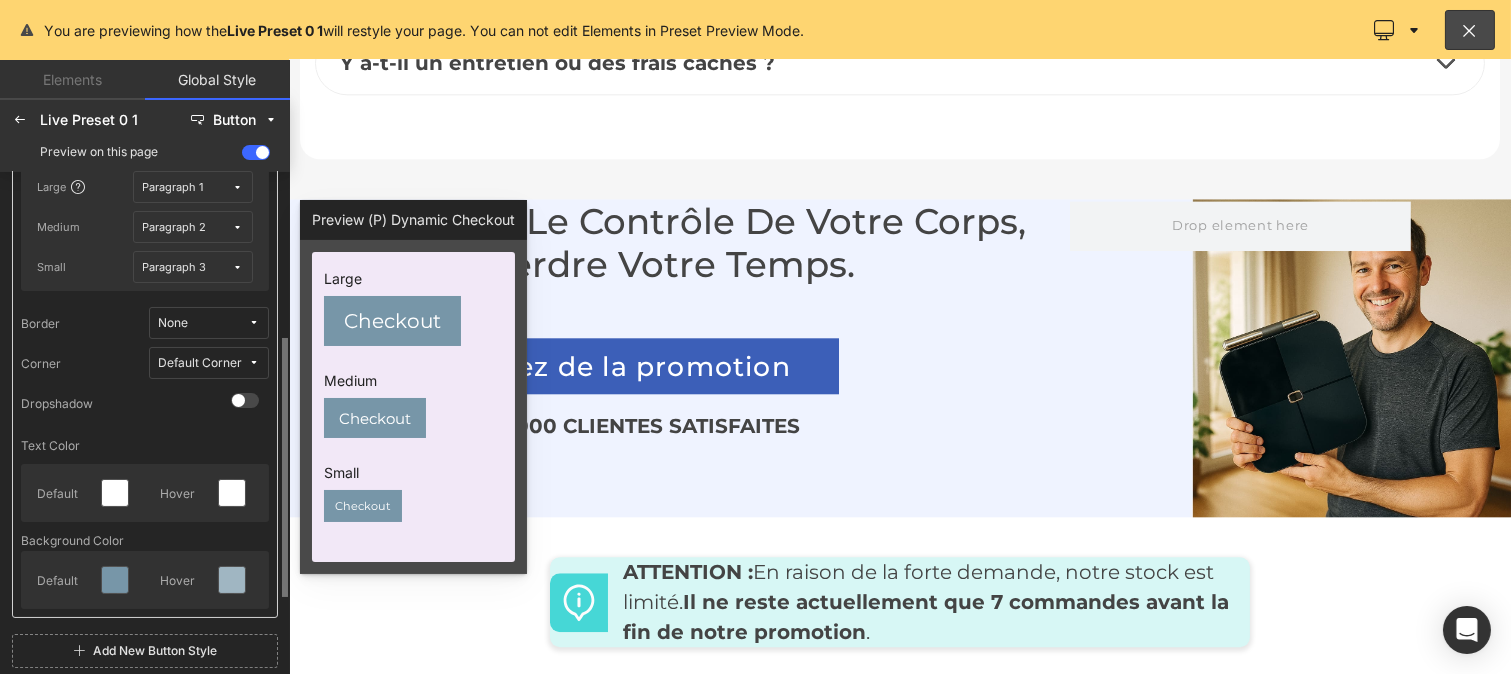 scroll, scrollTop: 321, scrollLeft: 0, axis: vertical 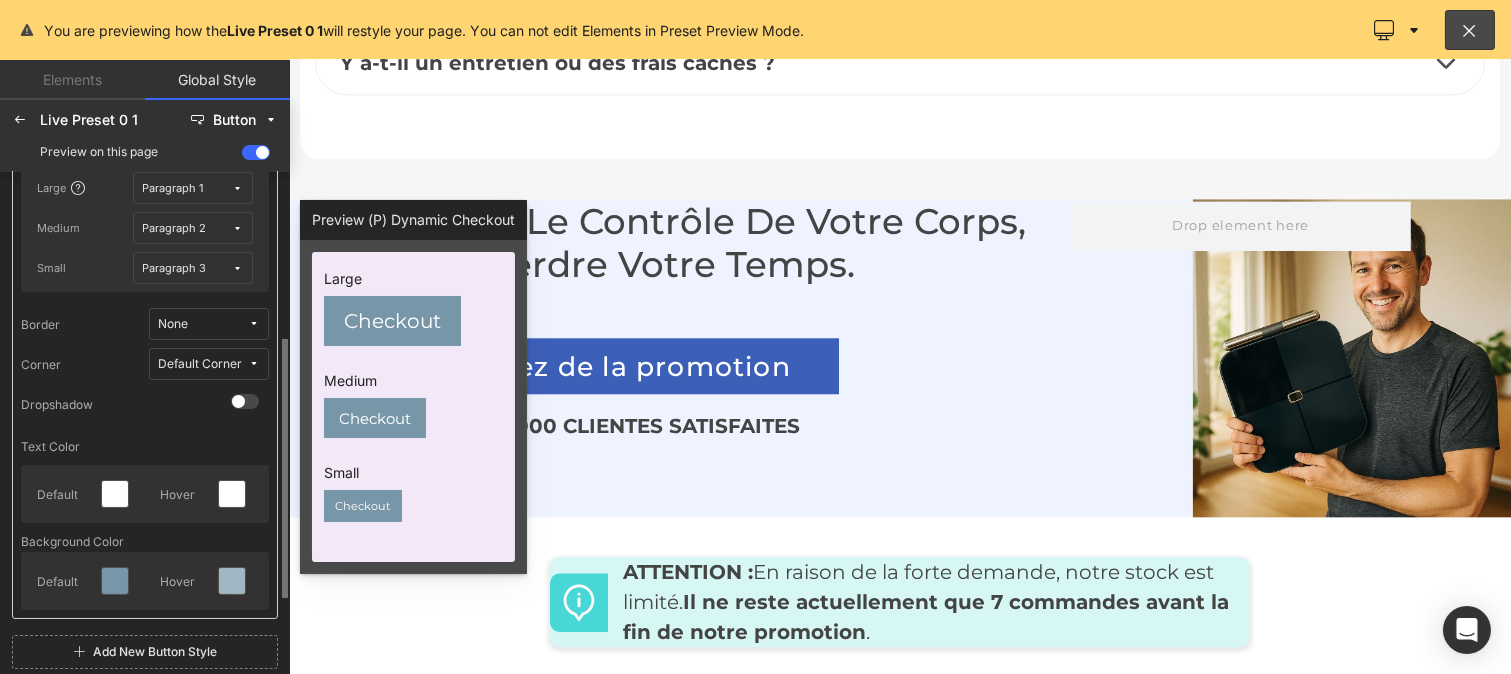 click on "Paragraph 1" at bounding box center [188, 188] 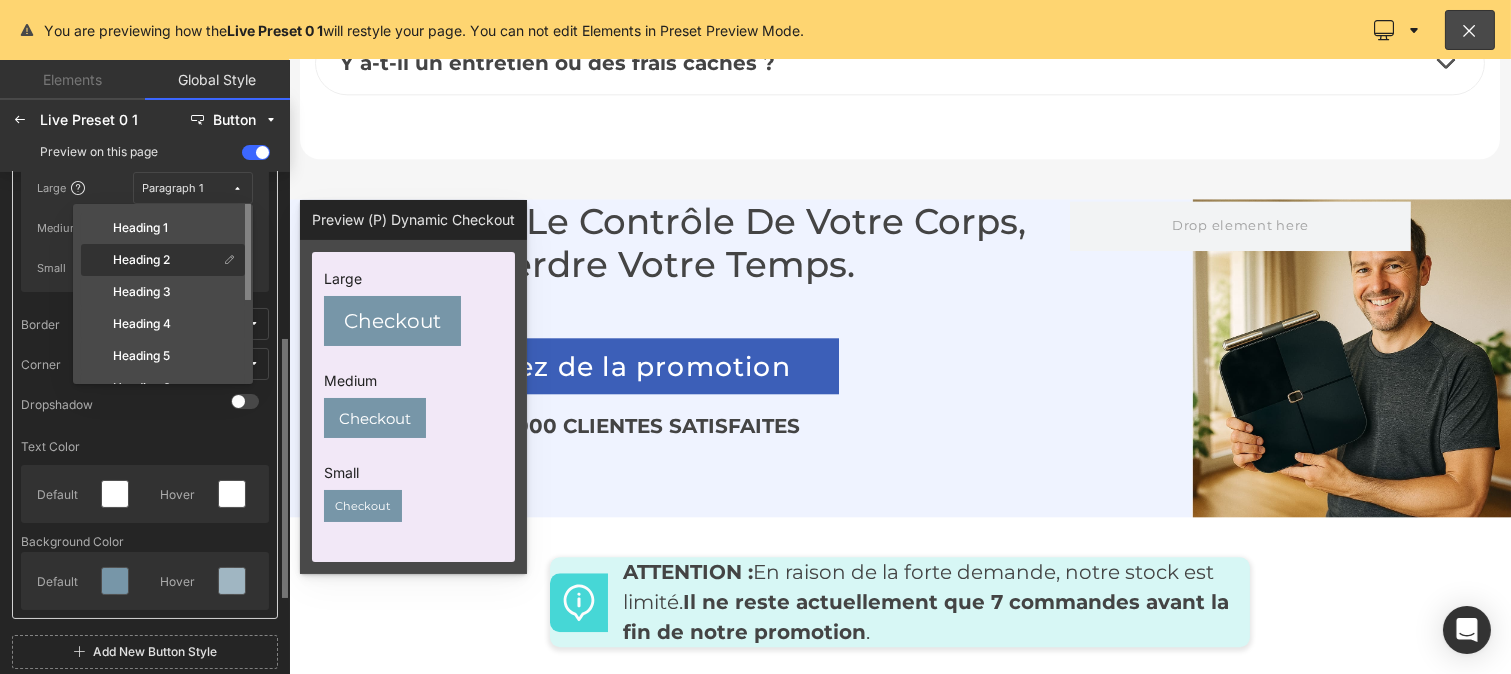 click on "Heading 2" at bounding box center [151, 260] 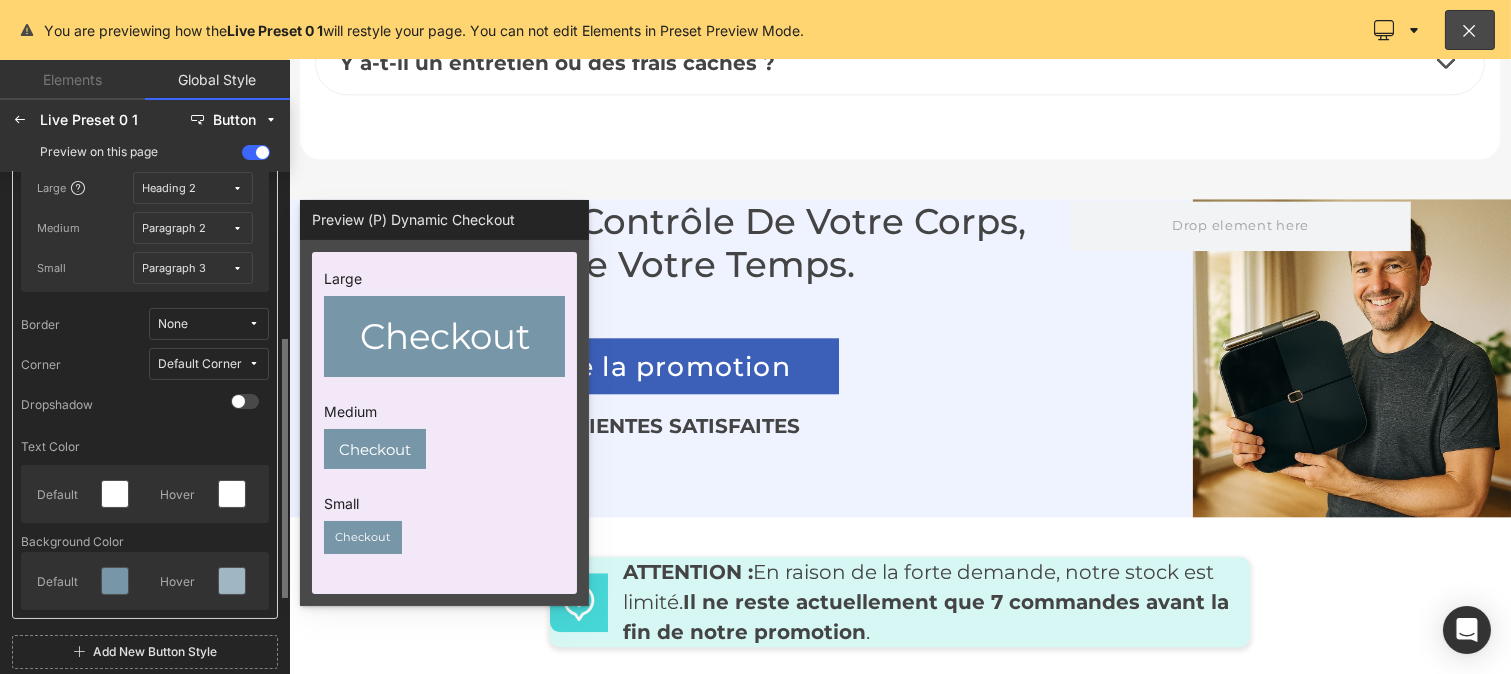 click at bounding box center (238, 228) 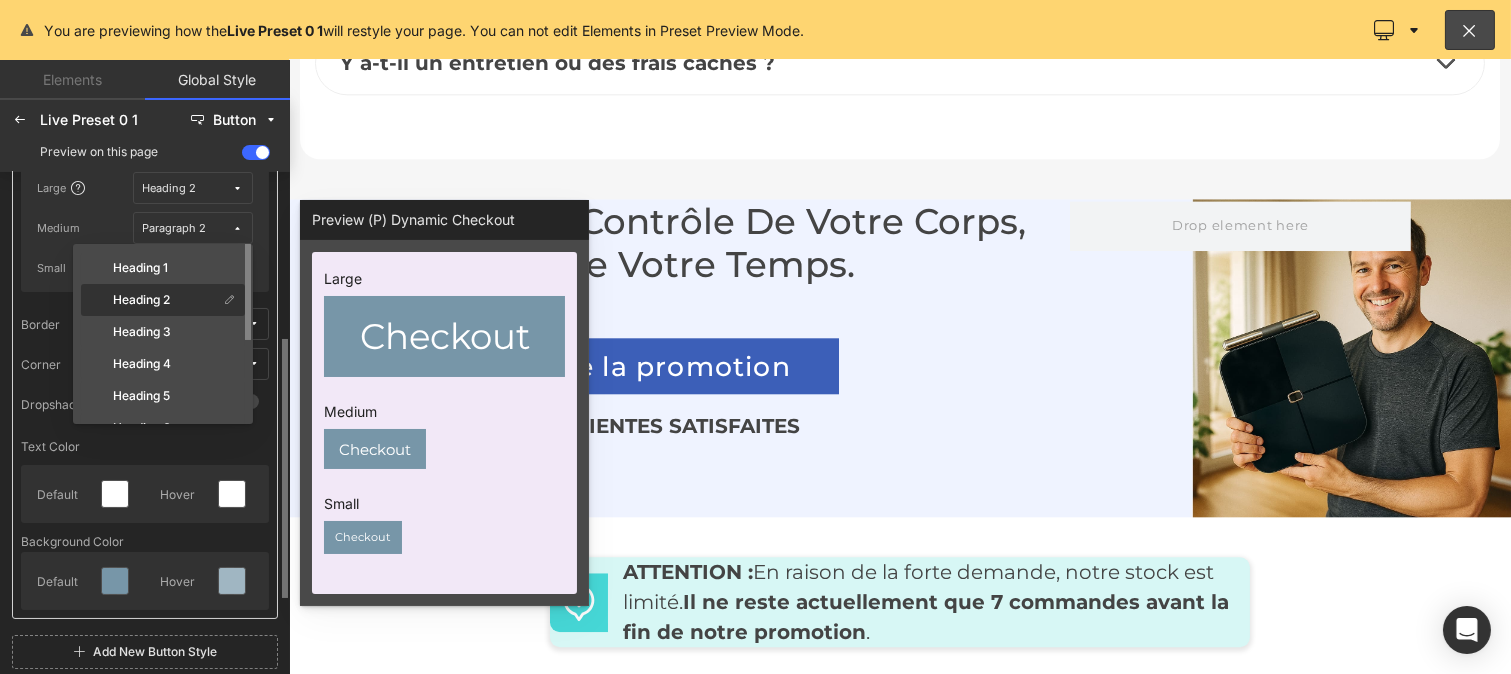 scroll, scrollTop: 155, scrollLeft: 0, axis: vertical 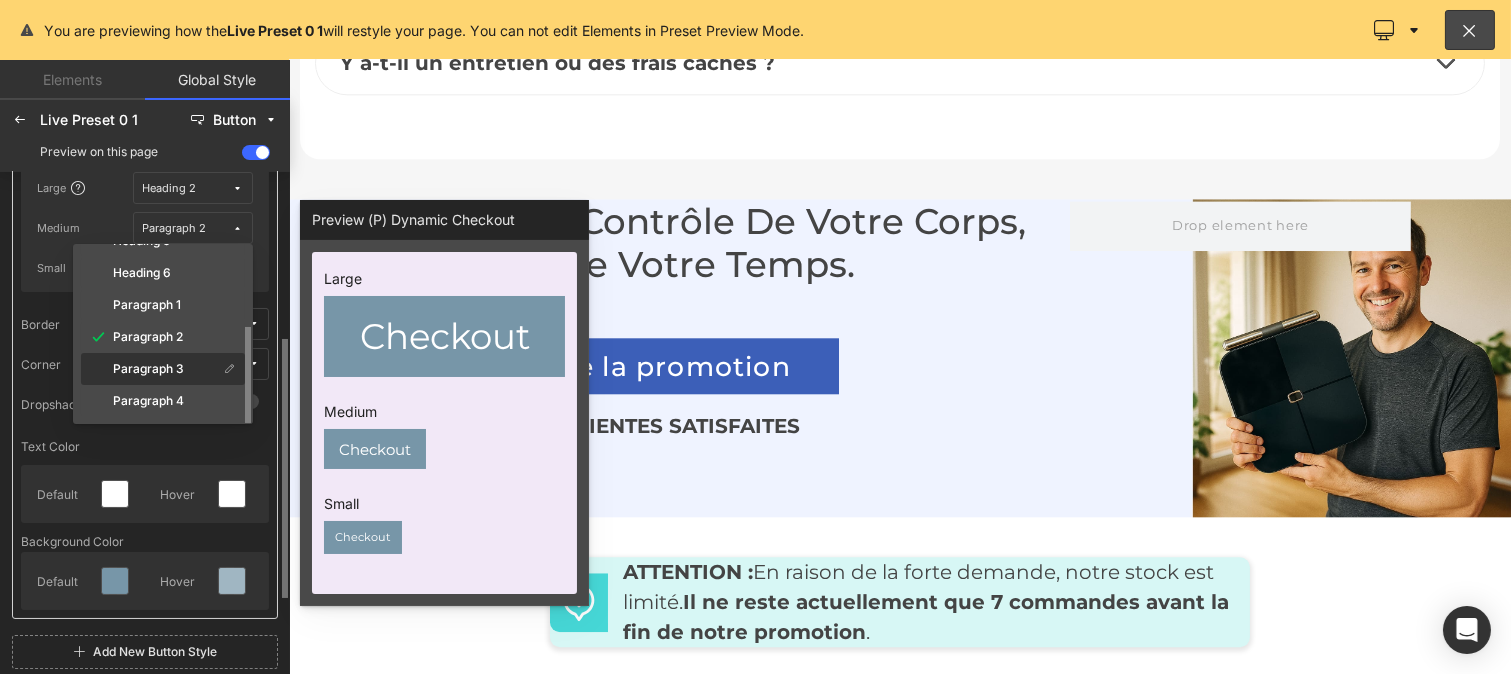 click on "Paragraph 3" at bounding box center [148, 369] 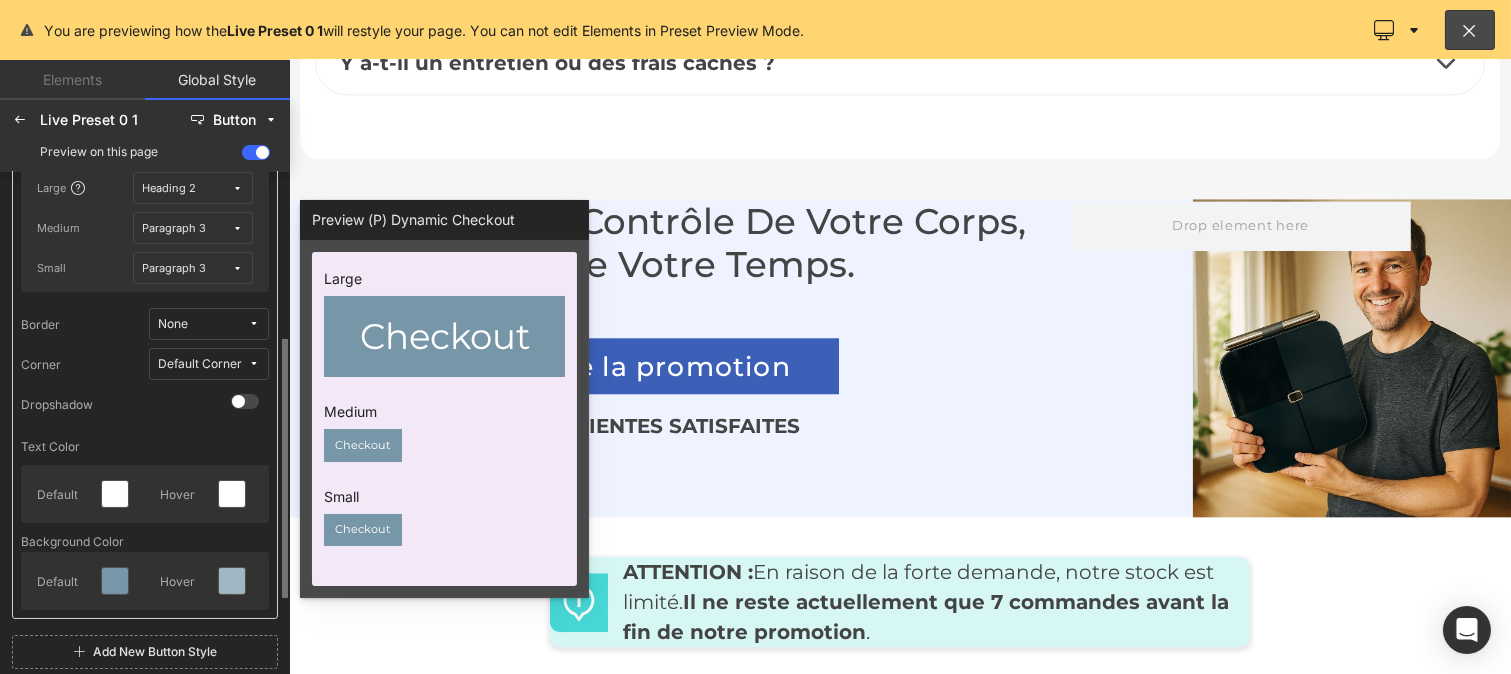 click on "Paragraph 3" at bounding box center [188, 268] 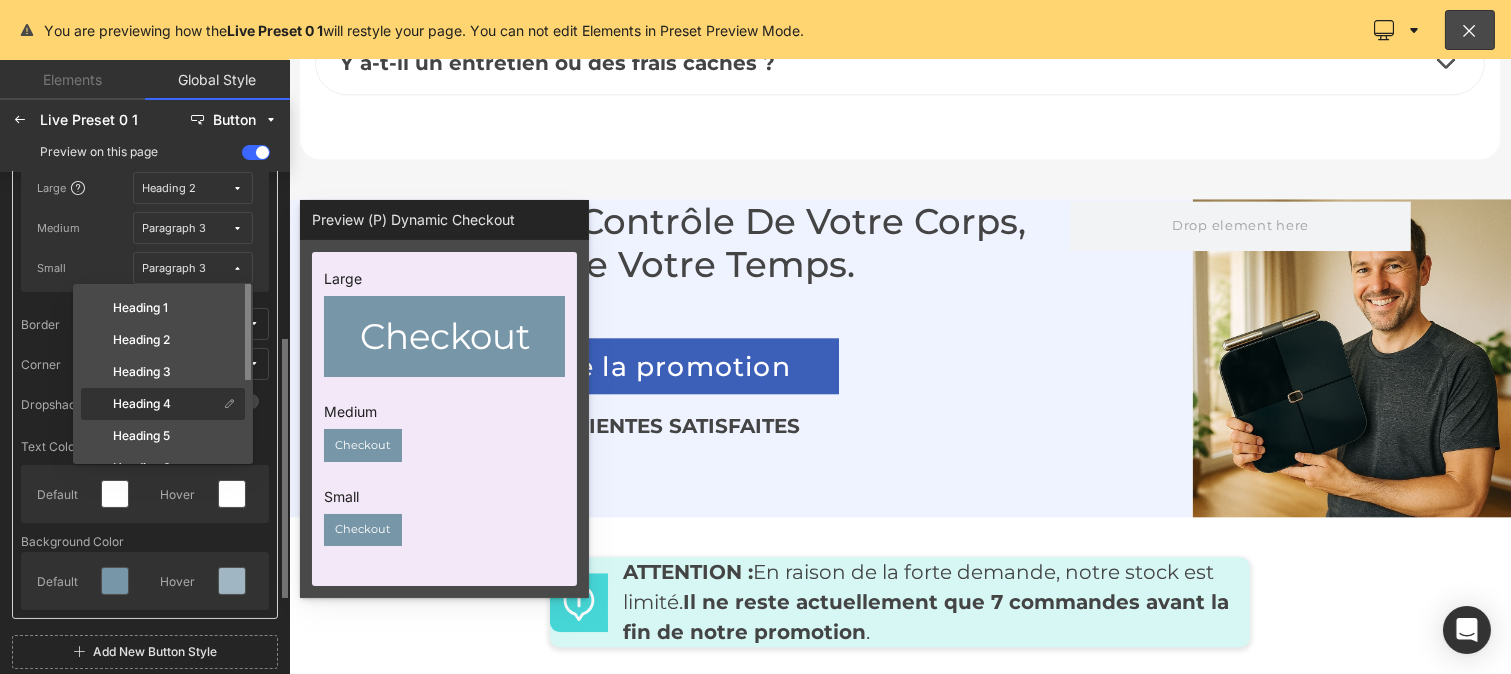 click on "Heading 4" at bounding box center [151, 404] 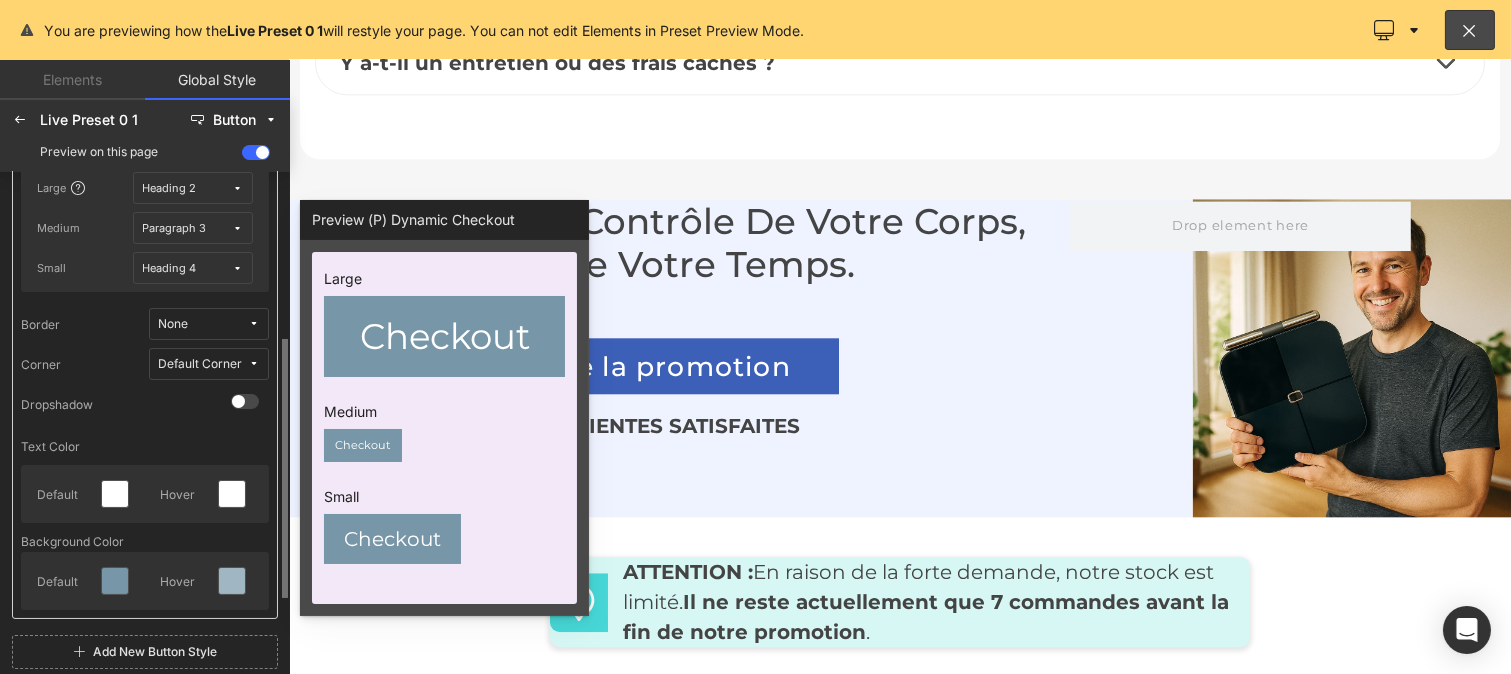 click at bounding box center [254, 364] 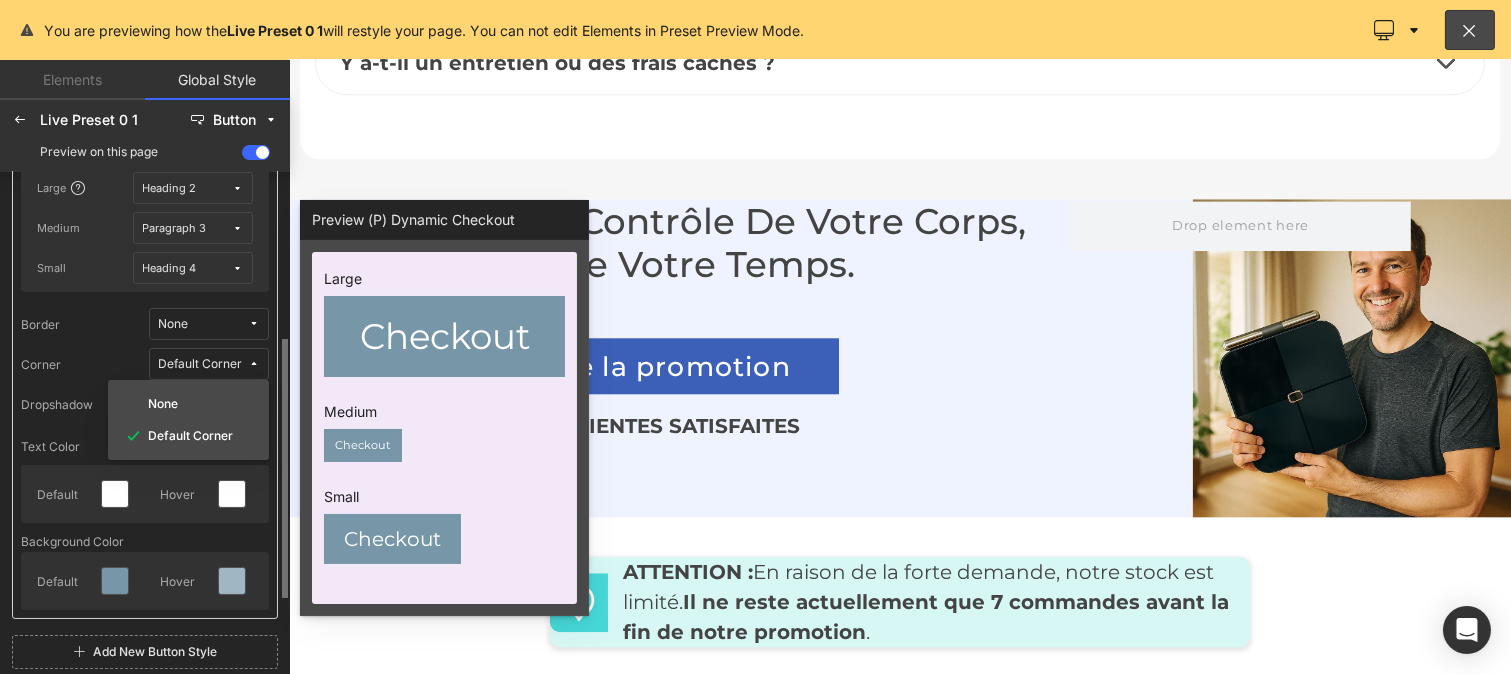 click at bounding box center [254, 364] 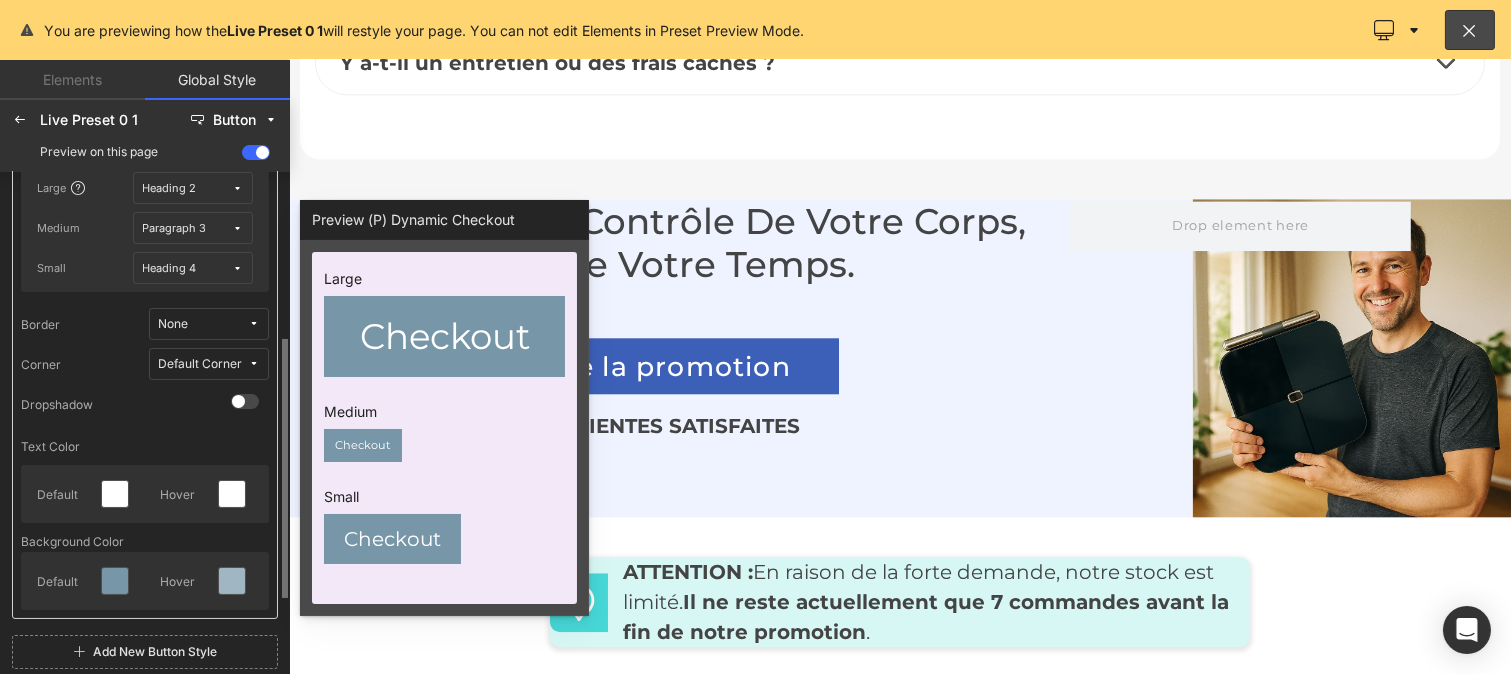 click at bounding box center [254, 364] 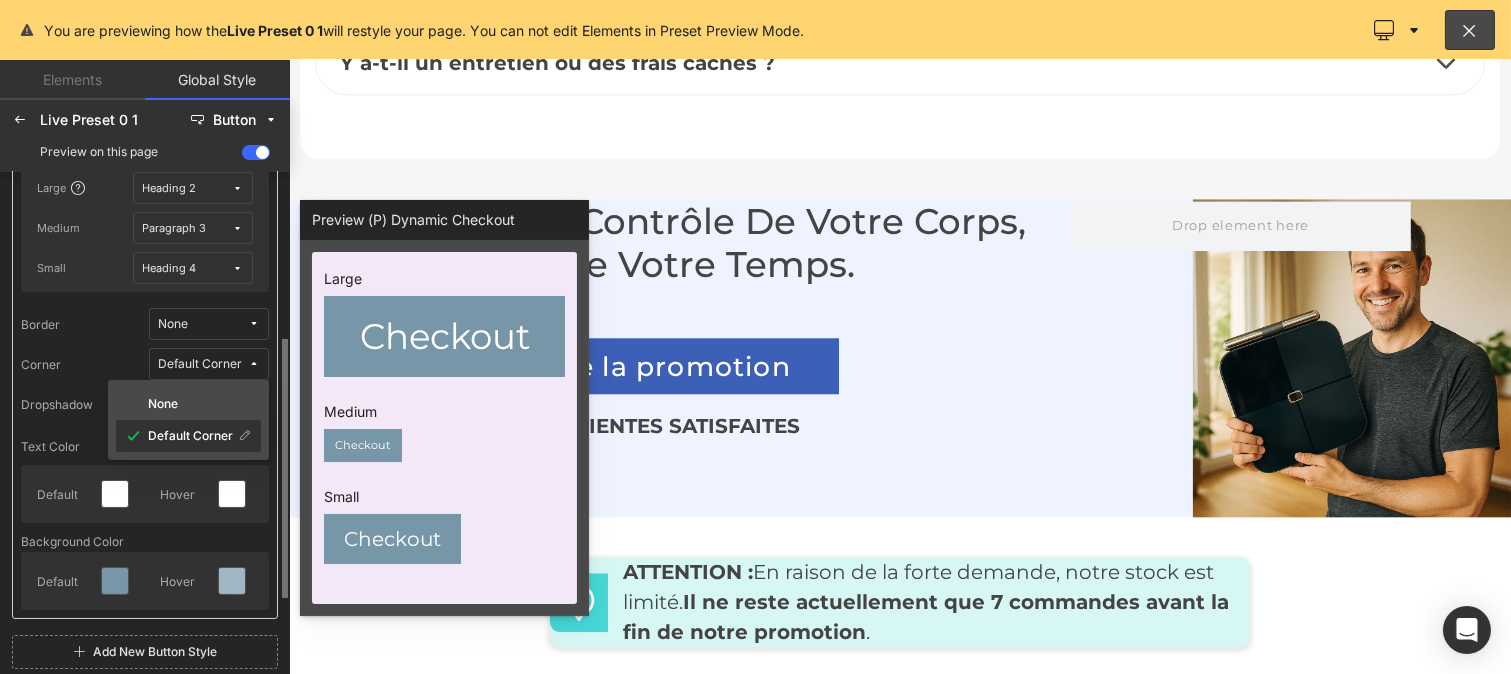 click on "Default Corner" at bounding box center [190, 436] 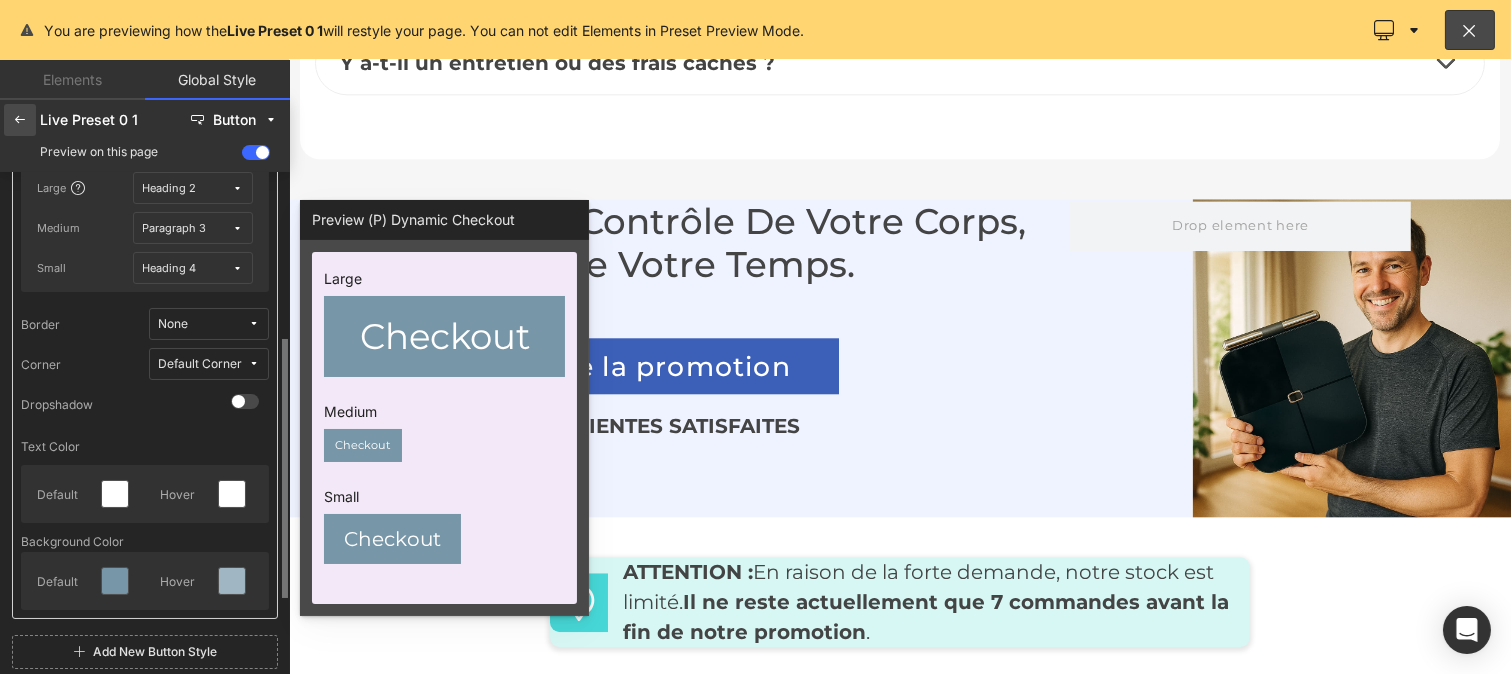 click at bounding box center (20, 120) 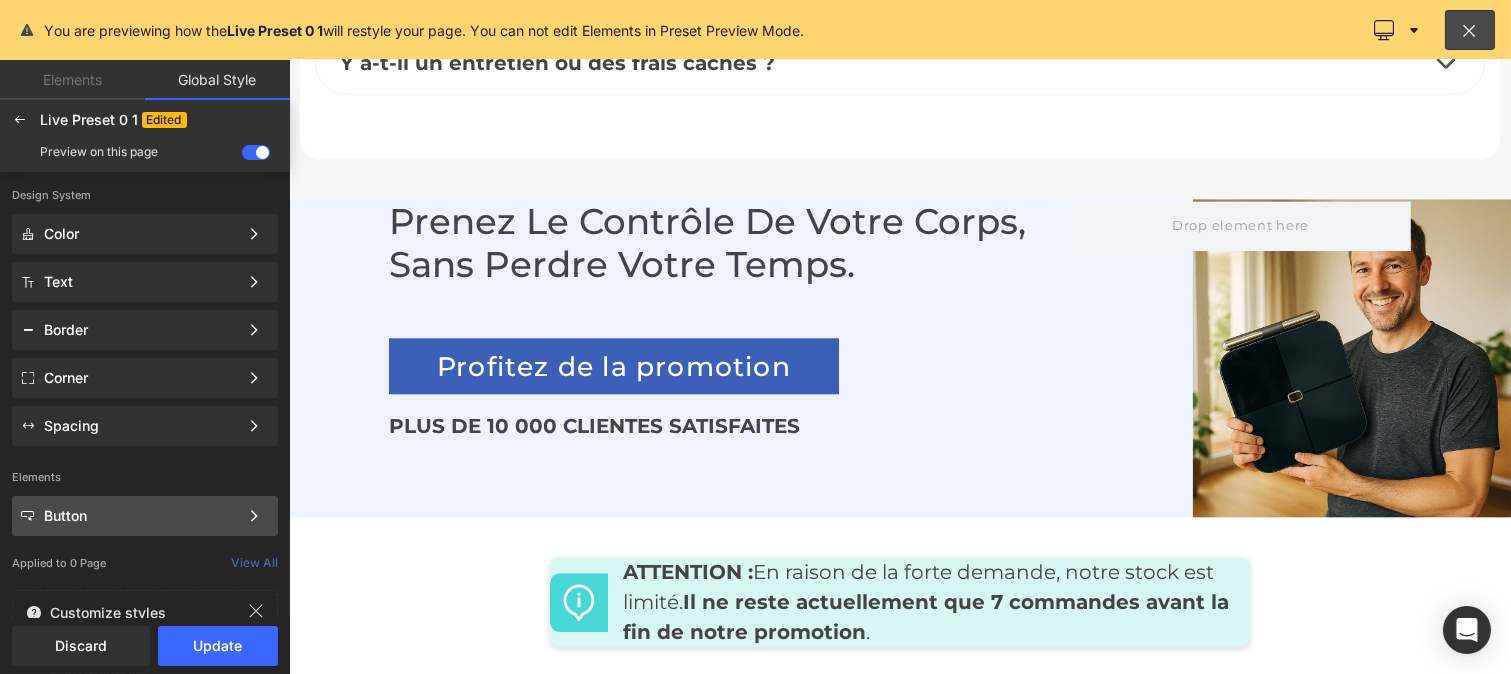 click on "Button Color Style Define a color palette and apply it to your pages 1 of 3 Next" 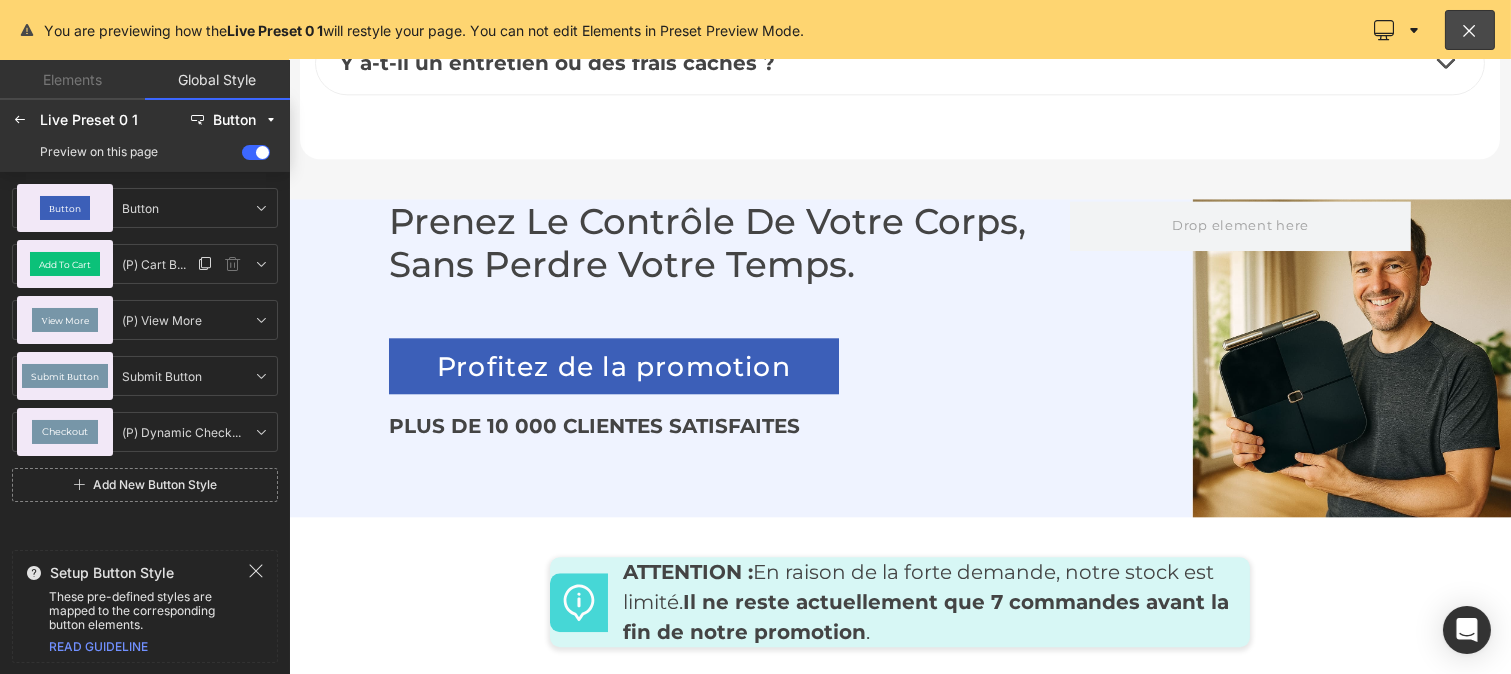 click on "Add To Cart" at bounding box center (65, 264) 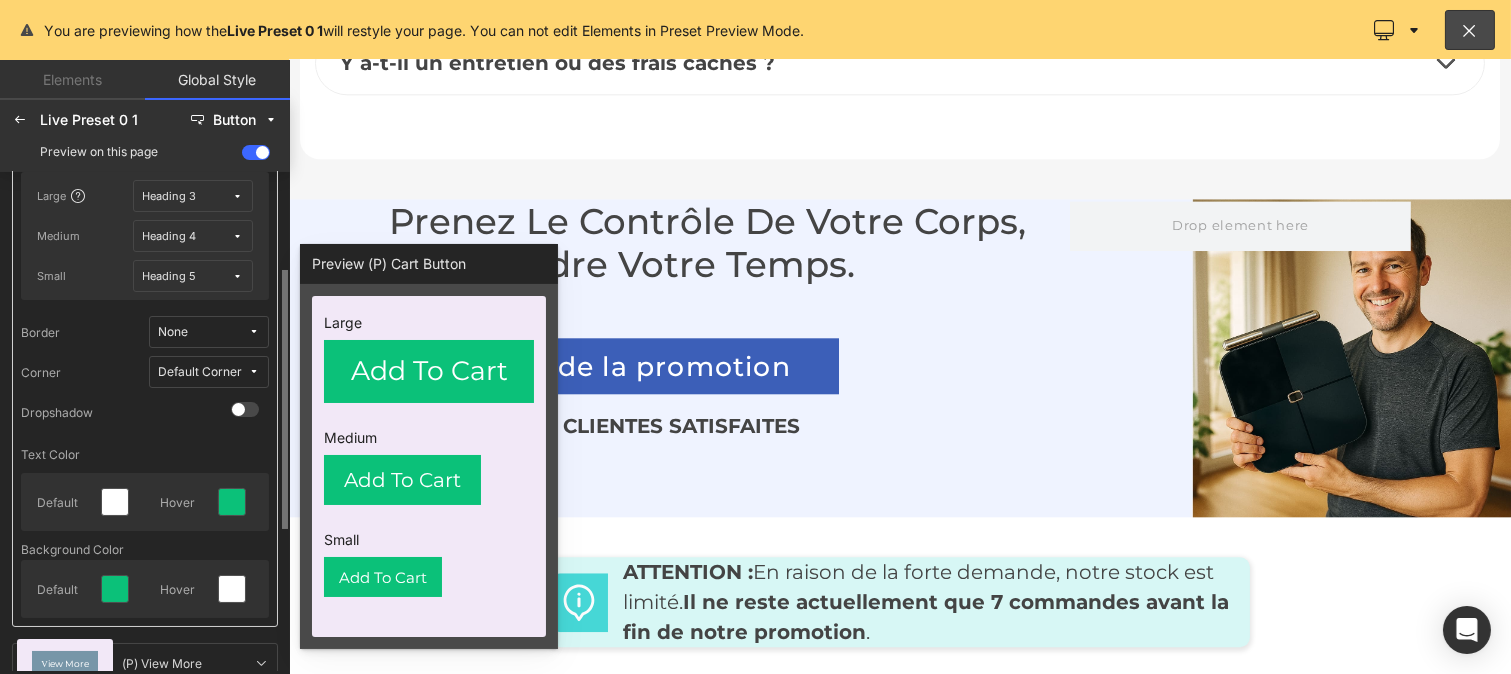 scroll, scrollTop: 160, scrollLeft: 0, axis: vertical 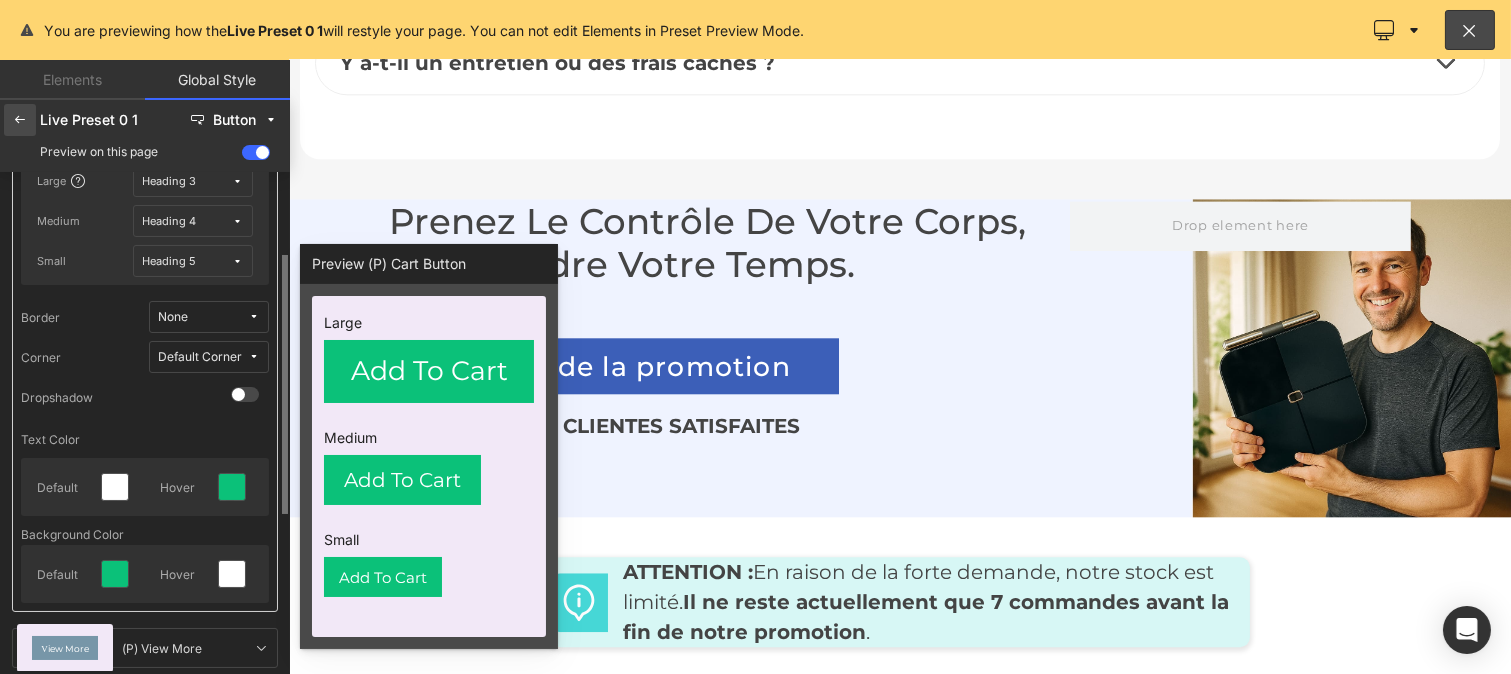 click at bounding box center (20, 120) 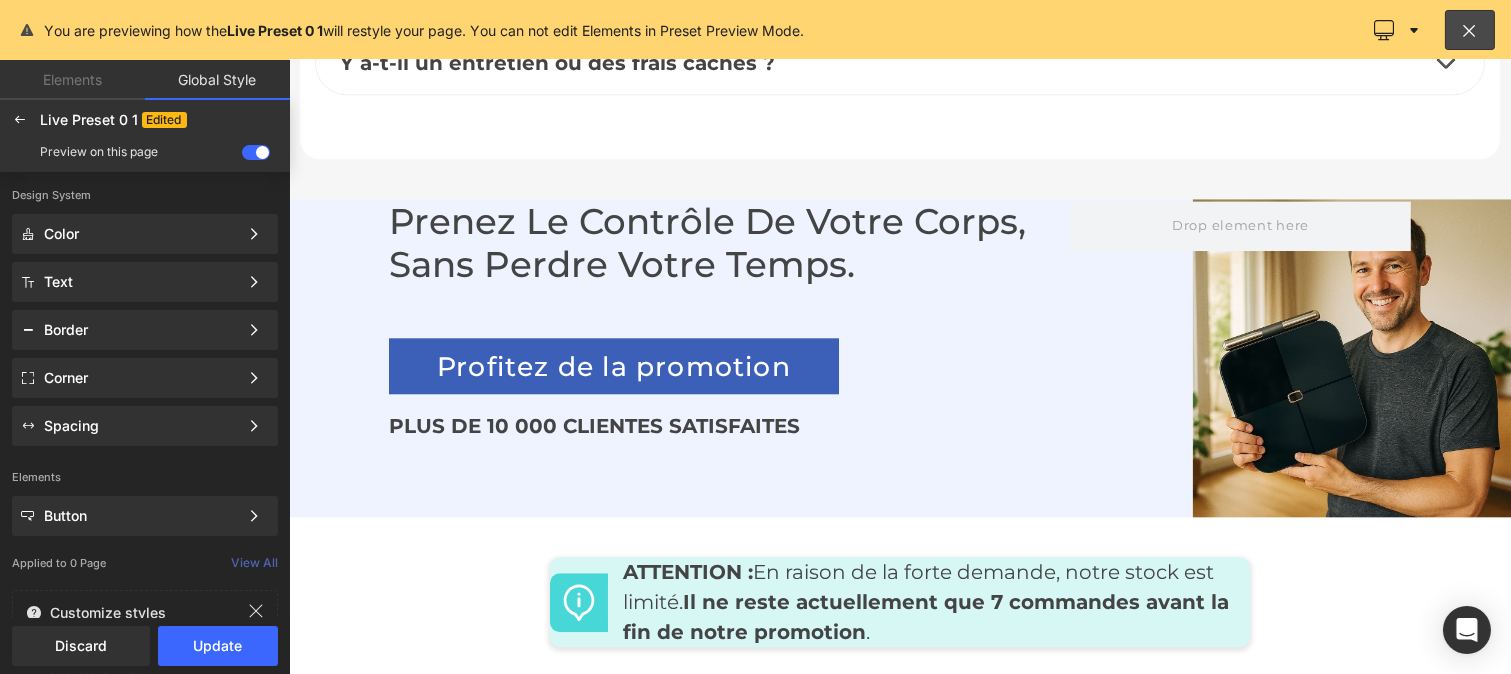 click on "Design System Color Color Style Define a color palette and apply it to your pages 1 of 3 Next Text Color Style Define a color palette and apply it to your pages 1 of 3 Next Border Corner Spacing Elements Button Color Style Define a color palette and apply it to your pages 1 of 3 Next  Applied to 0 Page  View All" at bounding box center [145, 377] 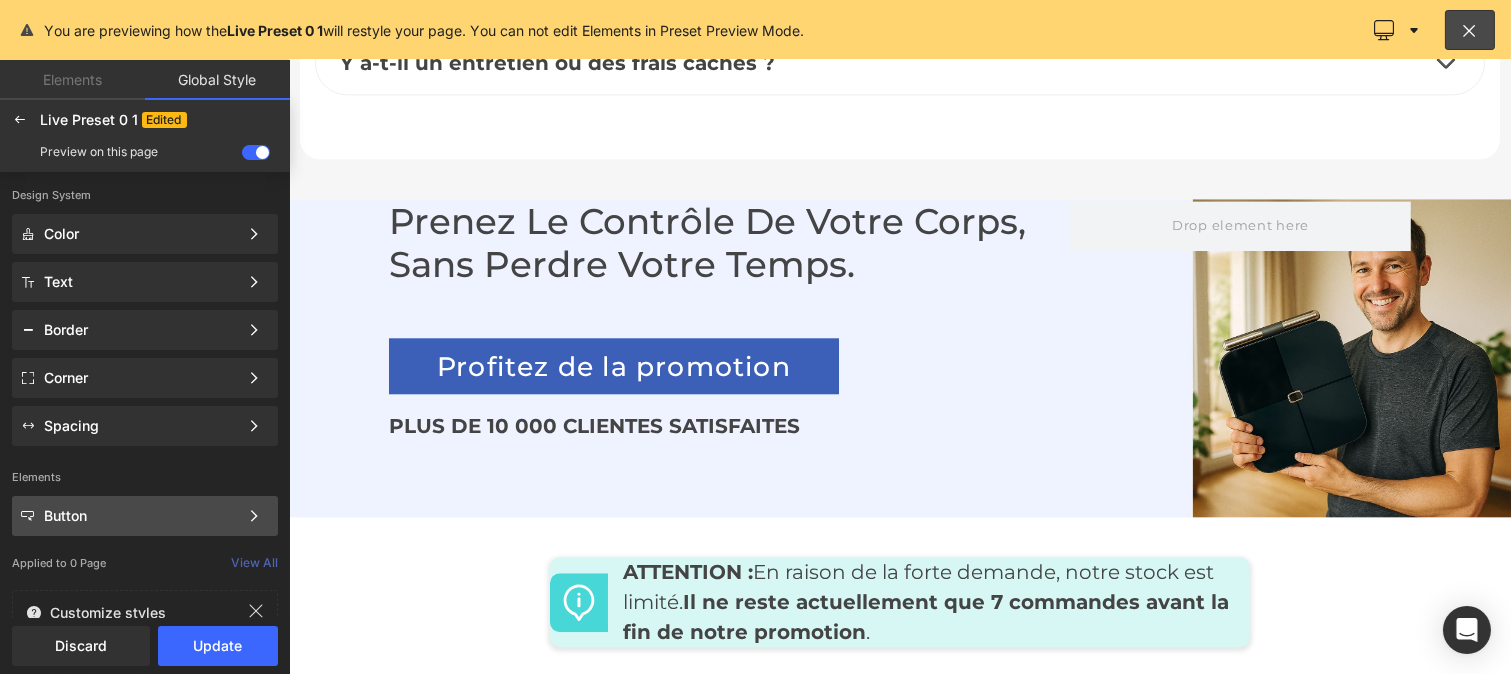 click on "Button" at bounding box center (141, 516) 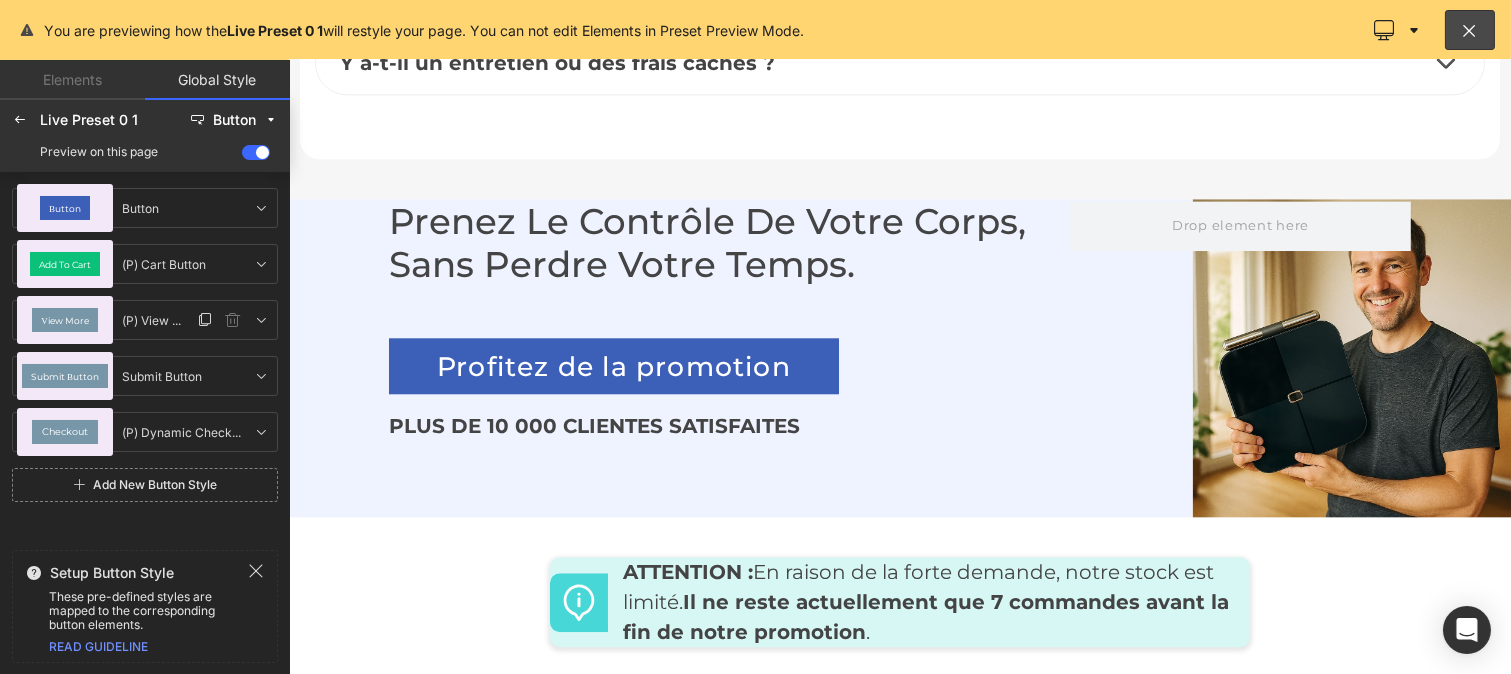 click on "View More" at bounding box center (65, 320) 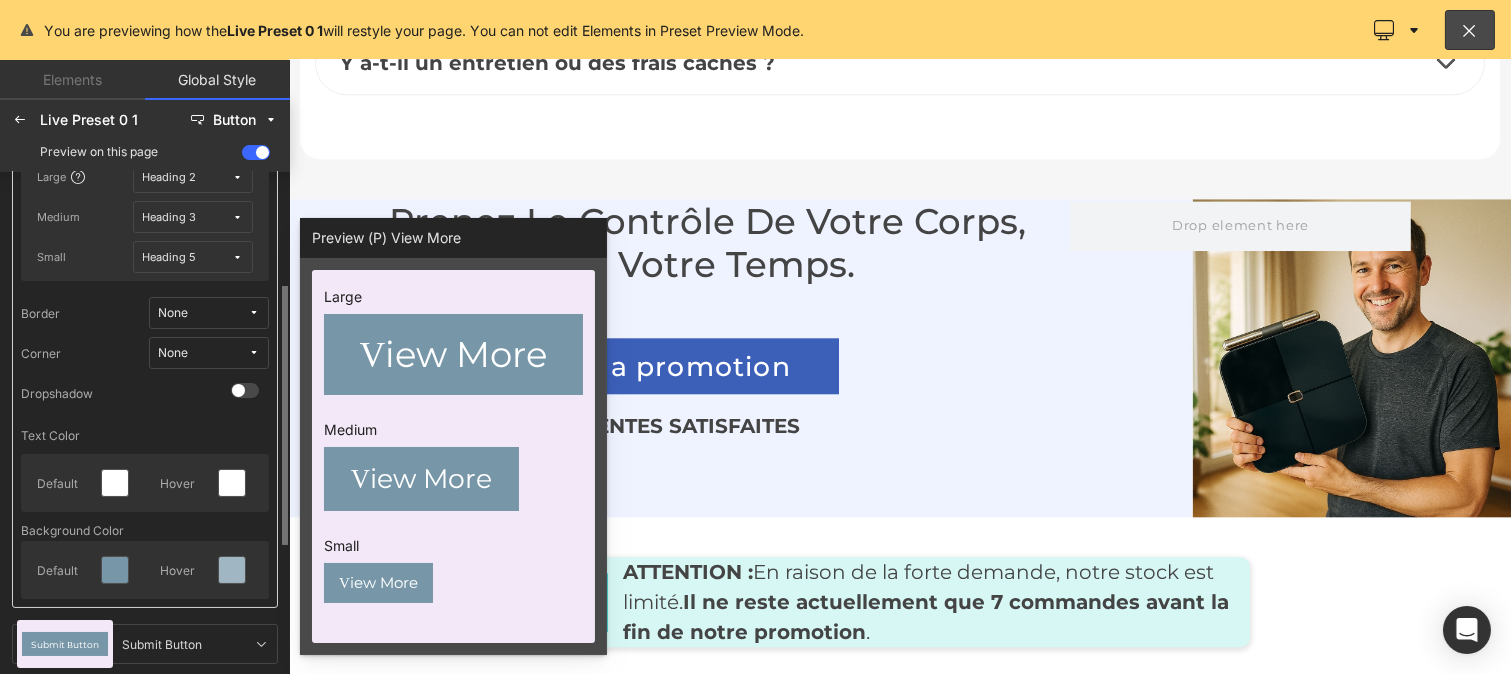 scroll, scrollTop: 274, scrollLeft: 0, axis: vertical 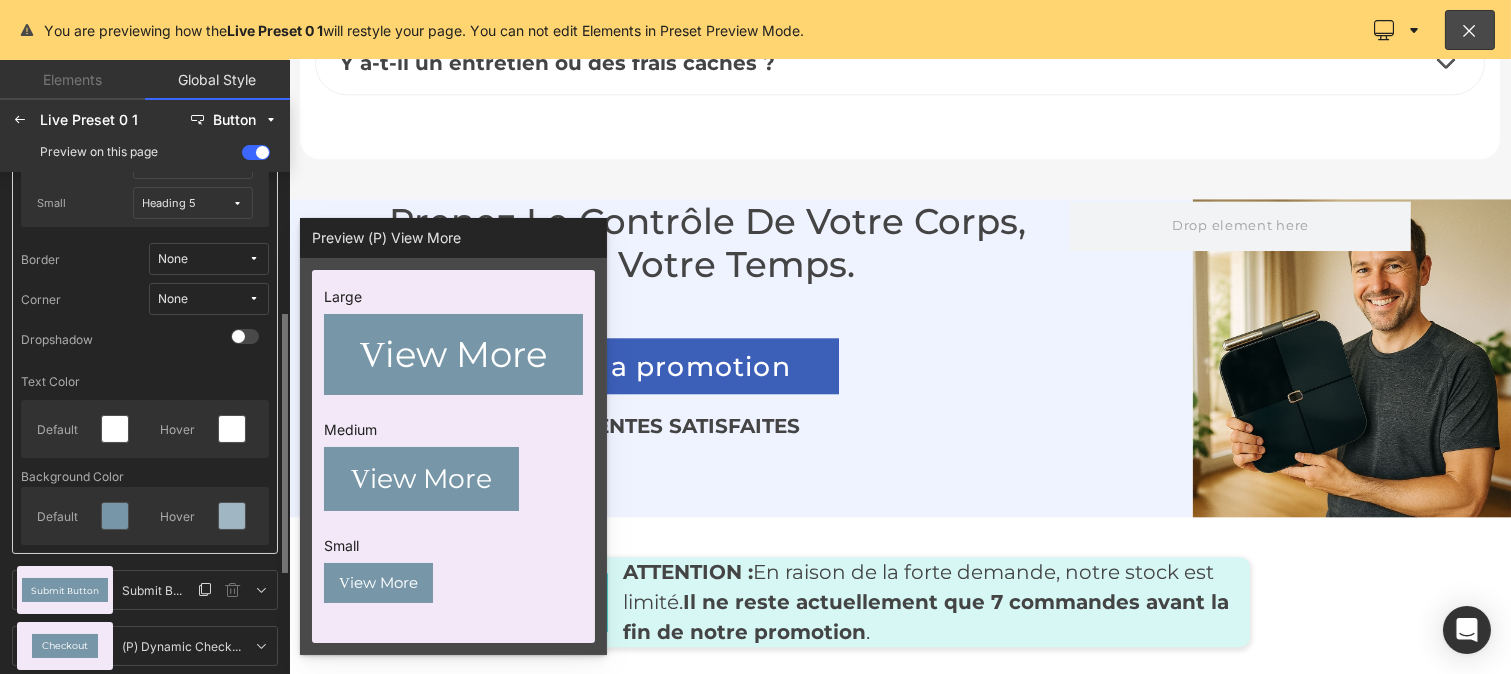 click on "Submit Button" at bounding box center [65, 590] 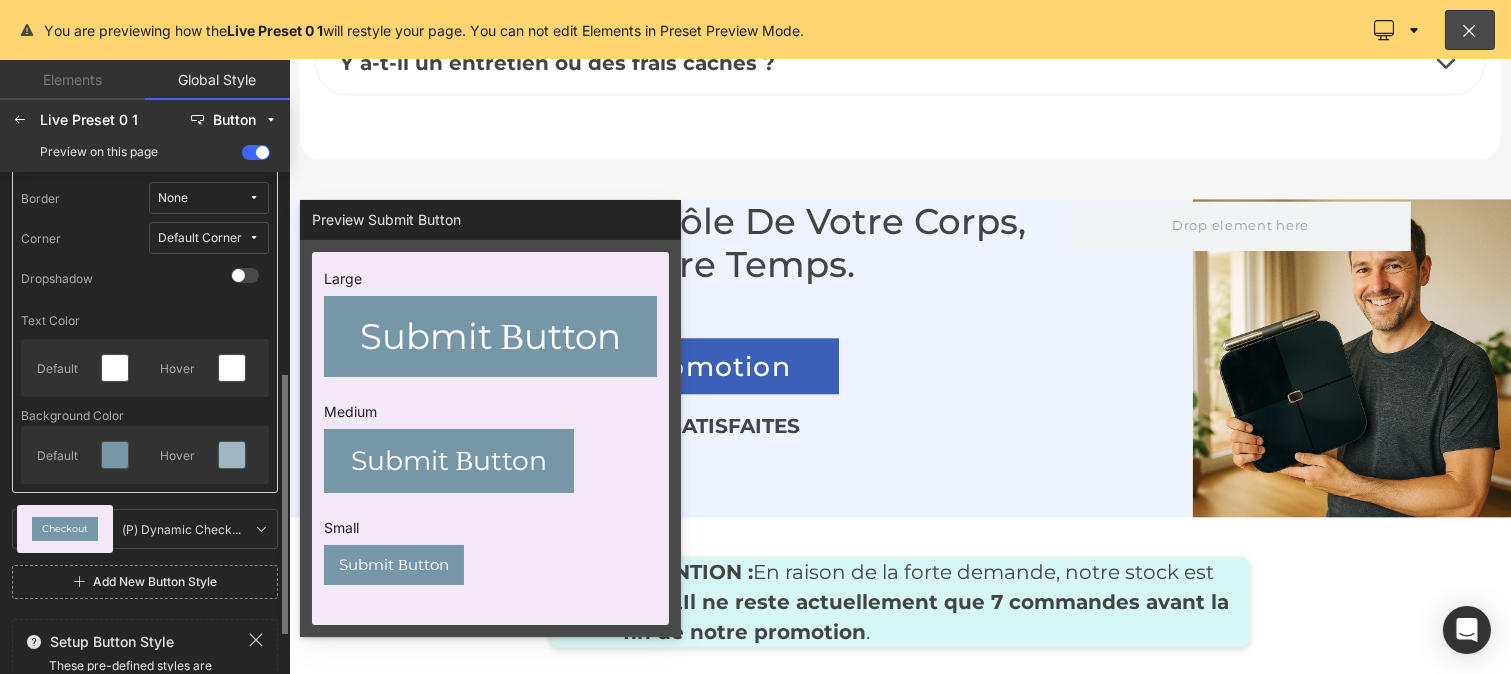 scroll, scrollTop: 460, scrollLeft: 0, axis: vertical 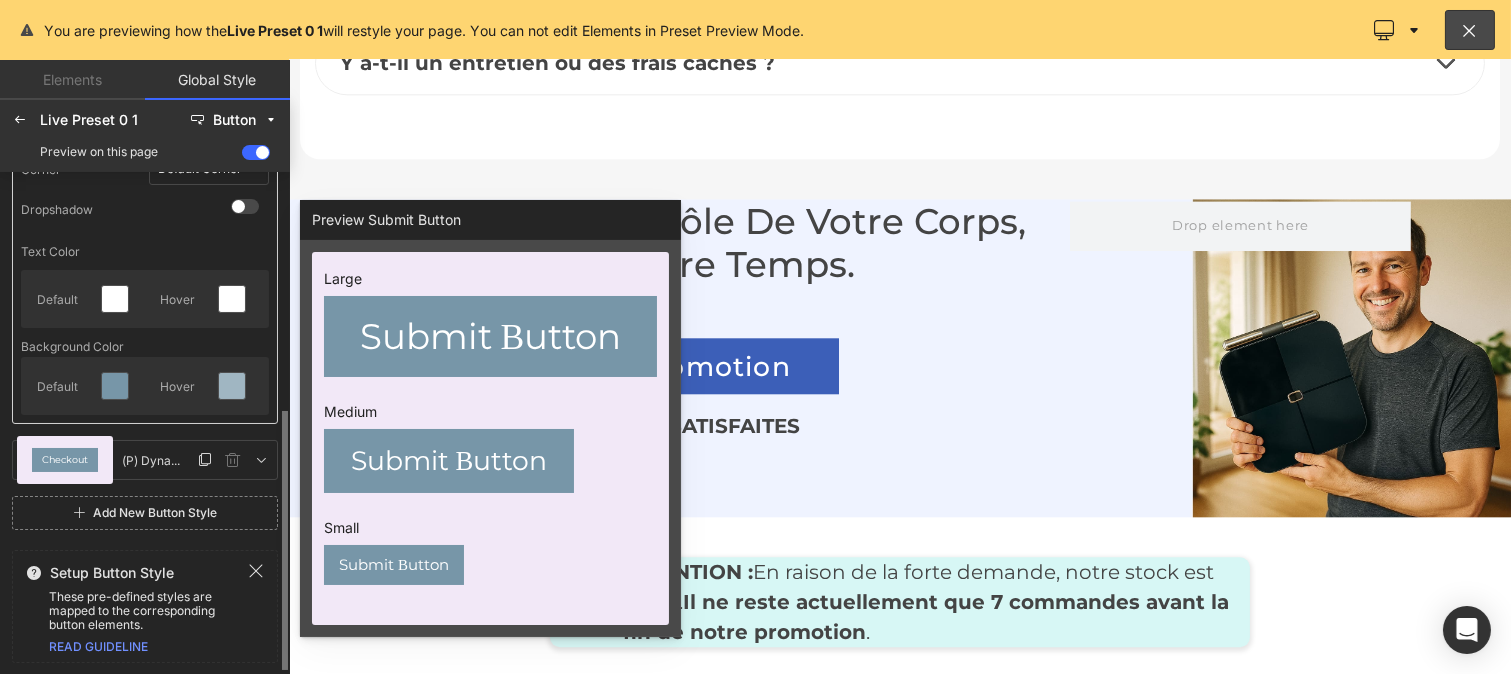click on "Checkout" at bounding box center (65, 460) 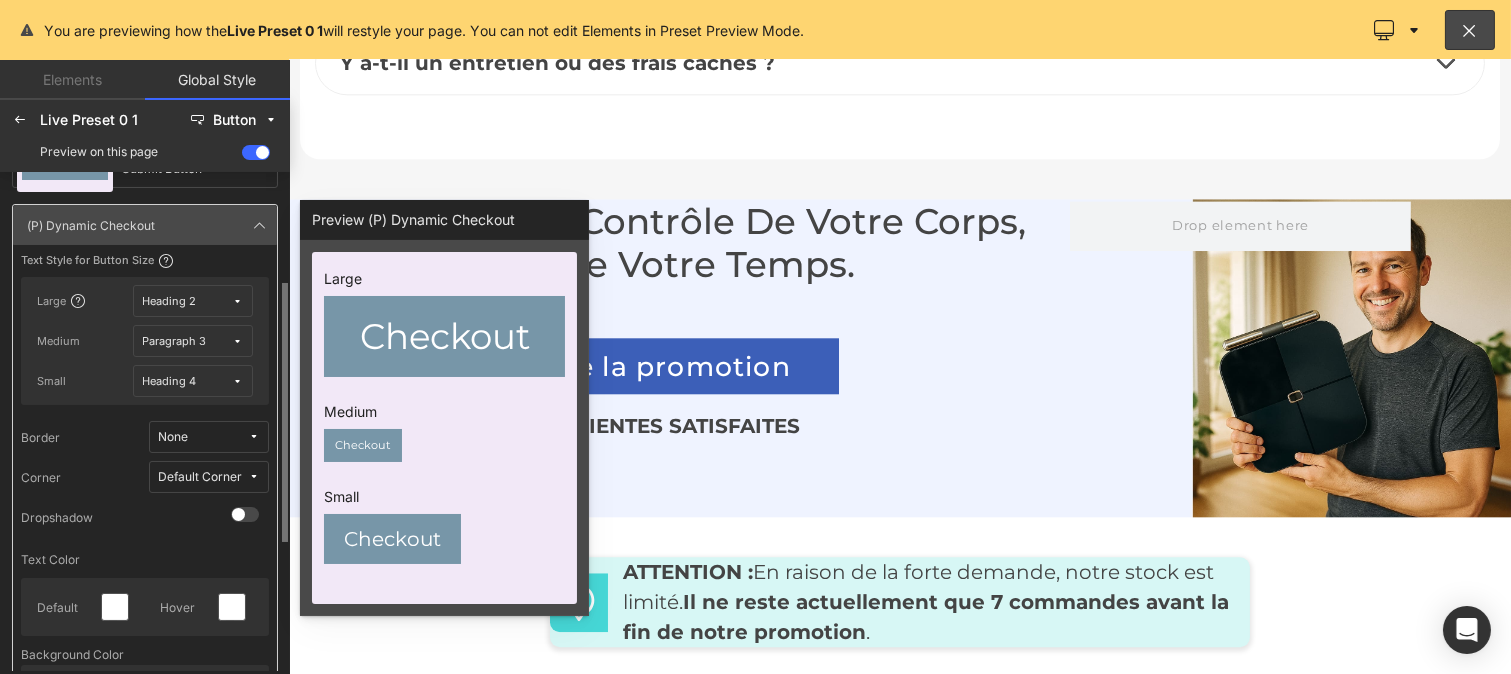 scroll, scrollTop: 207, scrollLeft: 0, axis: vertical 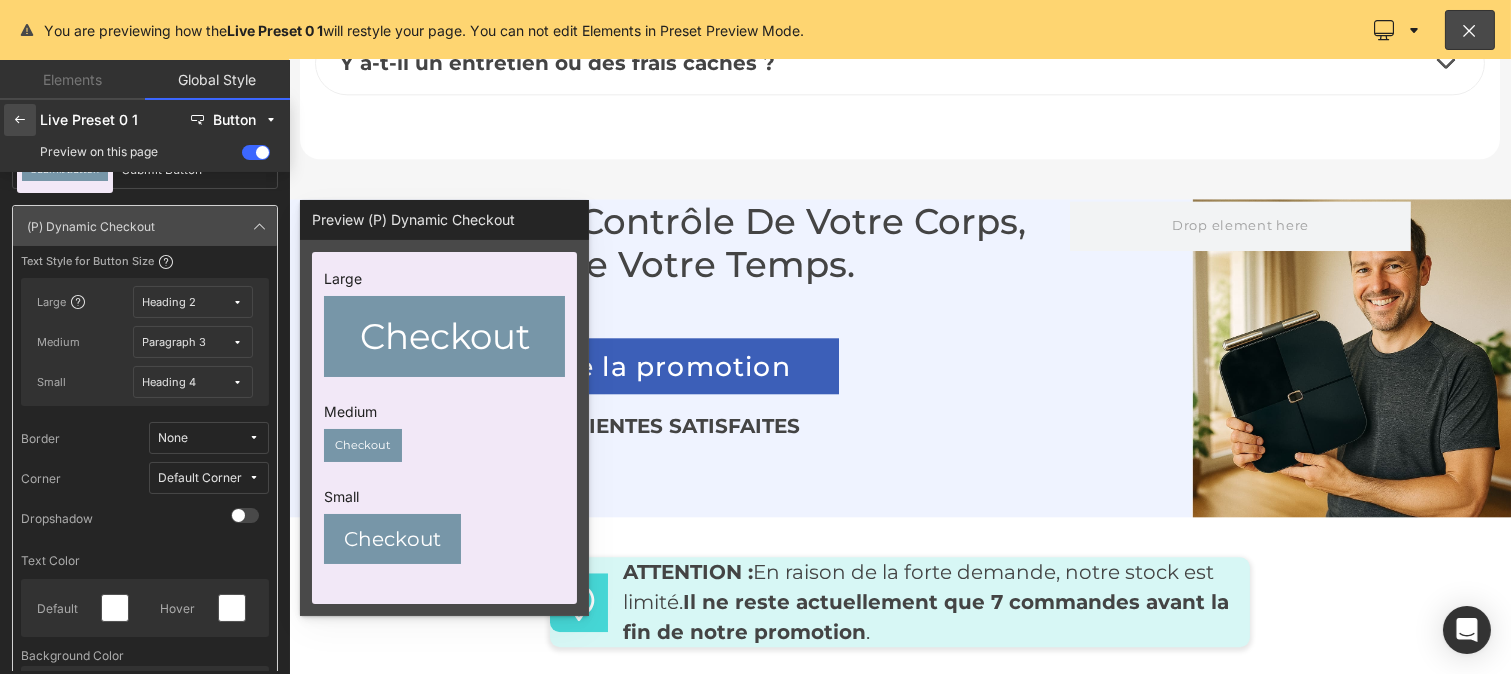 click at bounding box center (20, 120) 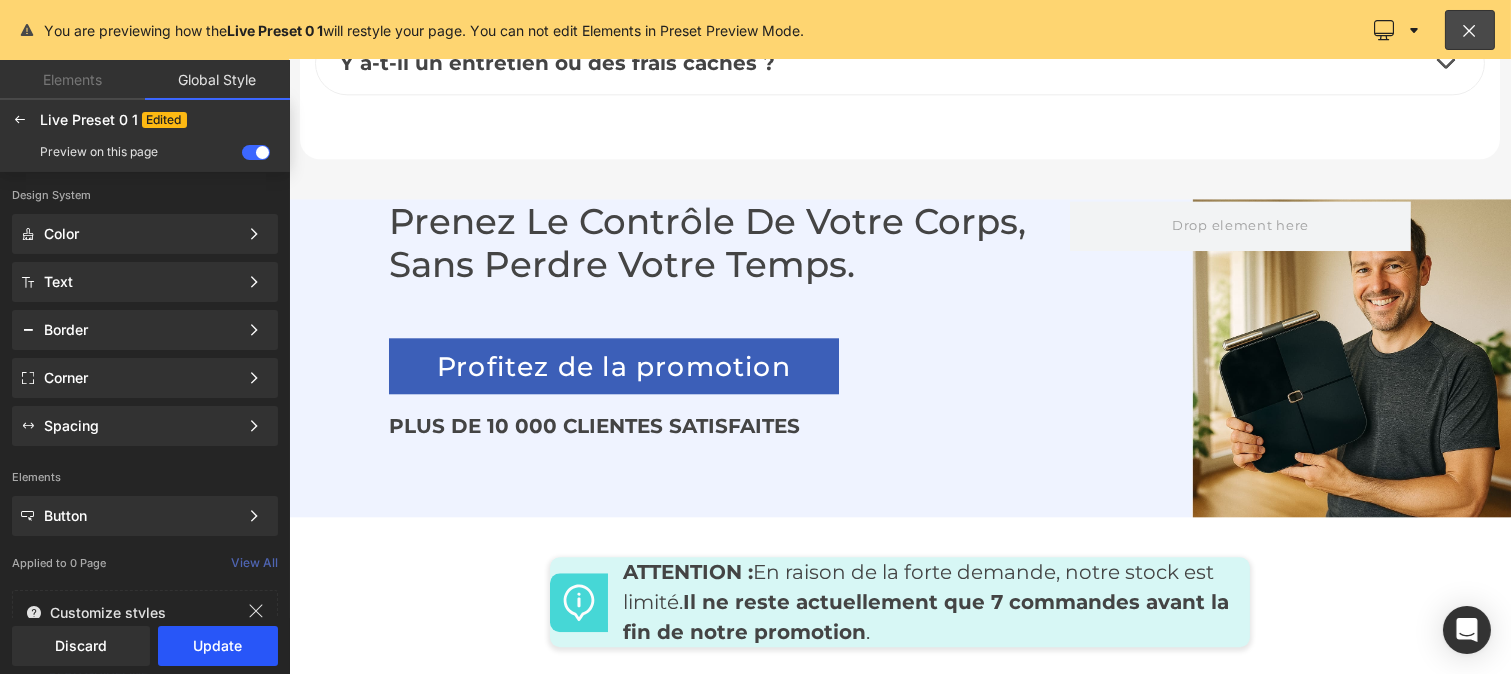 click on "Update" at bounding box center (218, 646) 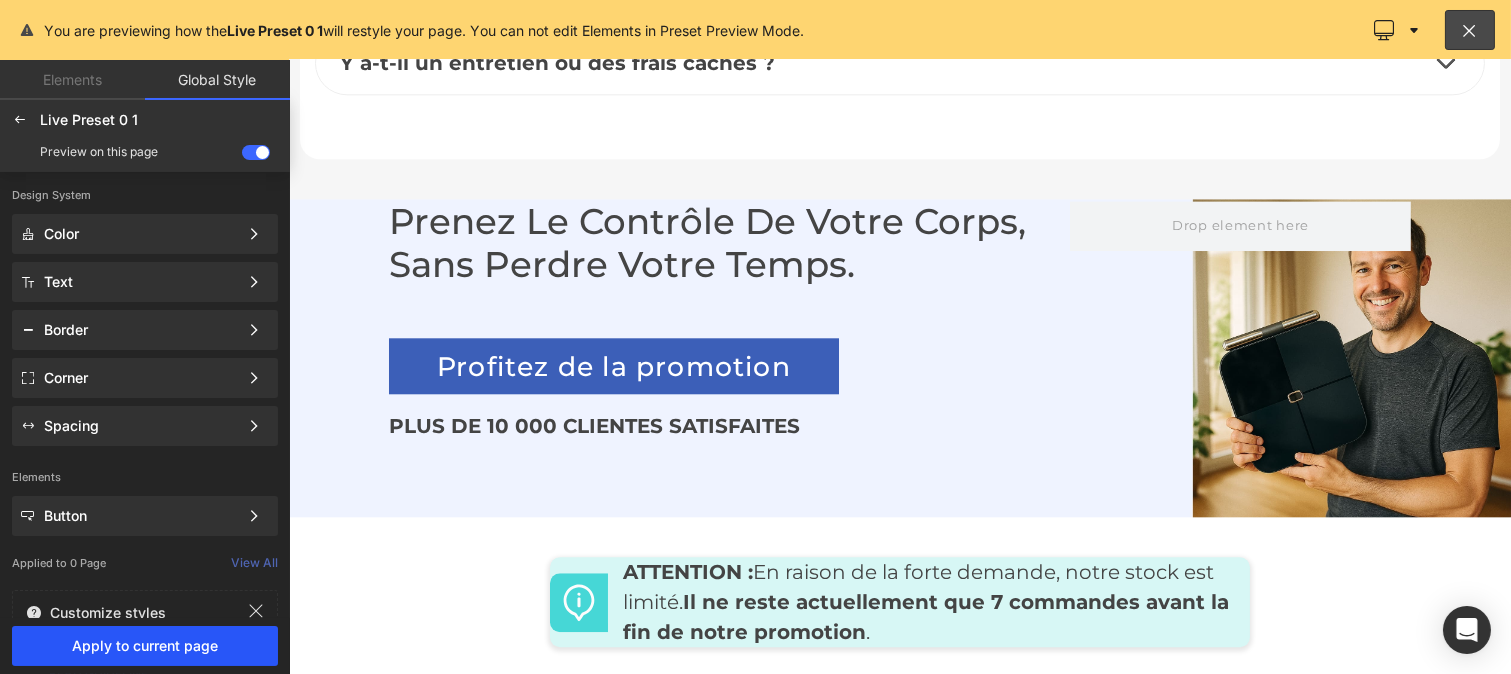click on "Apply to current page" at bounding box center (145, 646) 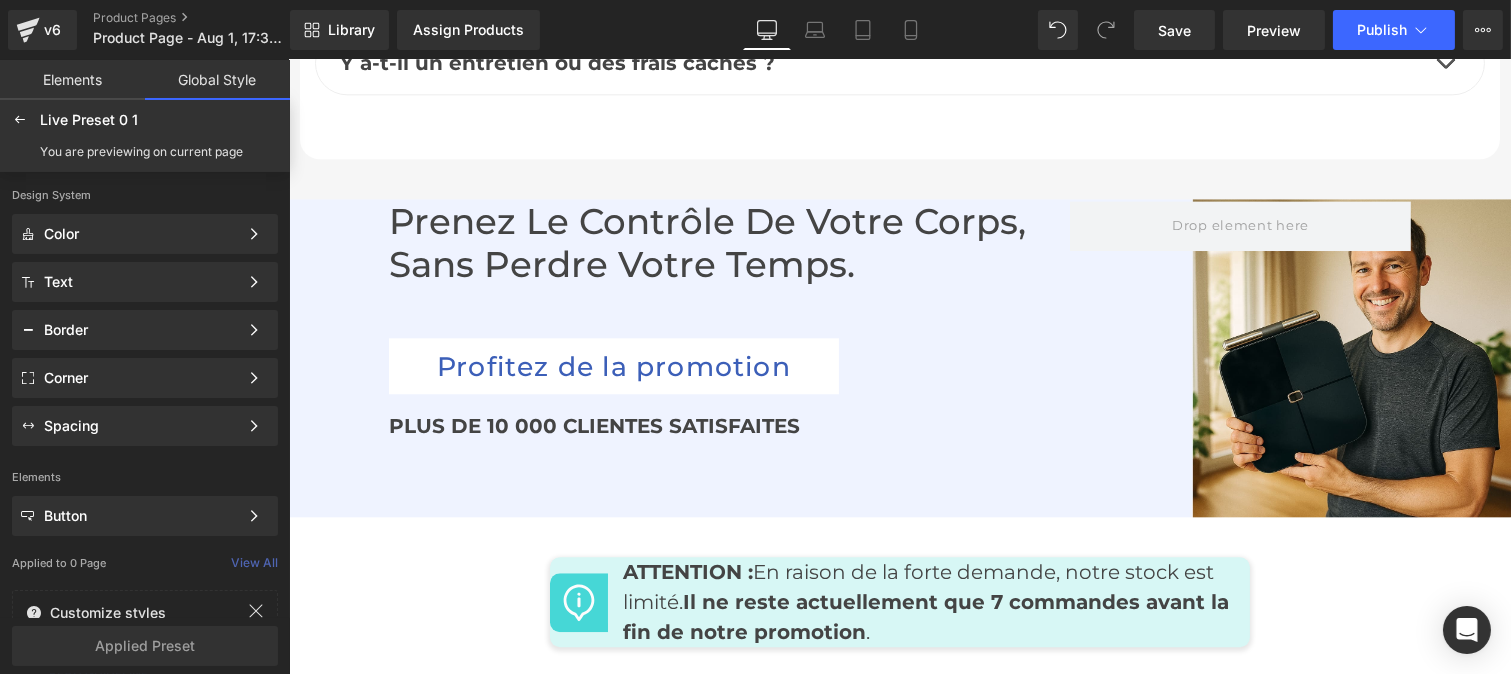 click on "□
[COUNTRY] INYORA
Przejdź do treści
Twój koszyk jest pusty
Kontynuuj zakupy
Twój koszyk
Ładowanie...
Przewidywana suma
[PRICE] zł PLN
Z wliczonymi podatkami. Obliczenie rabatów i wysyłki przy realizacji zakupu." at bounding box center (899, -3959) 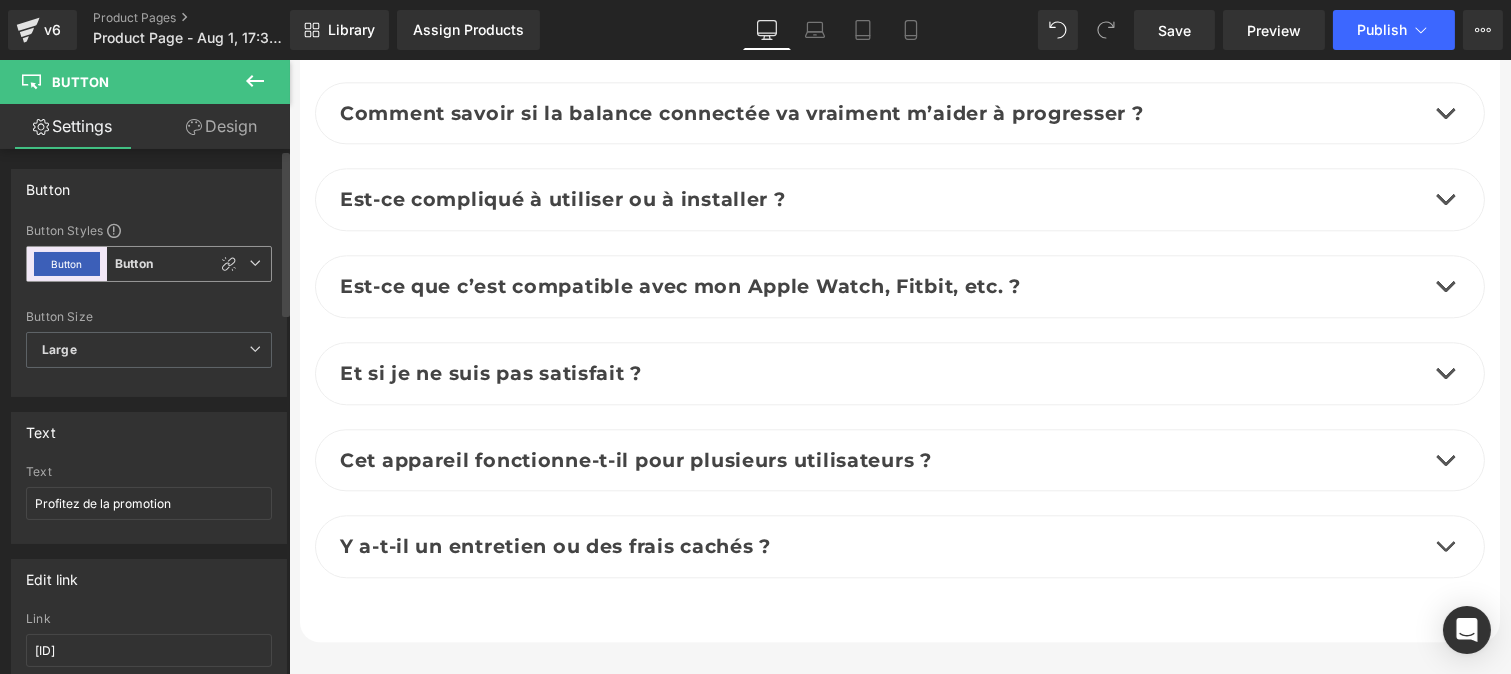 click on "Button" at bounding box center (134, 264) 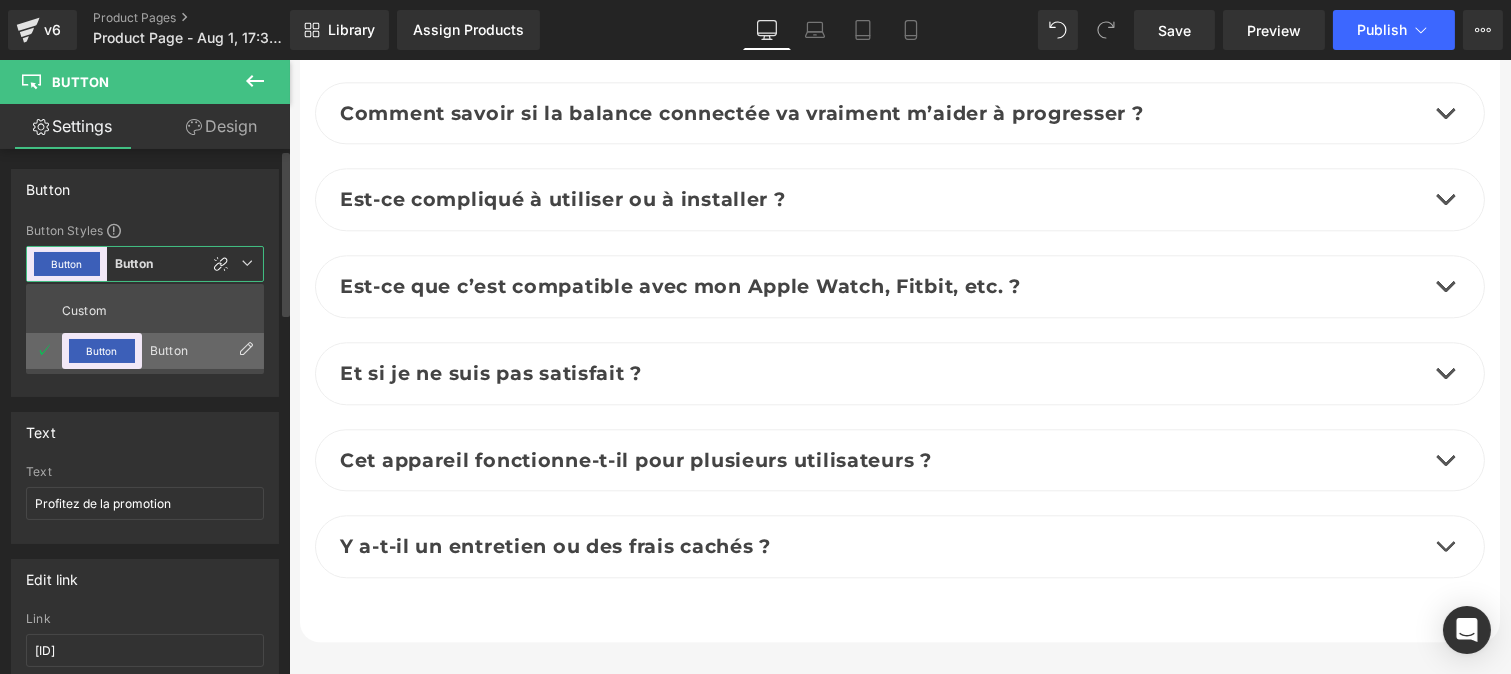 click on "Button" at bounding box center (189, 351) 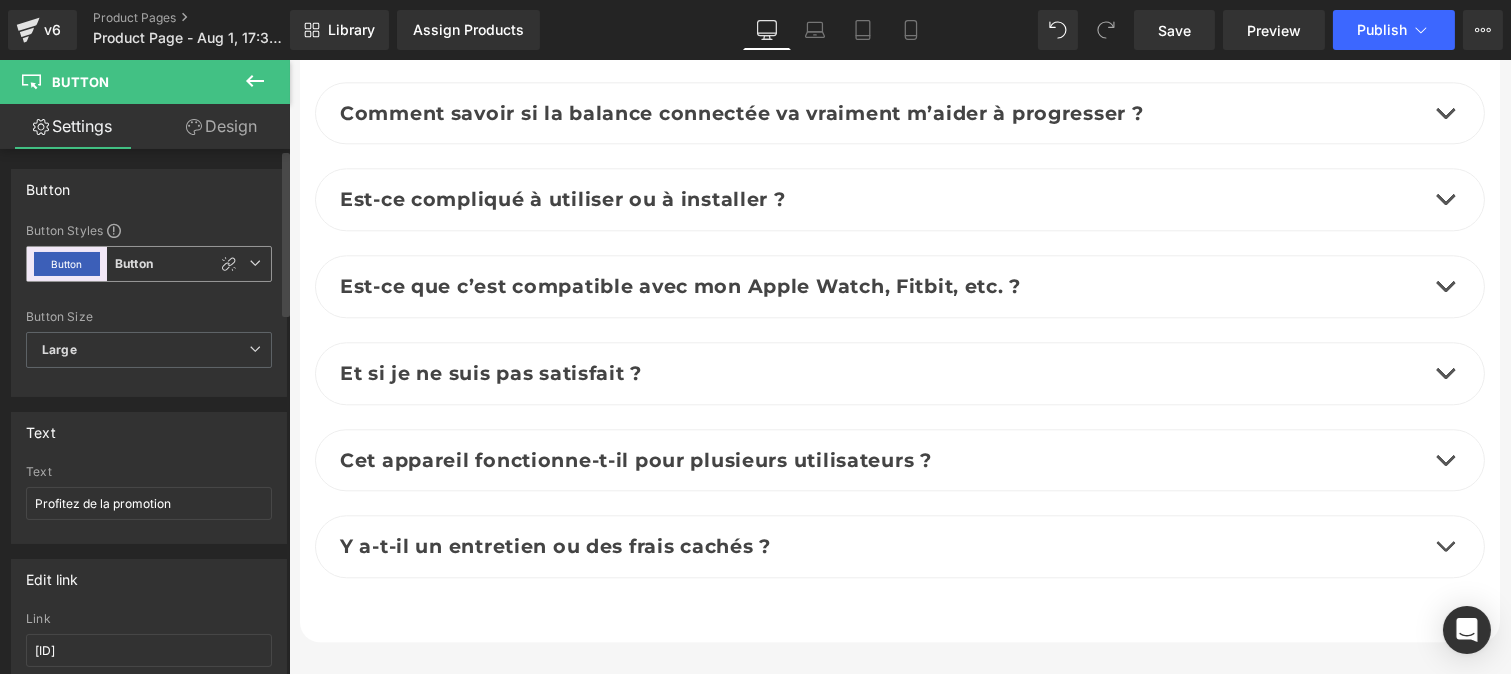 click on "Button" at bounding box center [134, 264] 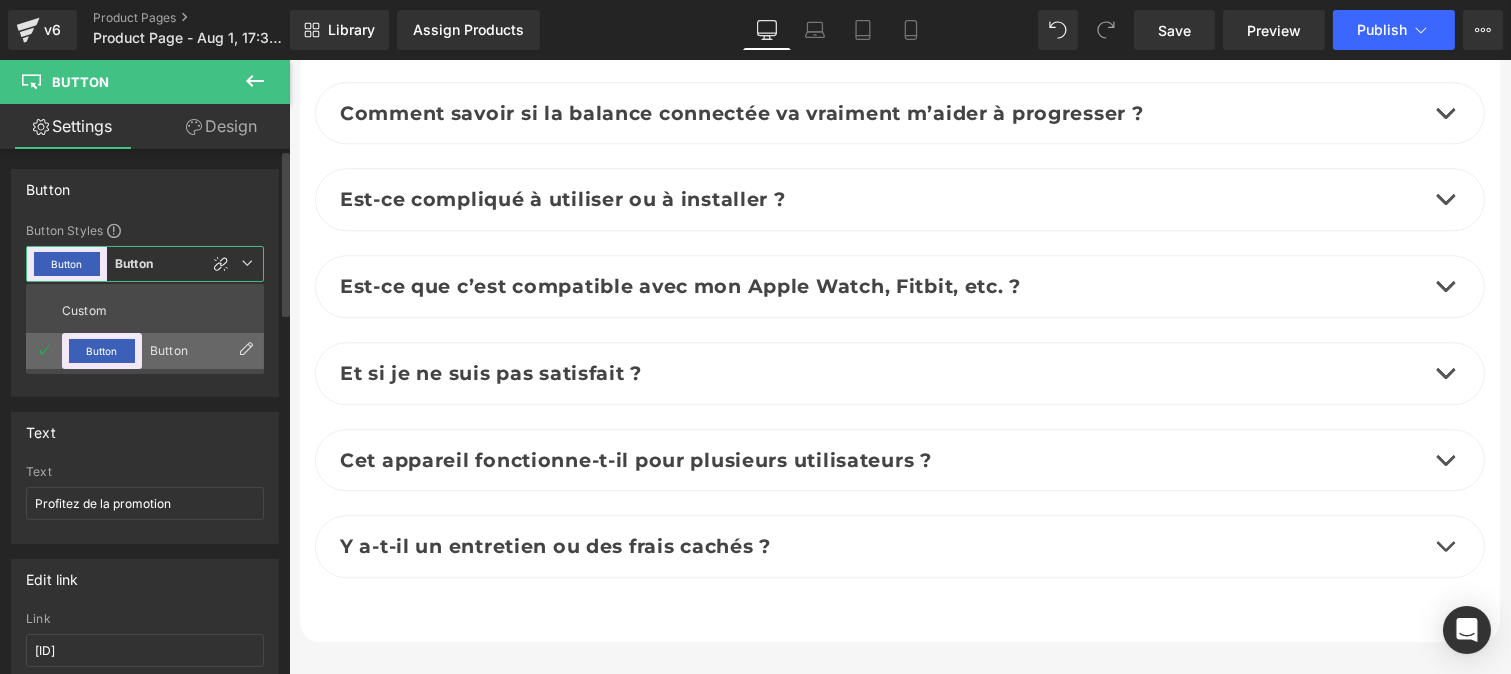 click on "Button" at bounding box center [102, 351] 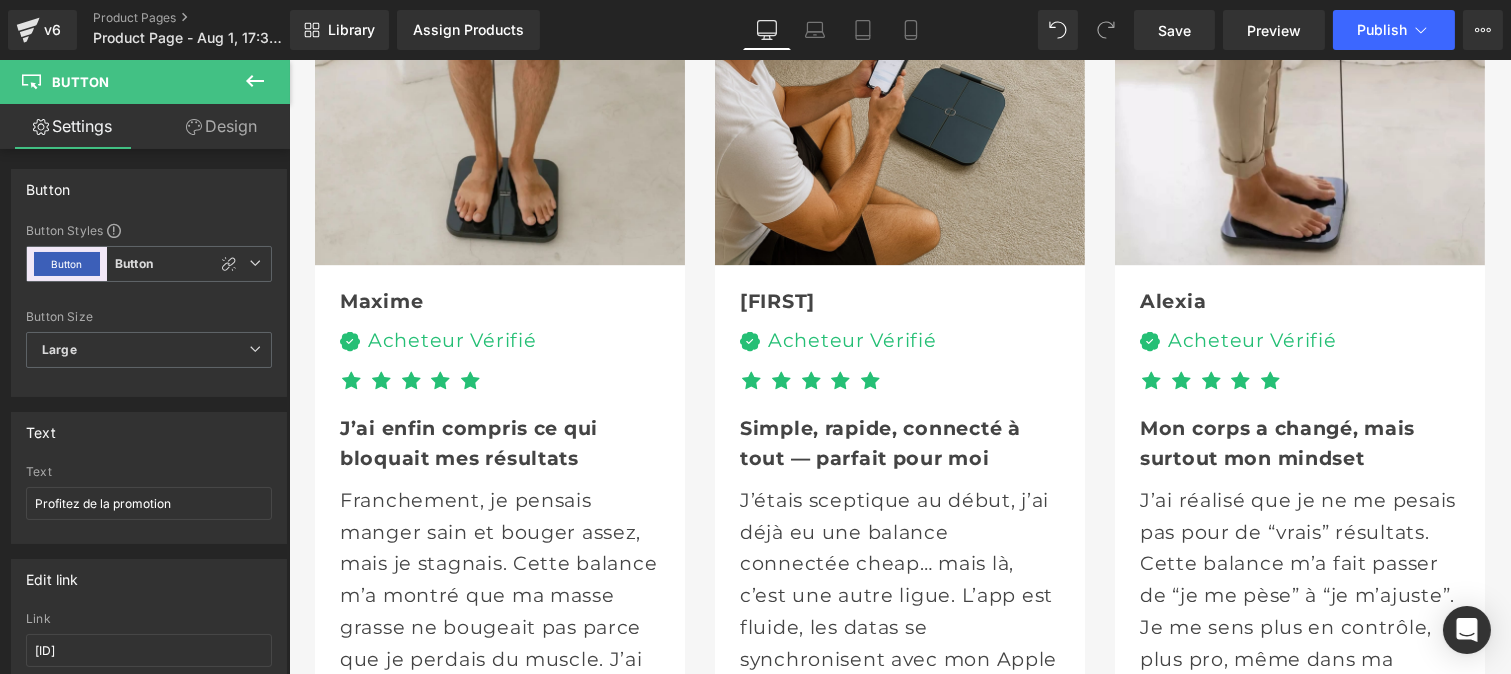 scroll, scrollTop: 6312, scrollLeft: 0, axis: vertical 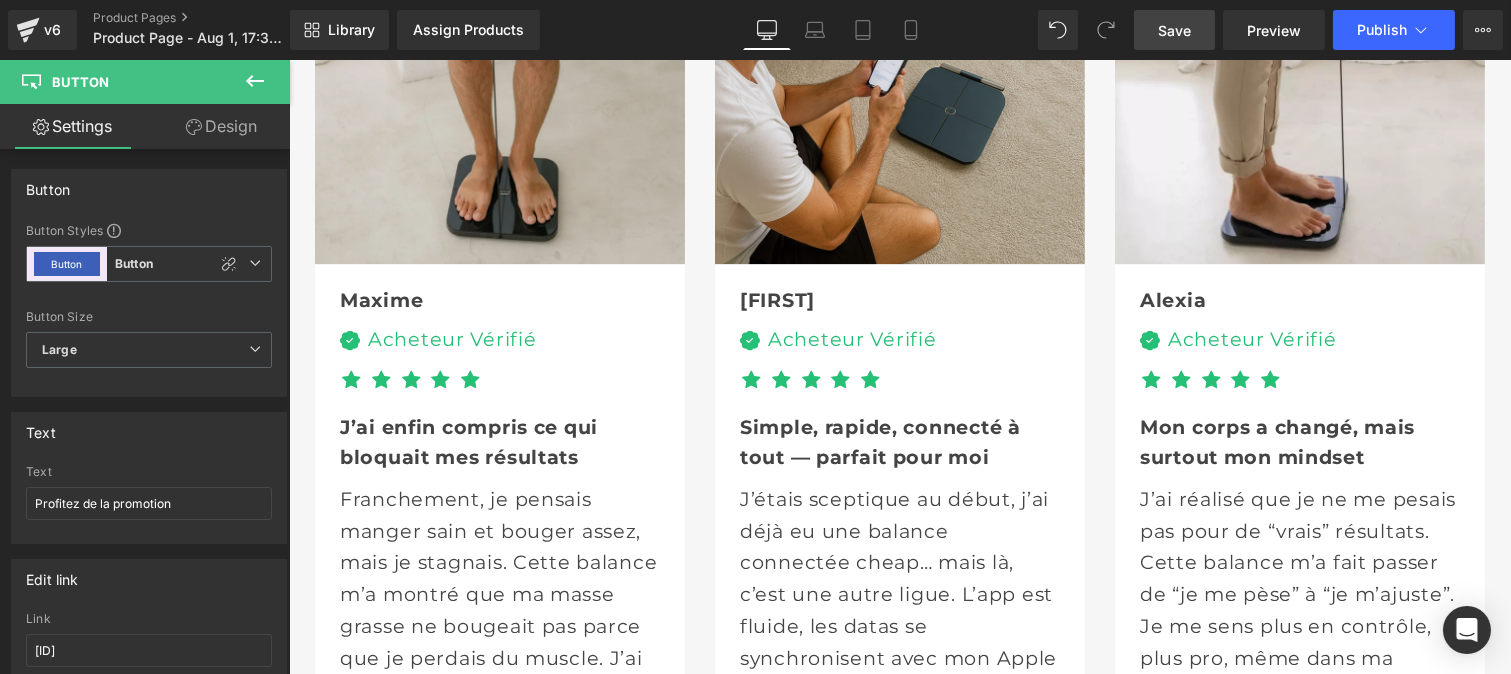 click on "Save" at bounding box center [1174, 30] 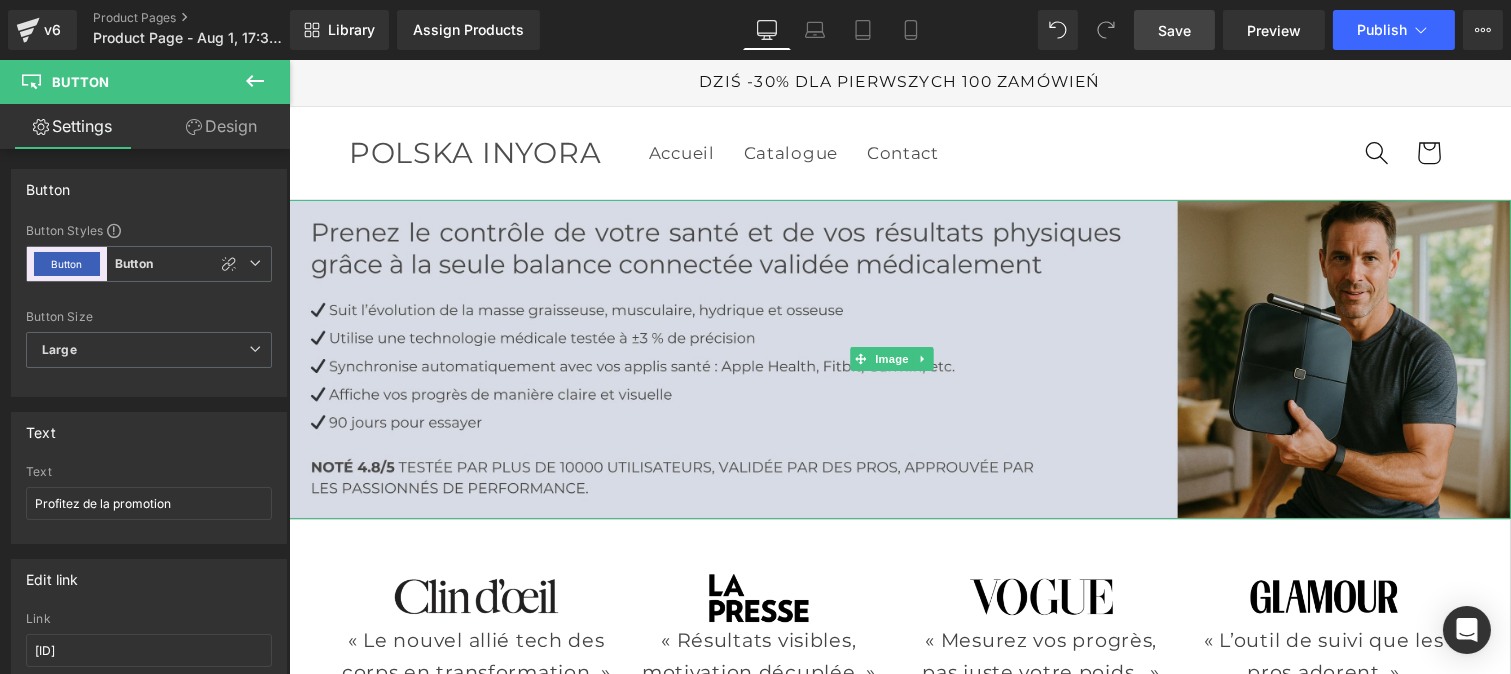 click at bounding box center (899, 359) 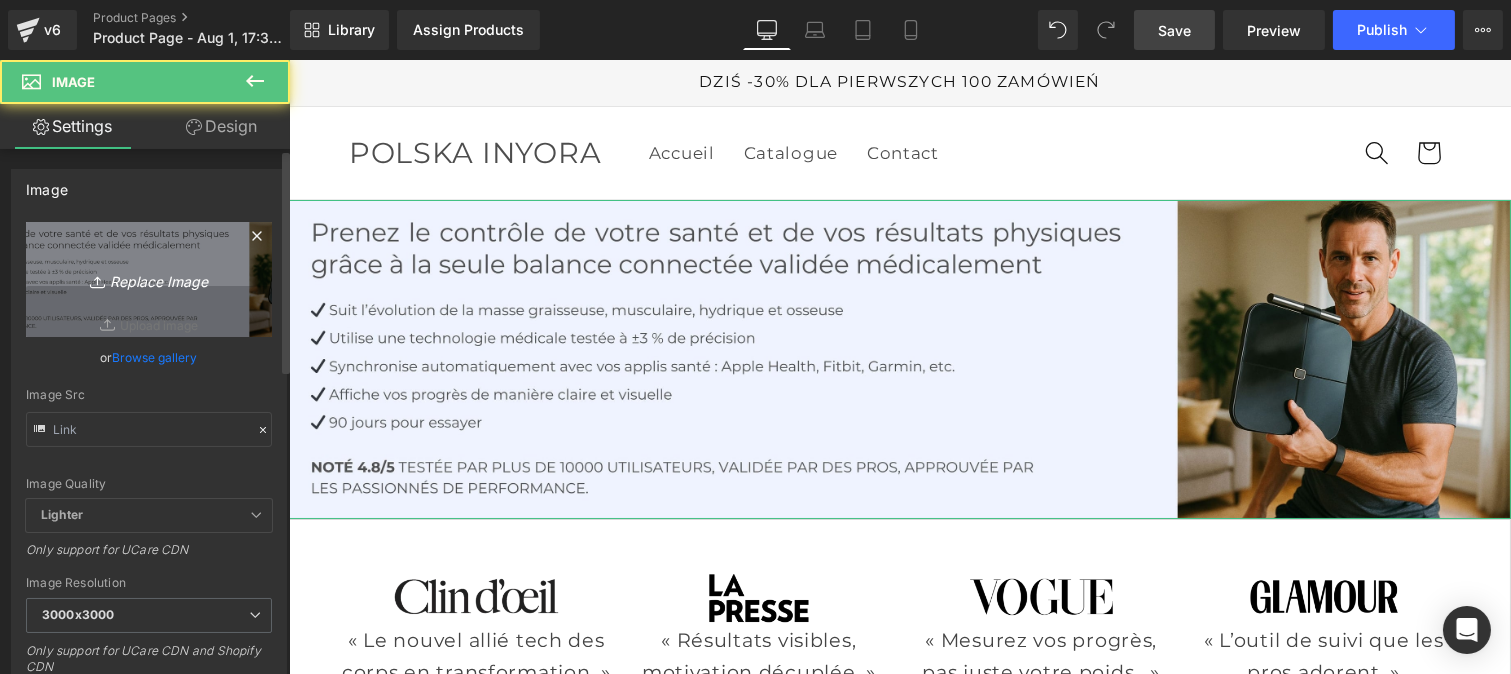 type on "https://cdn.shopify.com/s/files/1/0970/8489/9667/files/Ovaia_1_1_3000x3000.jpg?v=1752152675" 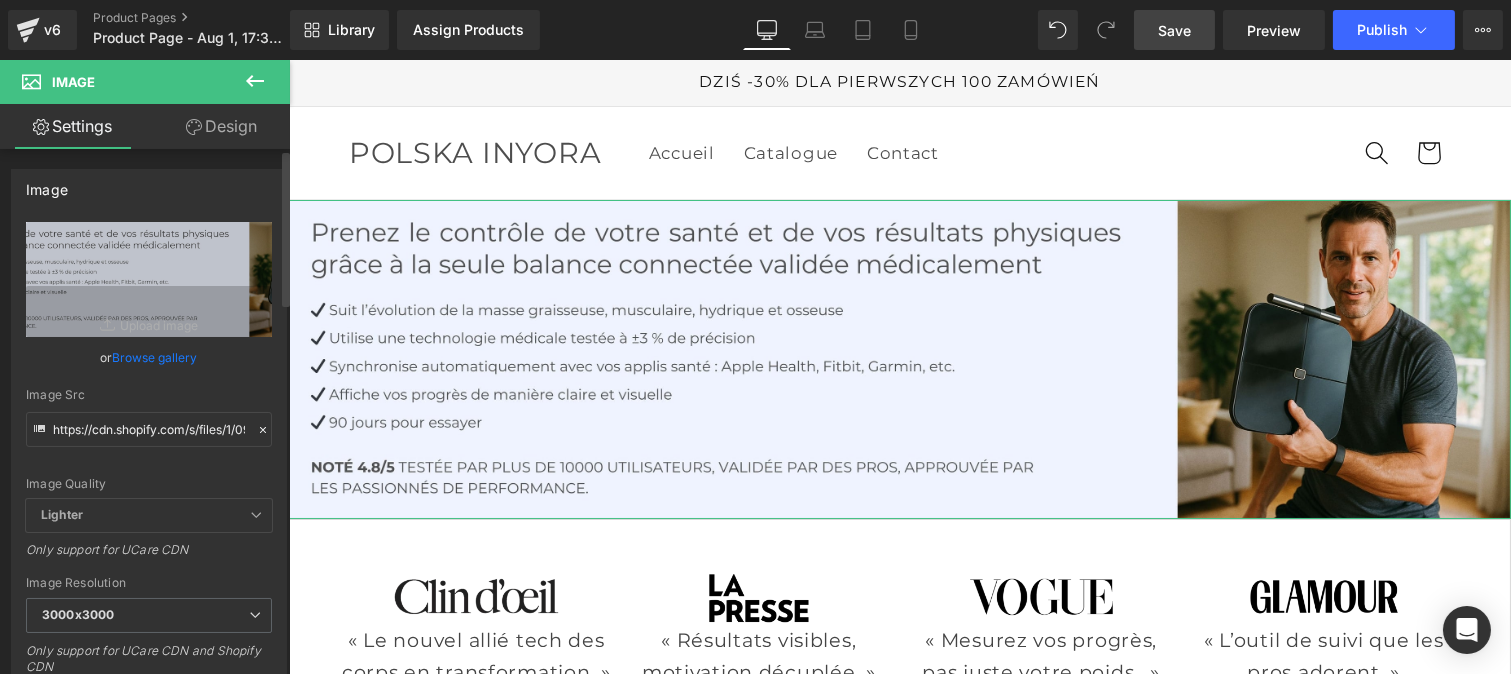 click 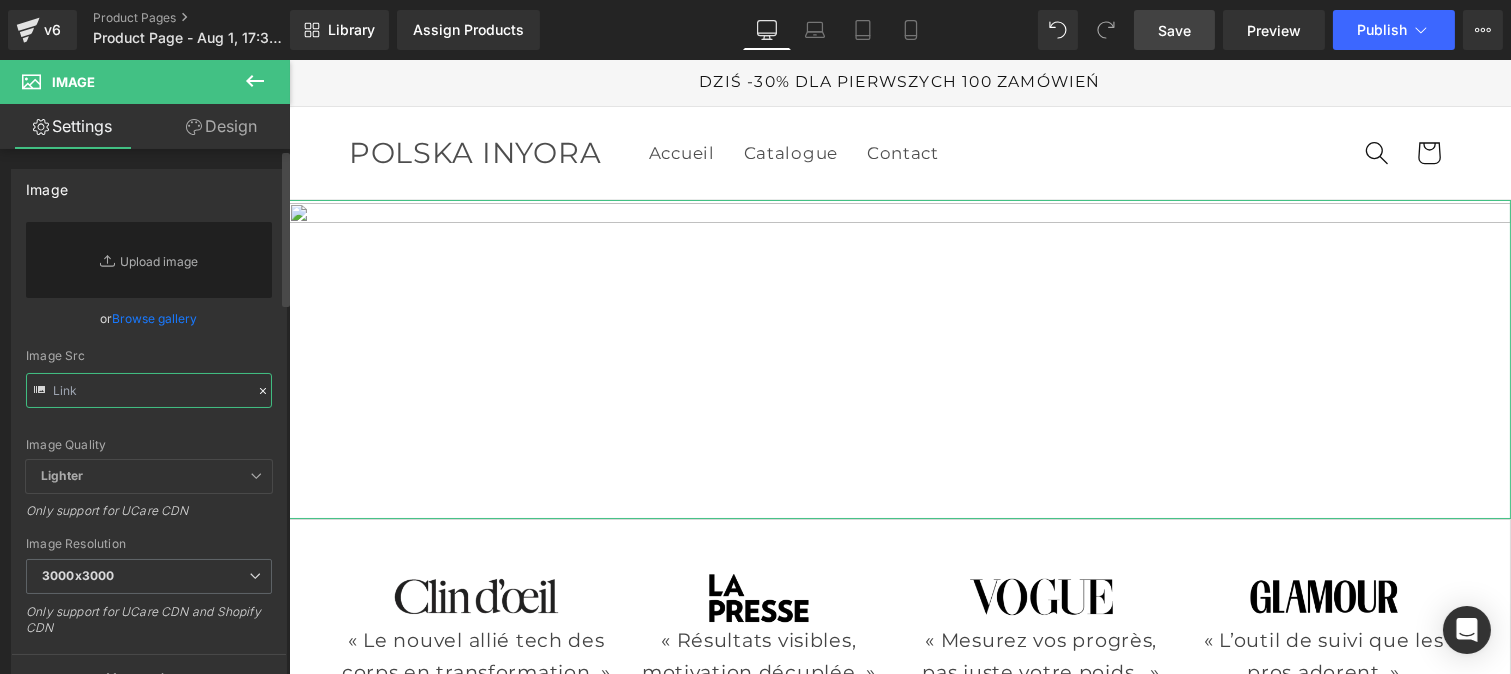 click at bounding box center [149, 390] 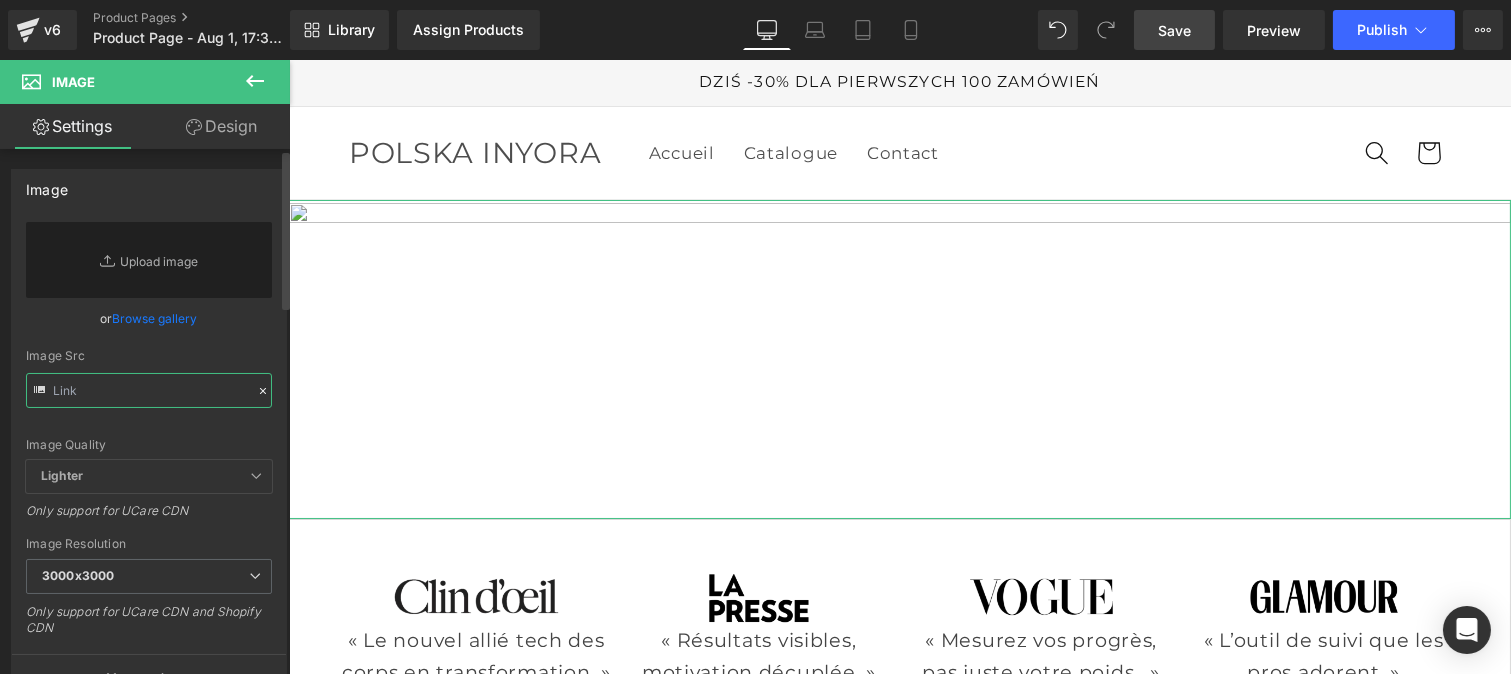 paste on "https://cdn.shopify.com/s/files/1/0935/9451/7846/files/Ovaia_1_Polonais.jpg?v=1754061102" 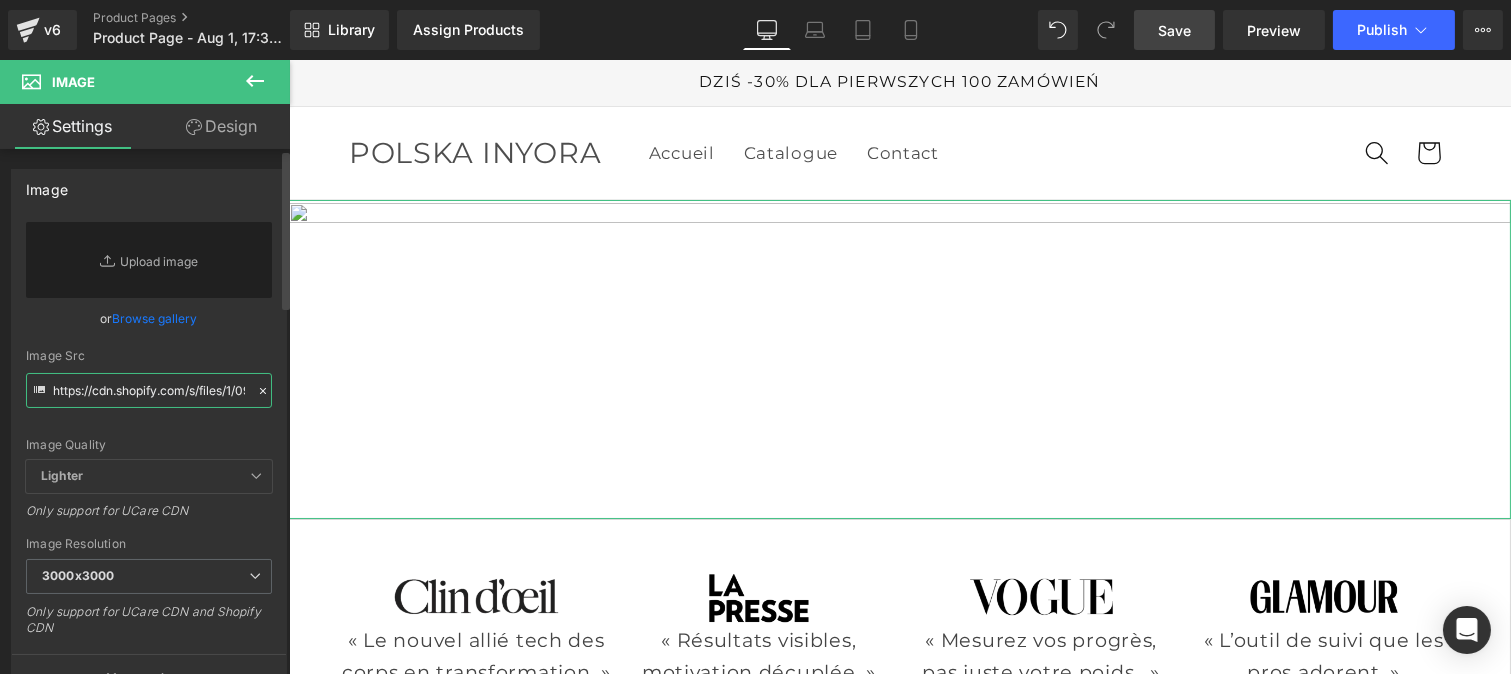 scroll, scrollTop: 0, scrollLeft: 334, axis: horizontal 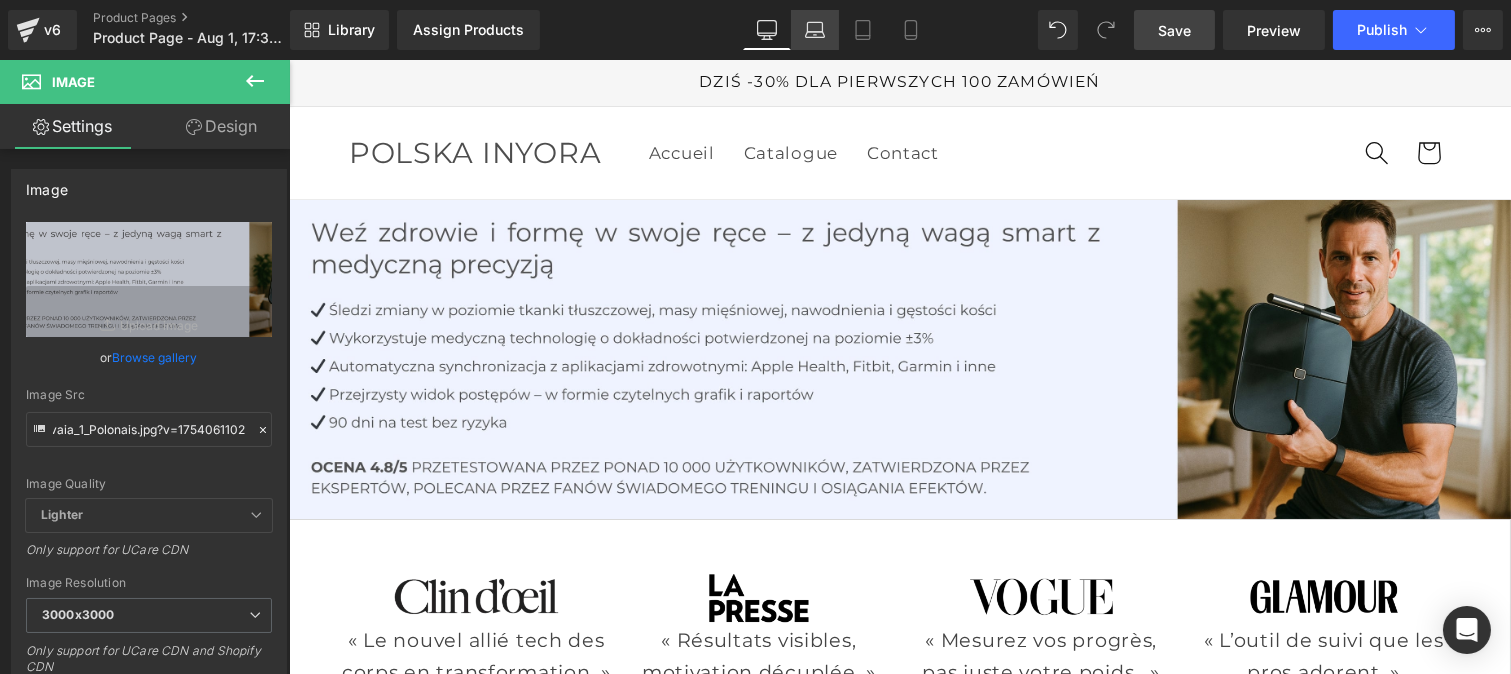 click 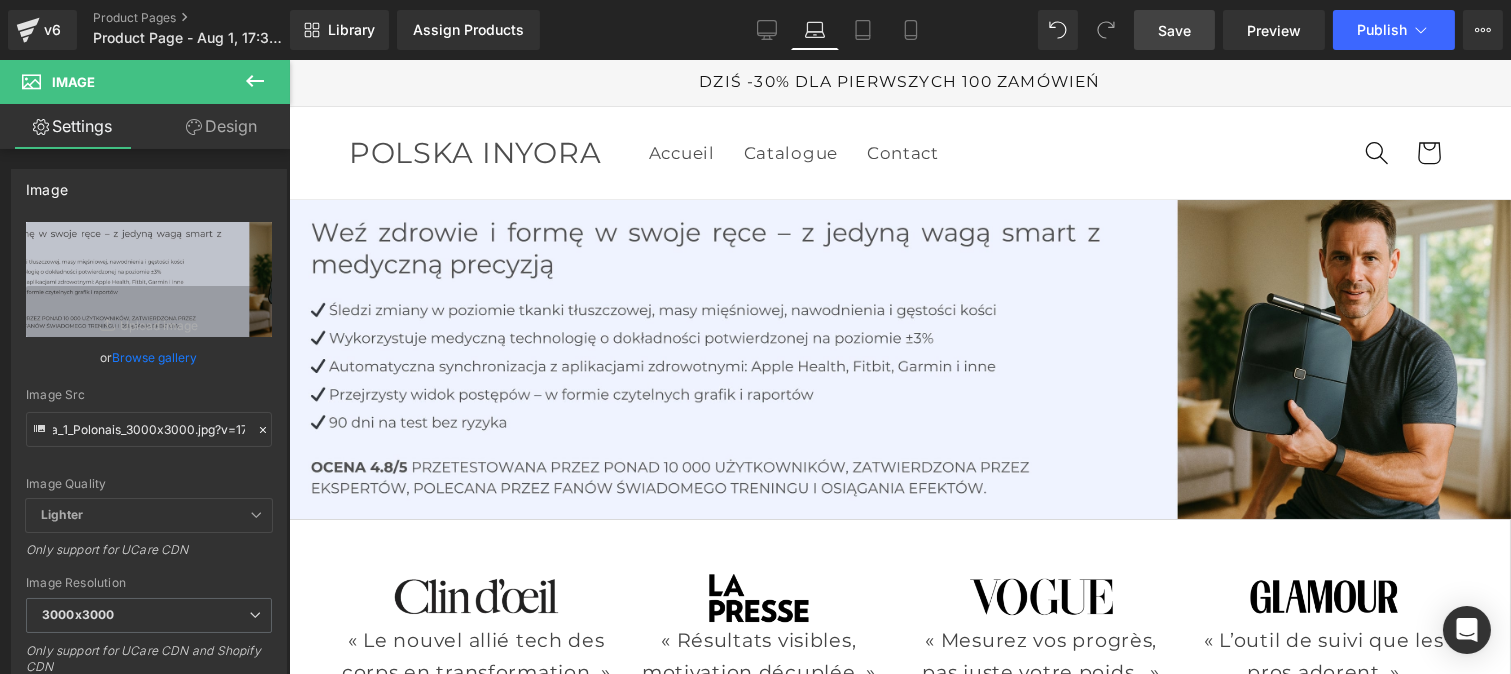 scroll, scrollTop: 0, scrollLeft: 0, axis: both 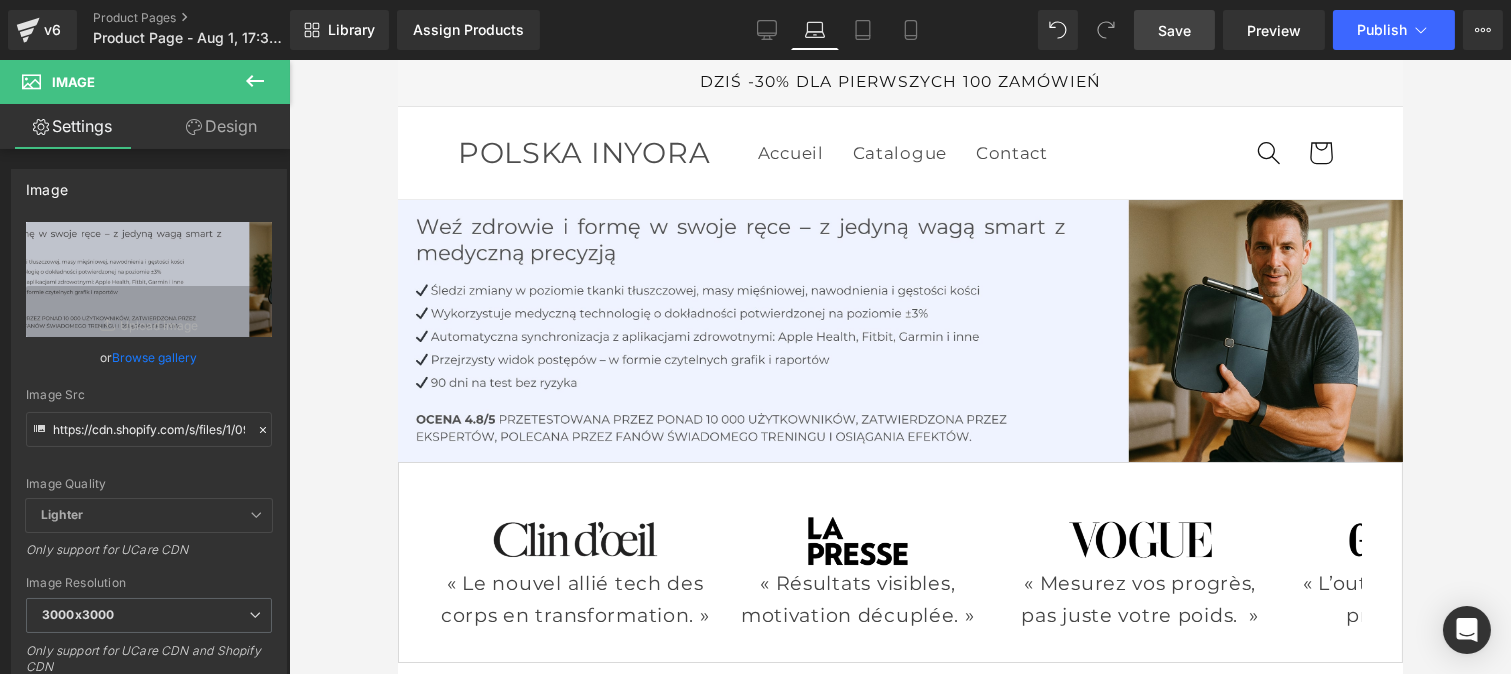 type on "https://cdn.shopify.com/s/files/1/0935/9451/7846/files/Ovaia_1_Polonais_3000x3000.jpg?v=1754061102" 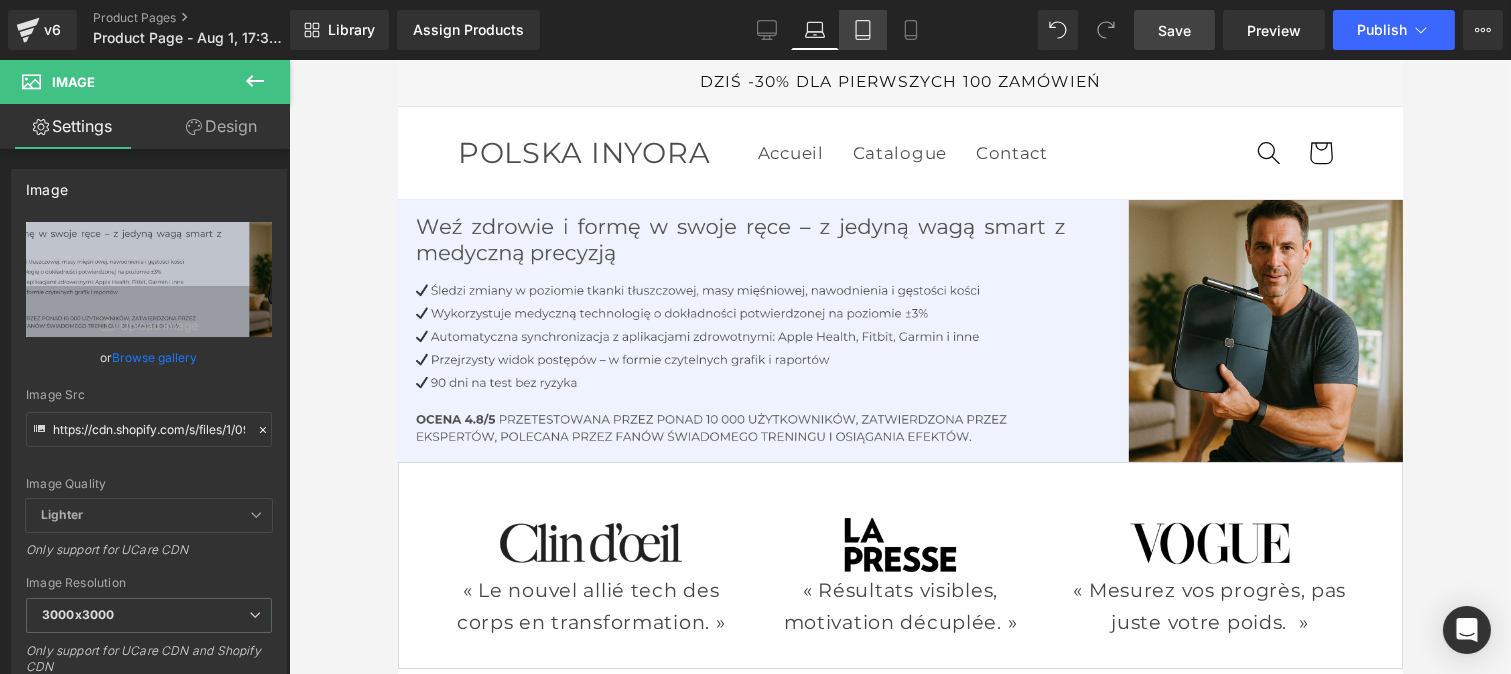 click 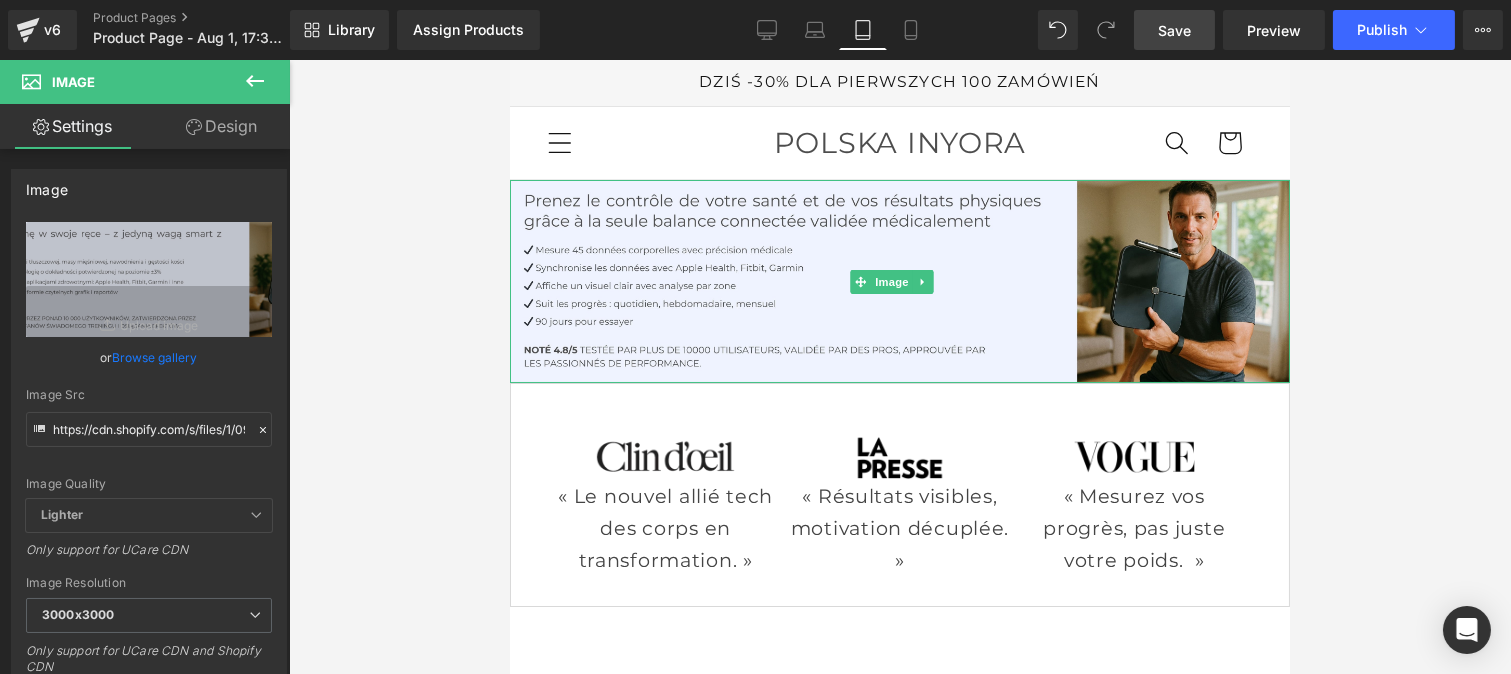 click at bounding box center (899, 281) 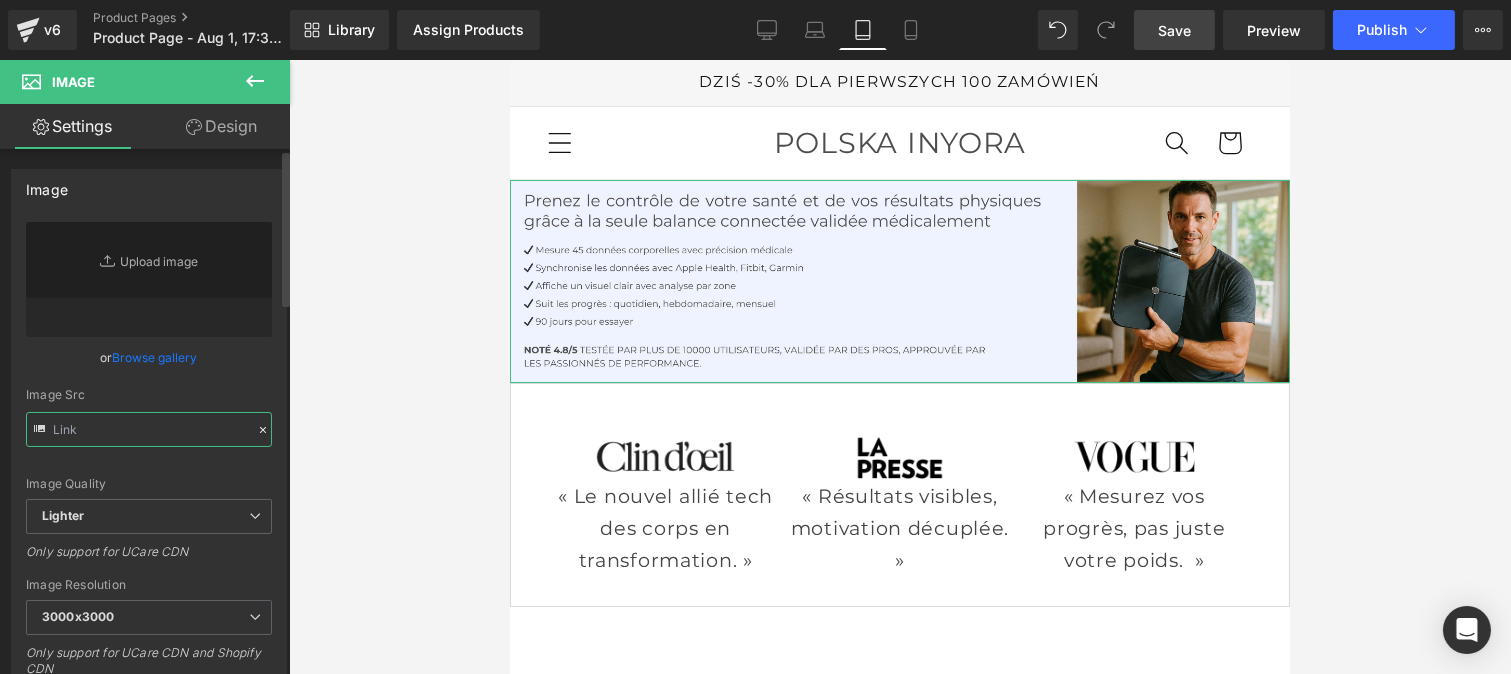 click at bounding box center (149, 429) 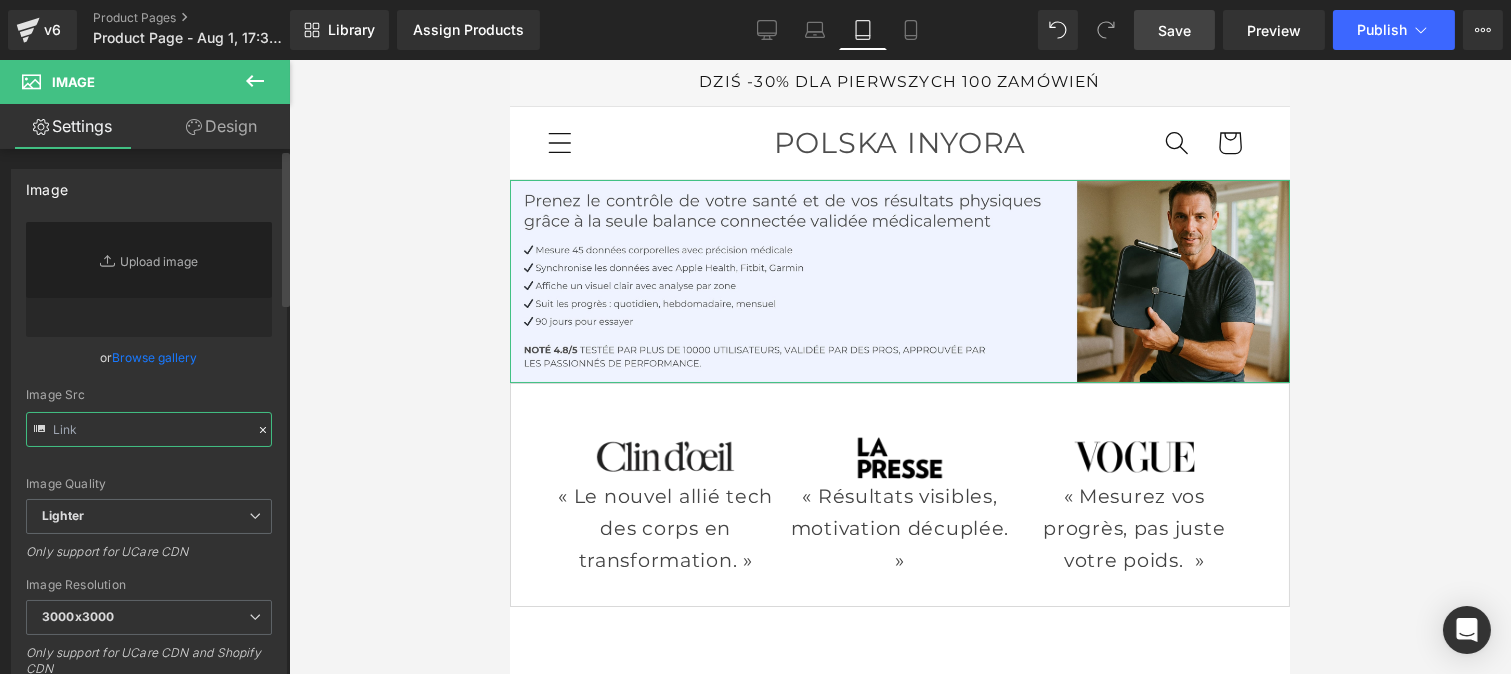 paste on "https://cdn.shopify.com/s/files/1/0935/9451/7846/files/Ovaia_1_Polonais.jpg?v=1754061102" 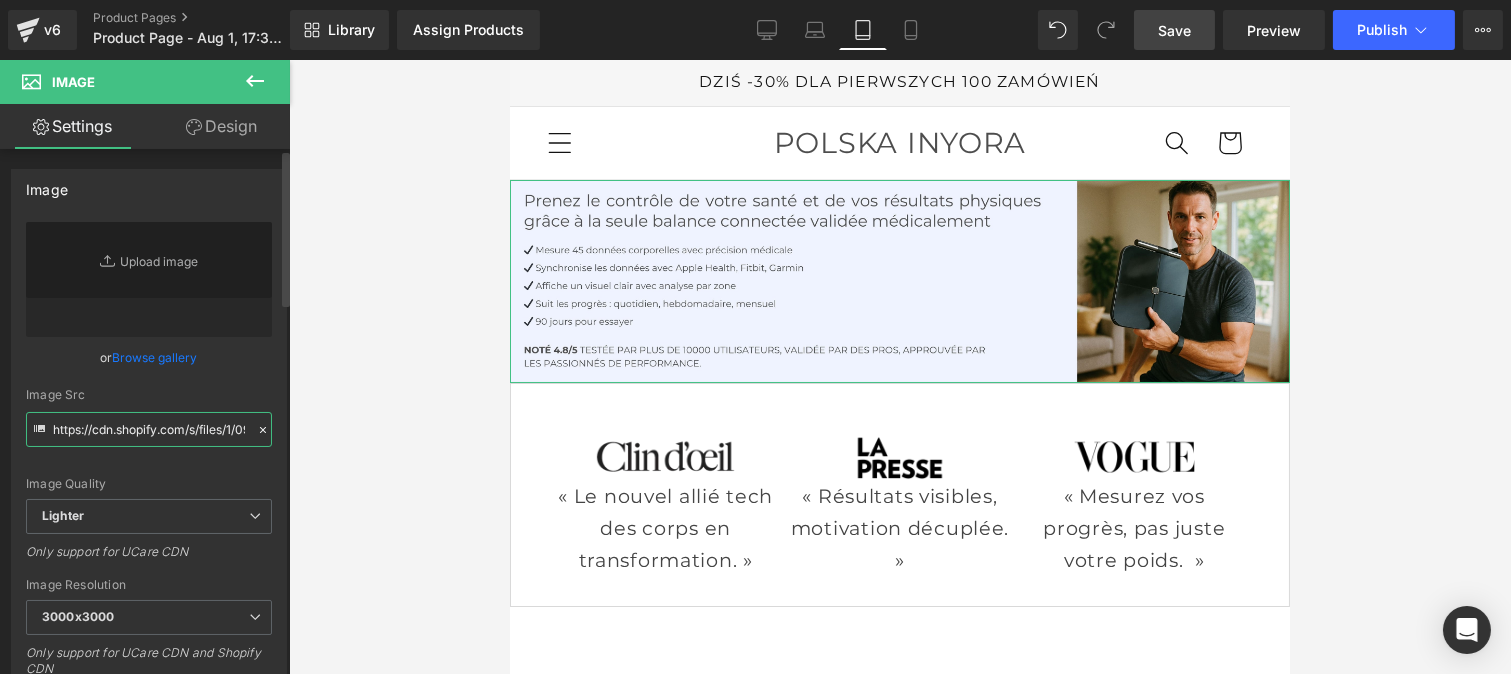 scroll, scrollTop: 0, scrollLeft: 334, axis: horizontal 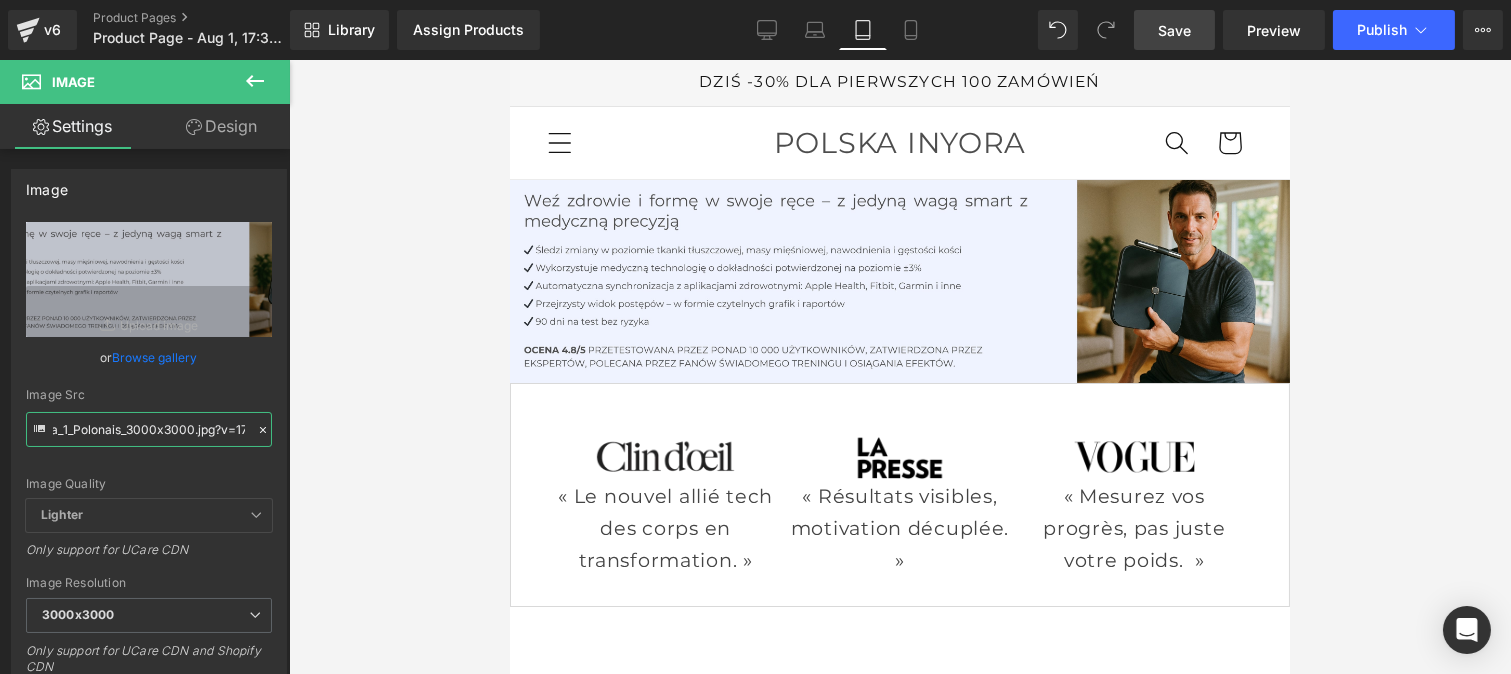 type on "https://cdn.shopify.com/s/files/1/0935/9451/7846/files/Ovaia_1_Polonais_3000x3000.jpg?v=1754061102" 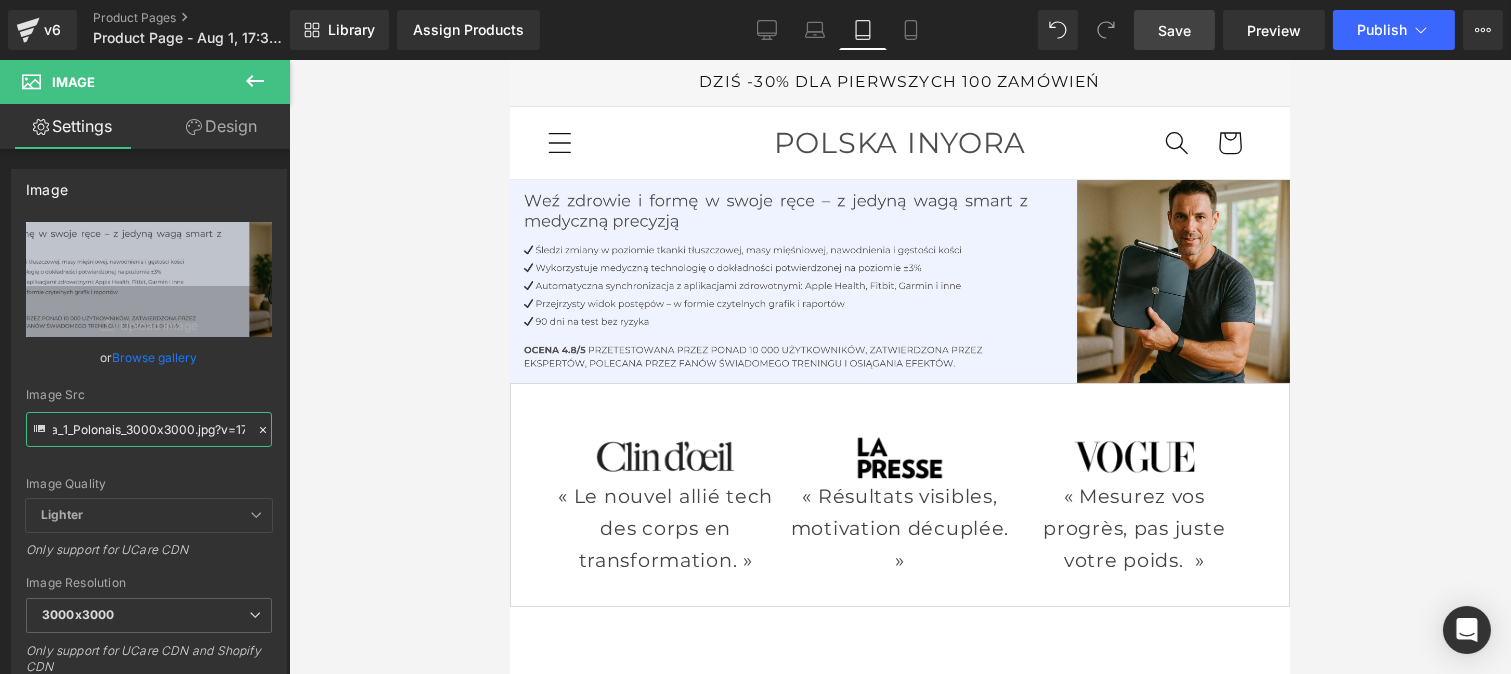scroll, scrollTop: 0, scrollLeft: 0, axis: both 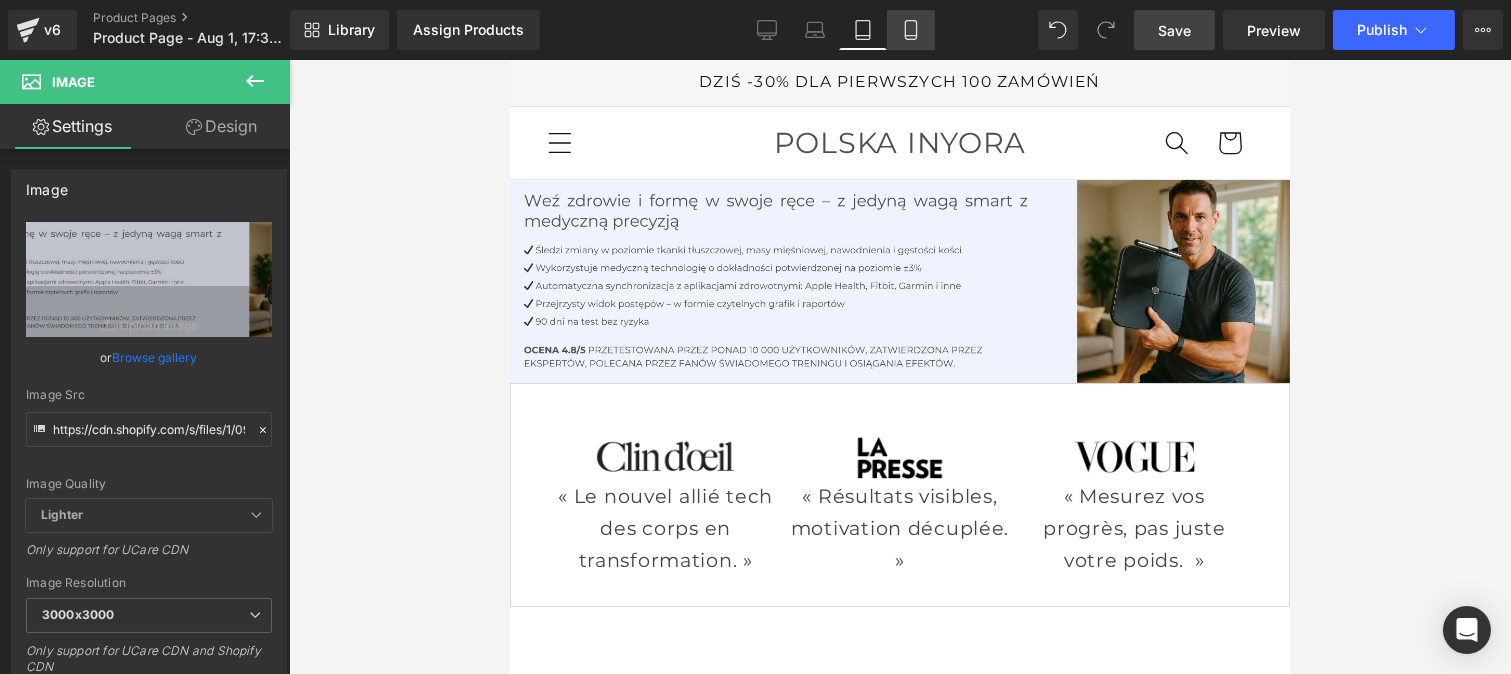 click 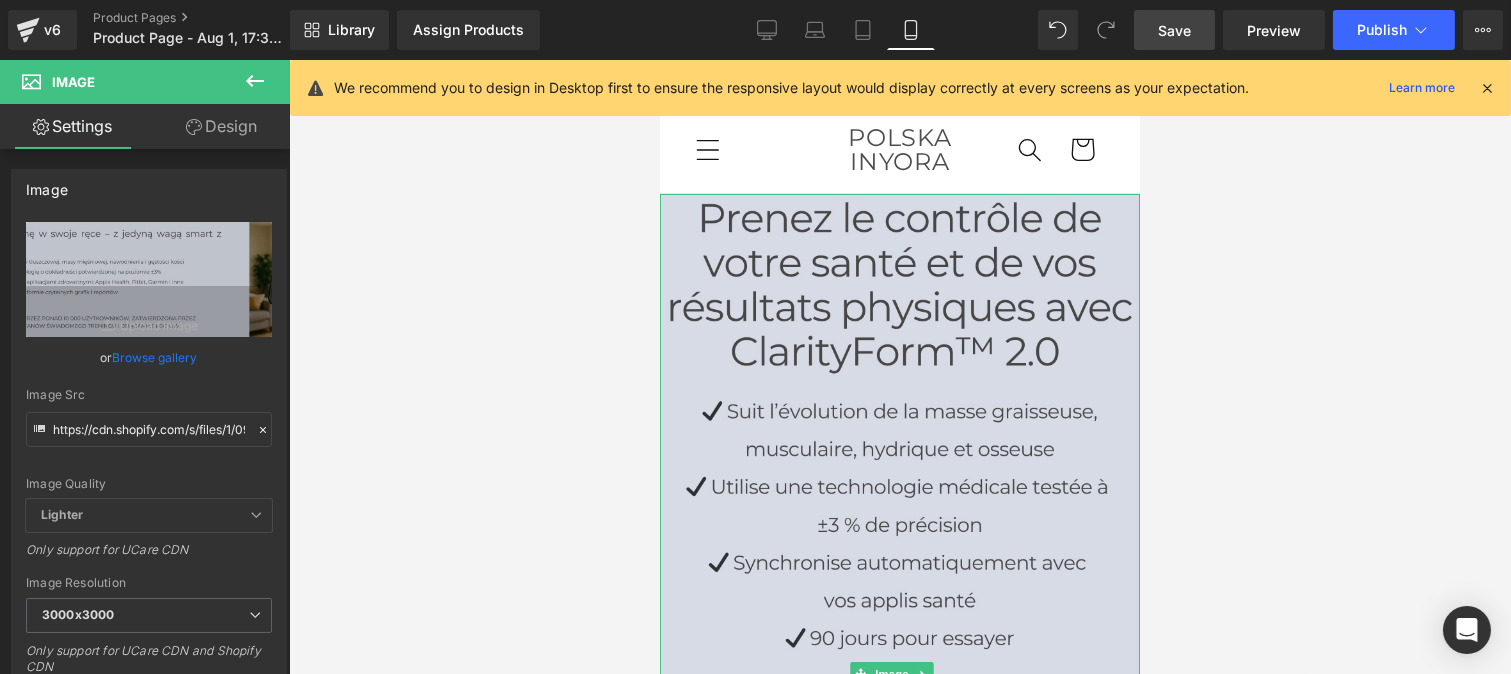 click at bounding box center (899, 674) 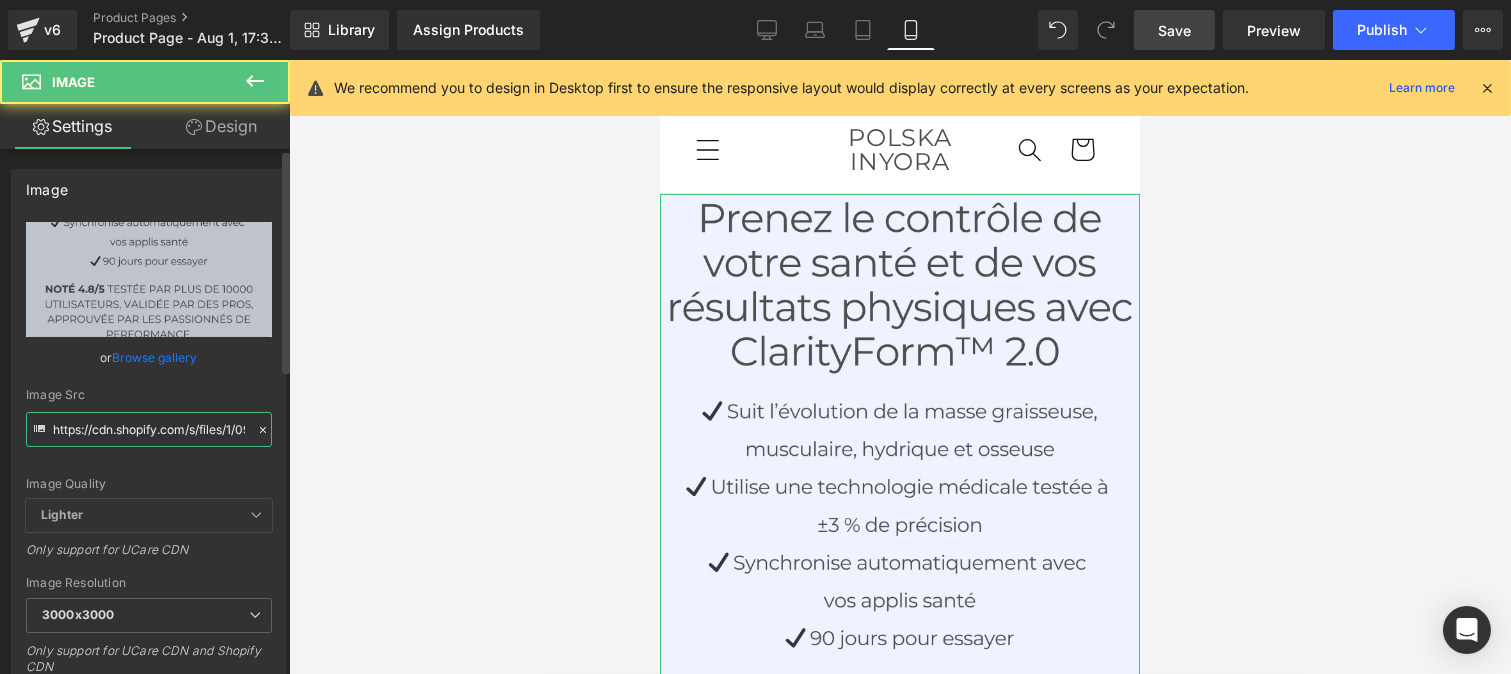 click on "https://cdn.shopify.com/s/files/1/0970/8489/9667/files/Nouvelle_banniere_mobile_2025_Lalaina_2_3000x3000.jpg?v=1752152675" at bounding box center (149, 429) 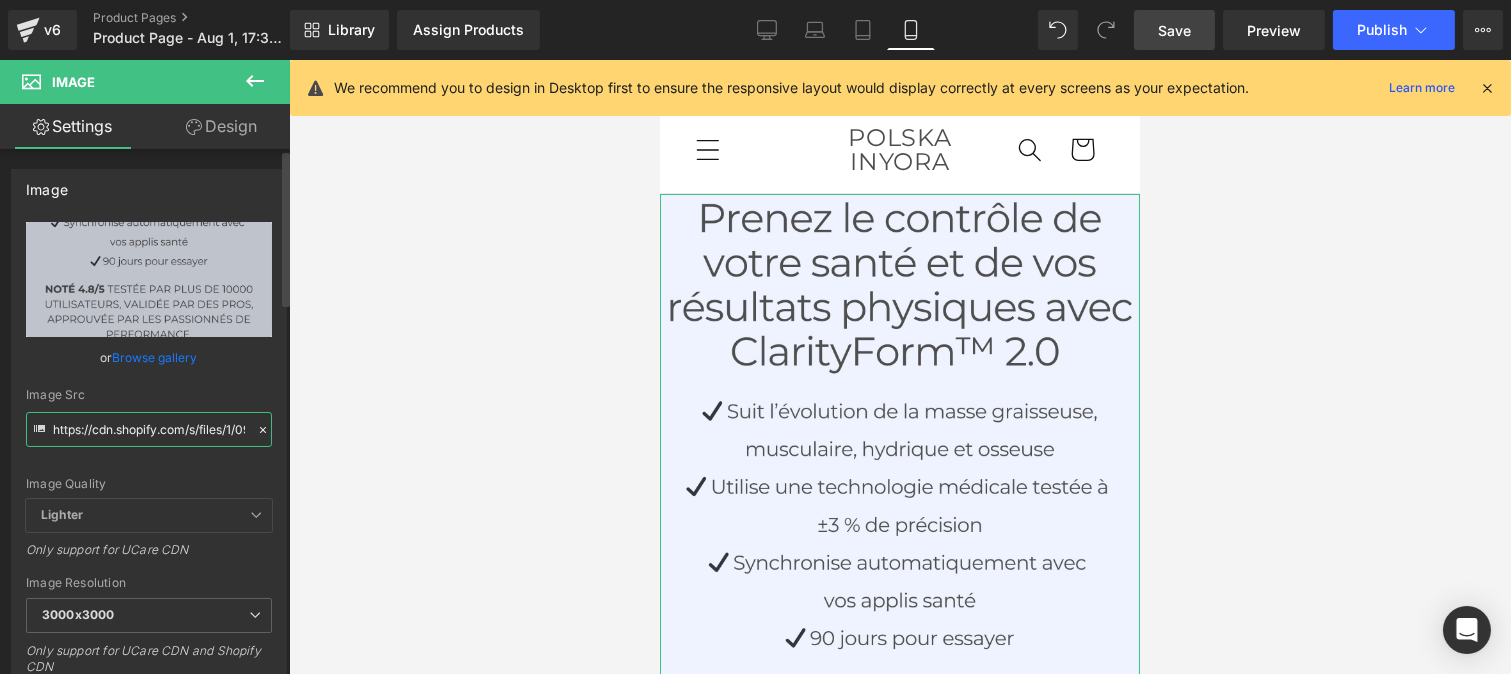 click on "https://cdn.shopify.com/s/files/1/0970/8489/9667/files/Nouvelle_banniere_mobile_2025_Lalaina_2_3000x3000.jpg?v=1752152675" at bounding box center [149, 429] 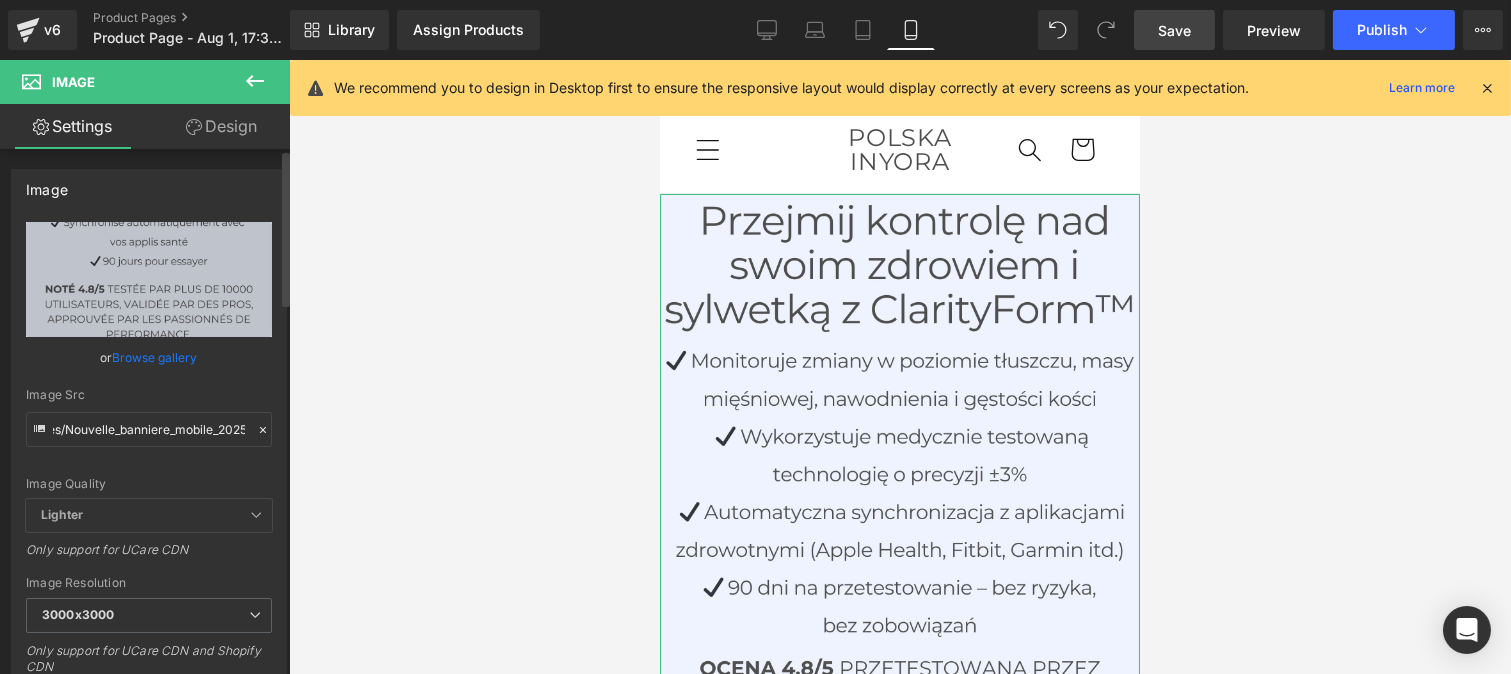 click on "https://cdn.shopify.com/s/files/1/0935/9451/7846/files/Polonais_1_3000x3000.jpg?v=1754061103  Replace Image  Upload image or  Browse gallery Image Src https://cdn.shopify.com/s/files/1/0970/8489/9667/files/Nouvelle_banniere_mobile_2025_Lalaina_2_3000x3000.jpg?v=1752152675 Image Quality Lighter Lightest
Lighter
Lighter Lightest Only support for UCare CDN 100x100 240x240 480x480 576x576 640x640 768x768 800x800 960x960 1024x1024 1280x1280 1440x1440 1600x1600 1920x1920 2560x2560 3000x3000 Image Resolution
3000x3000
100x100 240x240 480x480 576x576 640x640 768x768 800x800 960x960 1024x1024 1280x1280 1440x1440 1600x1600 1920x1920 2560x2560 3000x3000 Only support for UCare CDN and Shopify CDN More settings" at bounding box center (149, 481) 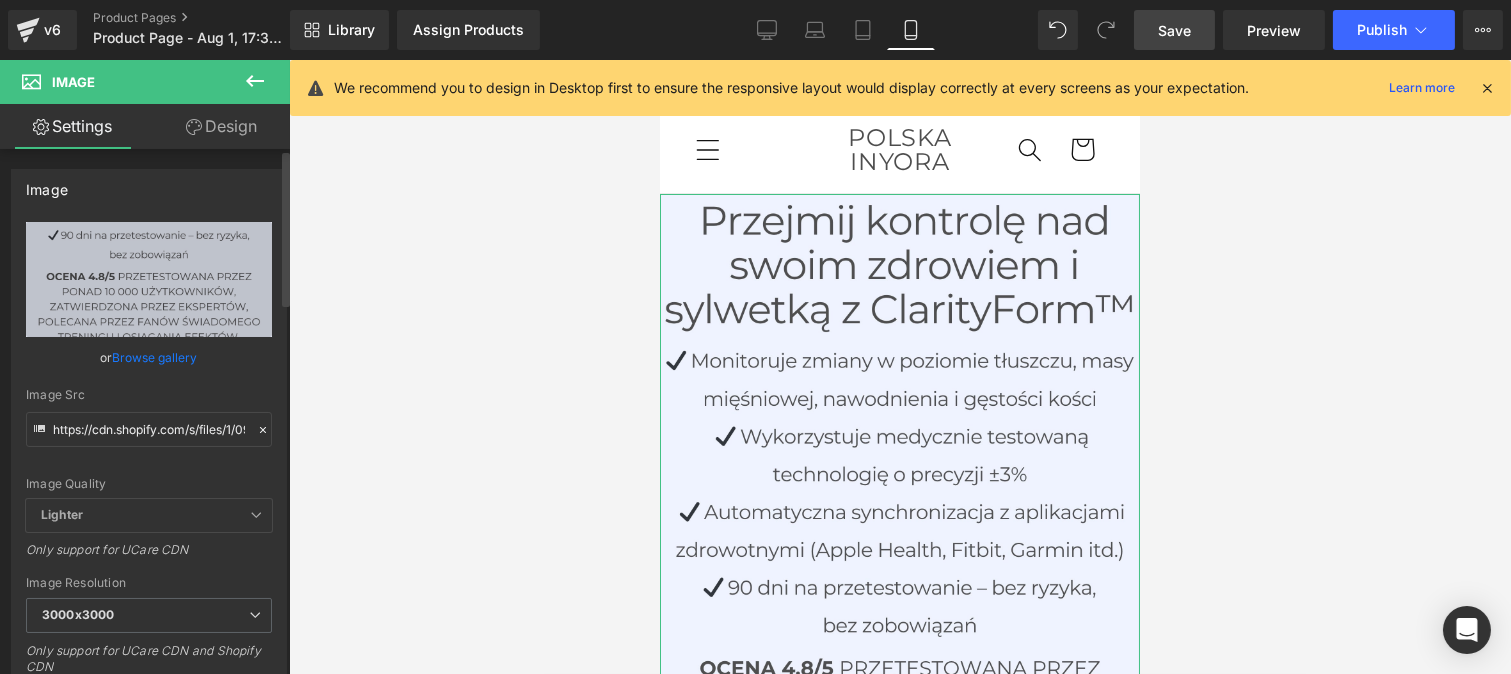 type on "https://cdn.shopify.com/s/files/1/0935/9451/7846/files/Polonais_1_3000x3000.jpg?v=1754061103" 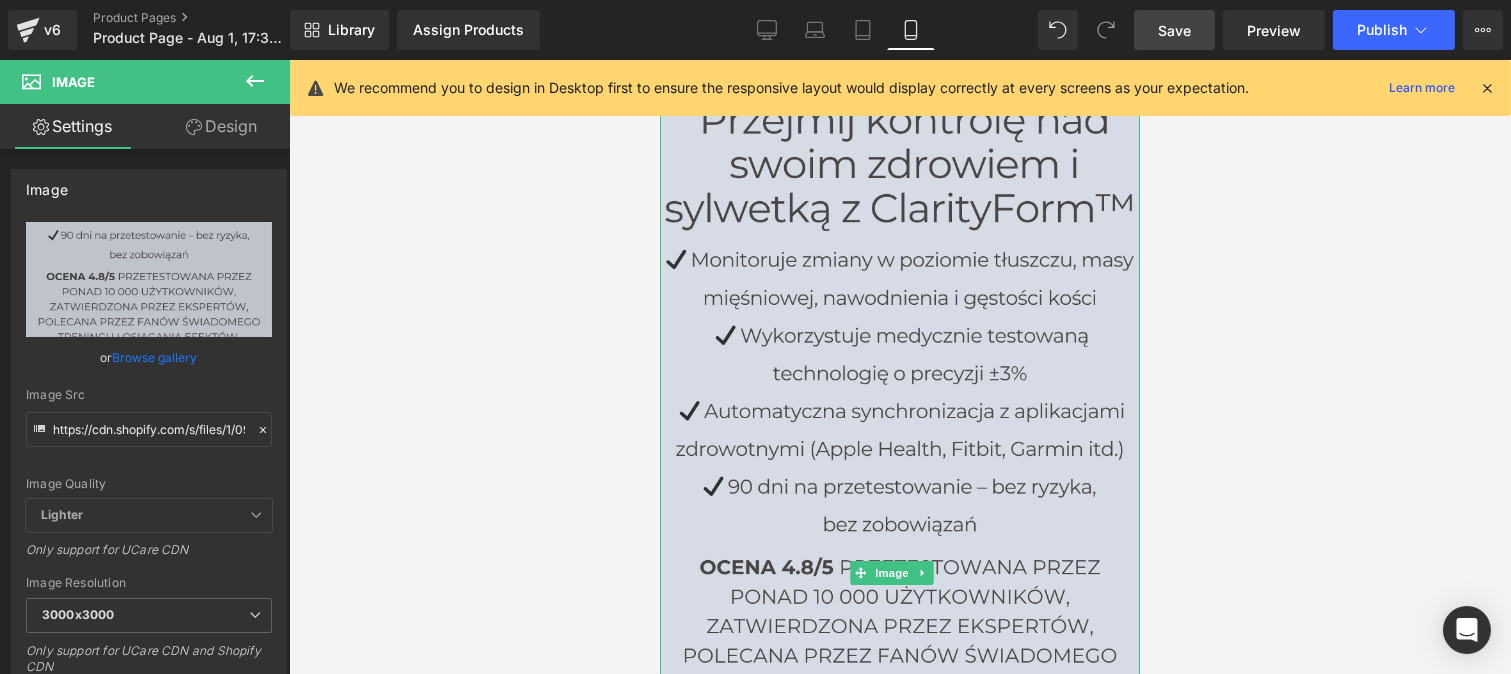 scroll, scrollTop: 100, scrollLeft: 0, axis: vertical 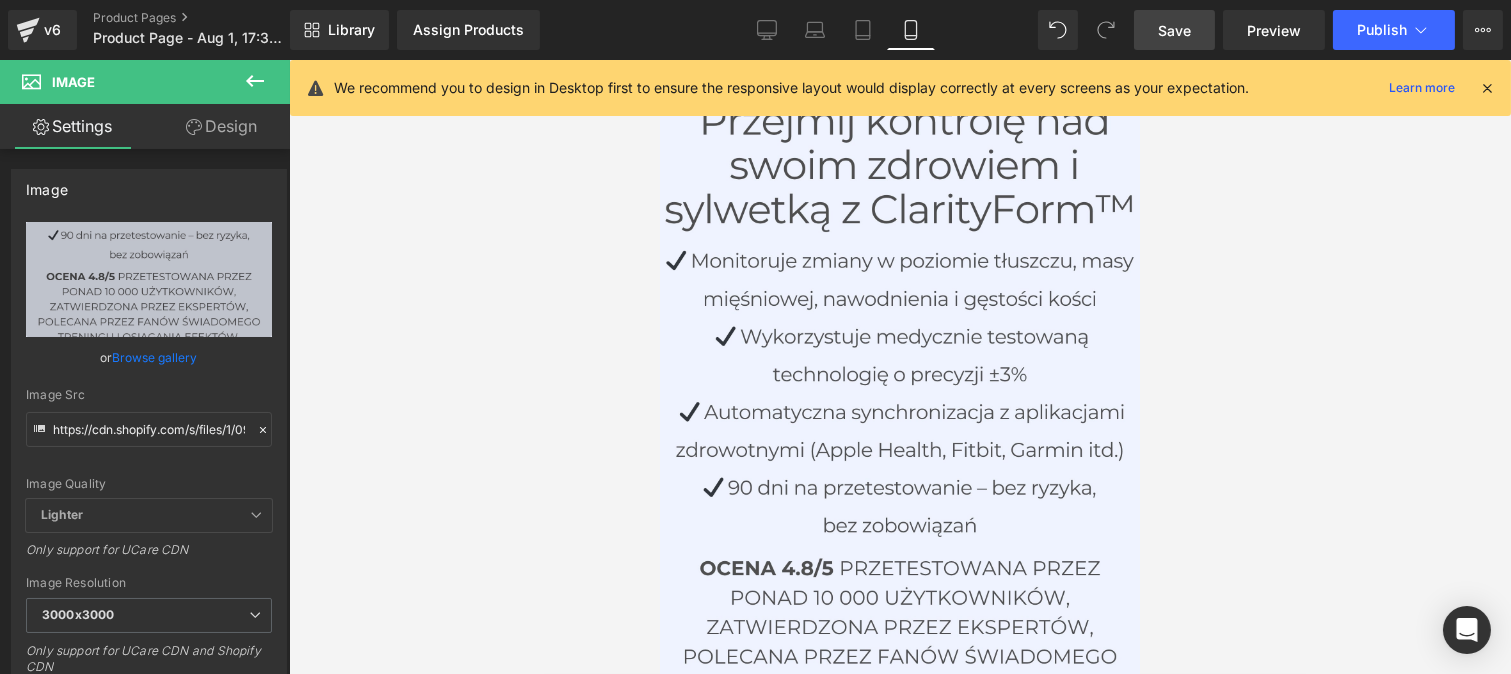 click on "Save" at bounding box center (1174, 30) 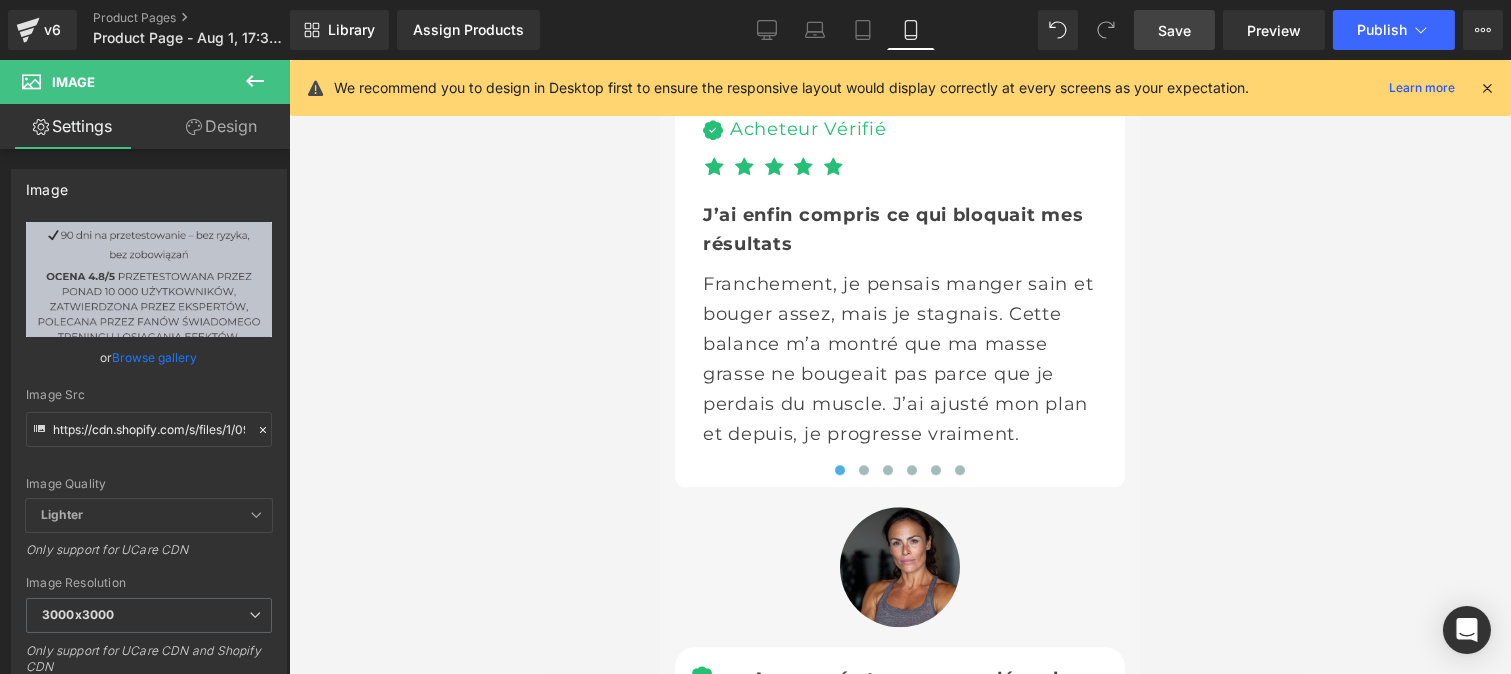 scroll, scrollTop: 9441, scrollLeft: 0, axis: vertical 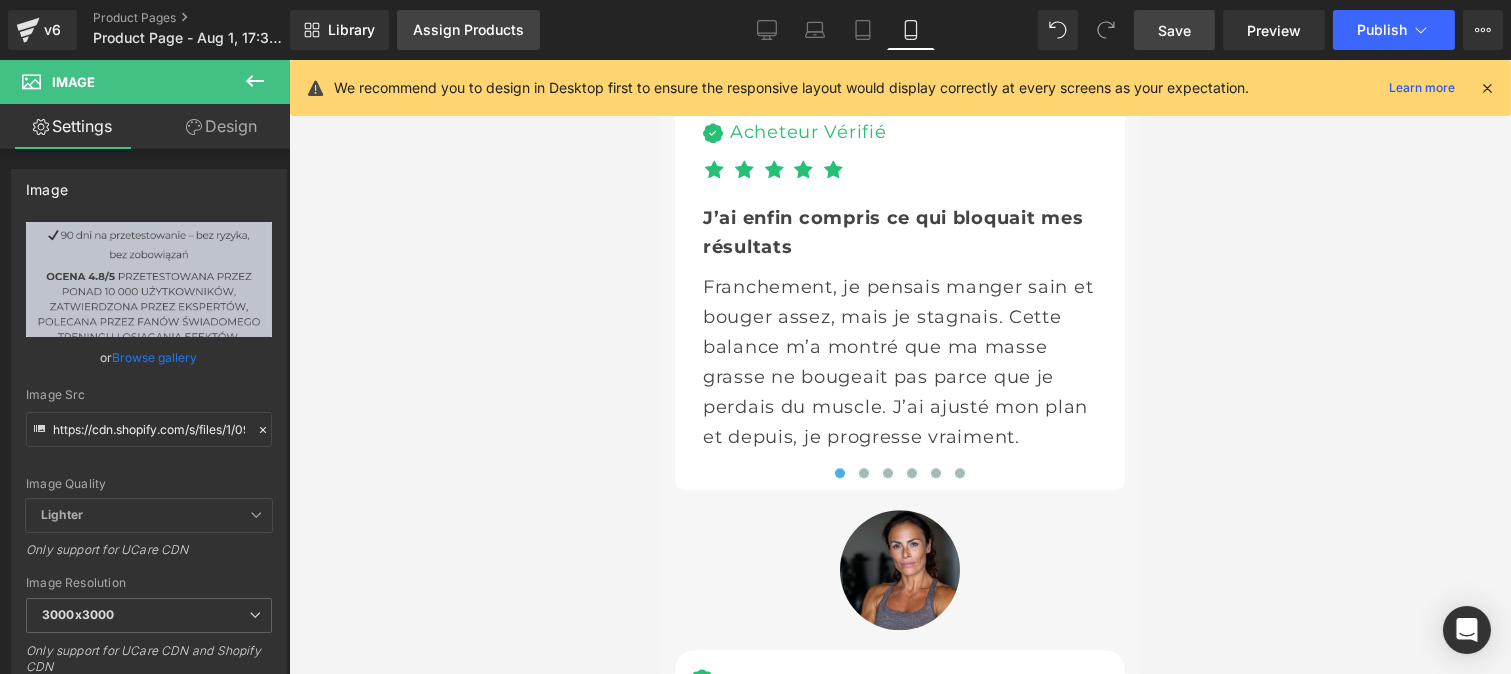 click on "Assign Products" at bounding box center (468, 30) 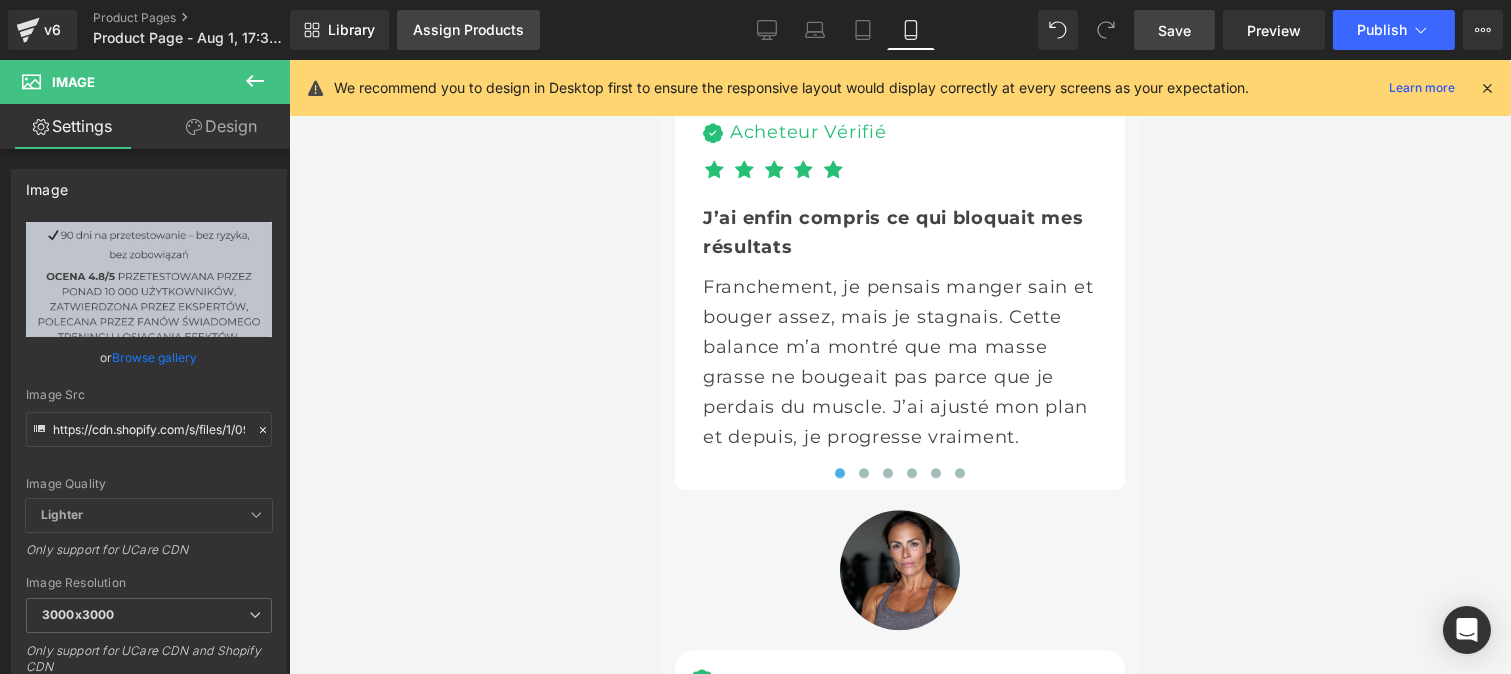 click on "Assign Products" at bounding box center [468, 30] 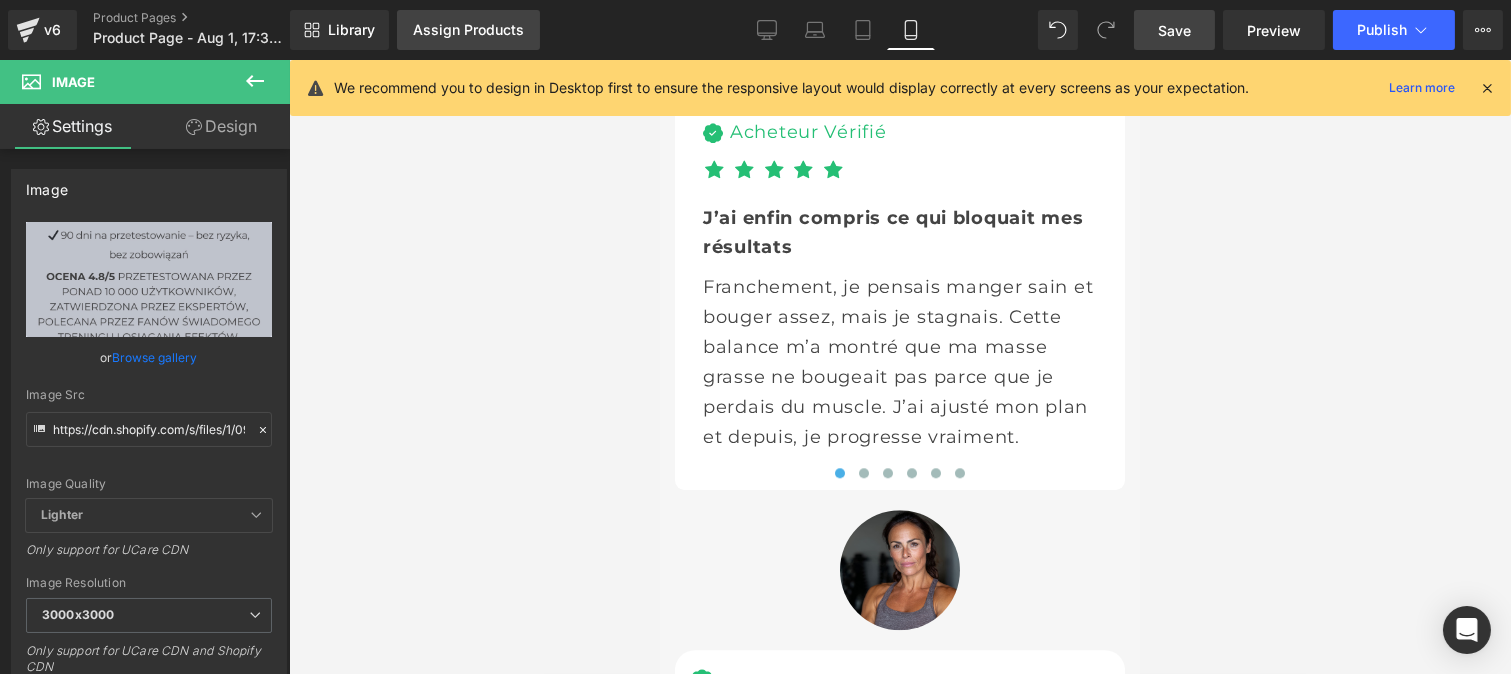 click on "Assign Products" at bounding box center [468, 30] 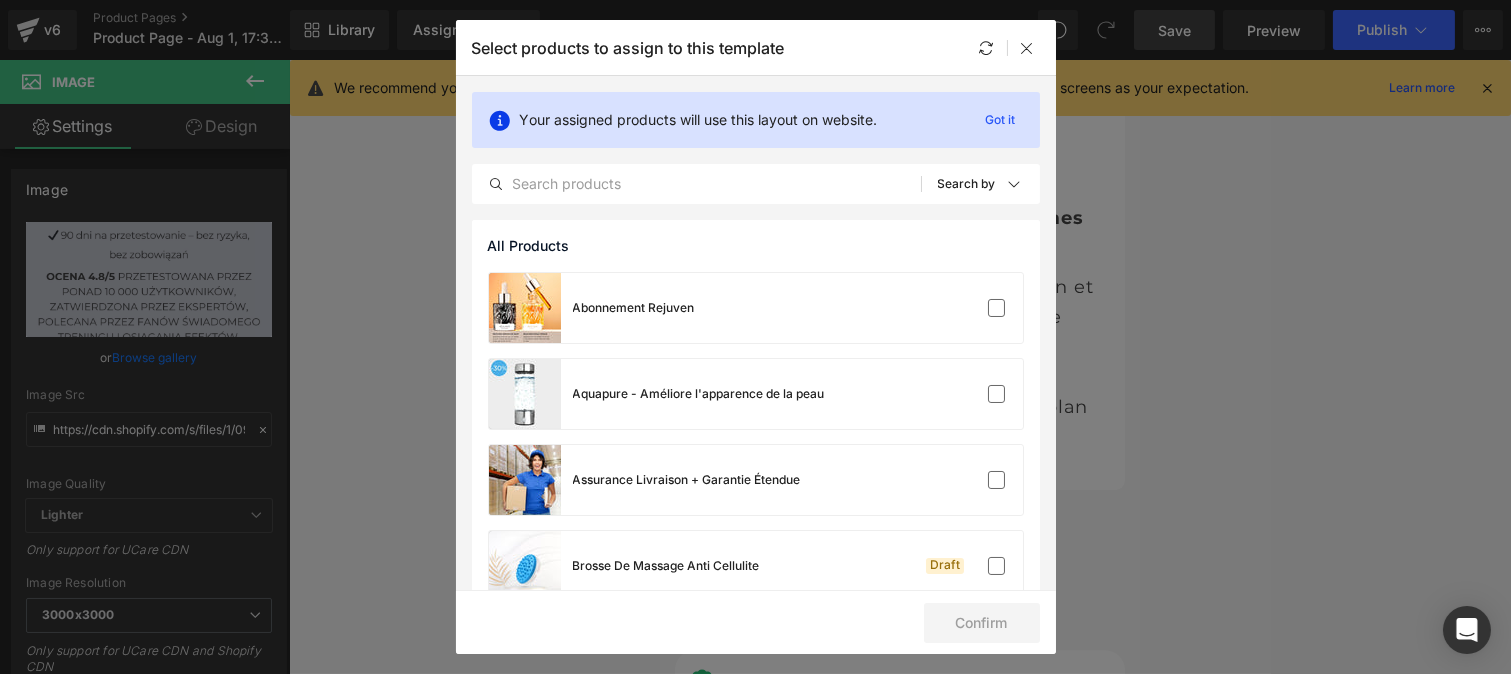 scroll, scrollTop: 270, scrollLeft: 0, axis: vertical 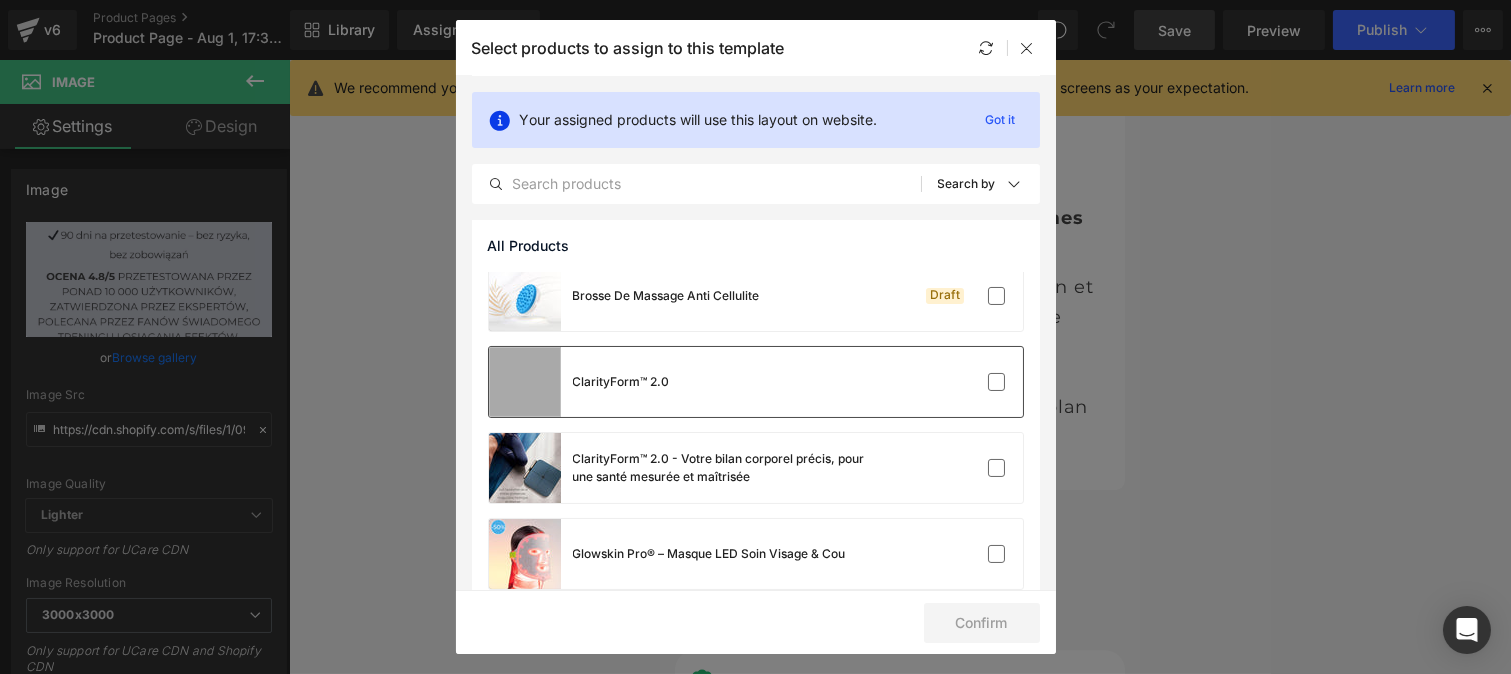 click on "ClarityForm™ 2.0" at bounding box center [756, 382] 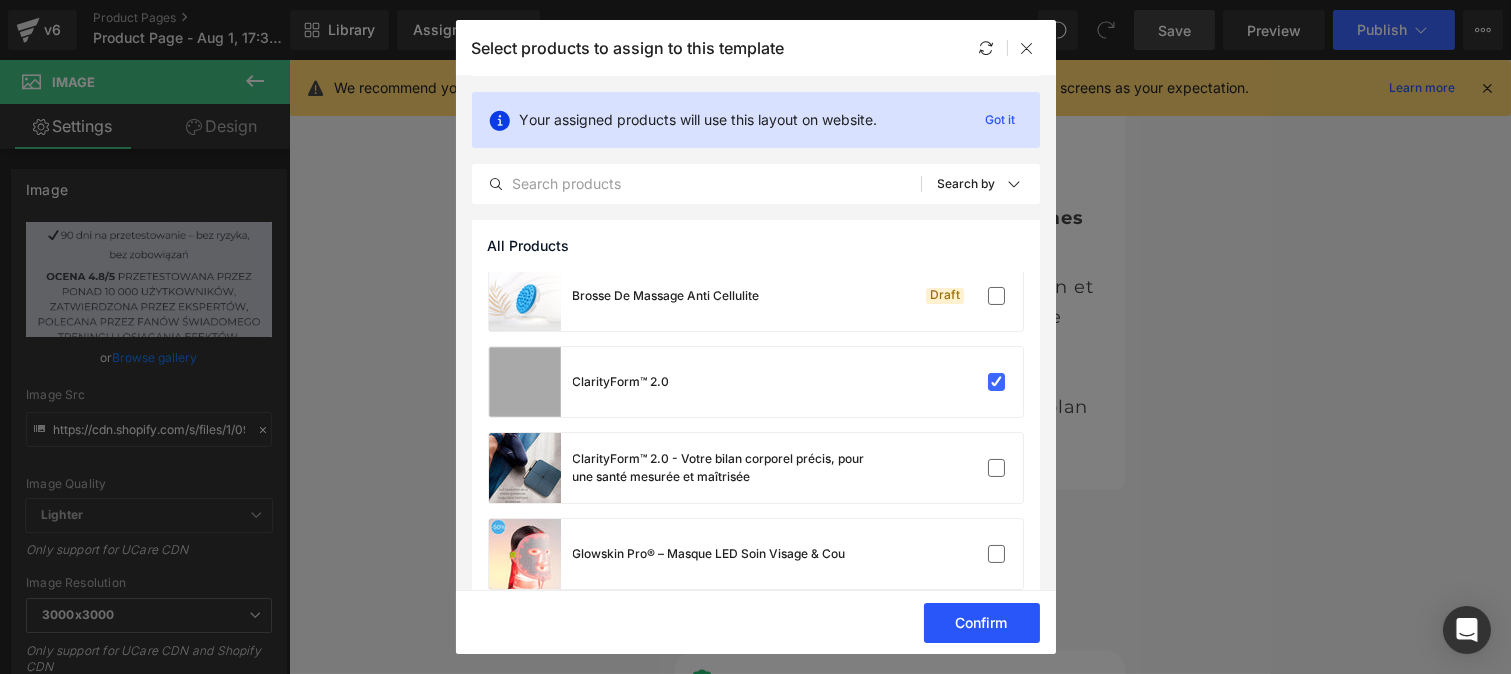 click on "Confirm" at bounding box center (982, 623) 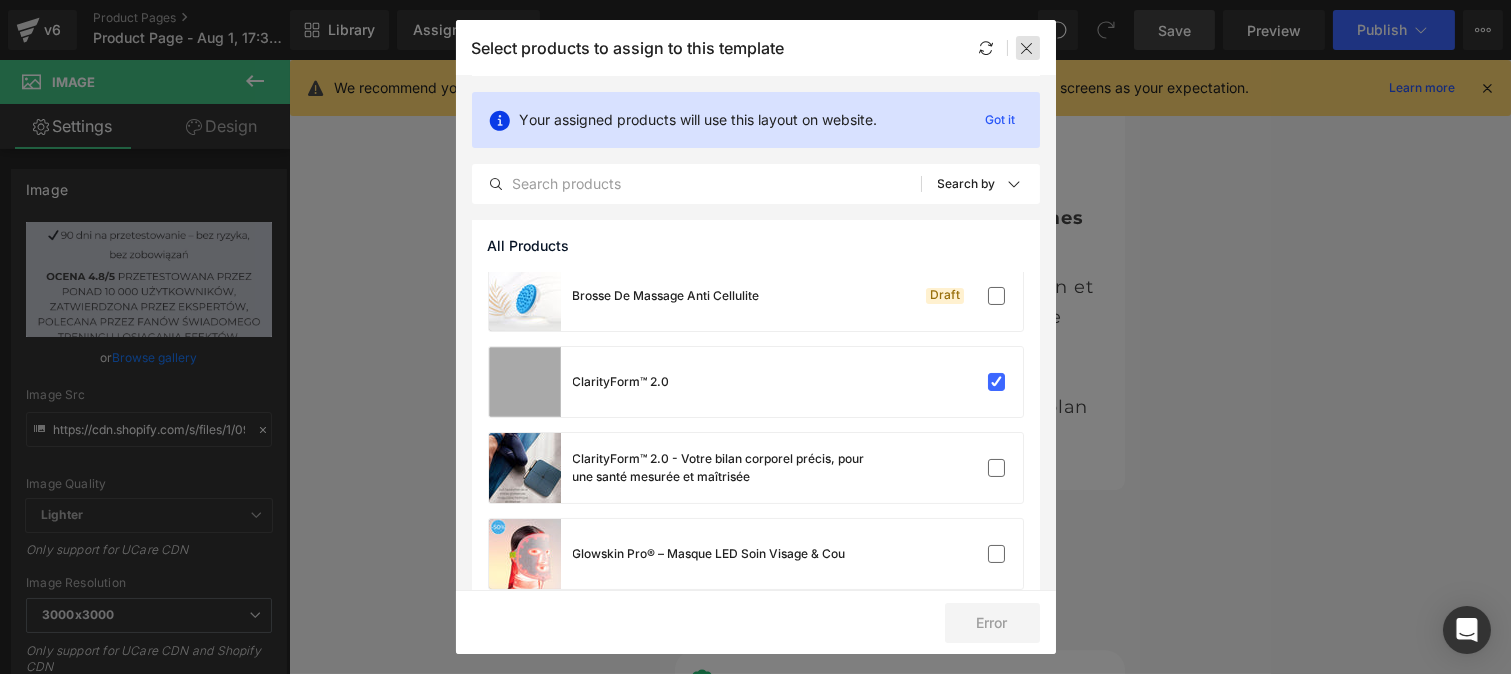 click at bounding box center (1028, 48) 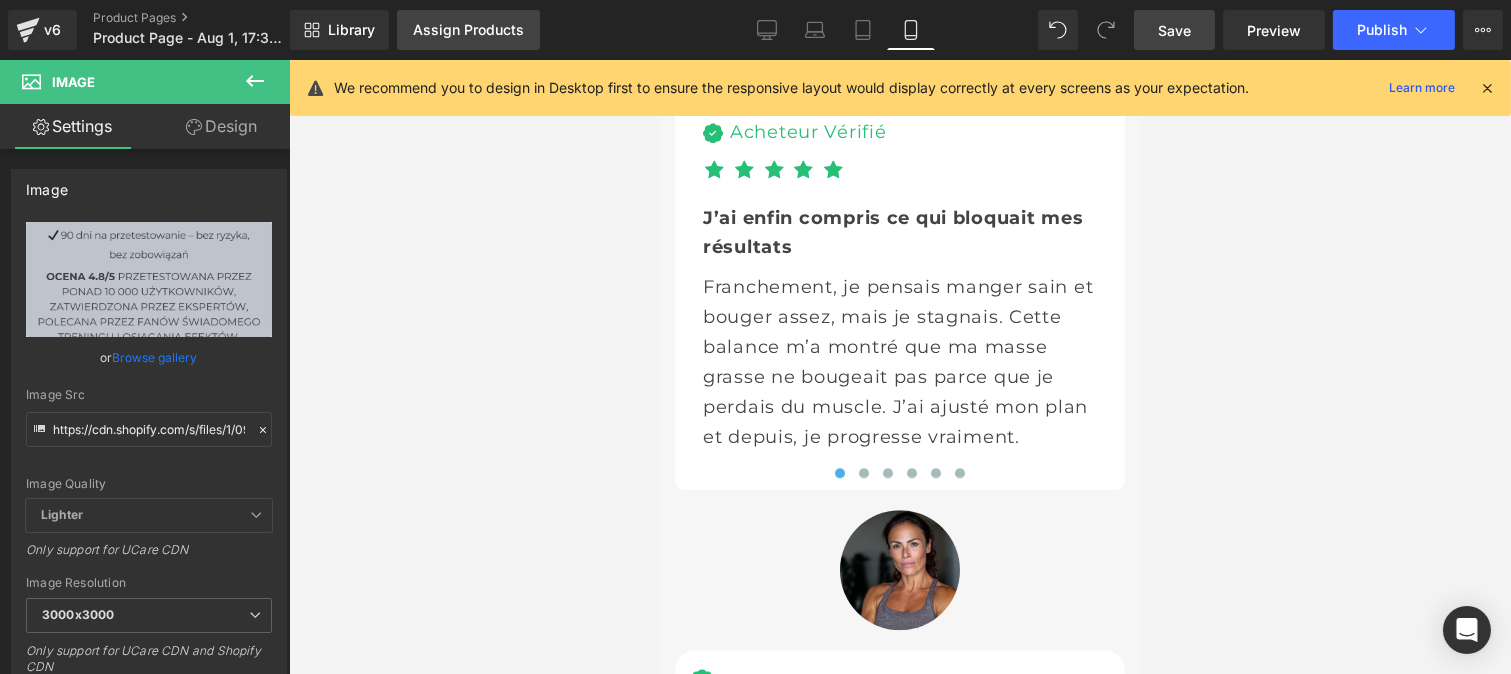 click on "Assign Products" at bounding box center [468, 30] 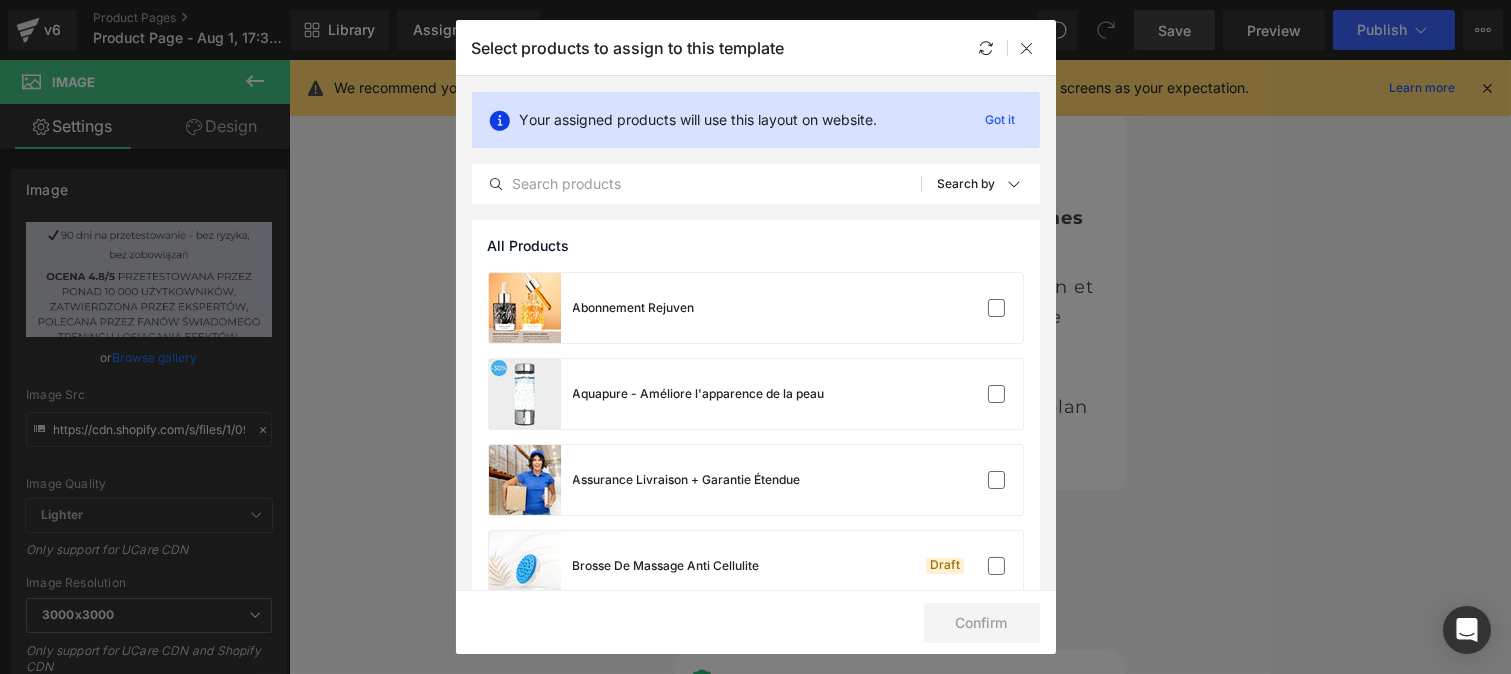 click on "Select products to assign to this template" at bounding box center (628, 48) 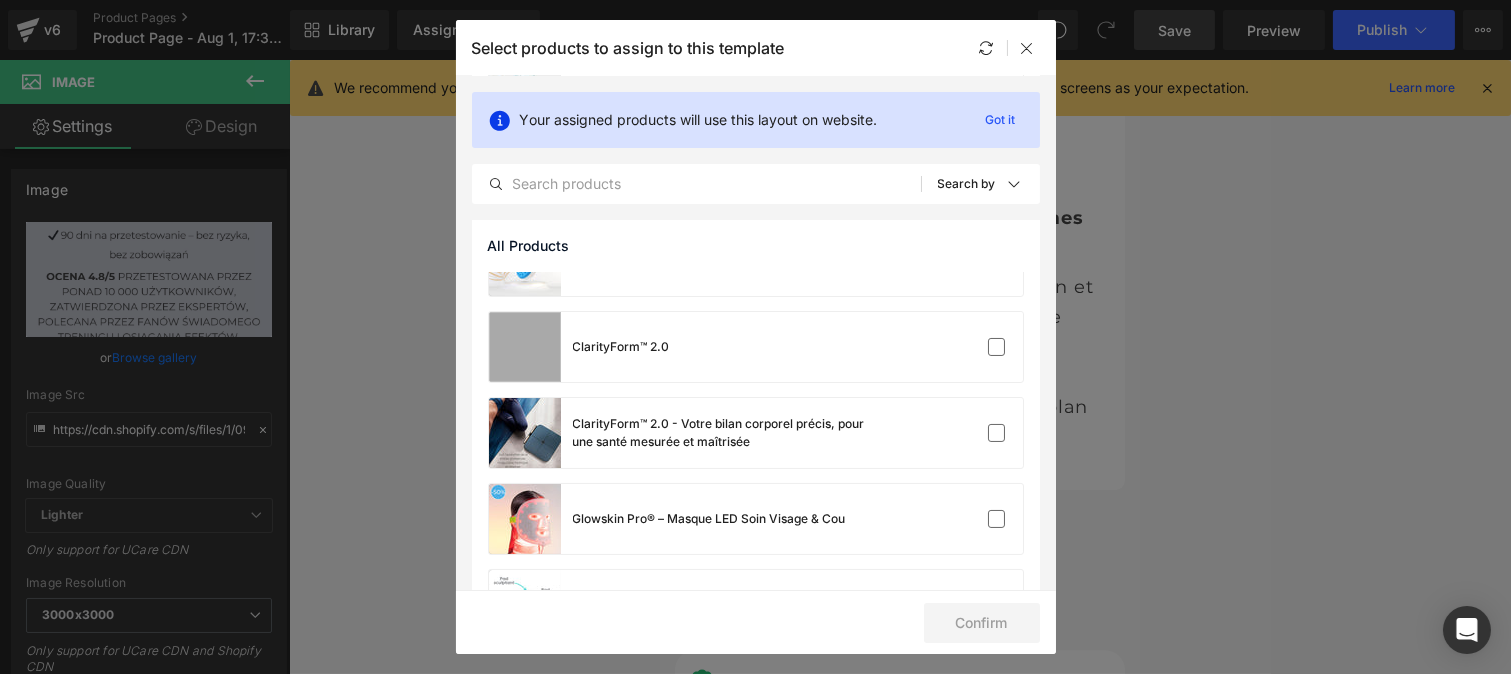 scroll, scrollTop: 311, scrollLeft: 0, axis: vertical 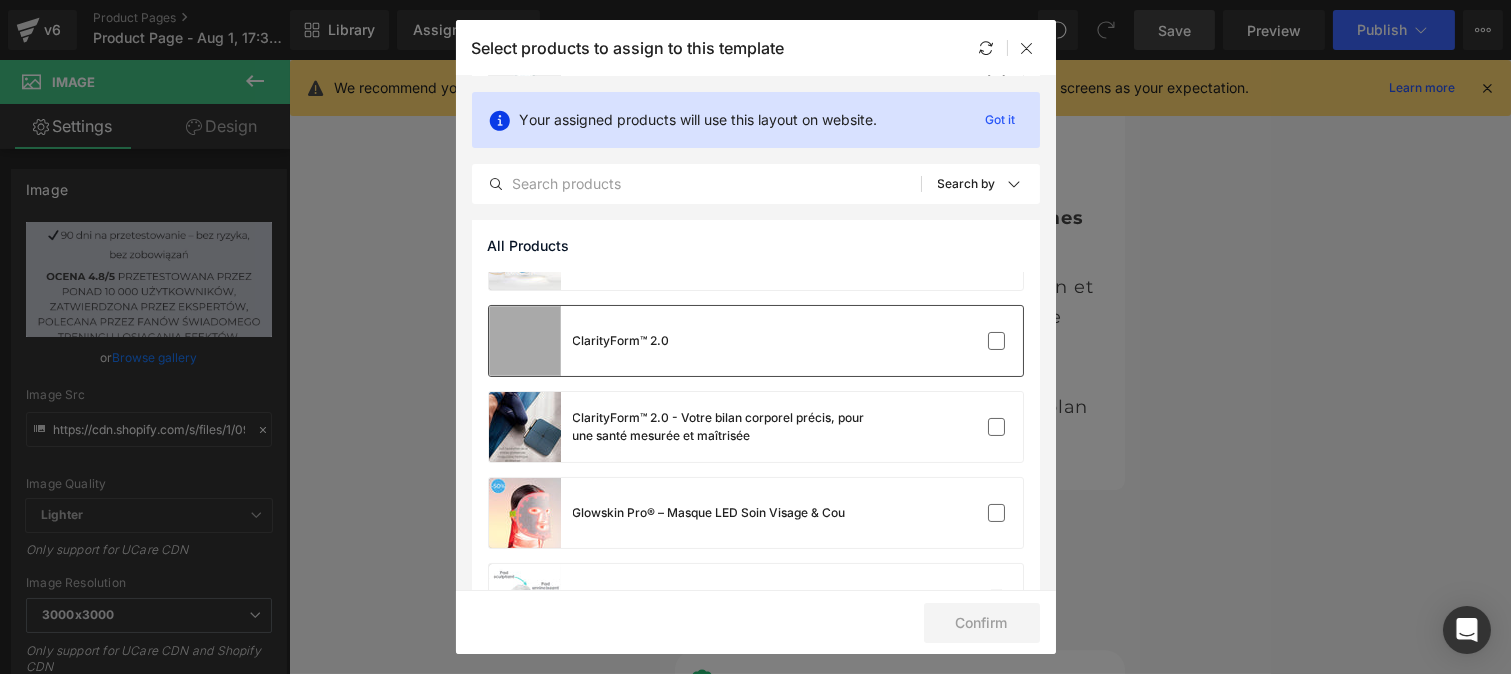 click on "ClarityForm™ 2.0" at bounding box center (756, 341) 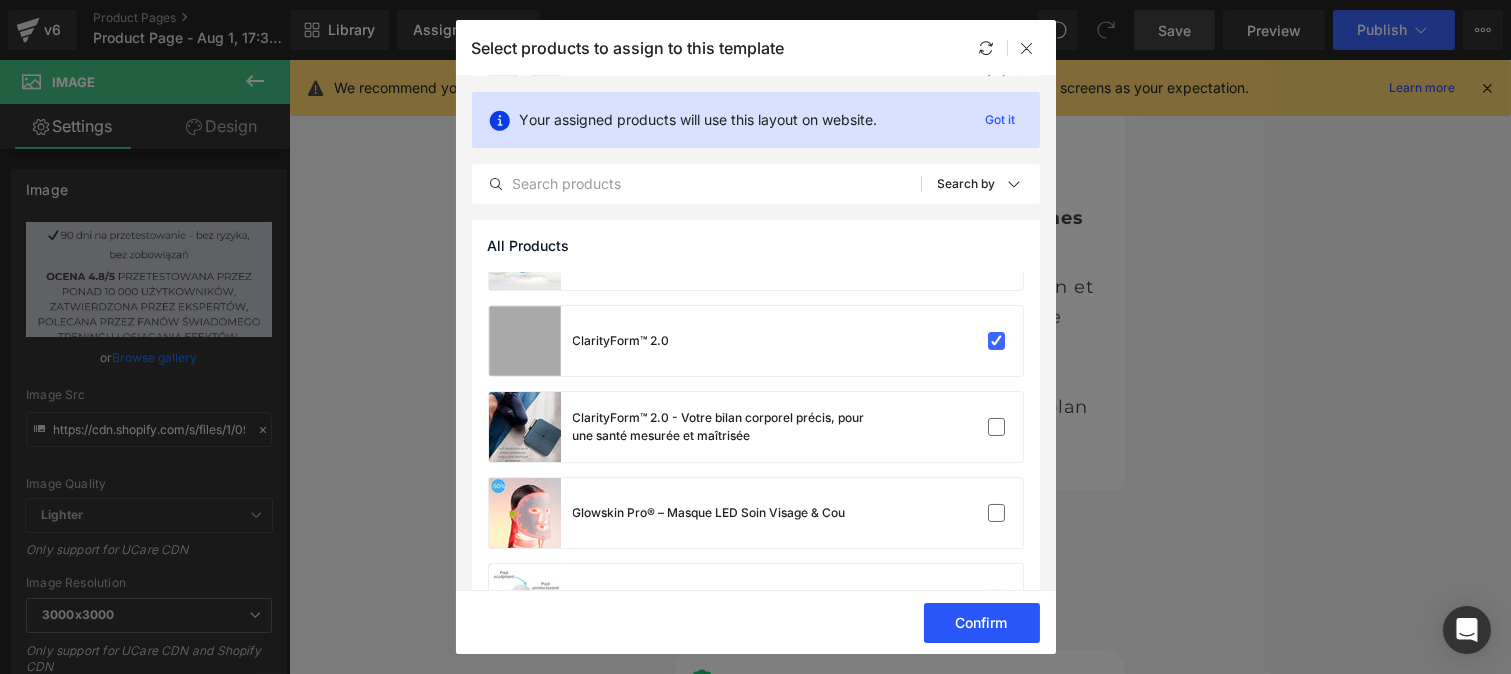 click on "Confirm" at bounding box center (982, 623) 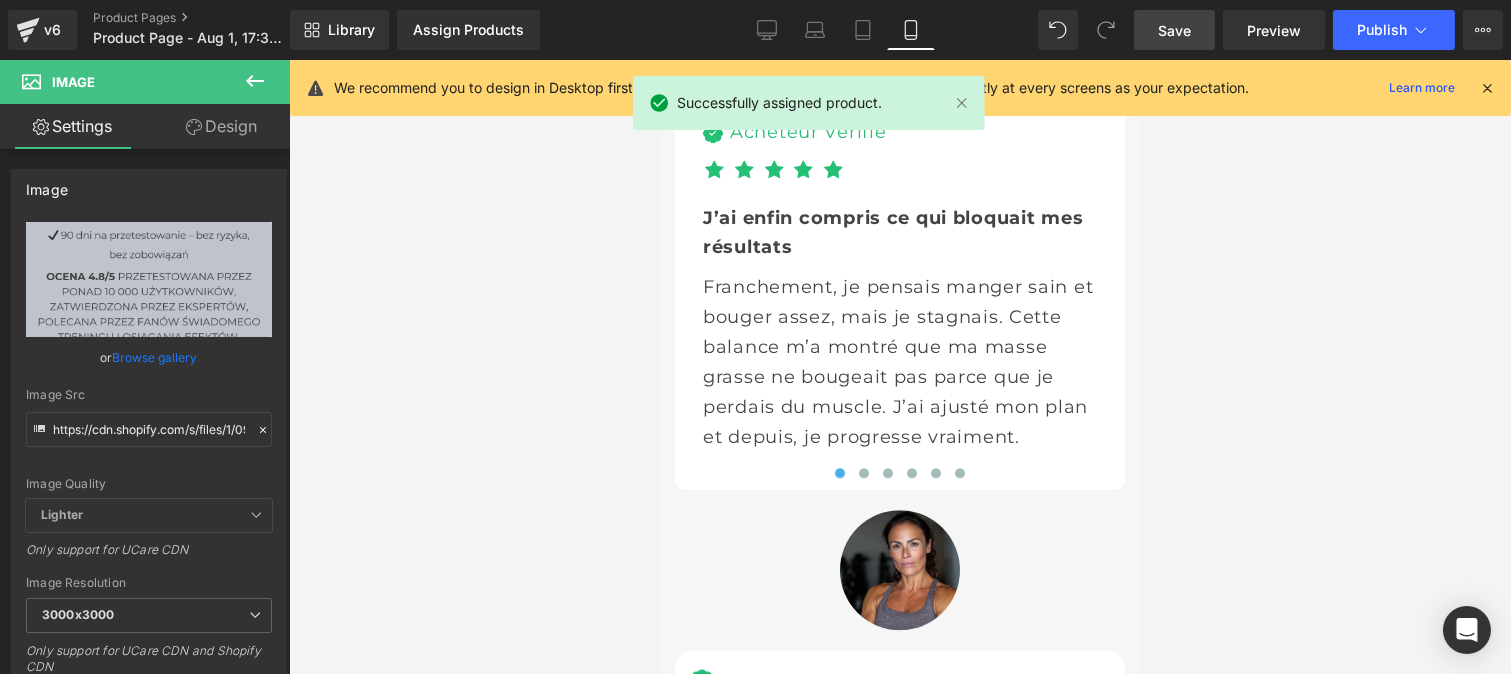 click on "Library Assign Products  Product Preview
Manage assigned products Mobile Desktop Laptop Tablet Mobile Save Preview Publish Scheduled View Live Page View with current Template Save Template to Library Schedule Publish  Optimize  Publish Settings Shortcuts We recommend you to design in Desktop first to ensure the responsive layout would display correctly at every screens as your expectation. Learn more  Your page can’t be published   You've reached the maximum number of published pages on your plan  (0/999999).  You need to upgrade your plan or unpublish all your pages to get 1 publish slot.   Unpublish pages   Upgrade plan" at bounding box center [900, 30] 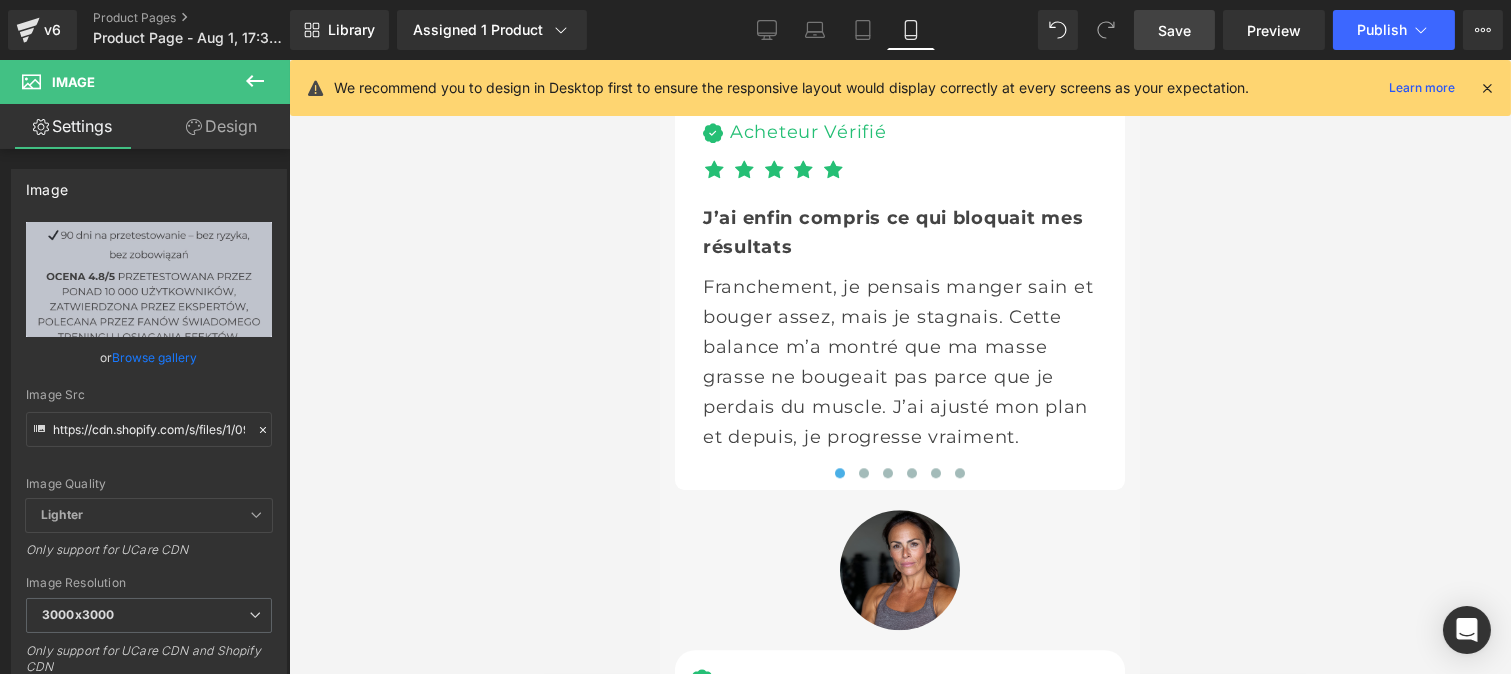 click at bounding box center (1487, 88) 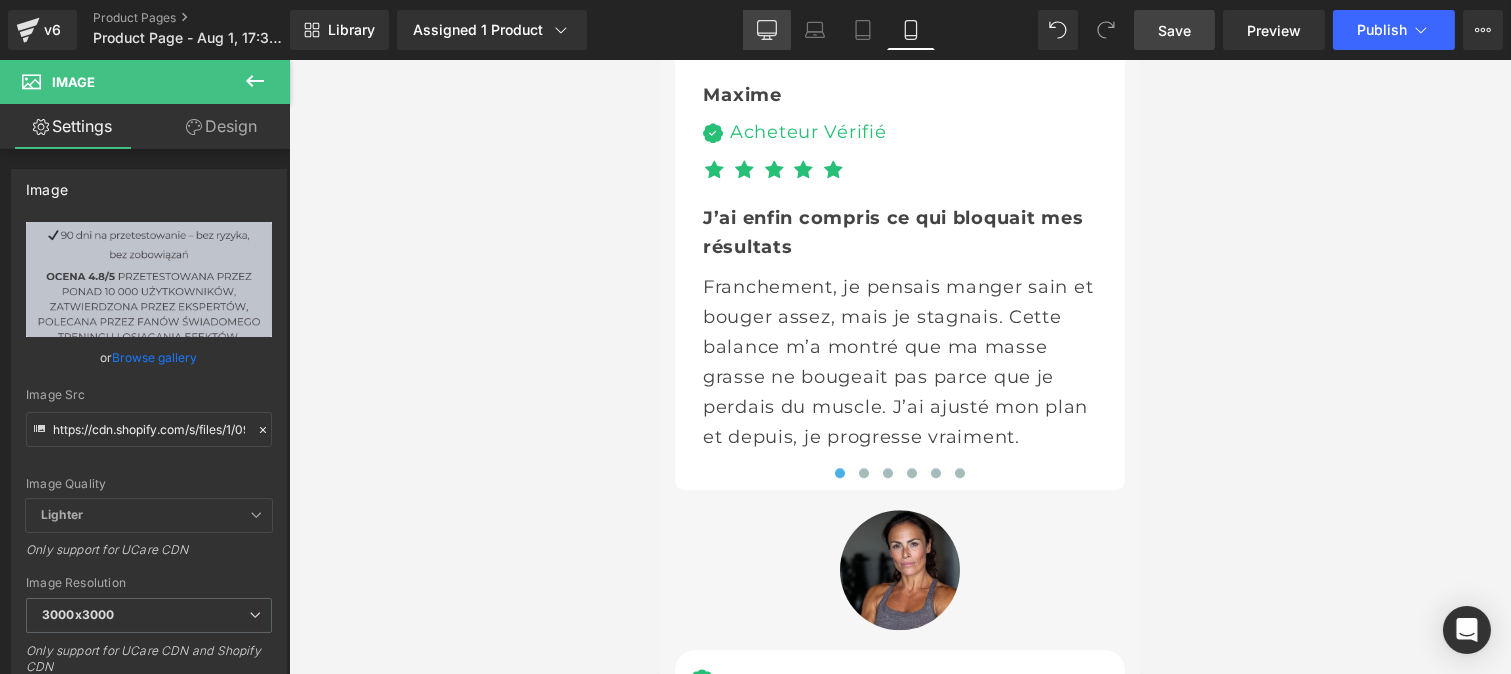 click on "Desktop" at bounding box center (767, 30) 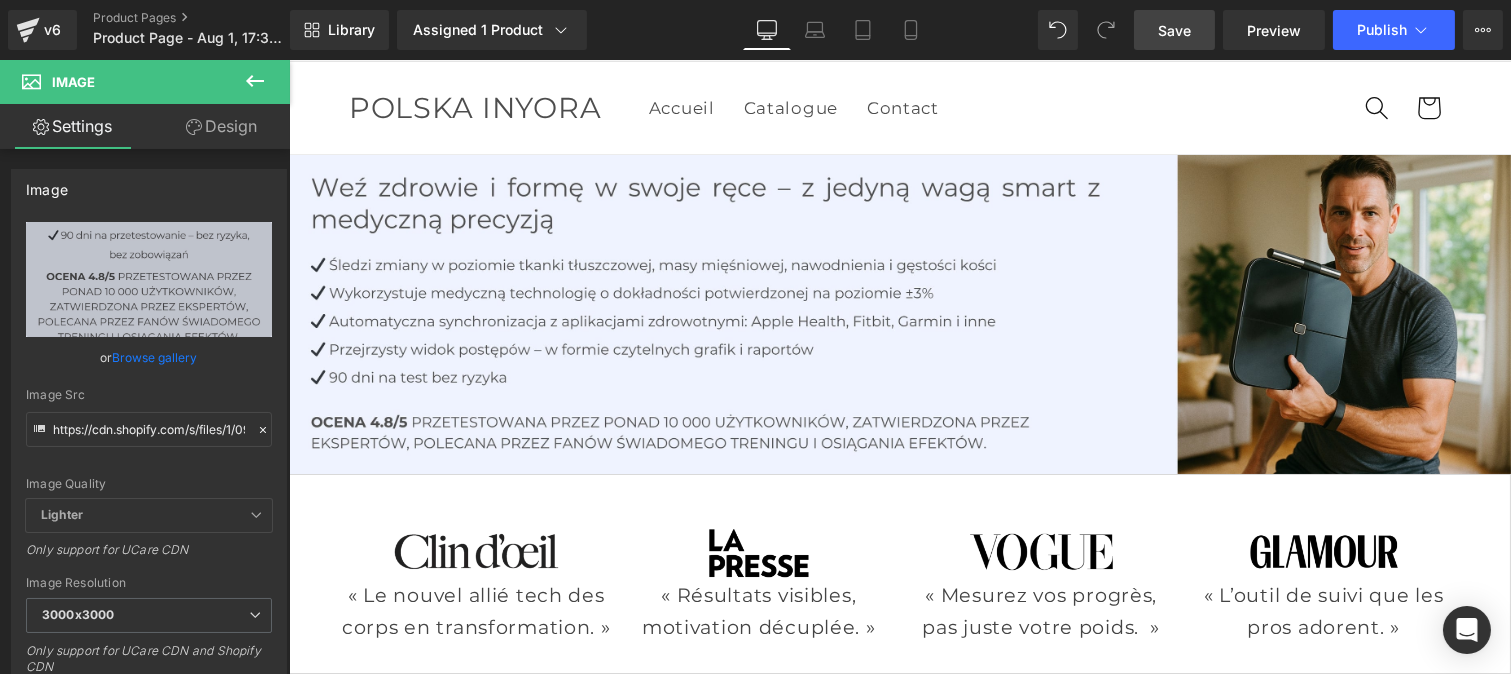 scroll, scrollTop: 772, scrollLeft: 0, axis: vertical 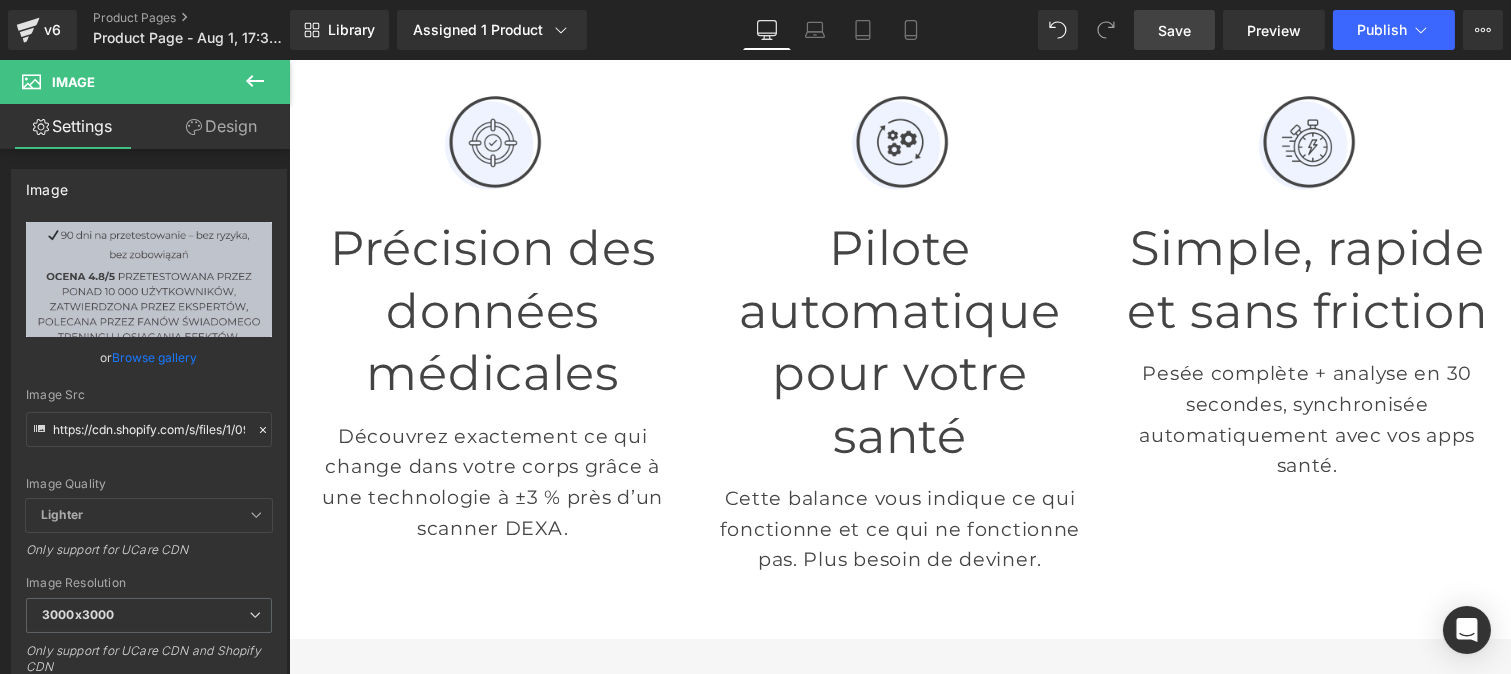 click on "Save" at bounding box center (1174, 30) 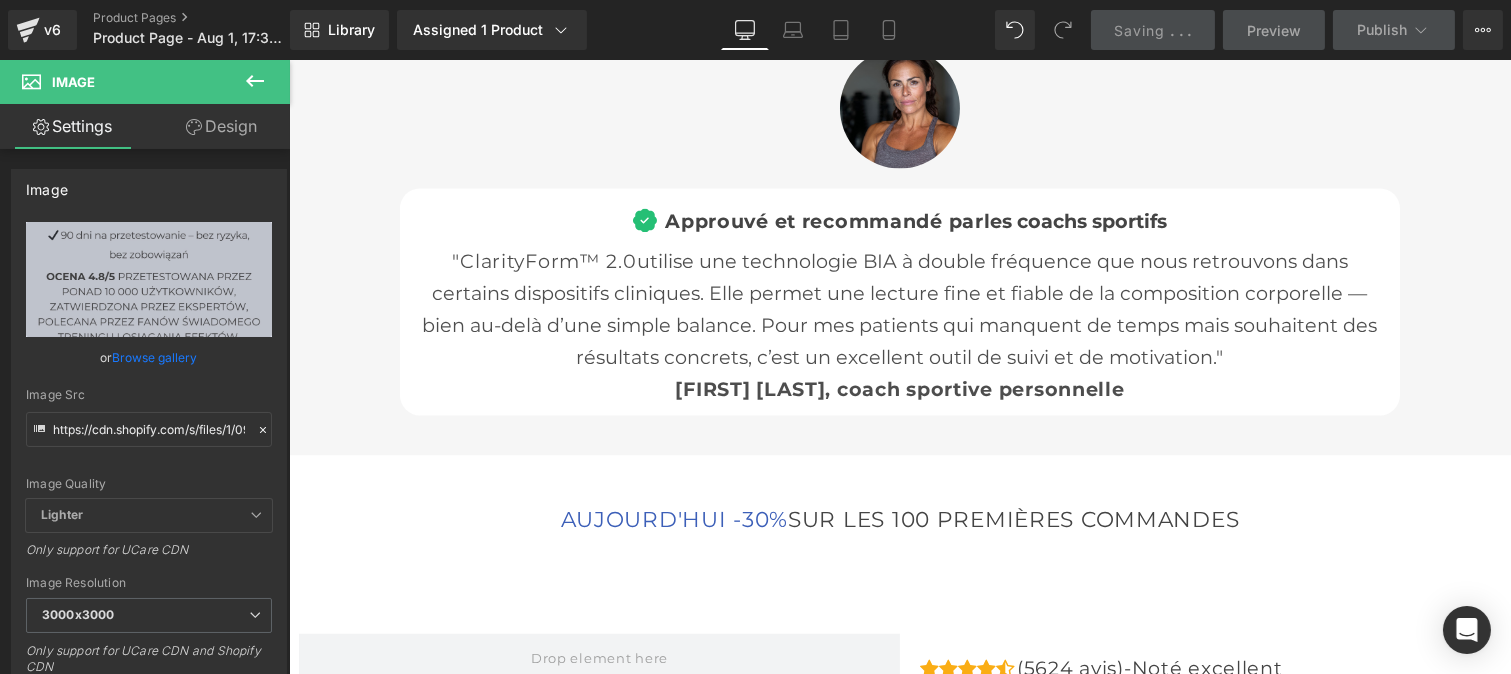 scroll, scrollTop: 7100, scrollLeft: 0, axis: vertical 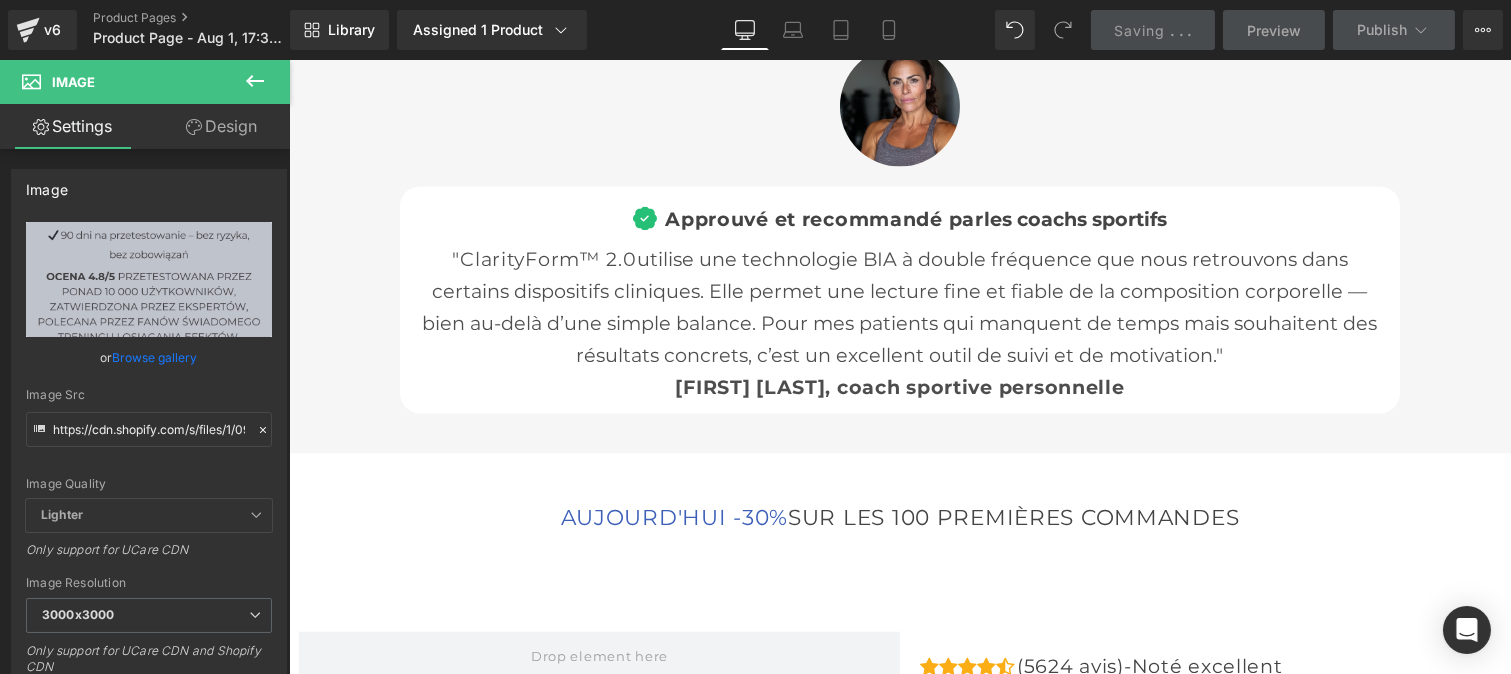 click at bounding box center [255, 82] 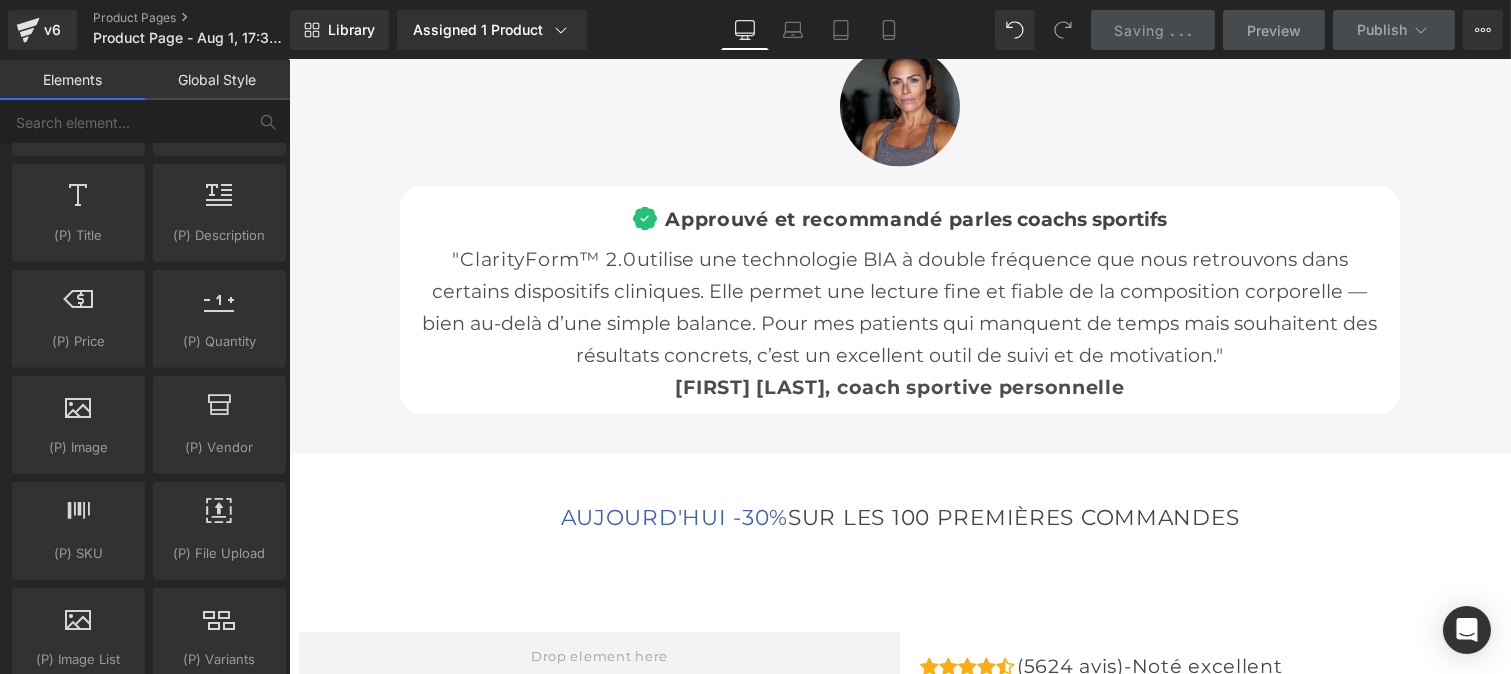 scroll, scrollTop: 1951, scrollLeft: 0, axis: vertical 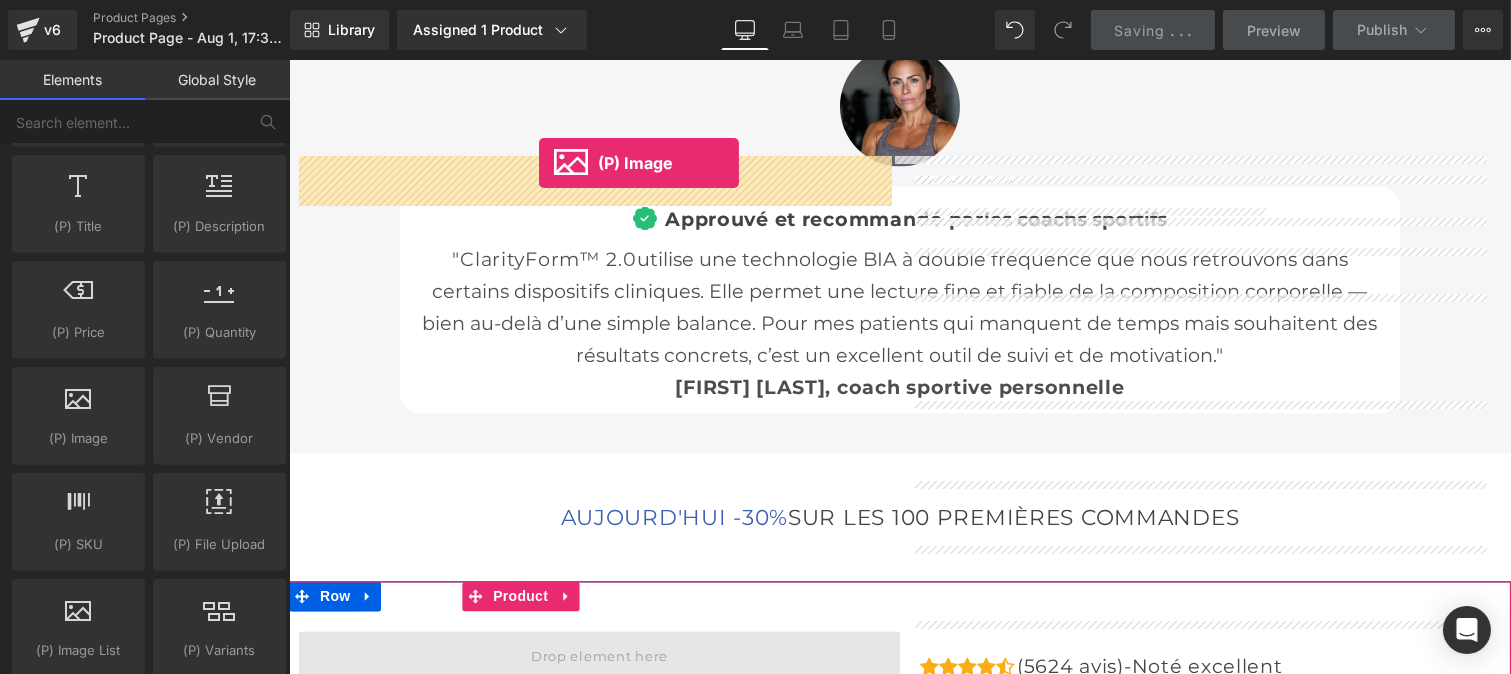 drag, startPoint x: 362, startPoint y: 484, endPoint x: 538, endPoint y: 164, distance: 365.2068 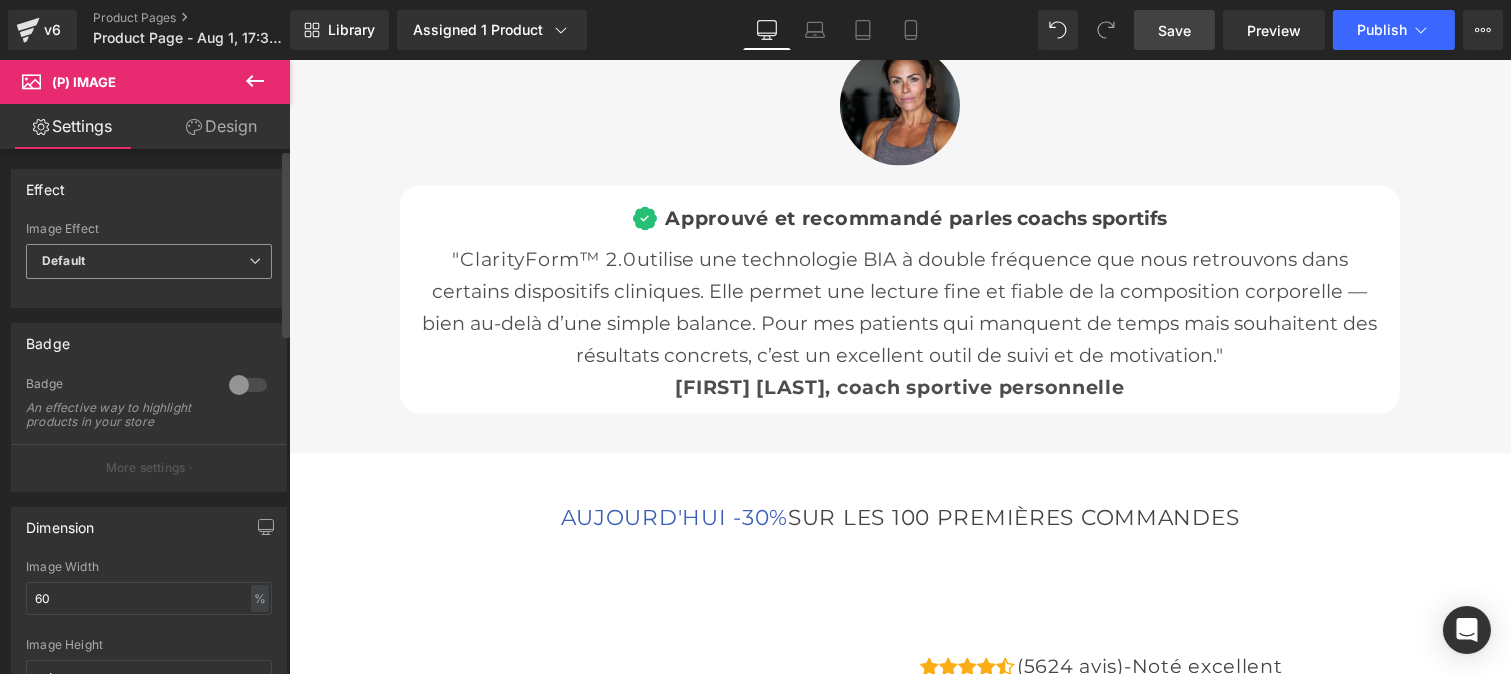 click on "Default" at bounding box center (149, 261) 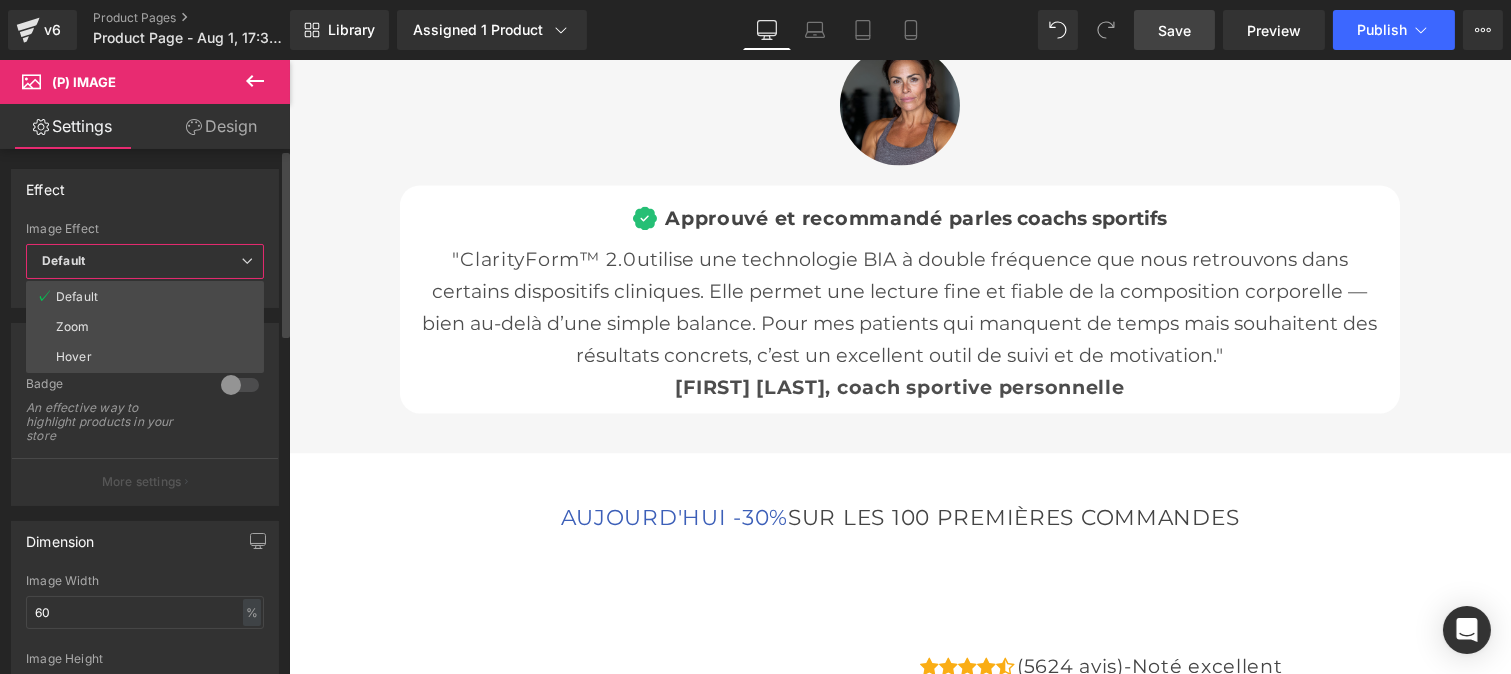 click on "Default" at bounding box center (145, 261) 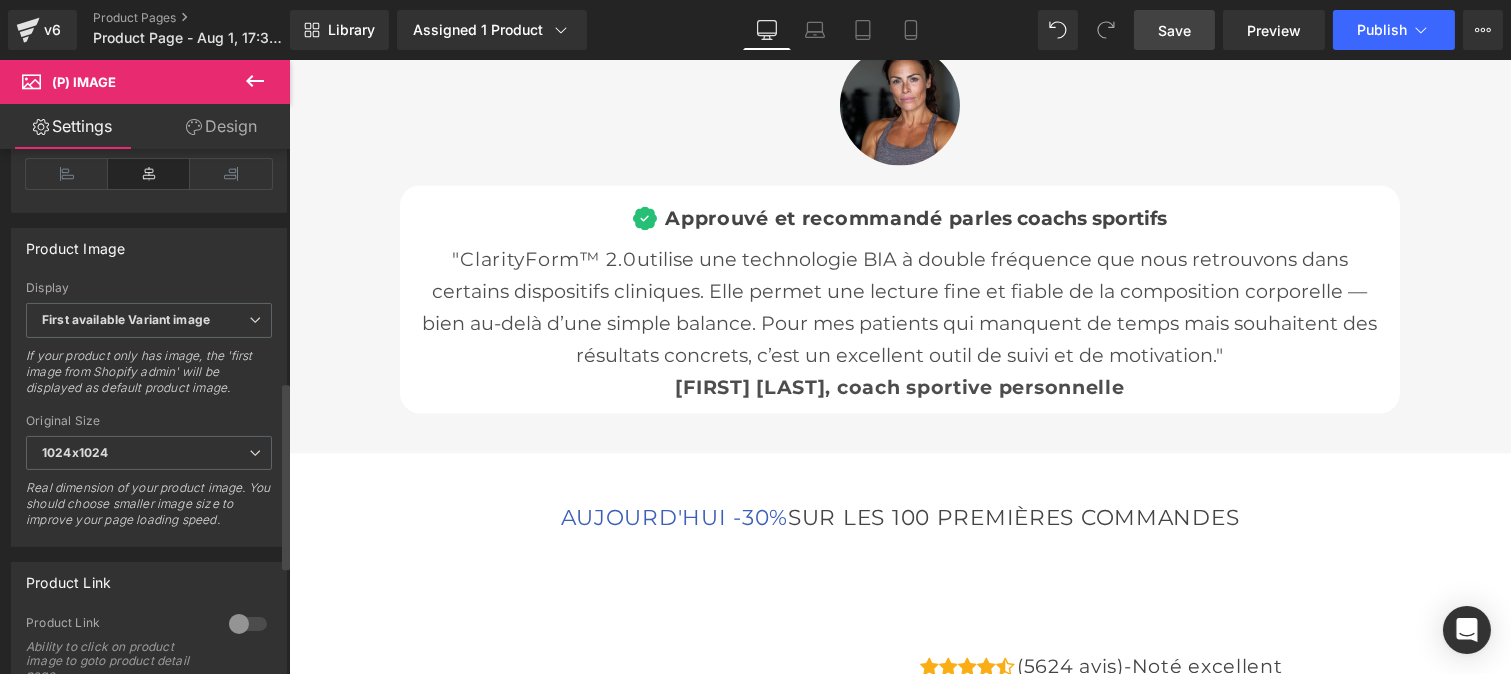 scroll, scrollTop: 651, scrollLeft: 0, axis: vertical 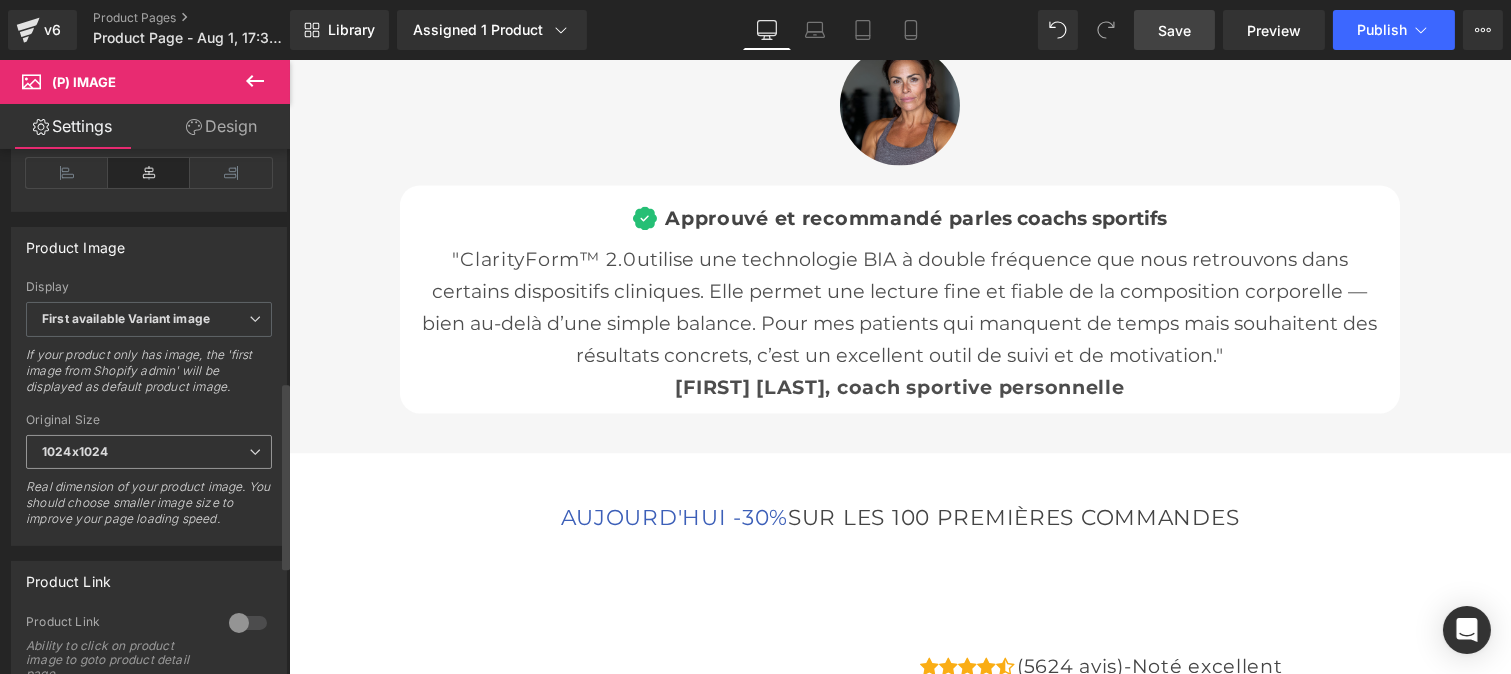 click on "1024x1024" at bounding box center [149, 452] 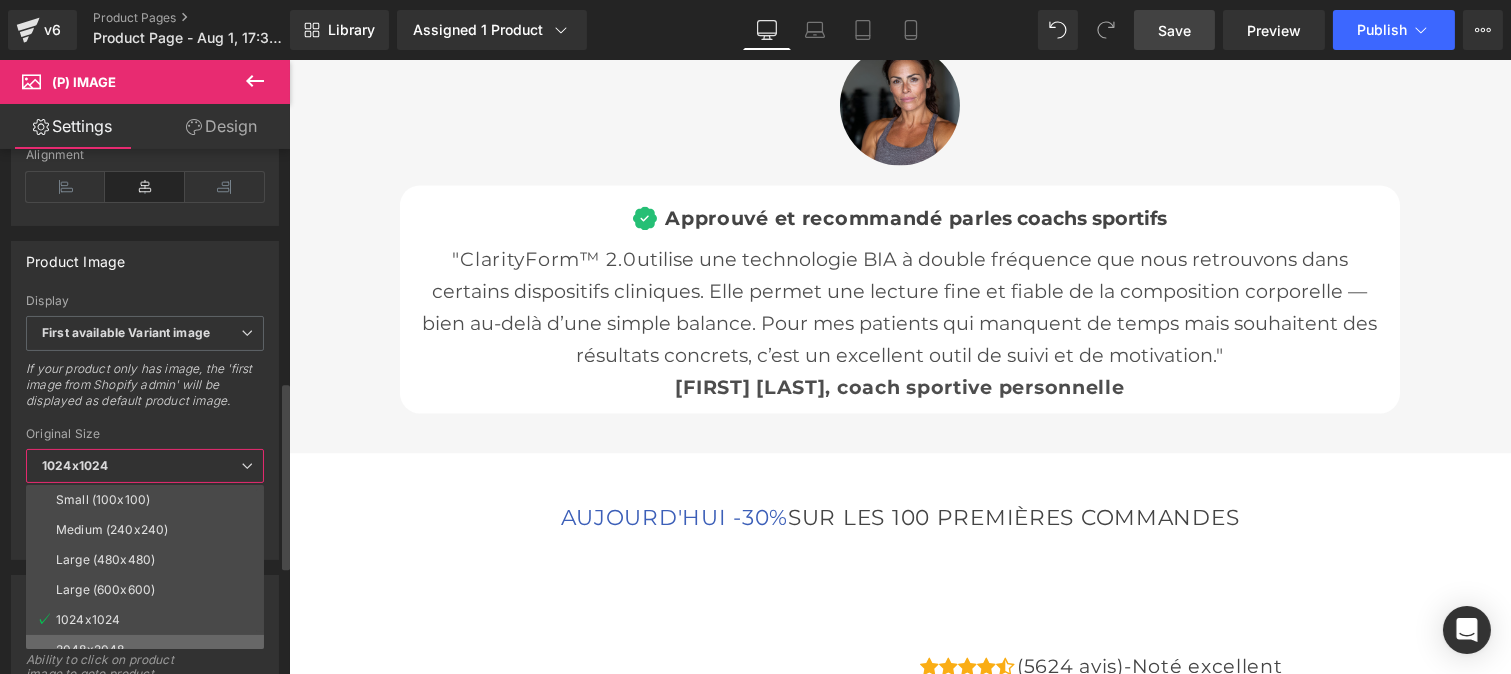 click on "2048x2048" at bounding box center [149, 650] 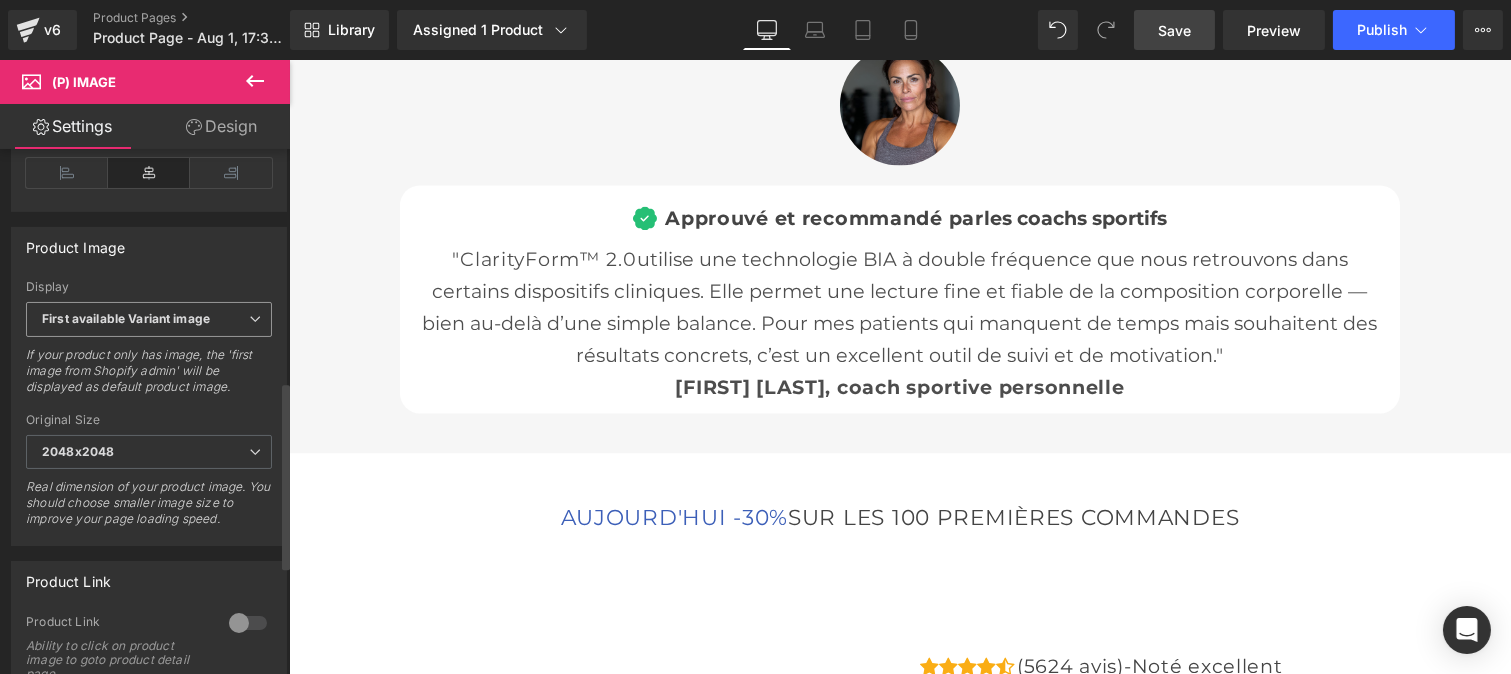 click on "First available Variant image" at bounding box center [126, 318] 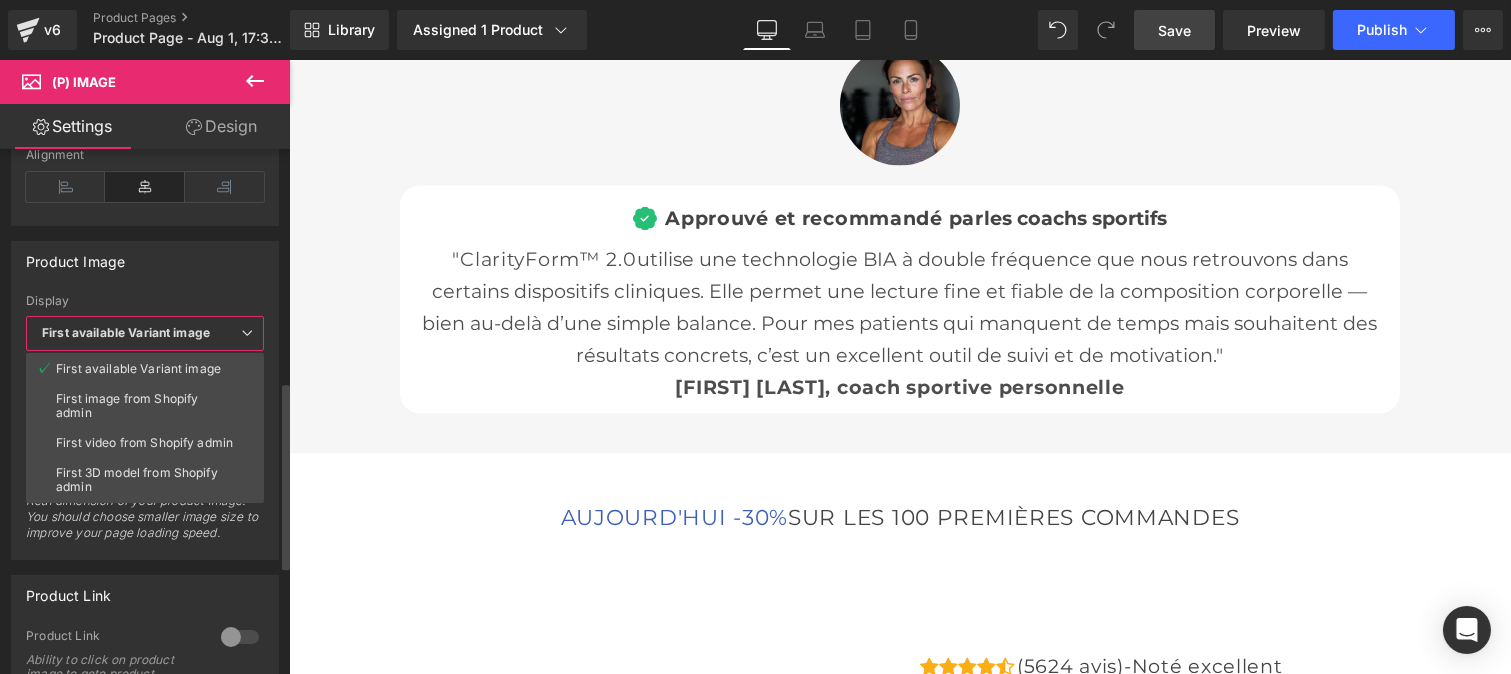 click on "First available Variant image" at bounding box center (126, 332) 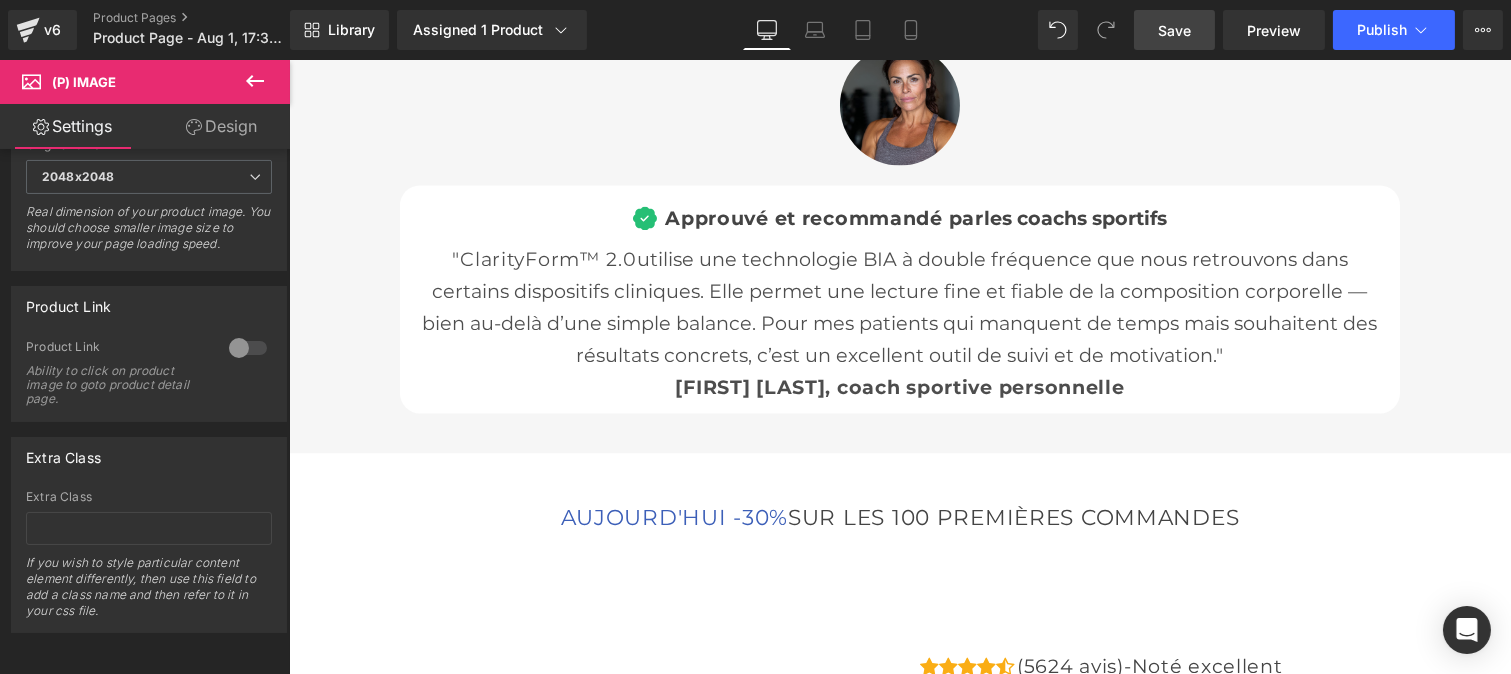 scroll, scrollTop: 0, scrollLeft: 0, axis: both 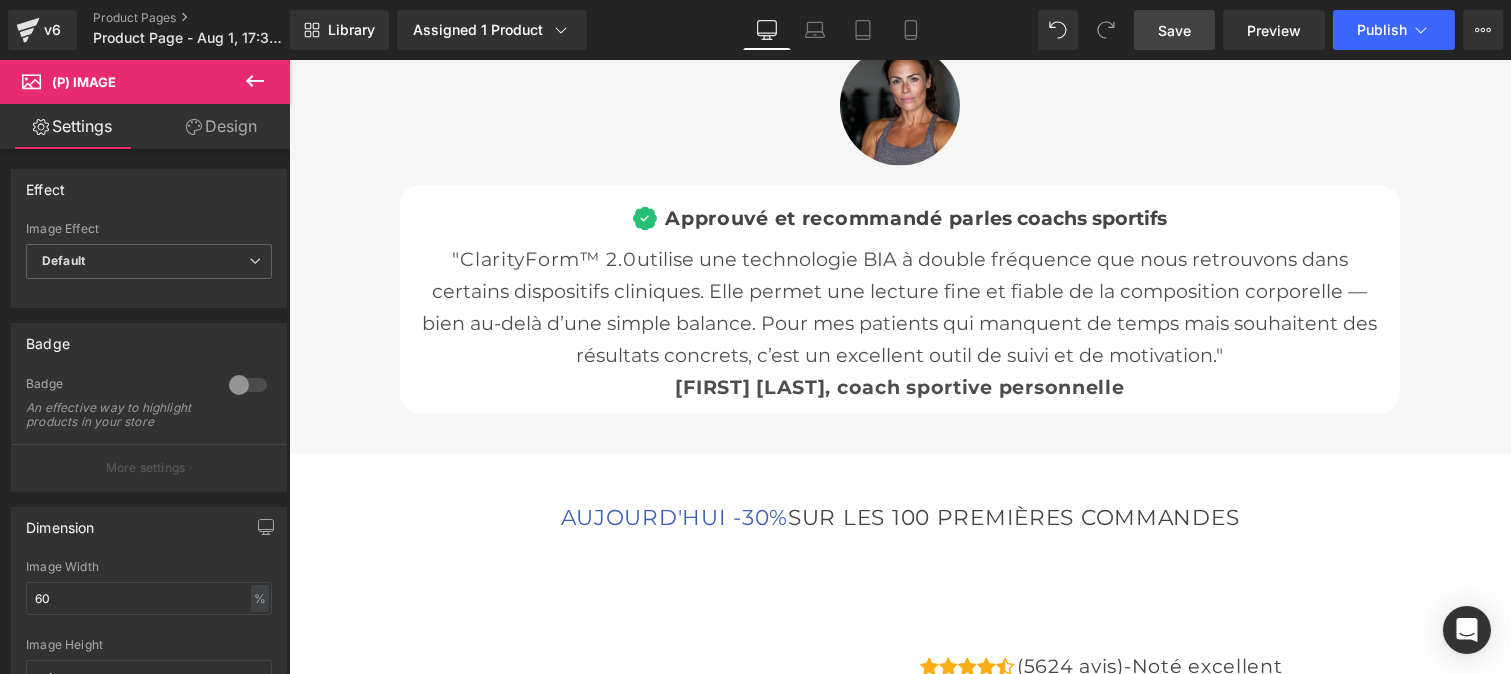 click 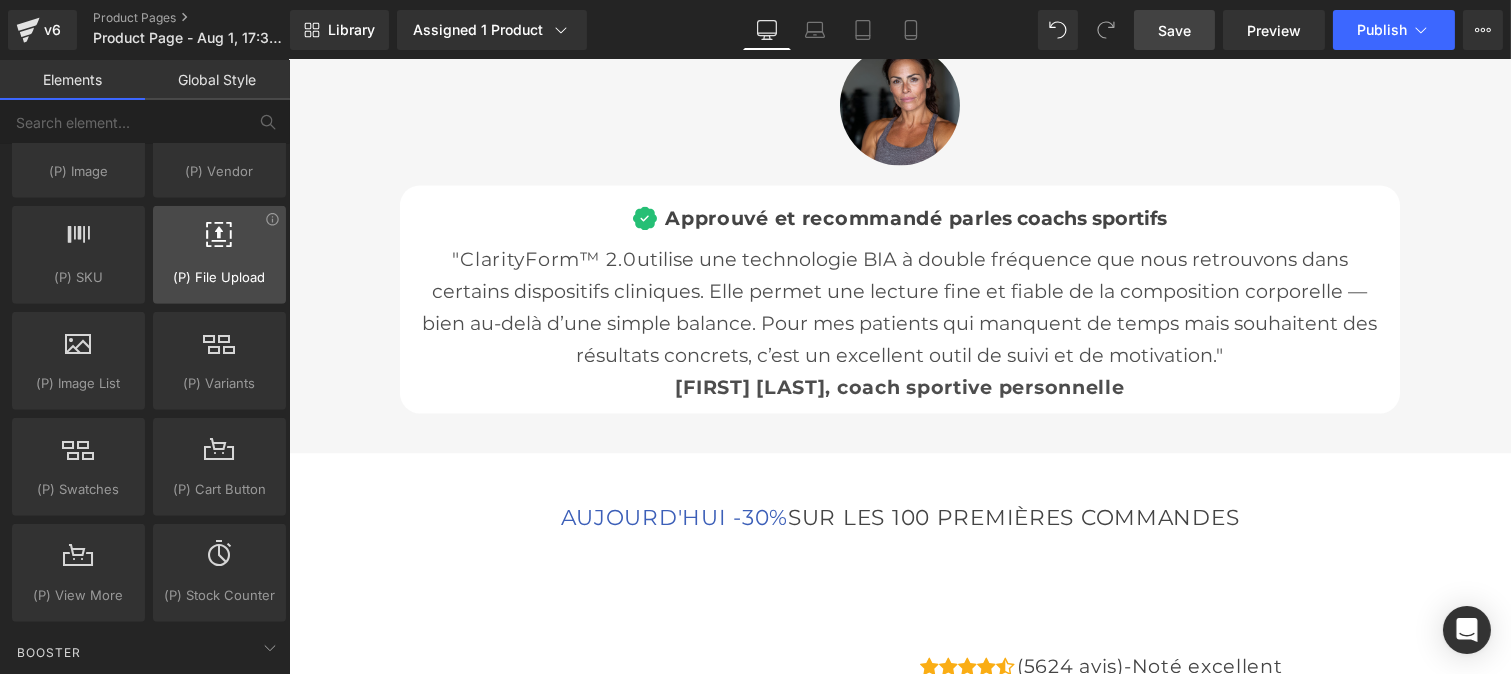 scroll, scrollTop: 2225, scrollLeft: 0, axis: vertical 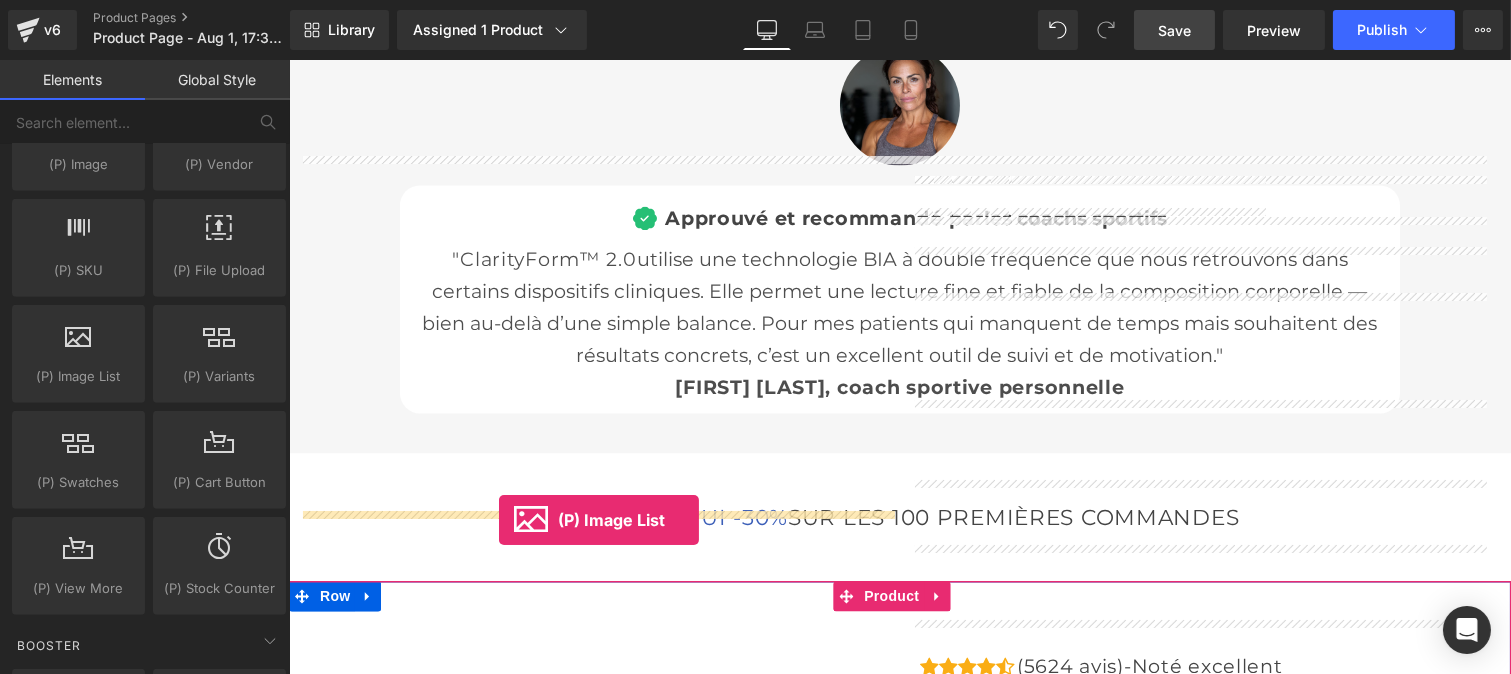 drag, startPoint x: 374, startPoint y: 432, endPoint x: 494, endPoint y: 516, distance: 146.47867 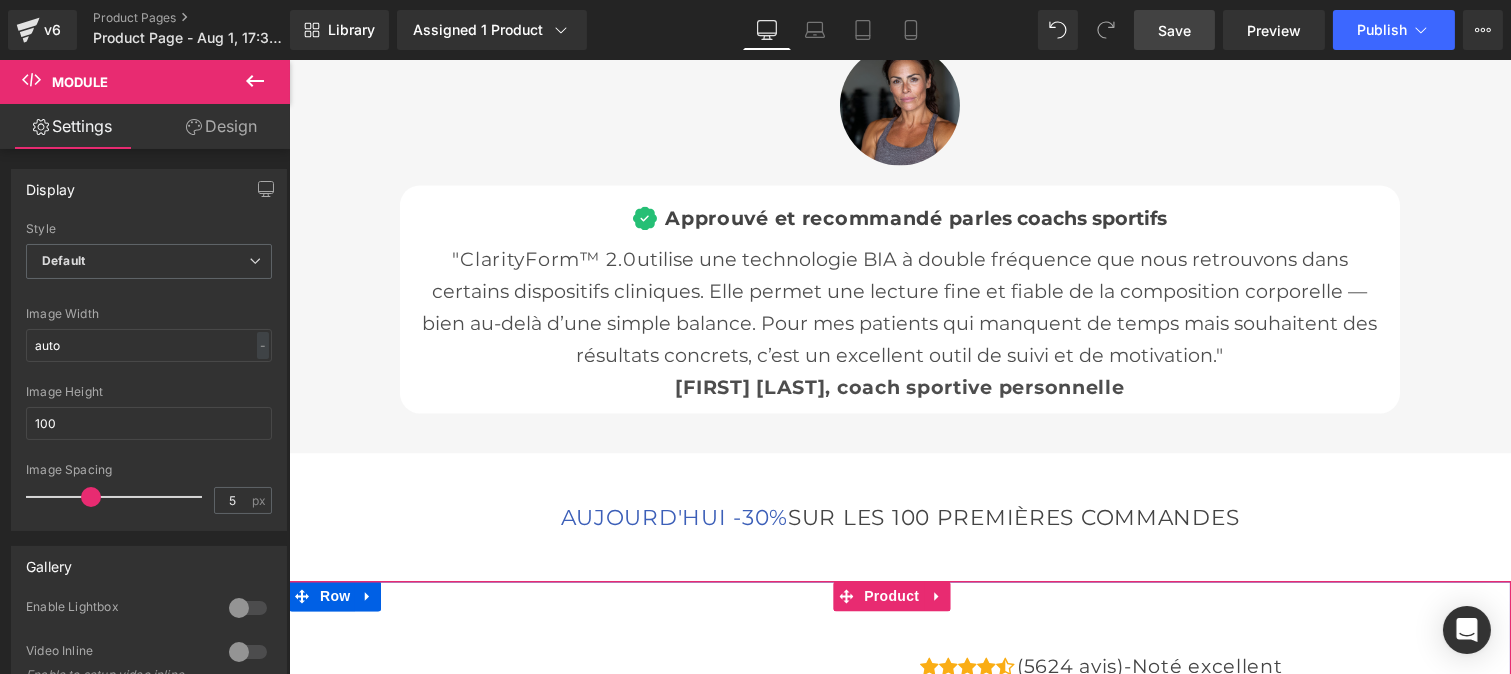 scroll, scrollTop: 7293, scrollLeft: 0, axis: vertical 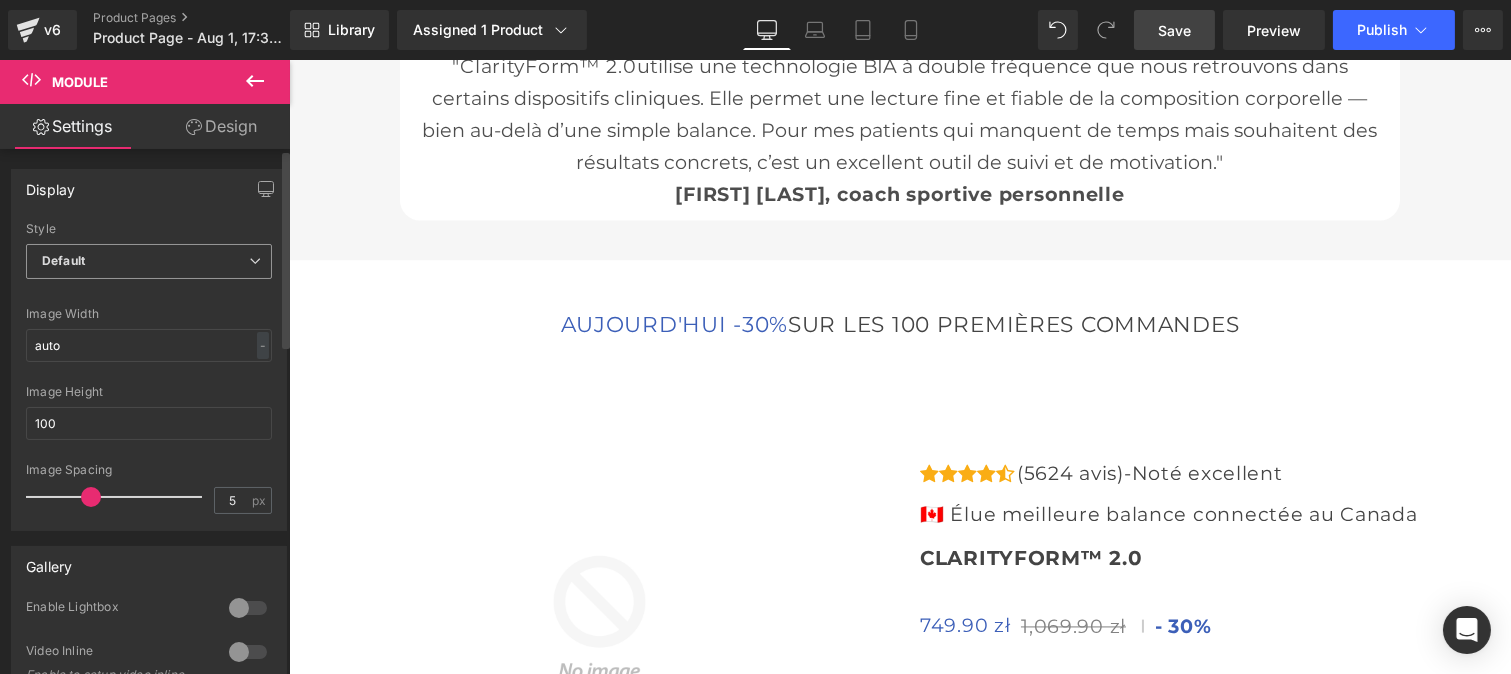 click on "Default" at bounding box center (149, 261) 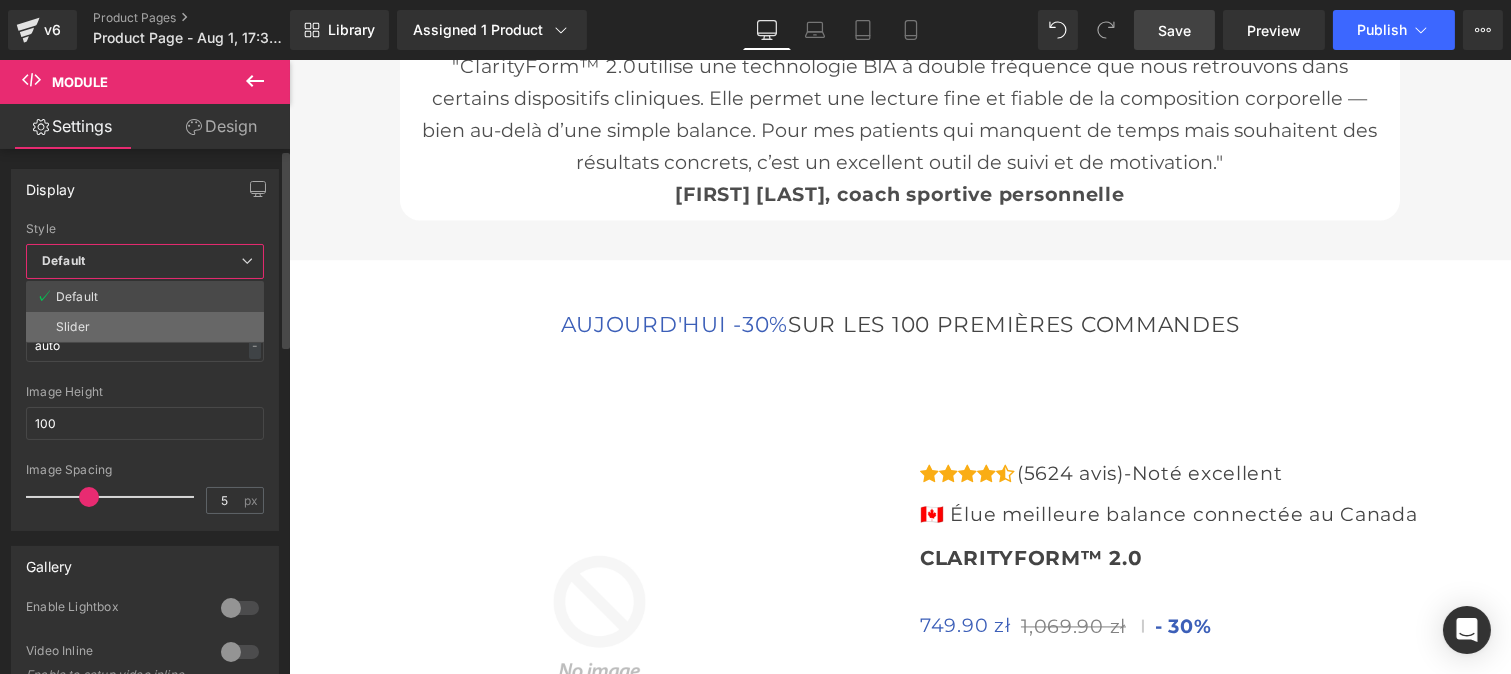 click on "Slider" at bounding box center [145, 327] 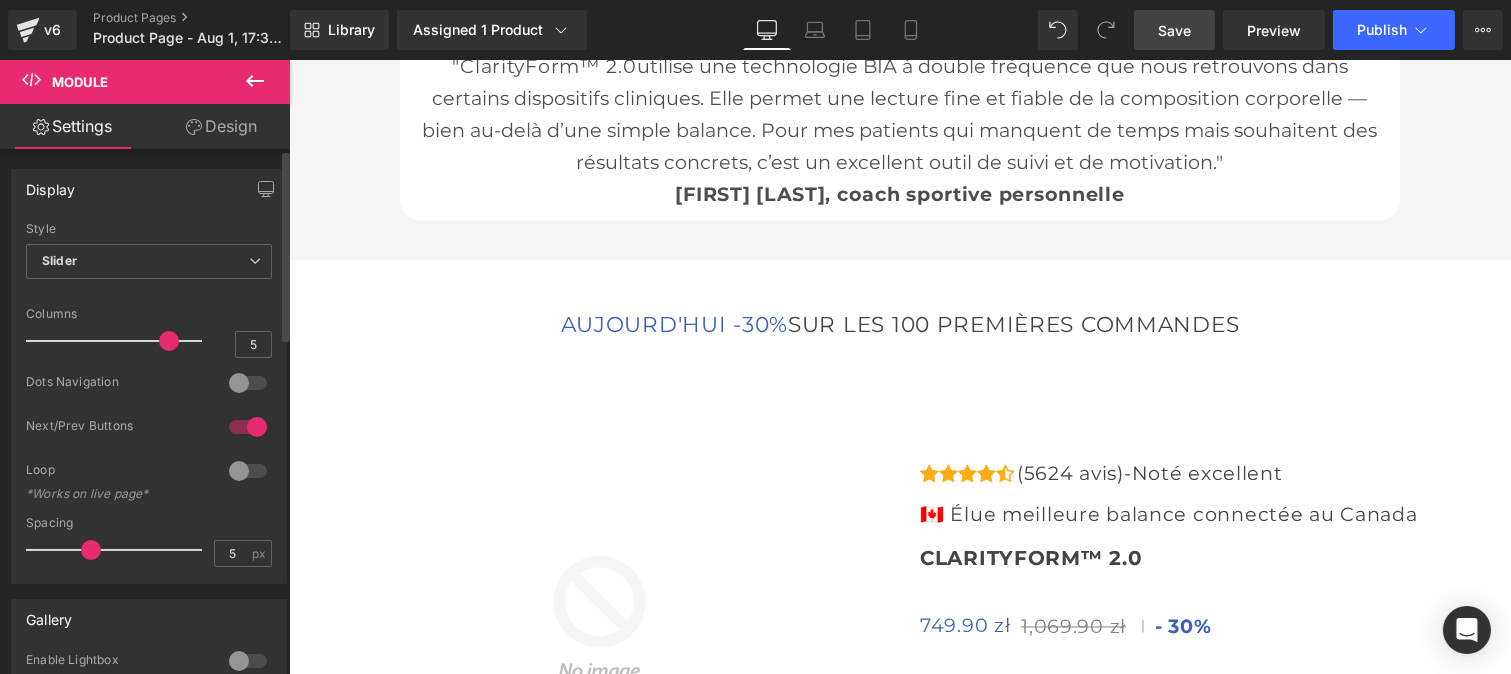 type on "4" 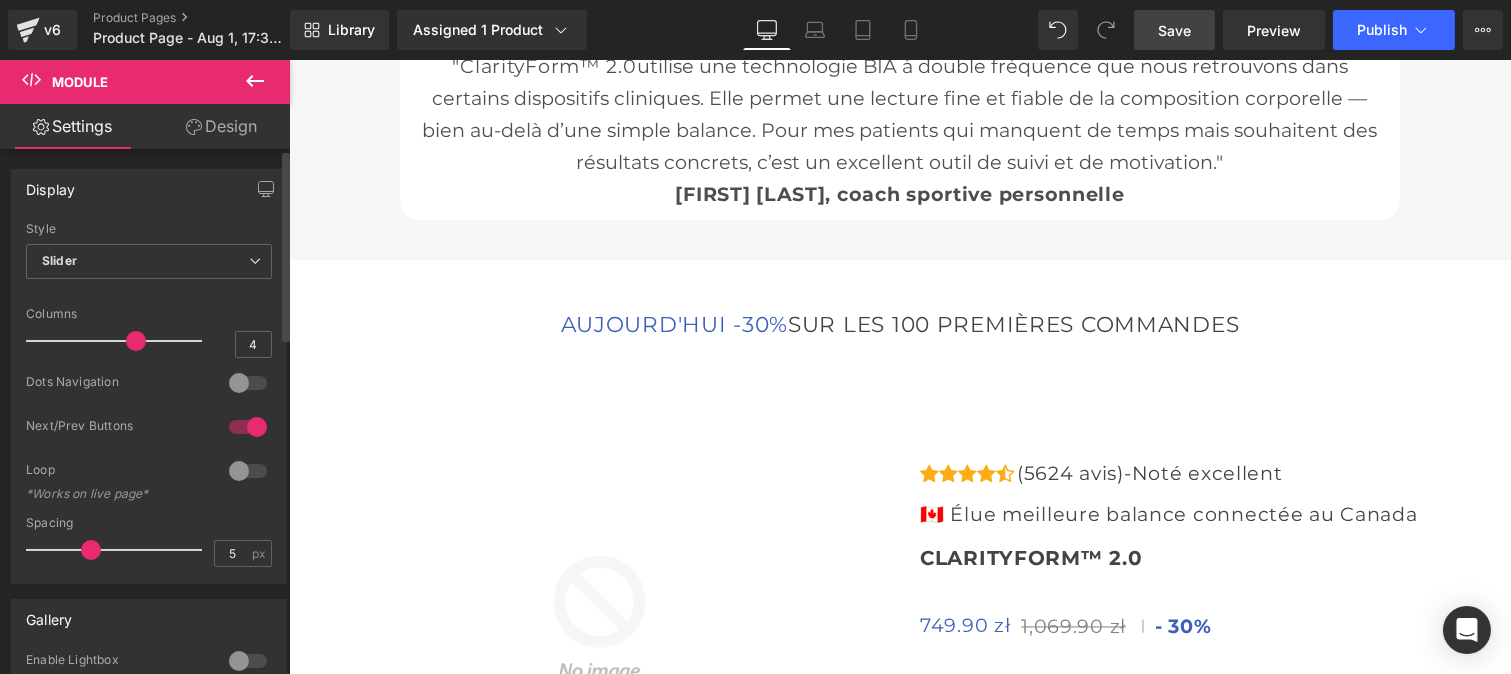 click at bounding box center (119, 341) 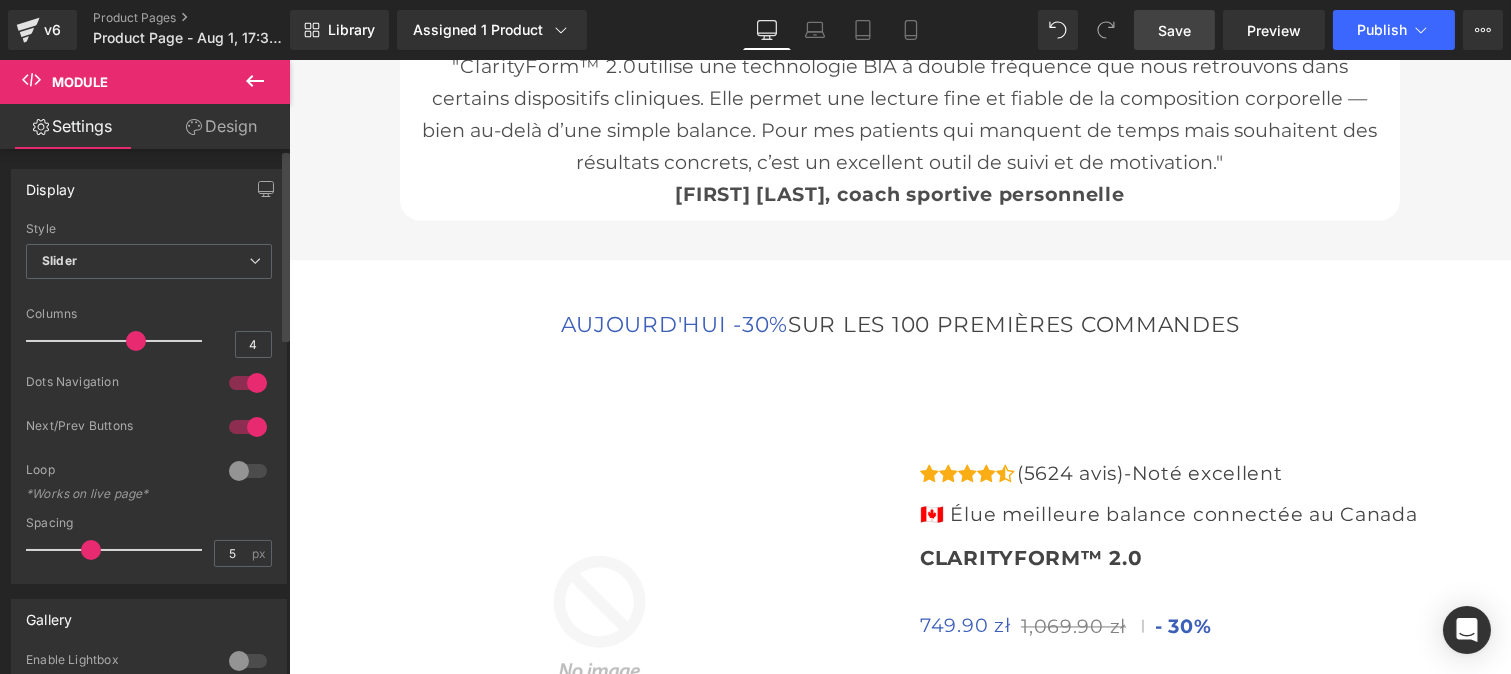 click at bounding box center (248, 427) 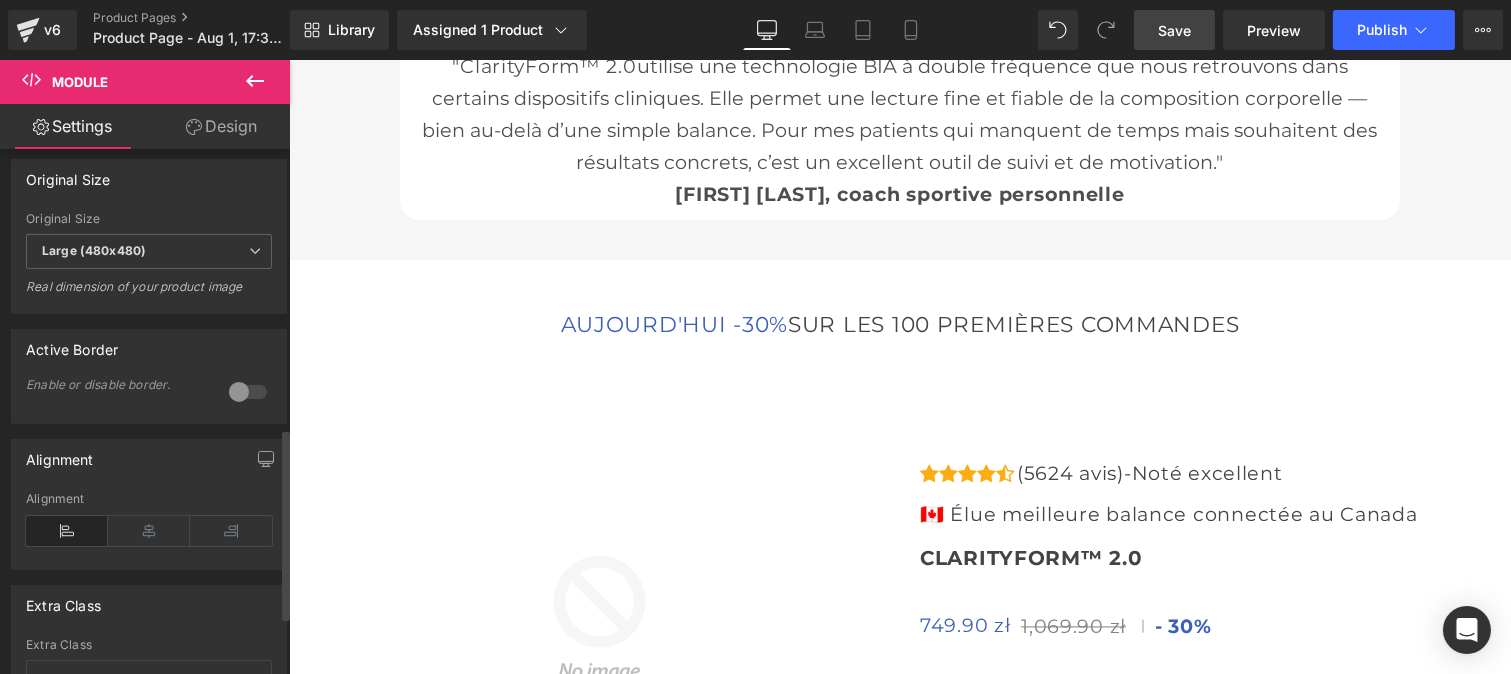 scroll, scrollTop: 772, scrollLeft: 0, axis: vertical 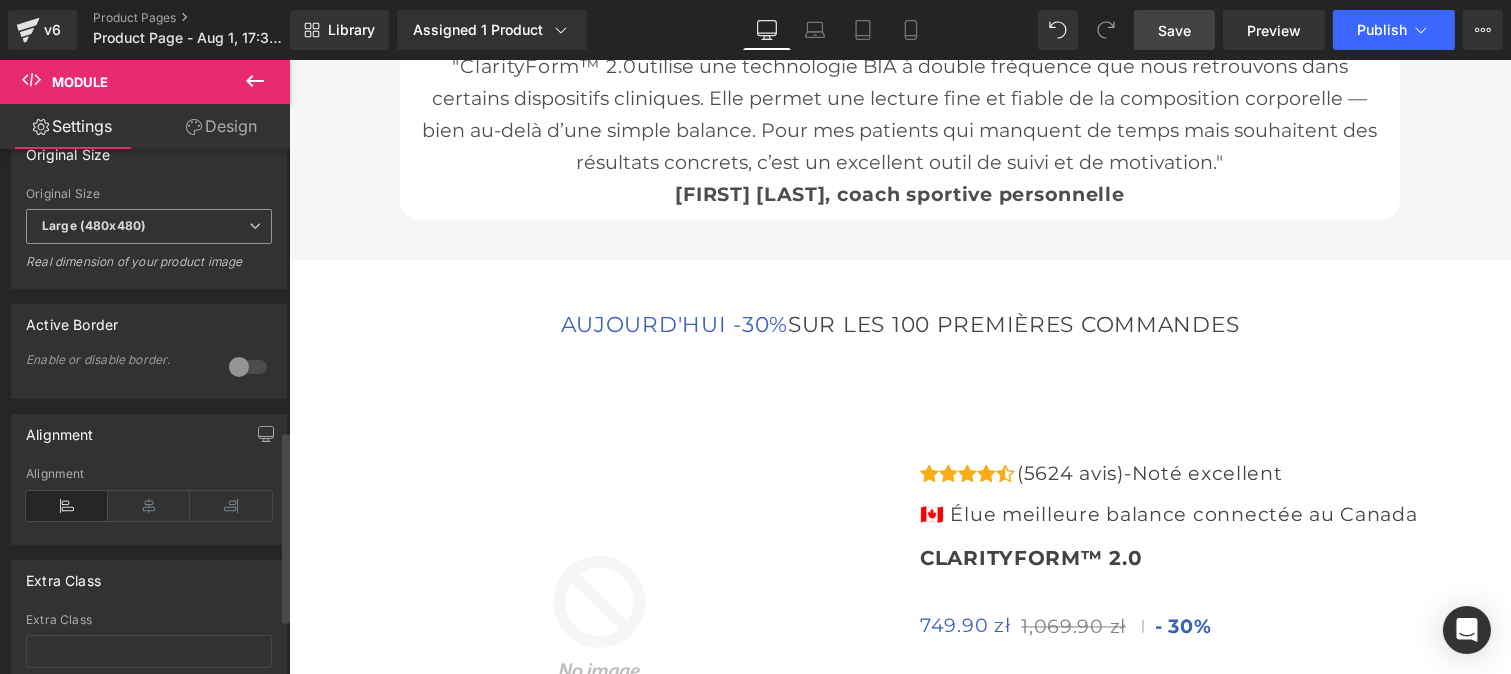 click on "Large (480x480)" at bounding box center (94, 225) 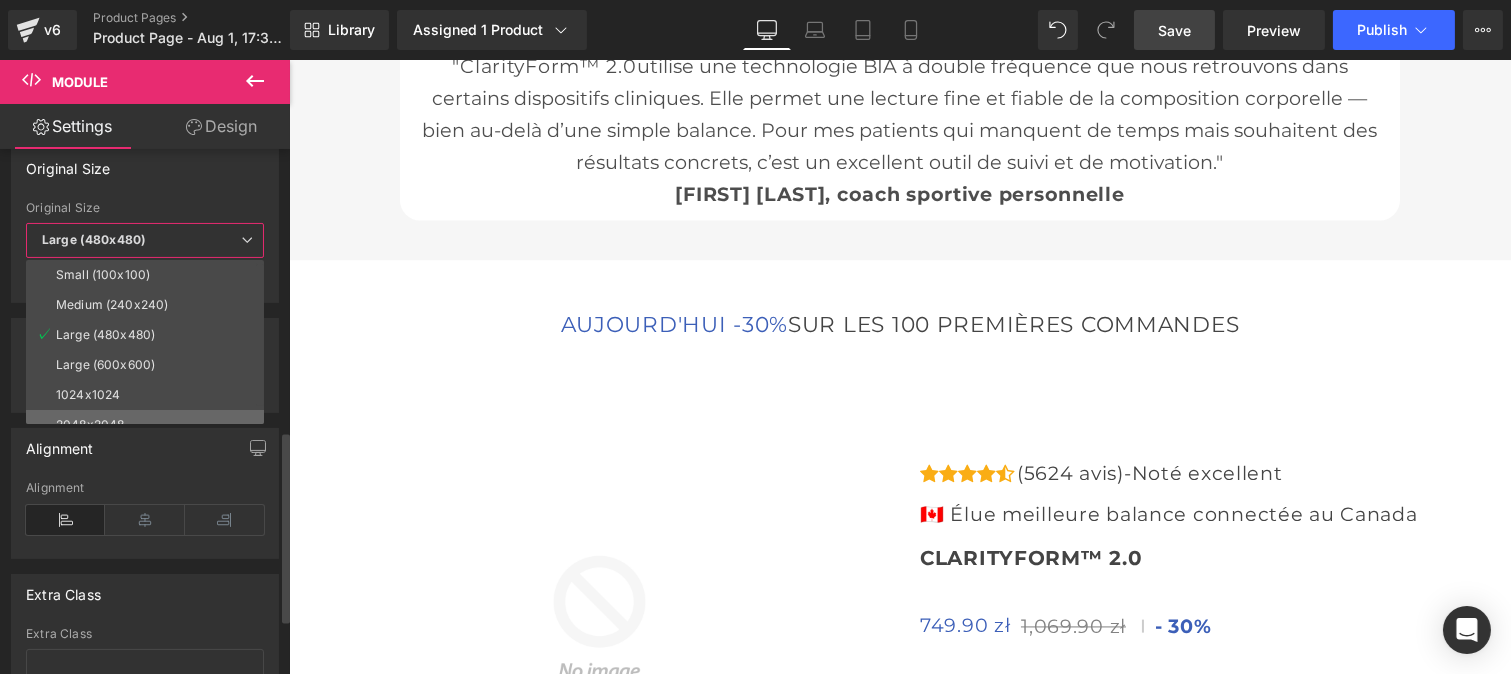 click on "2048x2048" at bounding box center [90, 425] 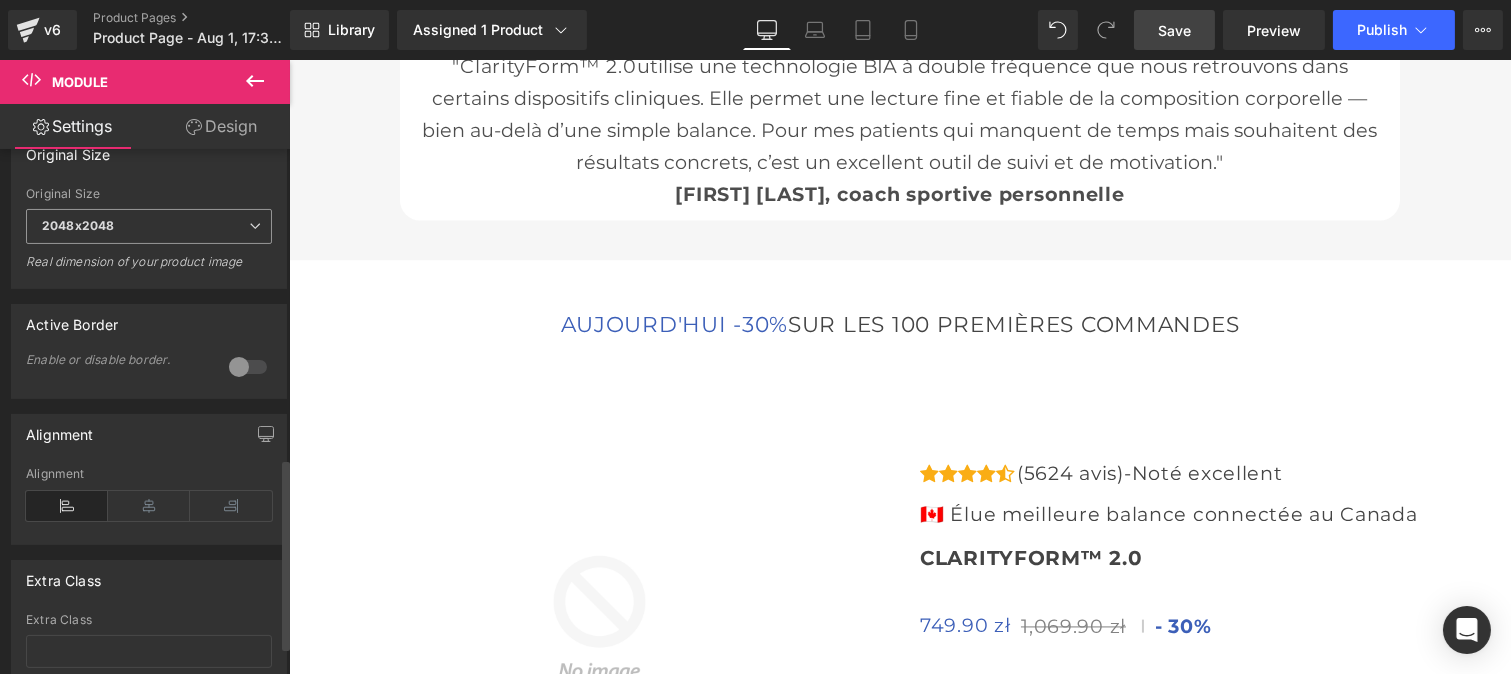 scroll, scrollTop: 925, scrollLeft: 0, axis: vertical 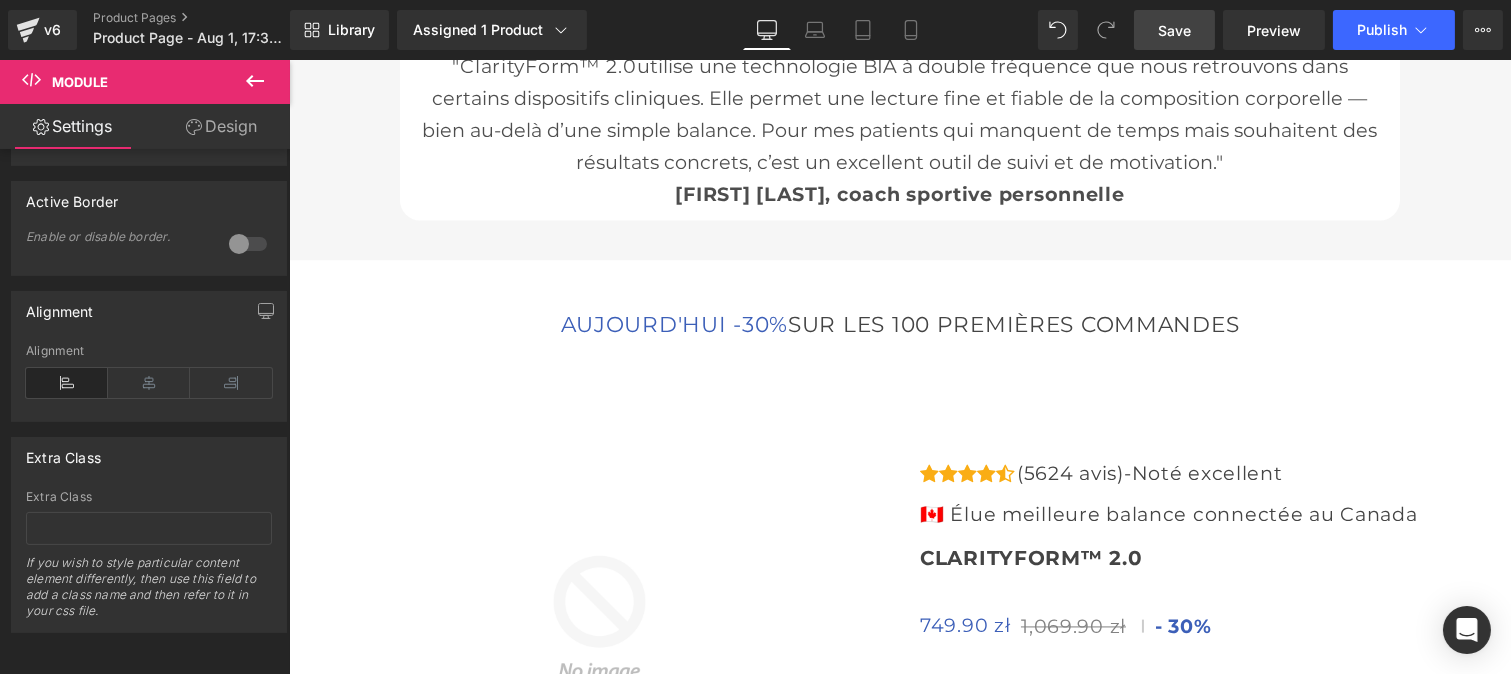 click on "Save" at bounding box center [1174, 30] 